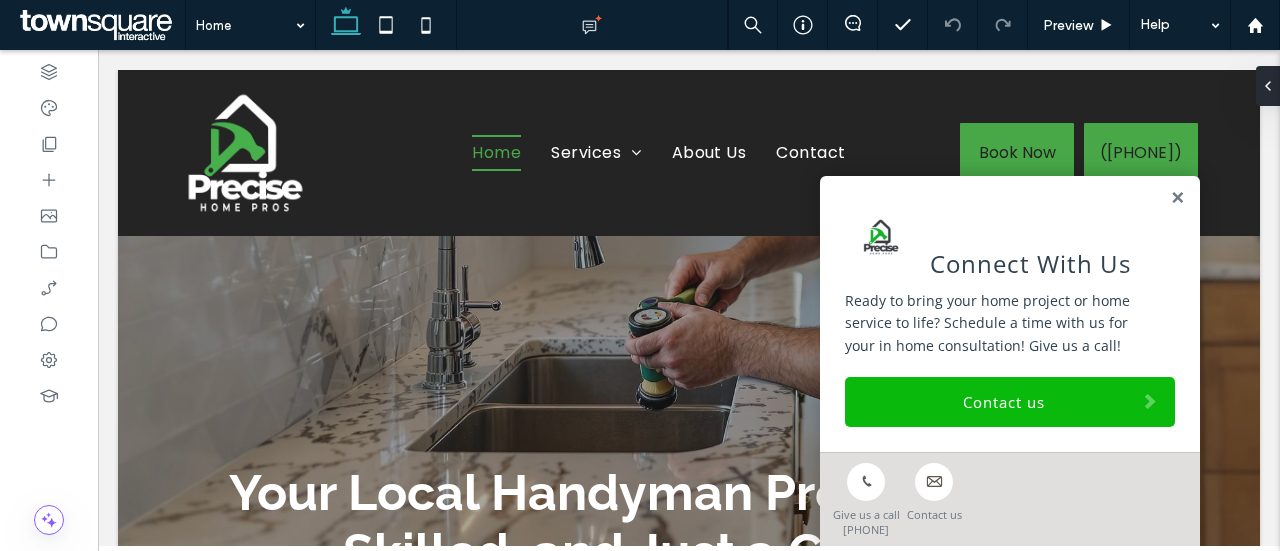scroll, scrollTop: 0, scrollLeft: 0, axis: both 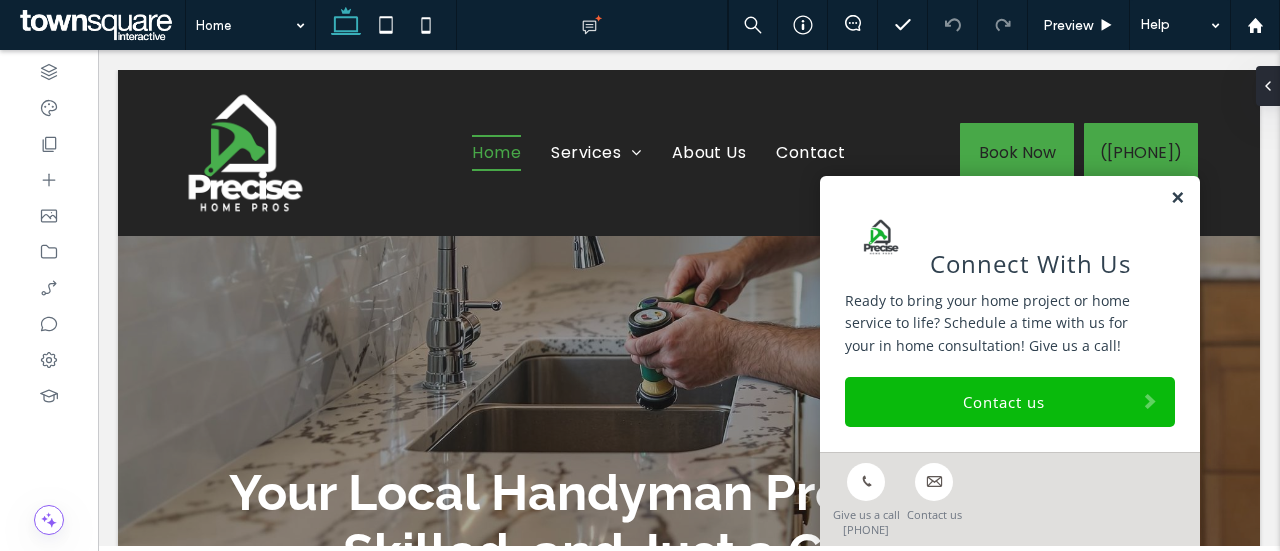 click at bounding box center (1177, 198) 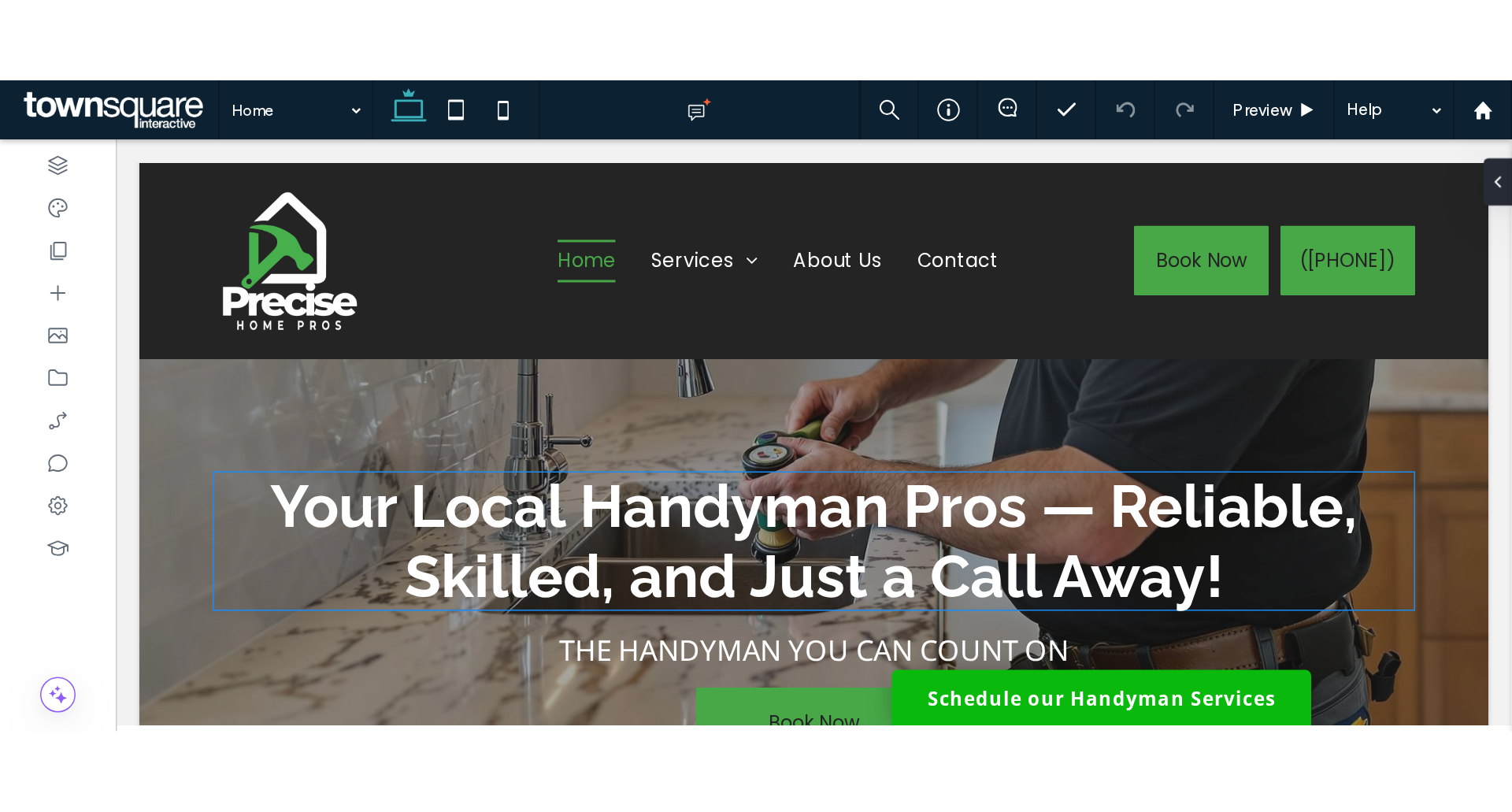 scroll, scrollTop: 79, scrollLeft: 0, axis: vertical 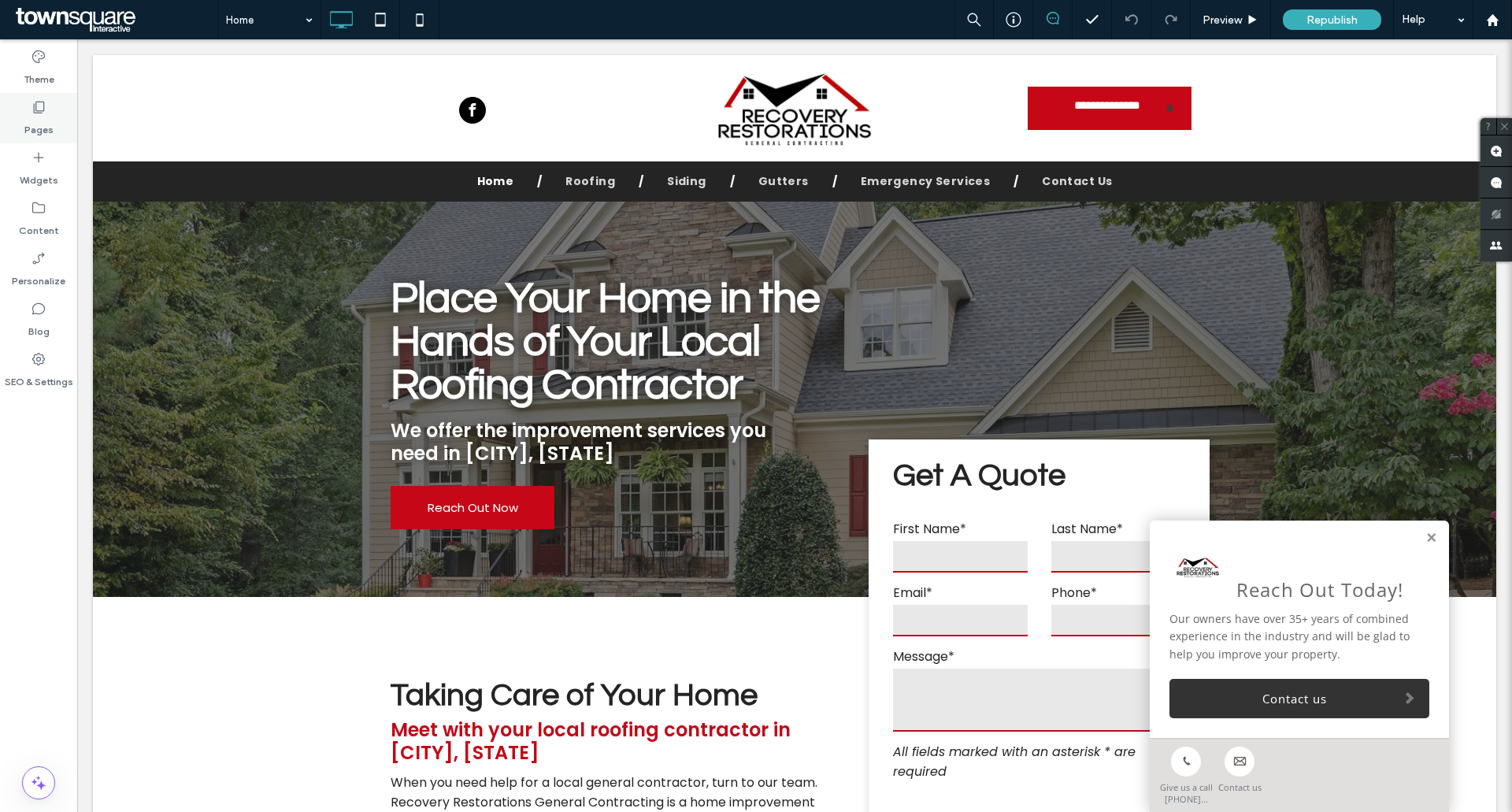 click on "Pages" at bounding box center [39, 126] 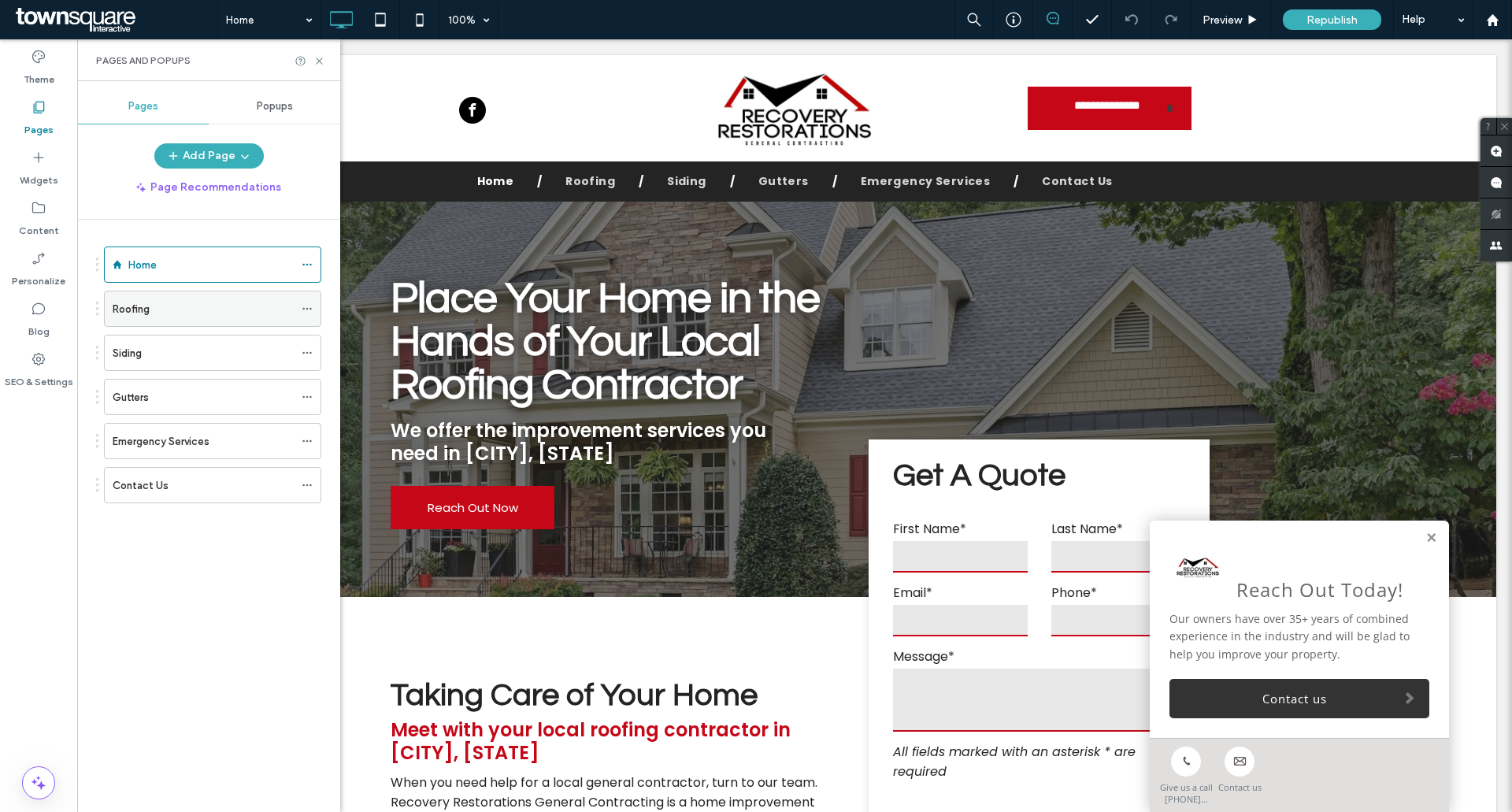 click on "Roofing" at bounding box center [203, 309] 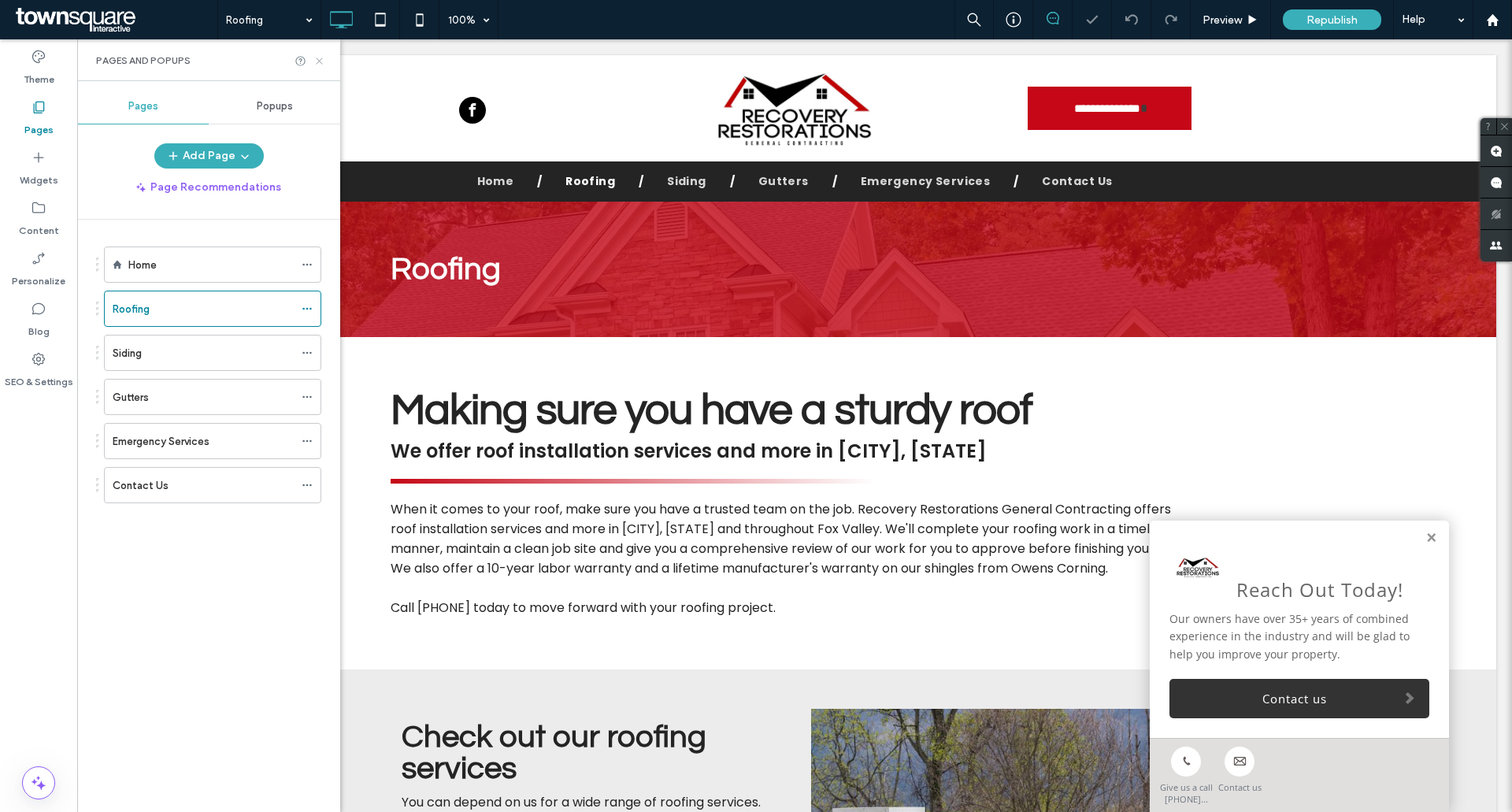scroll, scrollTop: 0, scrollLeft: 0, axis: both 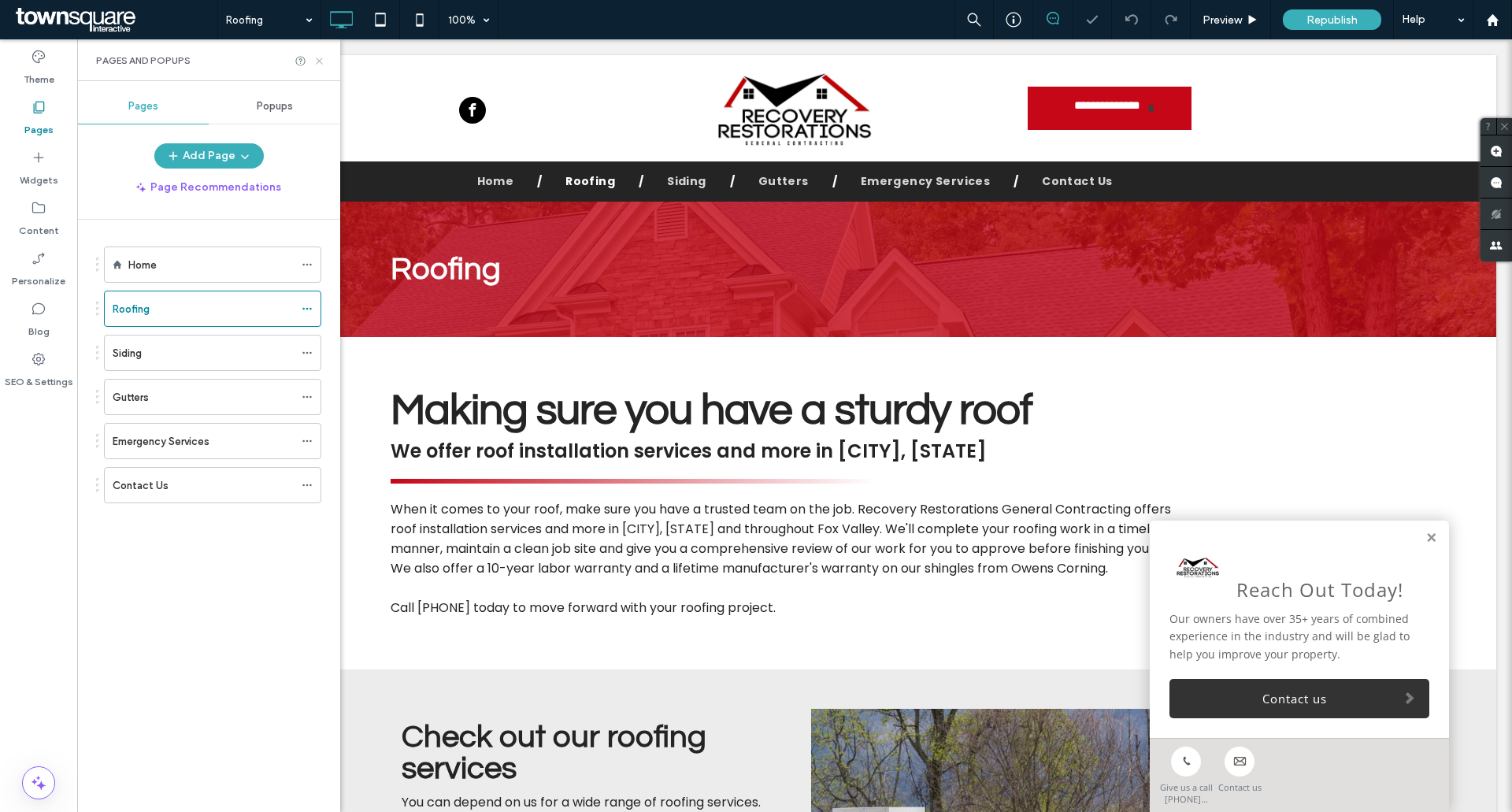 click 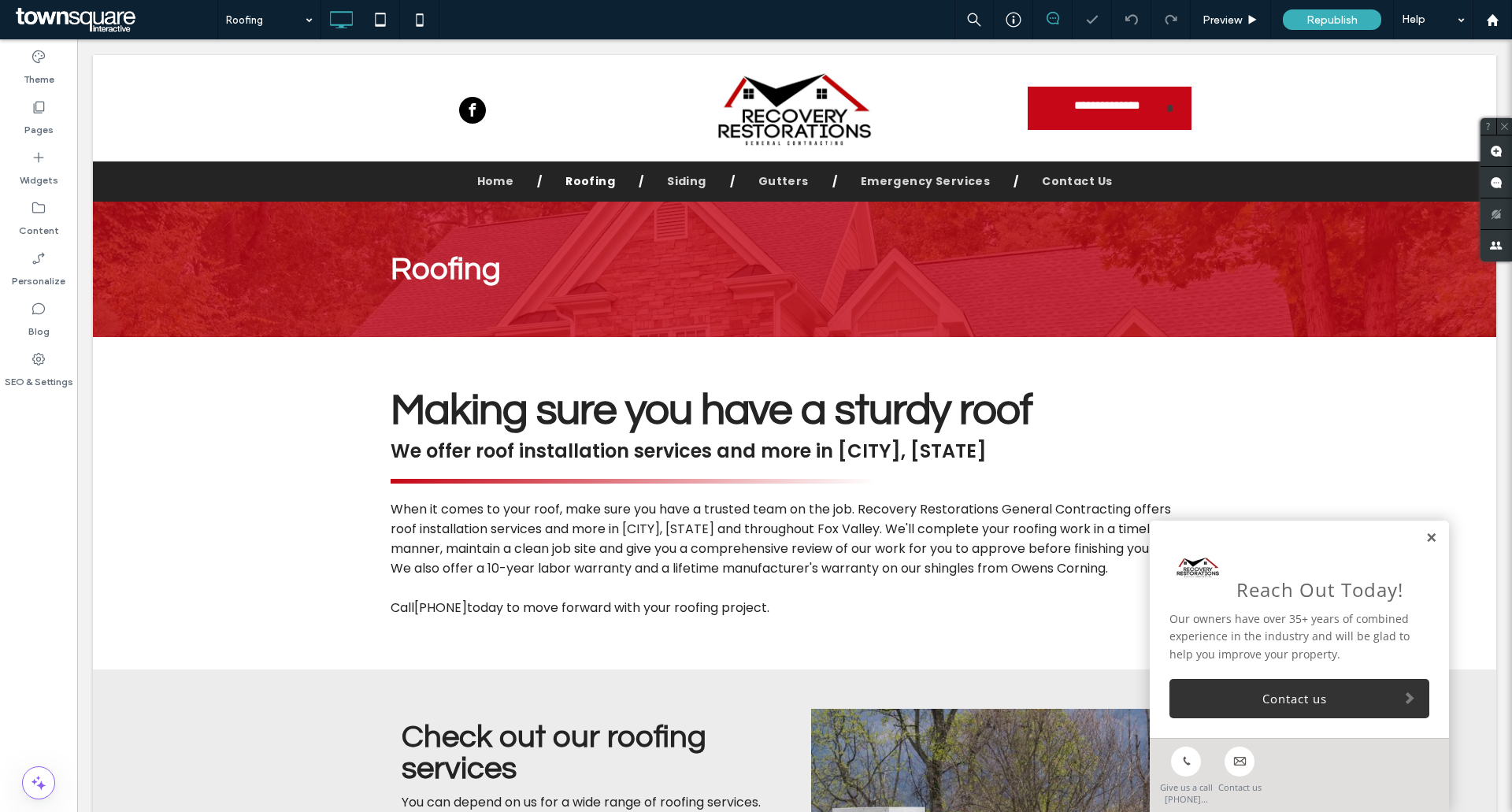 click at bounding box center [1431, 538] 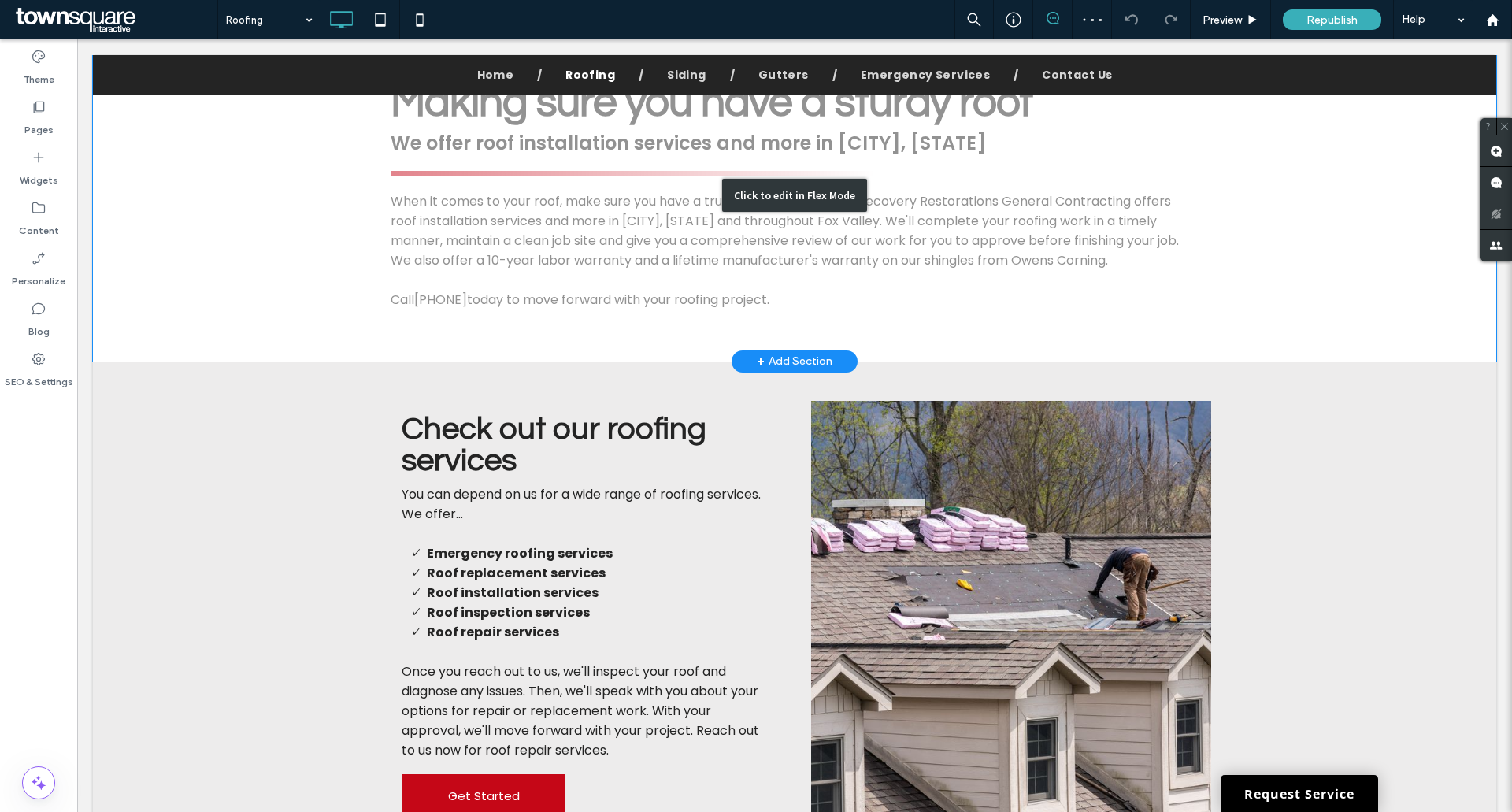 scroll, scrollTop: 315, scrollLeft: 0, axis: vertical 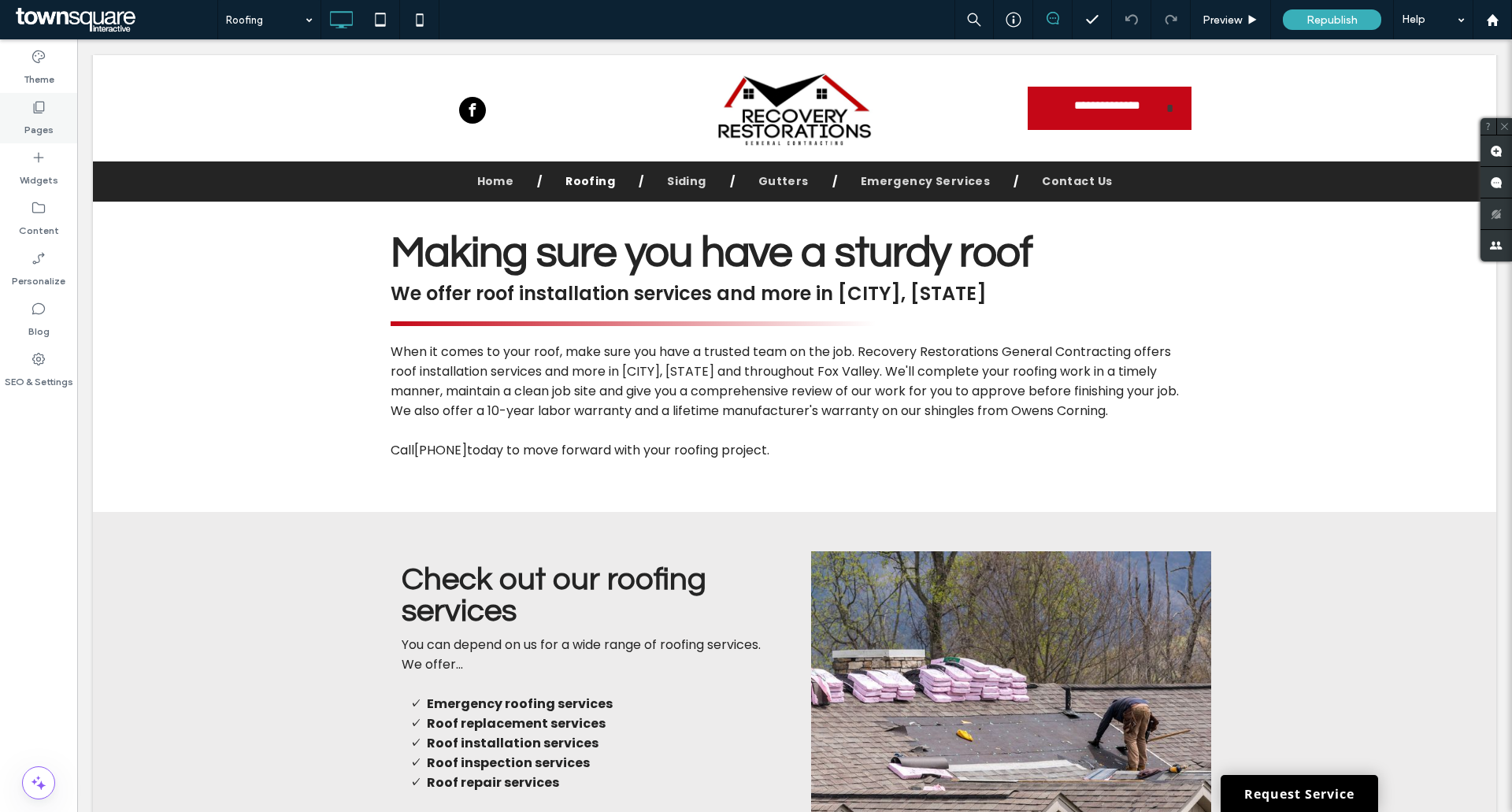 click on "Pages" at bounding box center [39, 118] 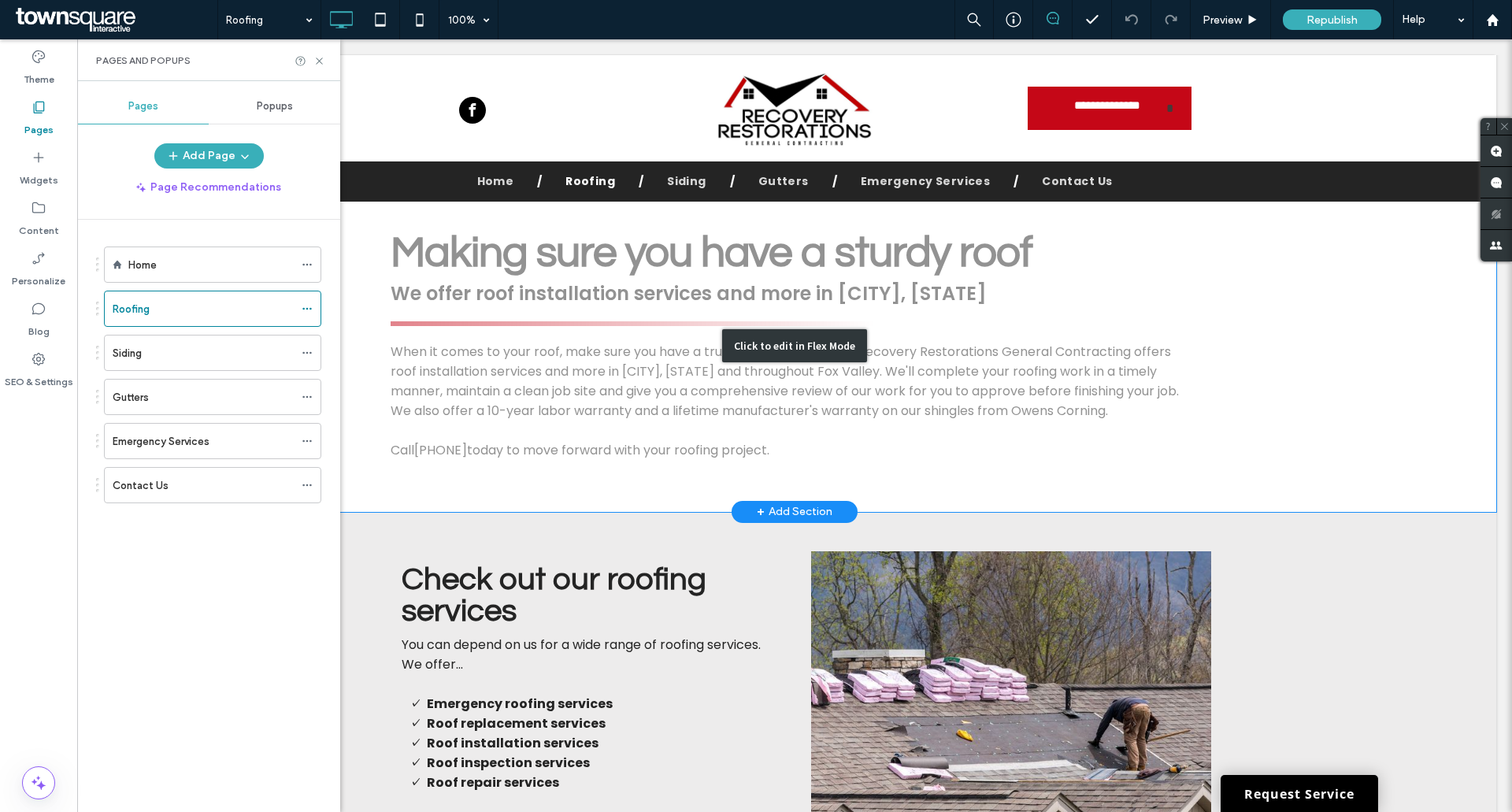 click on "Click to edit in Flex Mode" at bounding box center (795, 346) 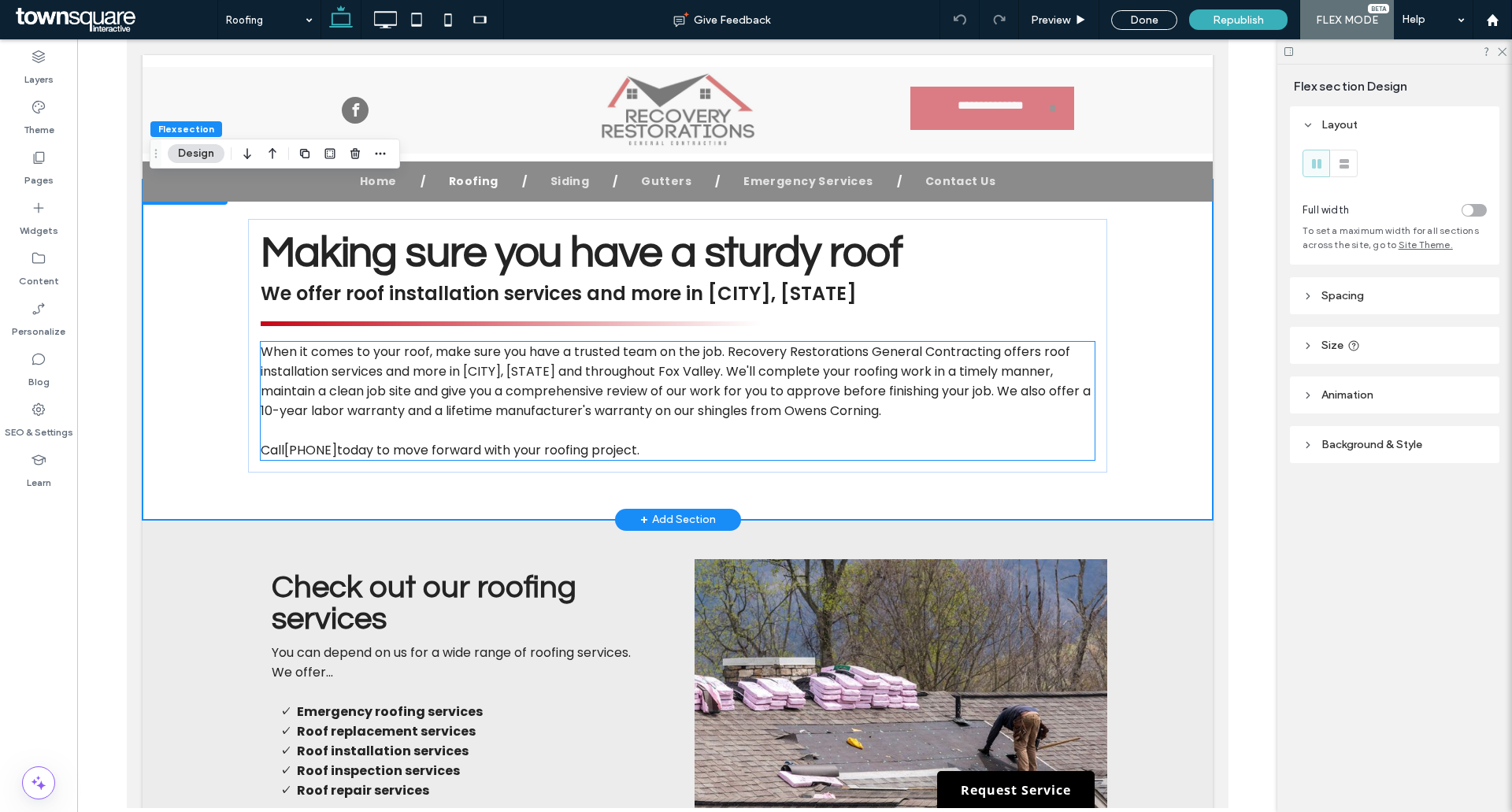 click on "When it comes to your roof, make sure you have a trusted team on the job. Recovery Restorations General Contracting offers roof installation services and more in Neenah, WI and throughout Fox Valley. We'll complete your roofing work in a timely manner, maintain a clean job site and give you a comprehensive review of our work for you to approve before finishing your job. We also offer a 10-year labor warranty and a lifetime manufacturer's warranty on our shingles from Owens Corning." at bounding box center [675, 381] 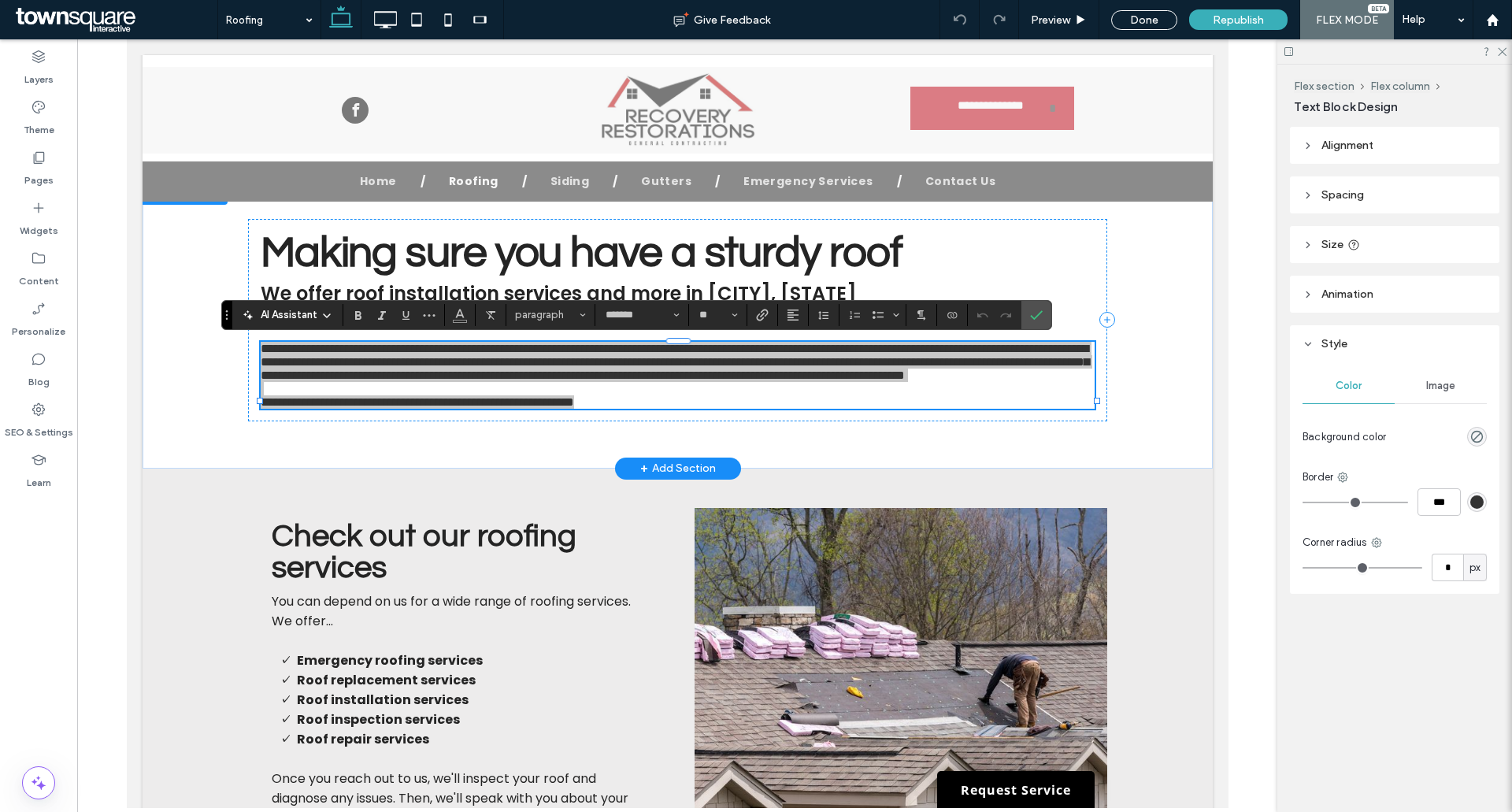 click on "AI Assistant" at bounding box center [289, 315] 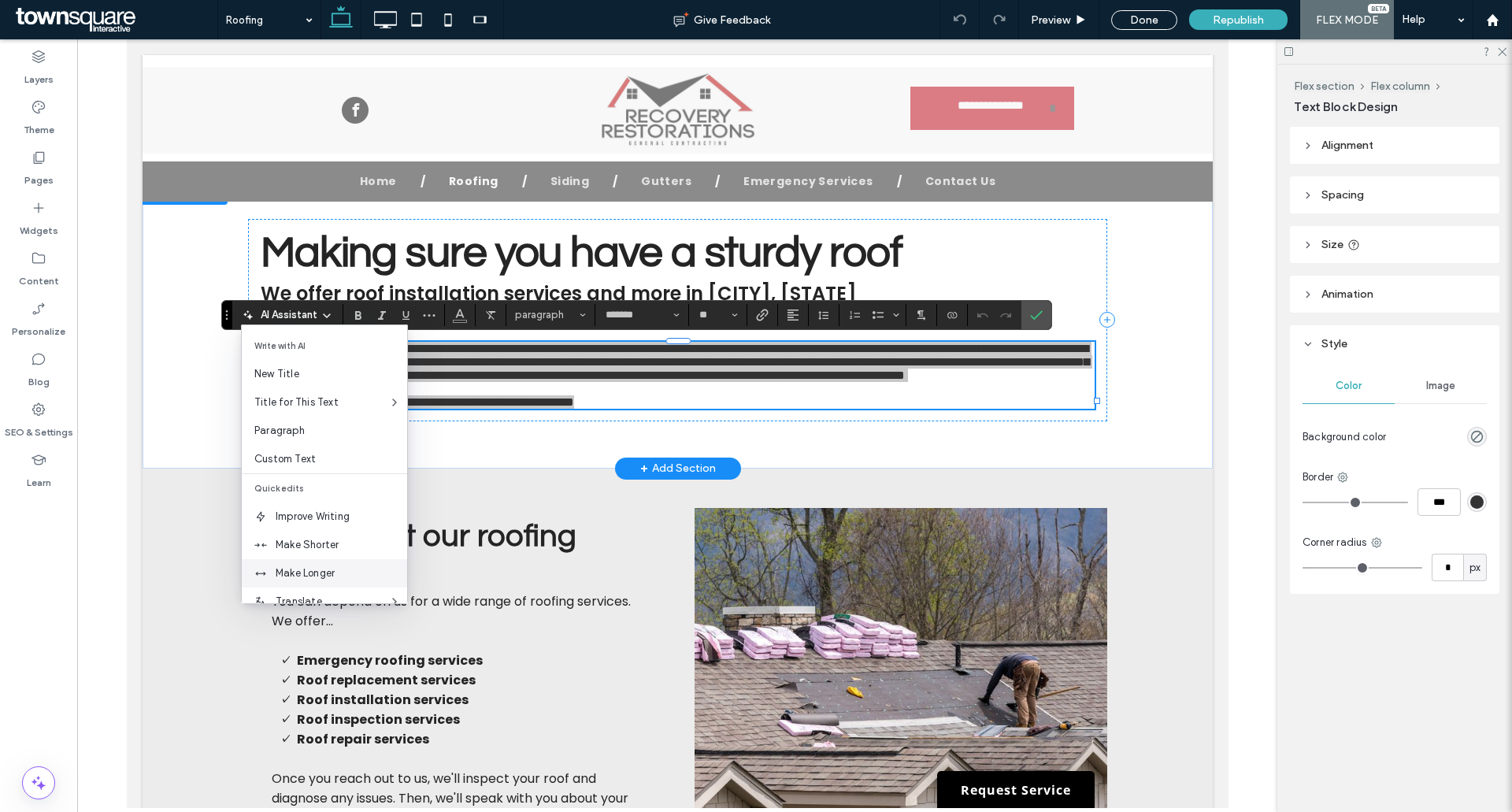 click on "Make Longer" at bounding box center [341, 573] 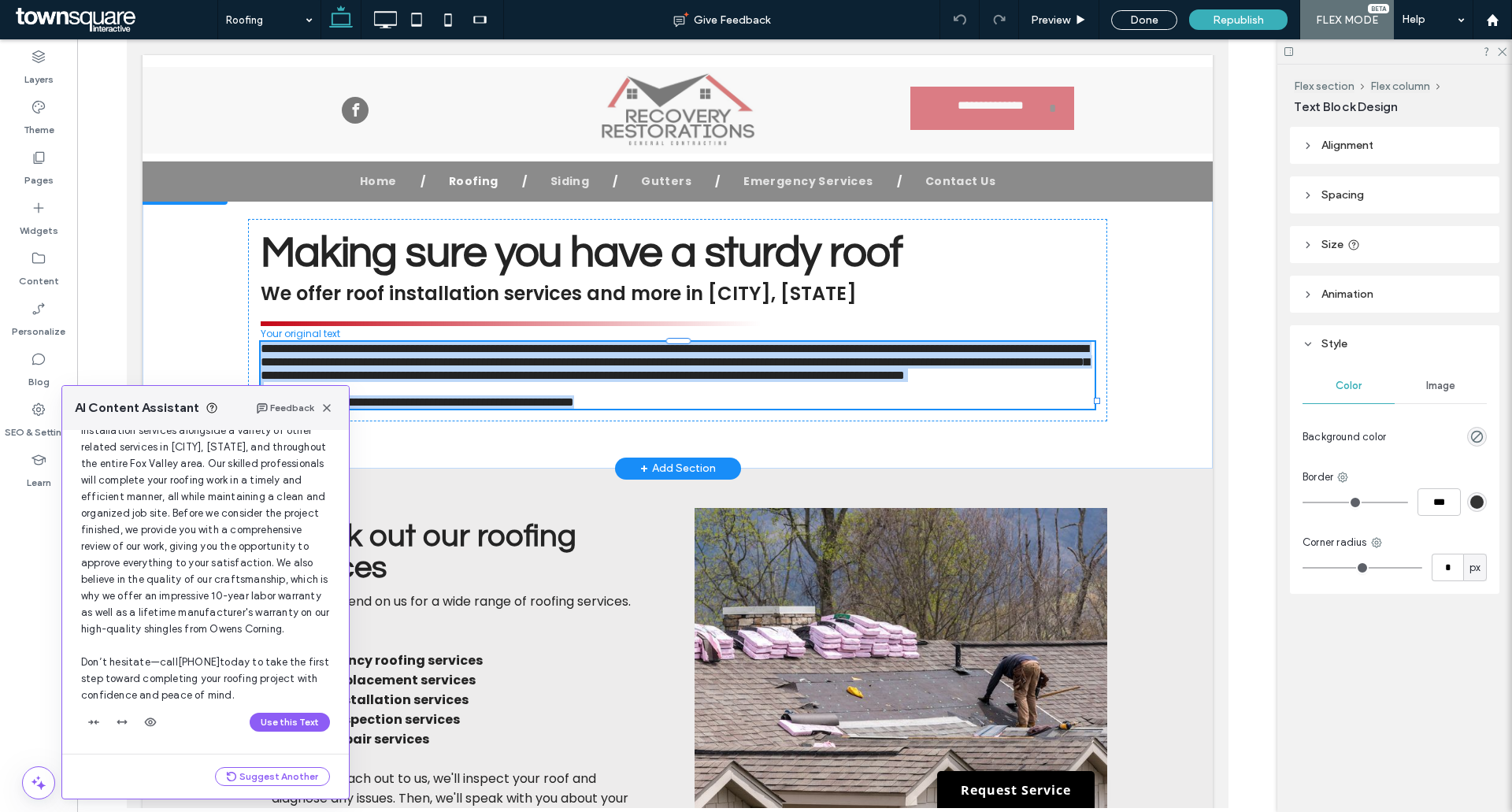 scroll, scrollTop: 167, scrollLeft: 0, axis: vertical 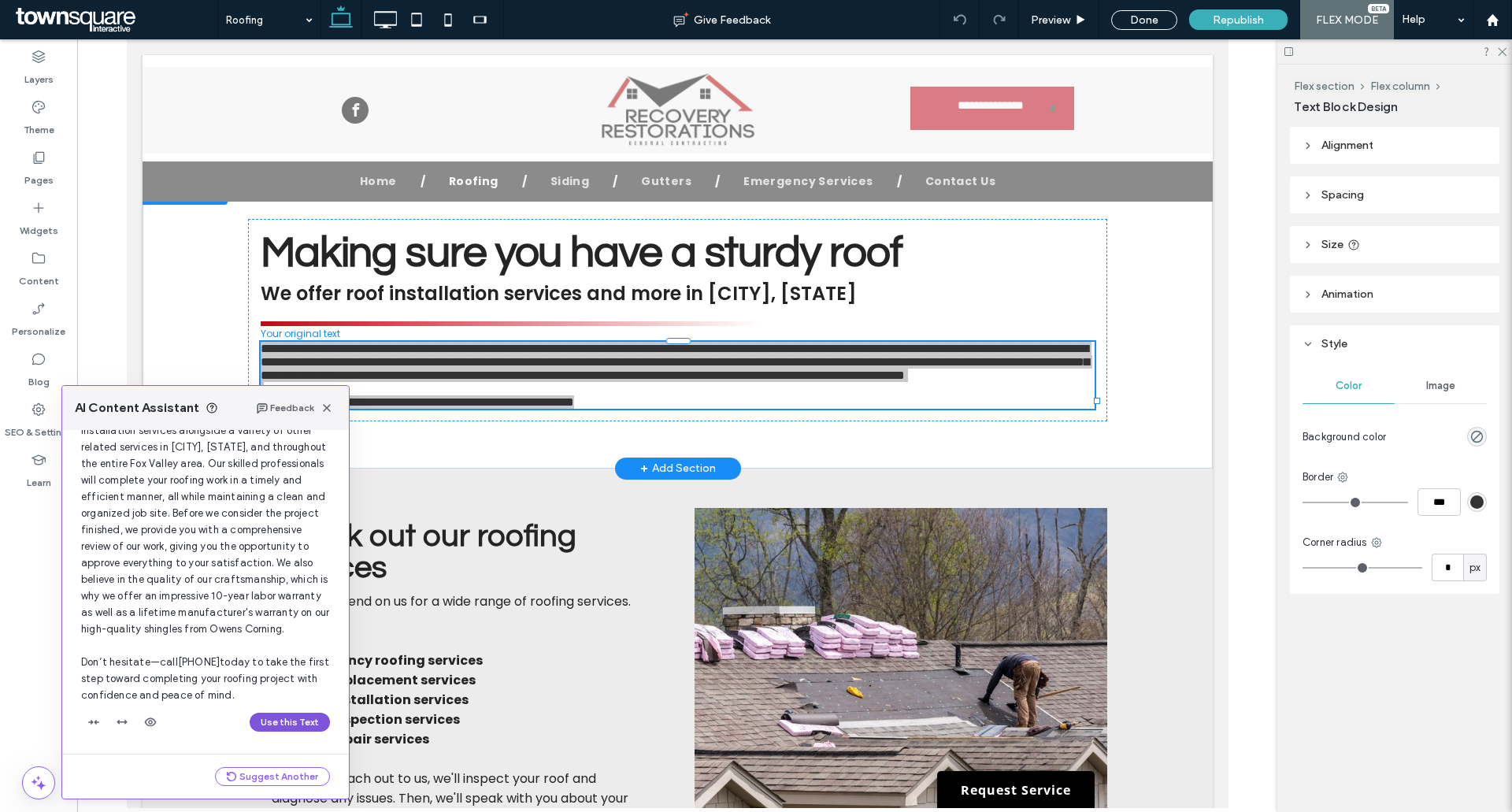 click on "Use this Text" at bounding box center [290, 722] 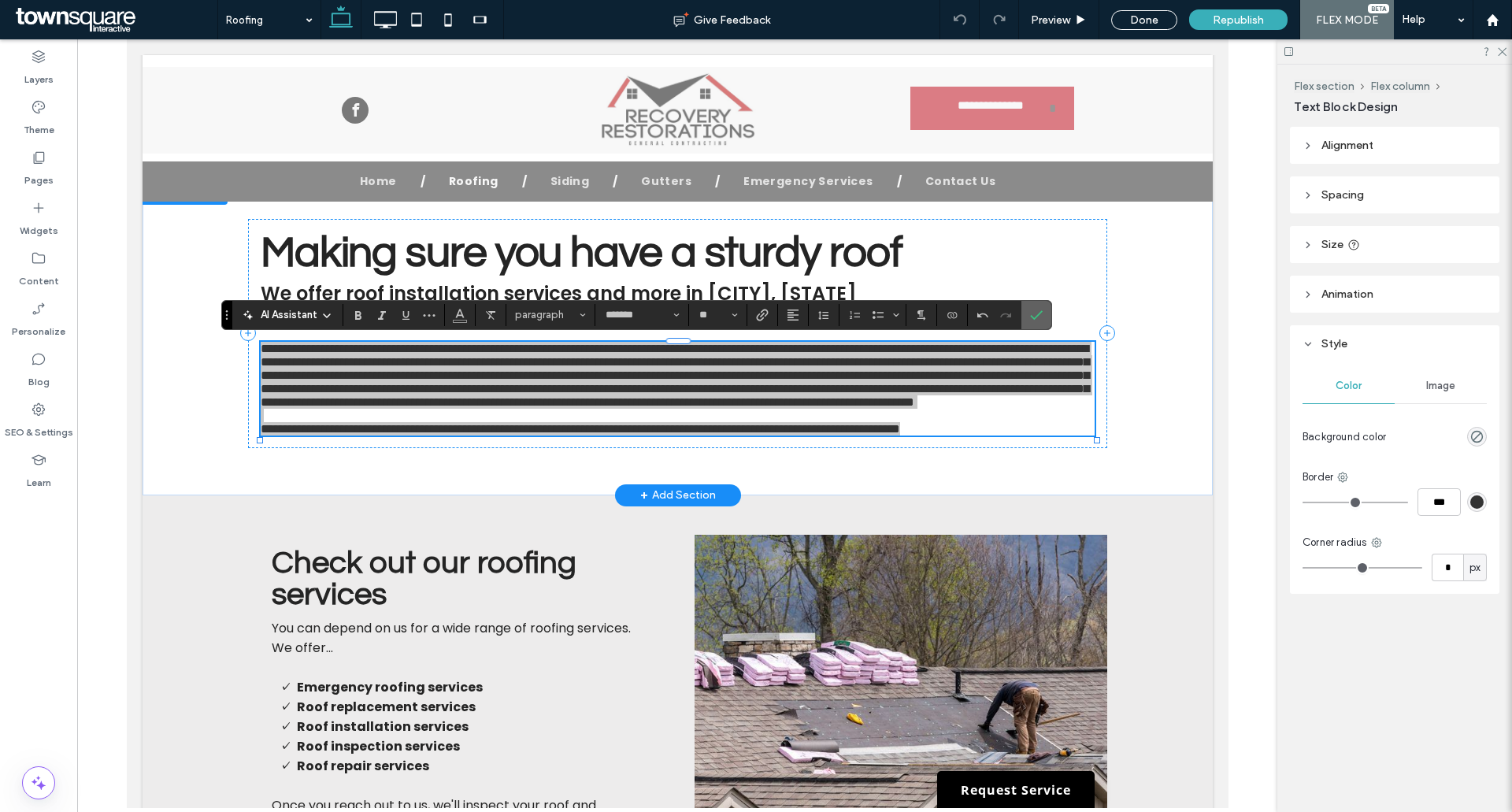 click at bounding box center (1036, 315) 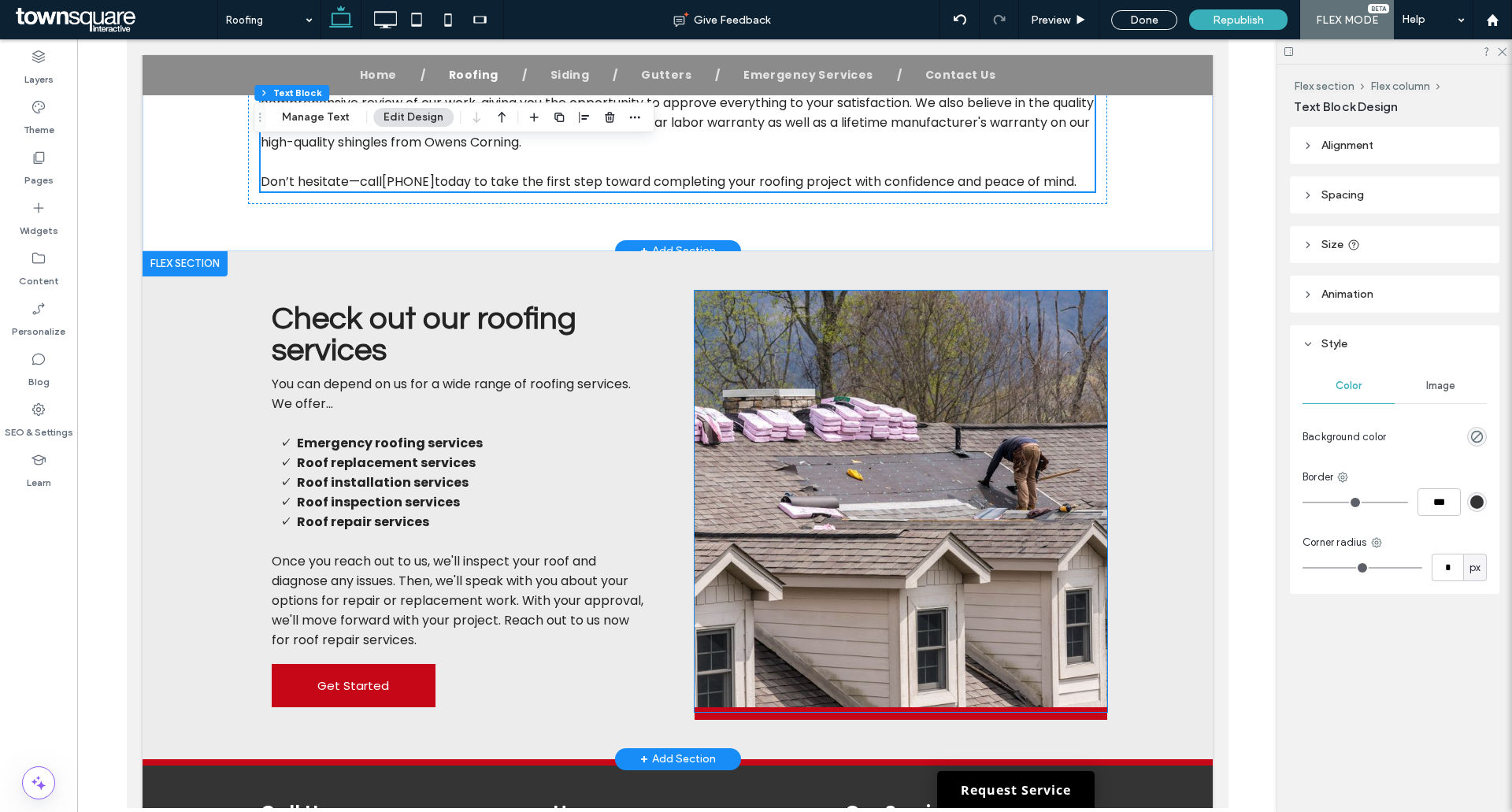 scroll, scrollTop: 630, scrollLeft: 0, axis: vertical 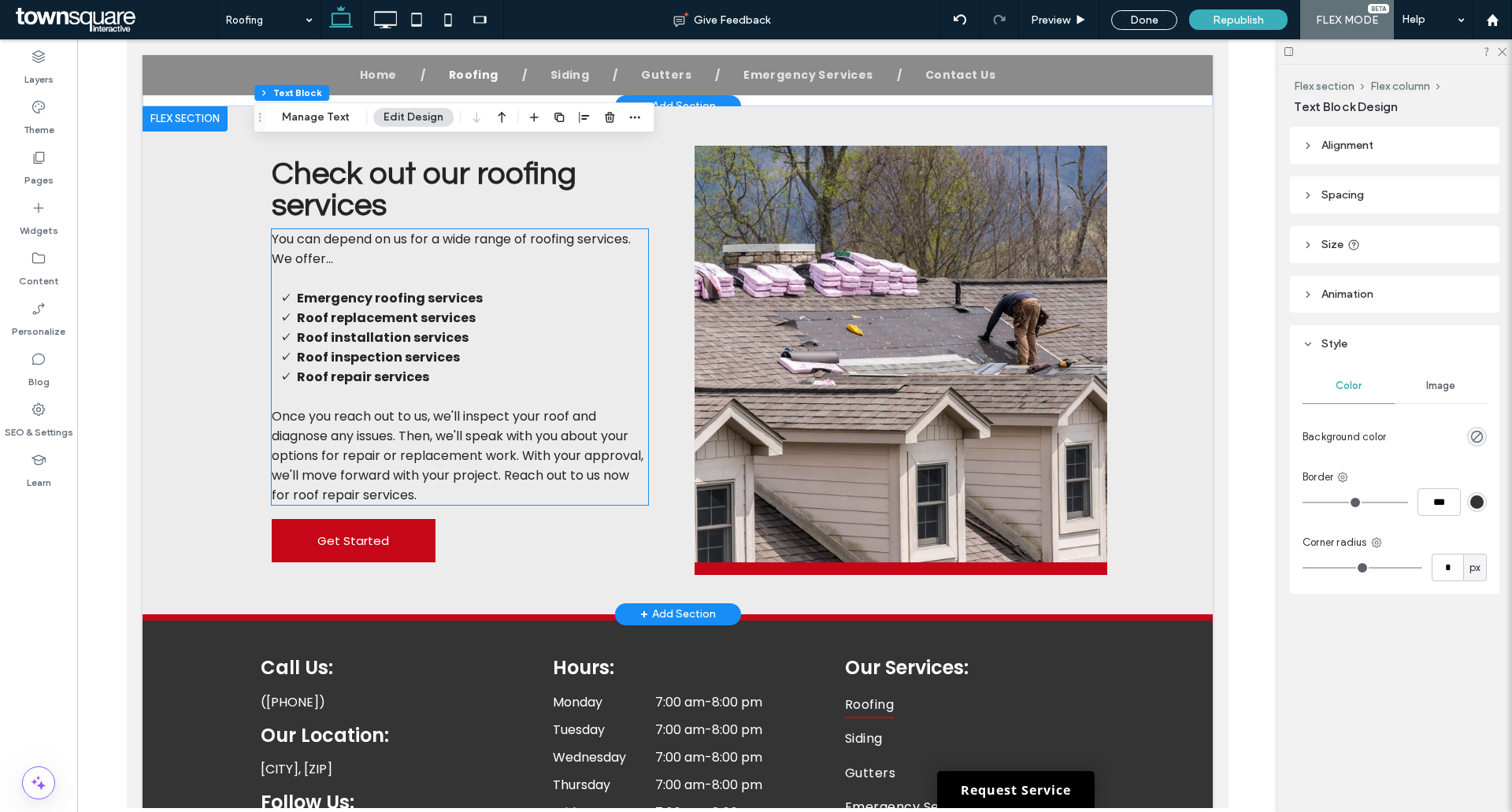 click on "Emergency roofing services" at bounding box center (389, 298) 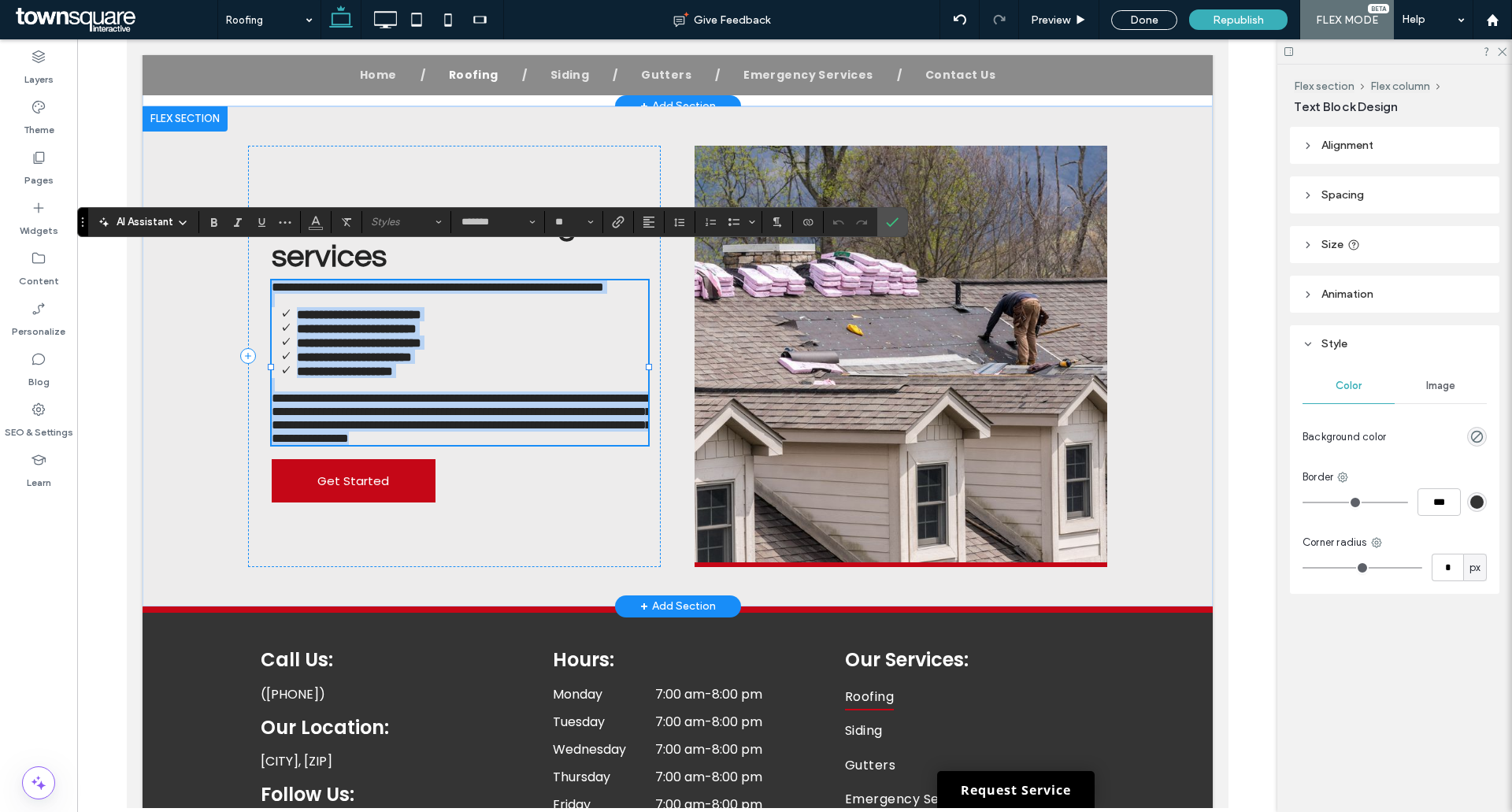 click on "**********" at bounding box center [472, 314] 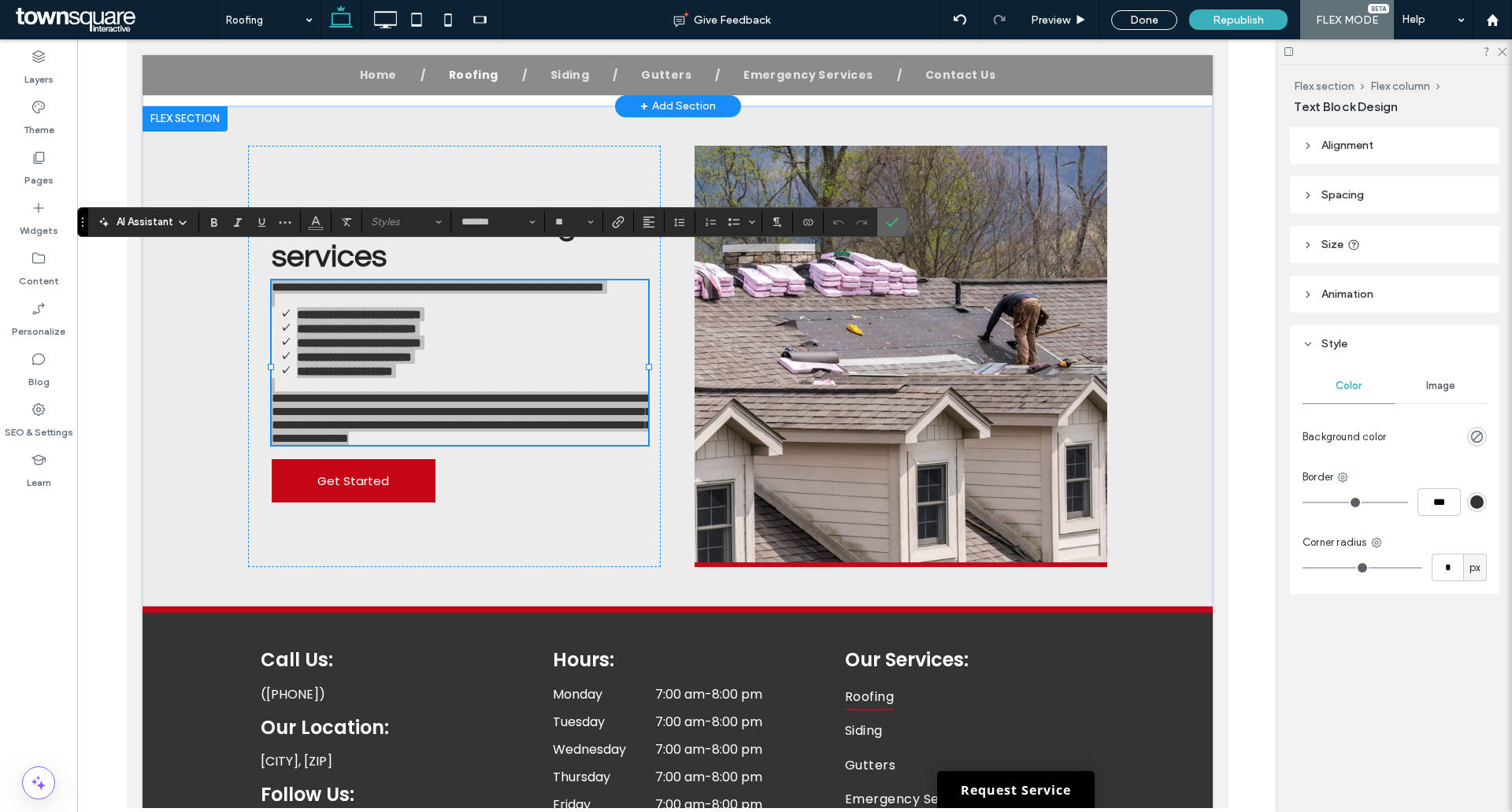 click at bounding box center [892, 222] 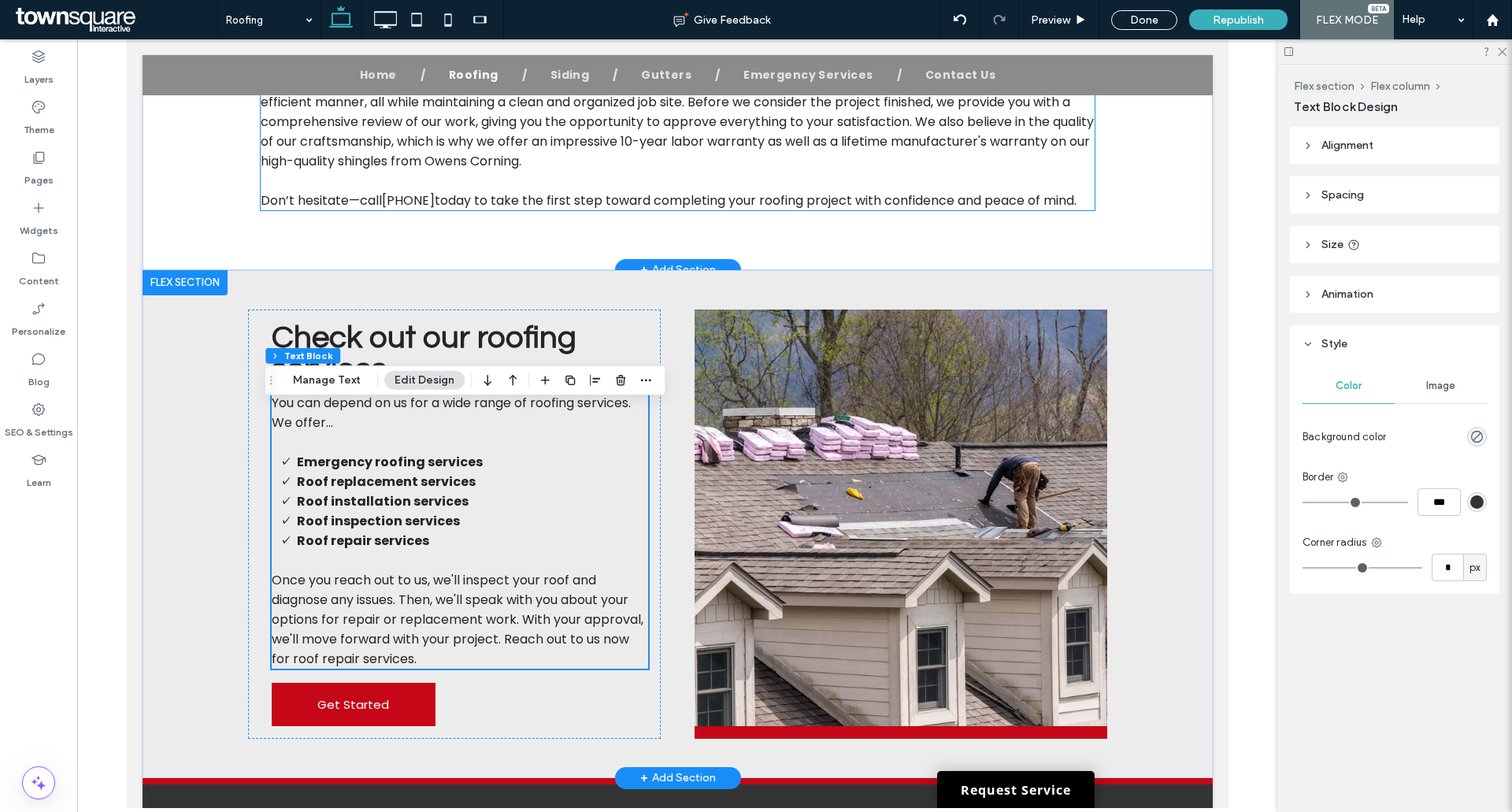 scroll, scrollTop: 473, scrollLeft: 0, axis: vertical 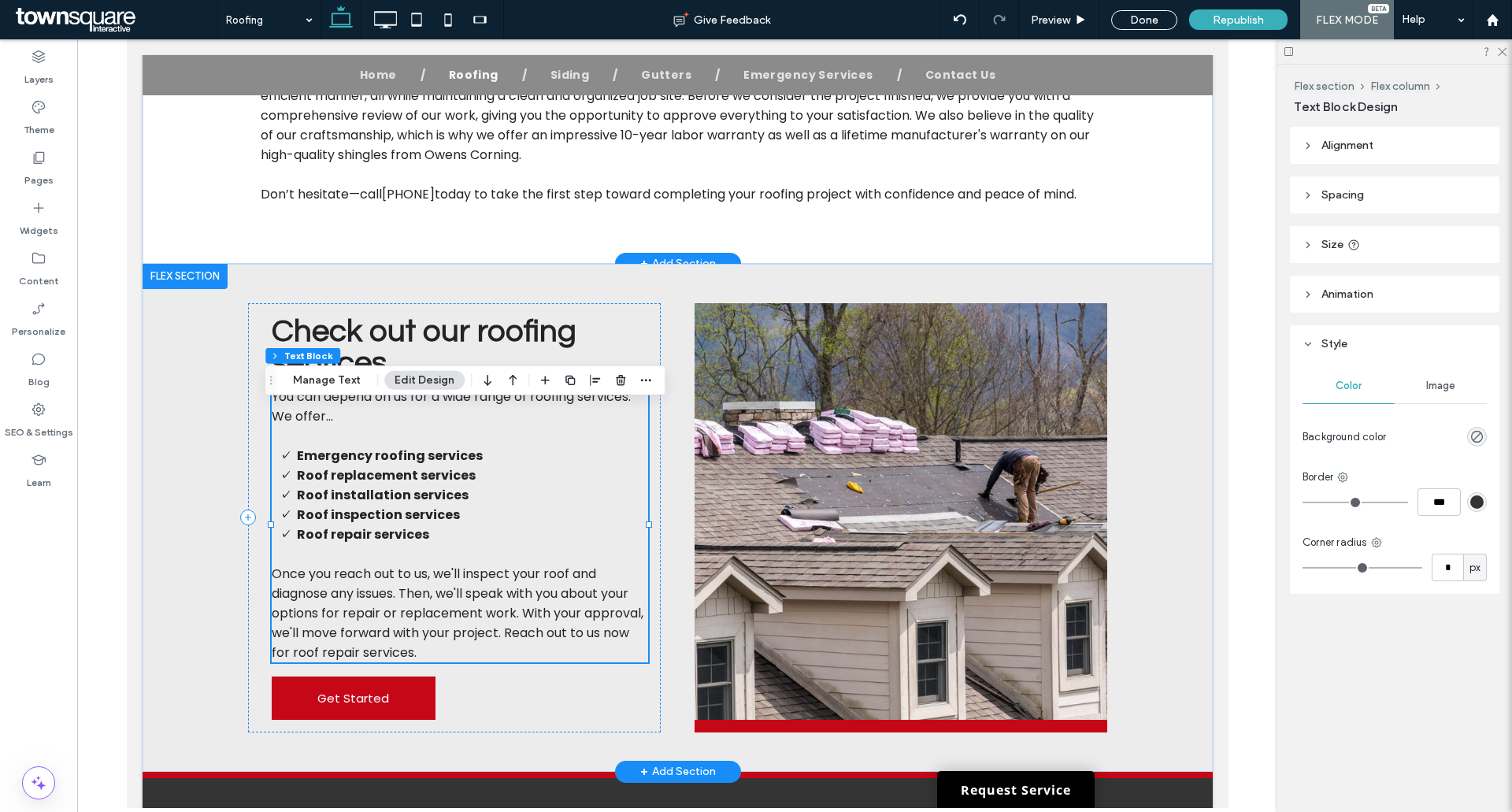 click on "Once you reach out to us, we'll inspect your roof and diagnose any issues. Then, we'll speak with you about your options for repair or replacement work. With your approval, we'll move forward with your project. Reach out to us now for roof repair services." at bounding box center (457, 613) 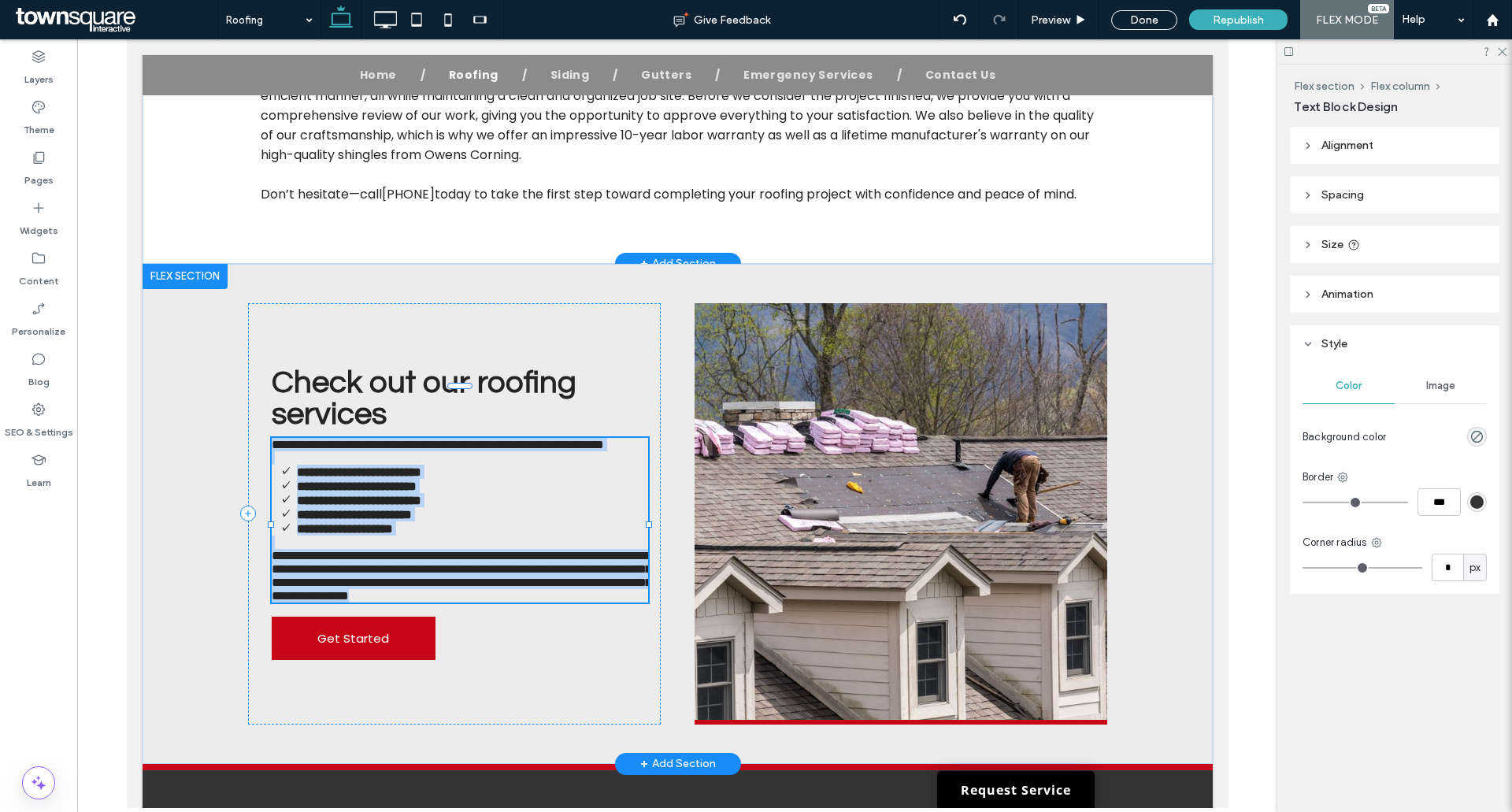type on "*******" 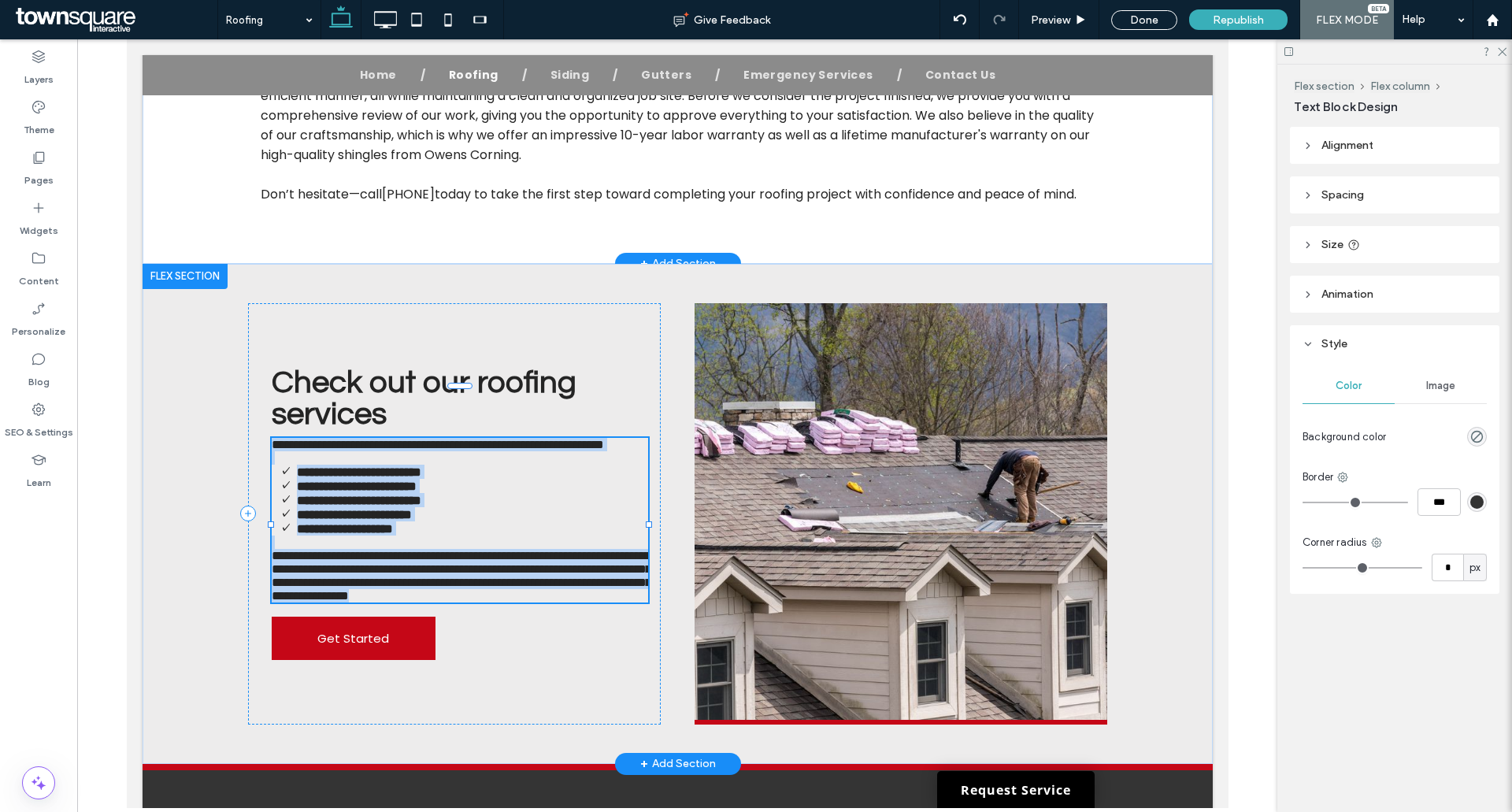 type on "**" 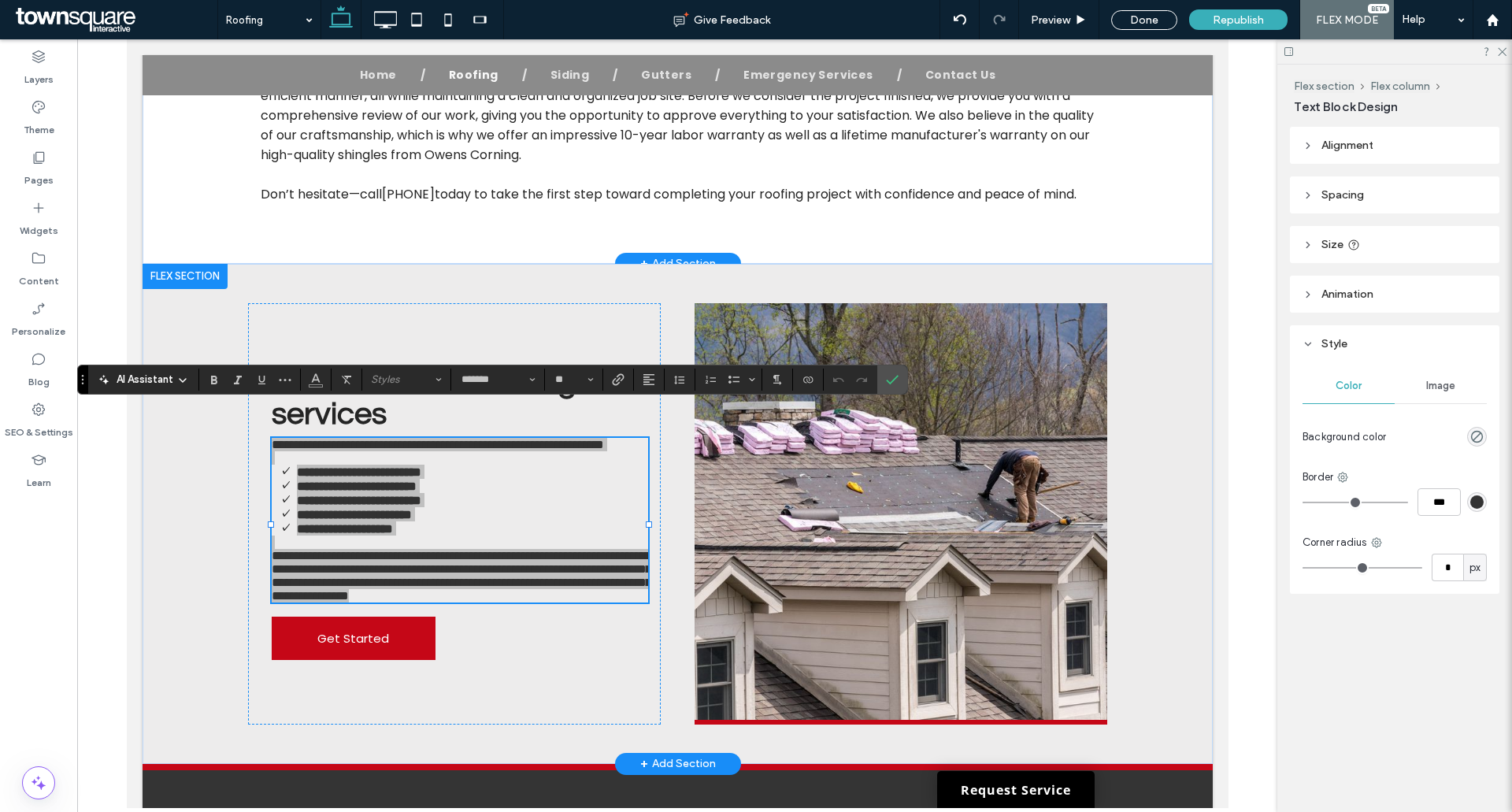click on "AI Assistant" at bounding box center (145, 380) 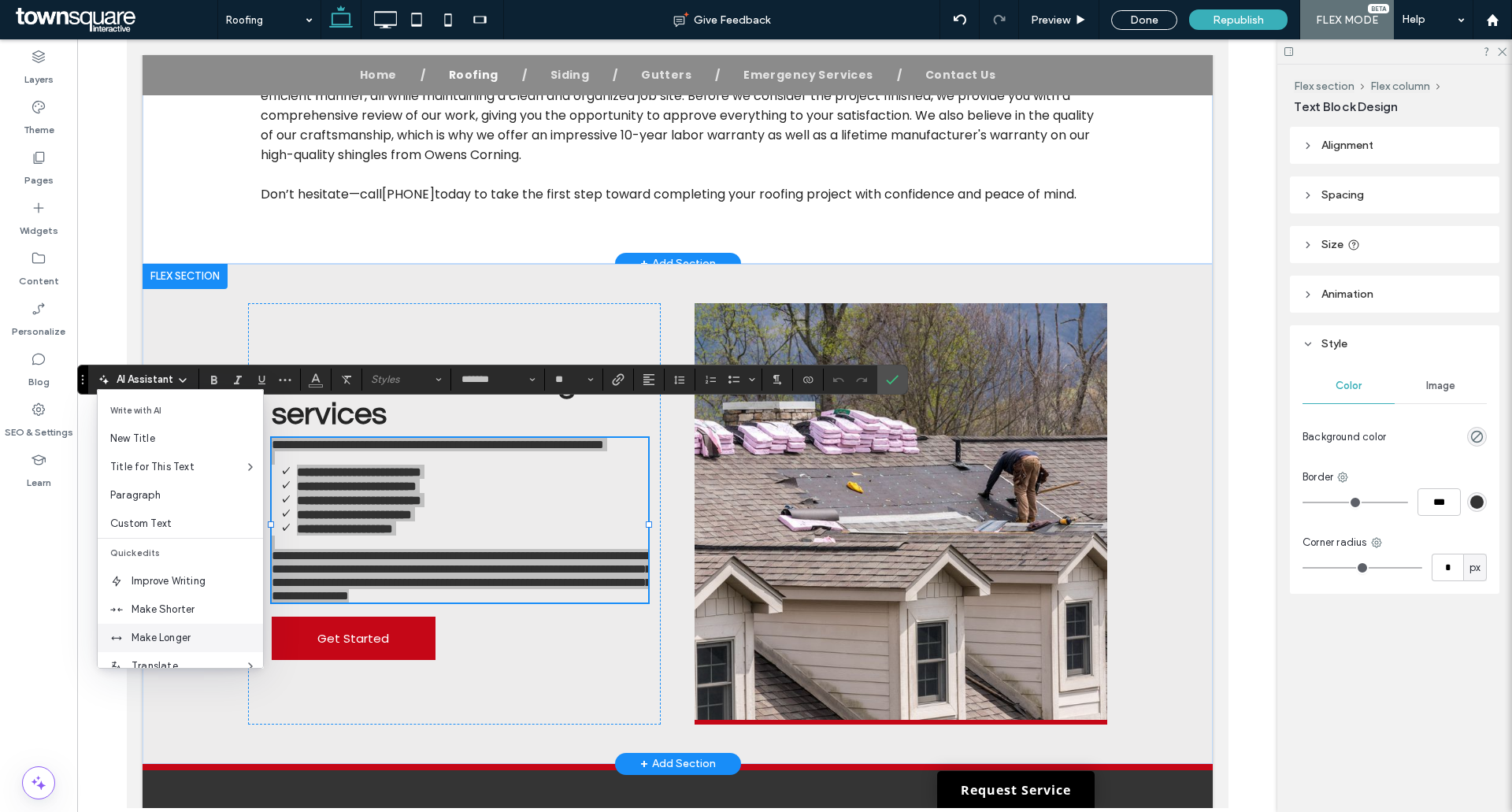 click on "Make Longer" at bounding box center (180, 638) 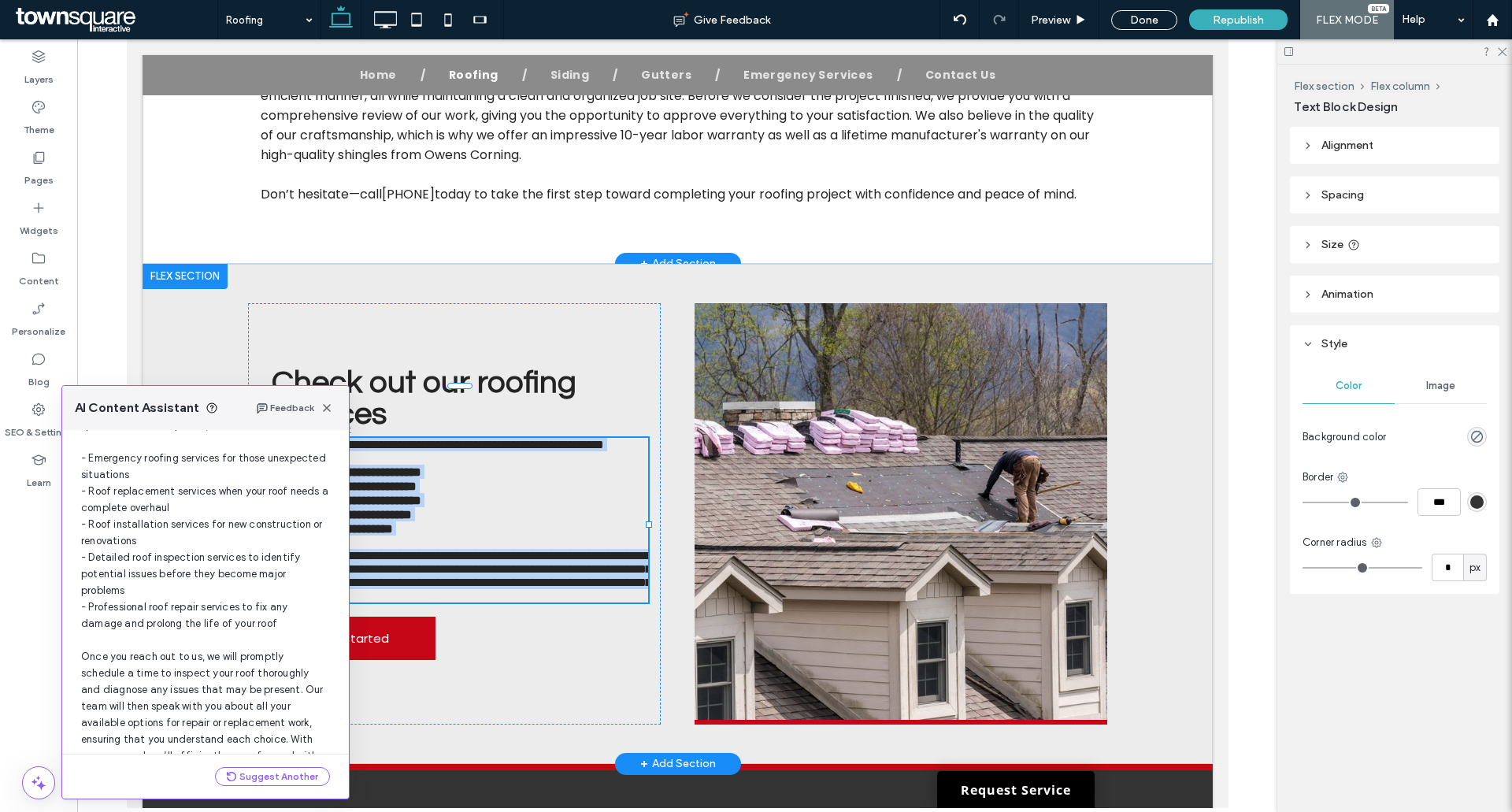 scroll, scrollTop: 233, scrollLeft: 0, axis: vertical 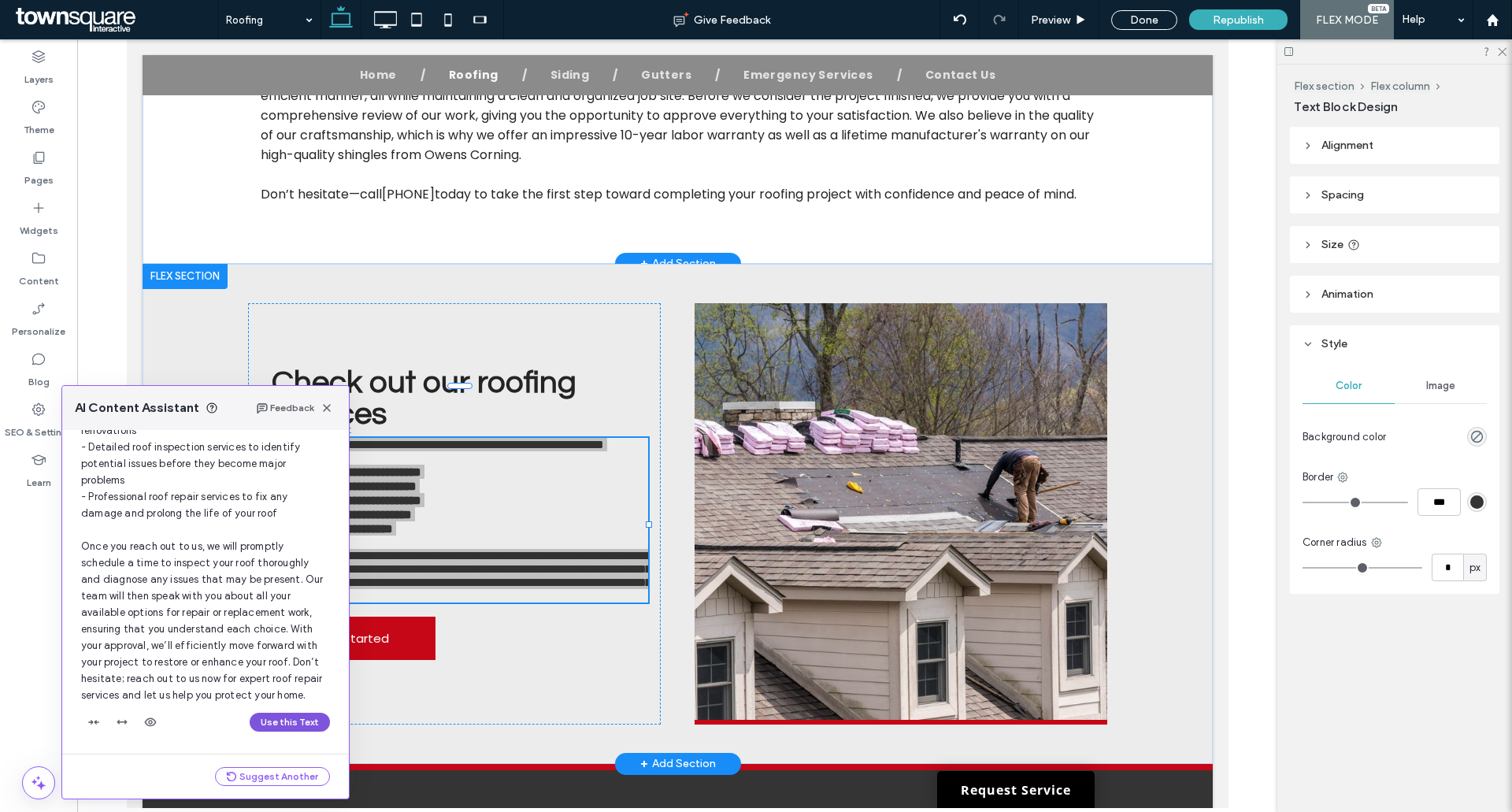 click on "Use this Text" at bounding box center [290, 722] 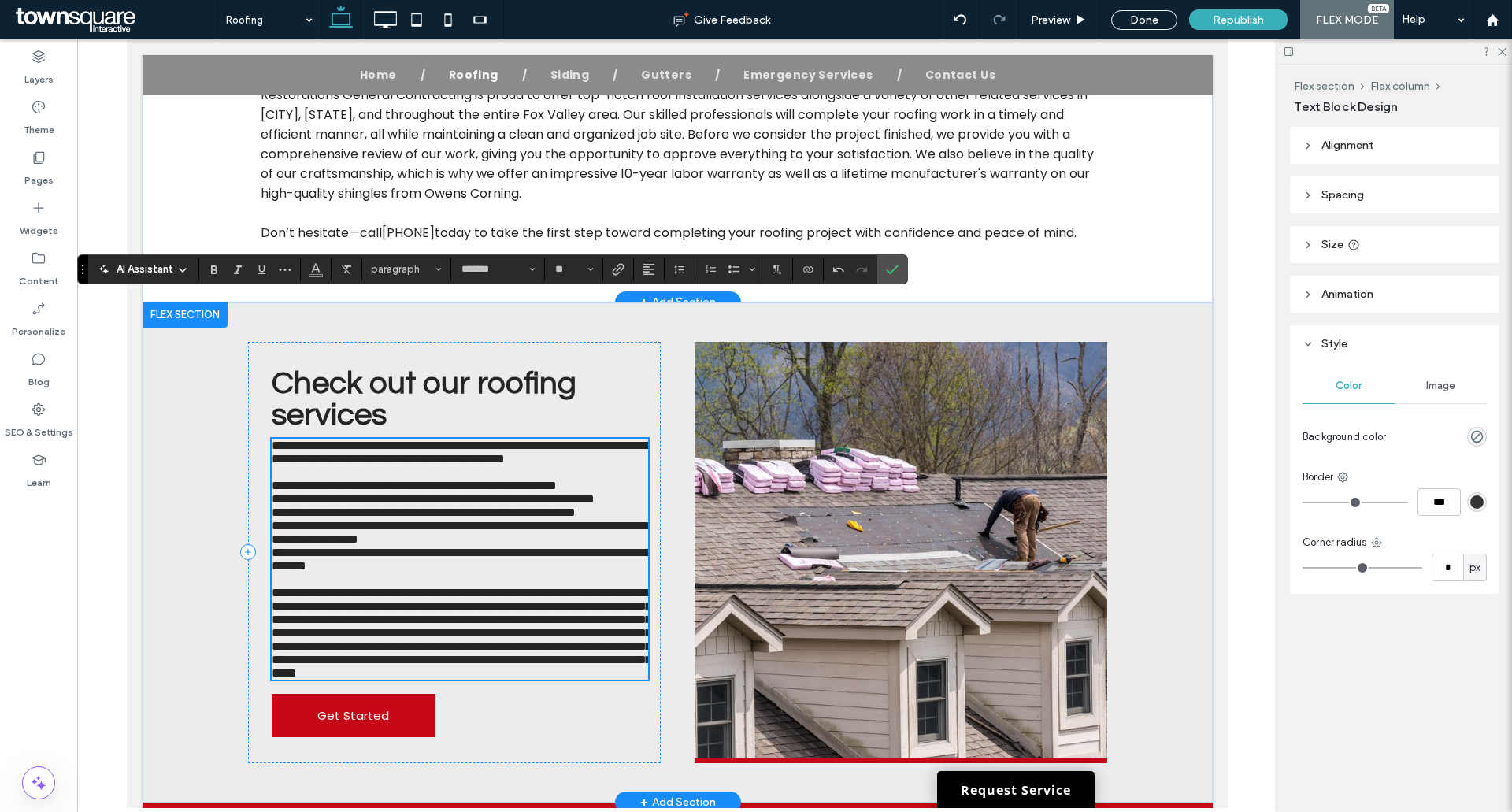 scroll, scrollTop: 585, scrollLeft: 0, axis: vertical 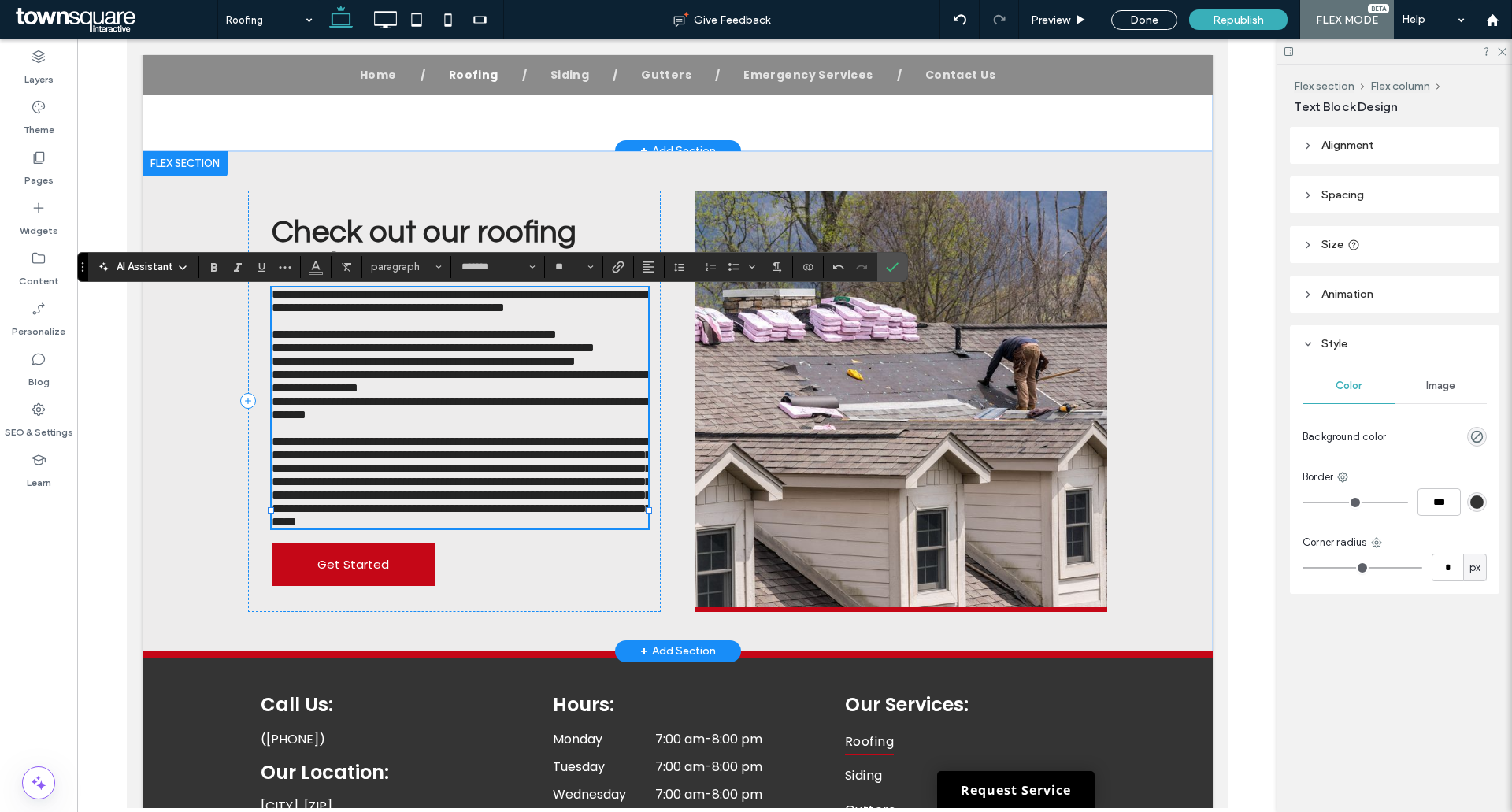 click on "**********" at bounding box center (460, 408) 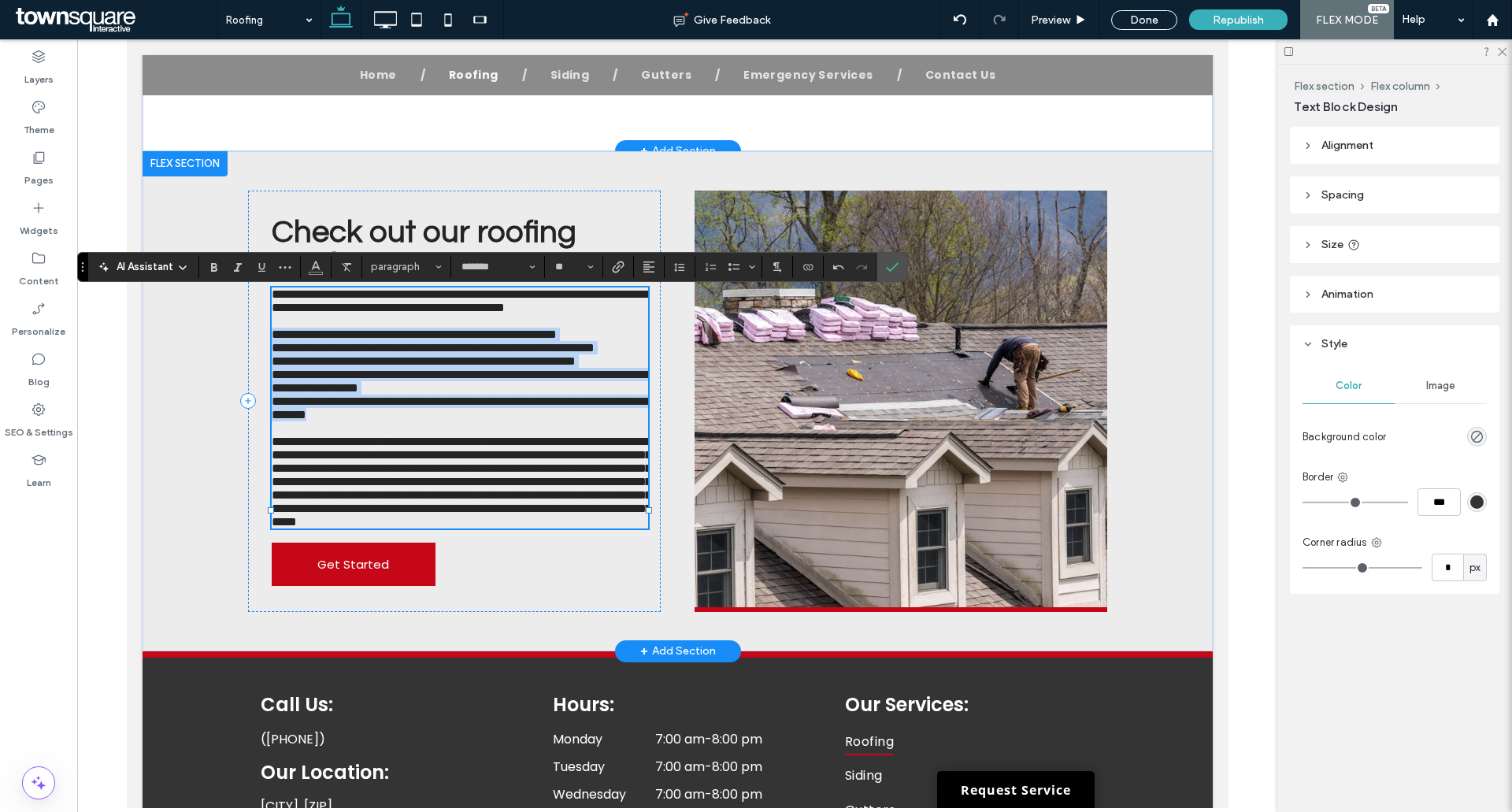drag, startPoint x: 451, startPoint y: 562, endPoint x: 265, endPoint y: 376, distance: 263.0437 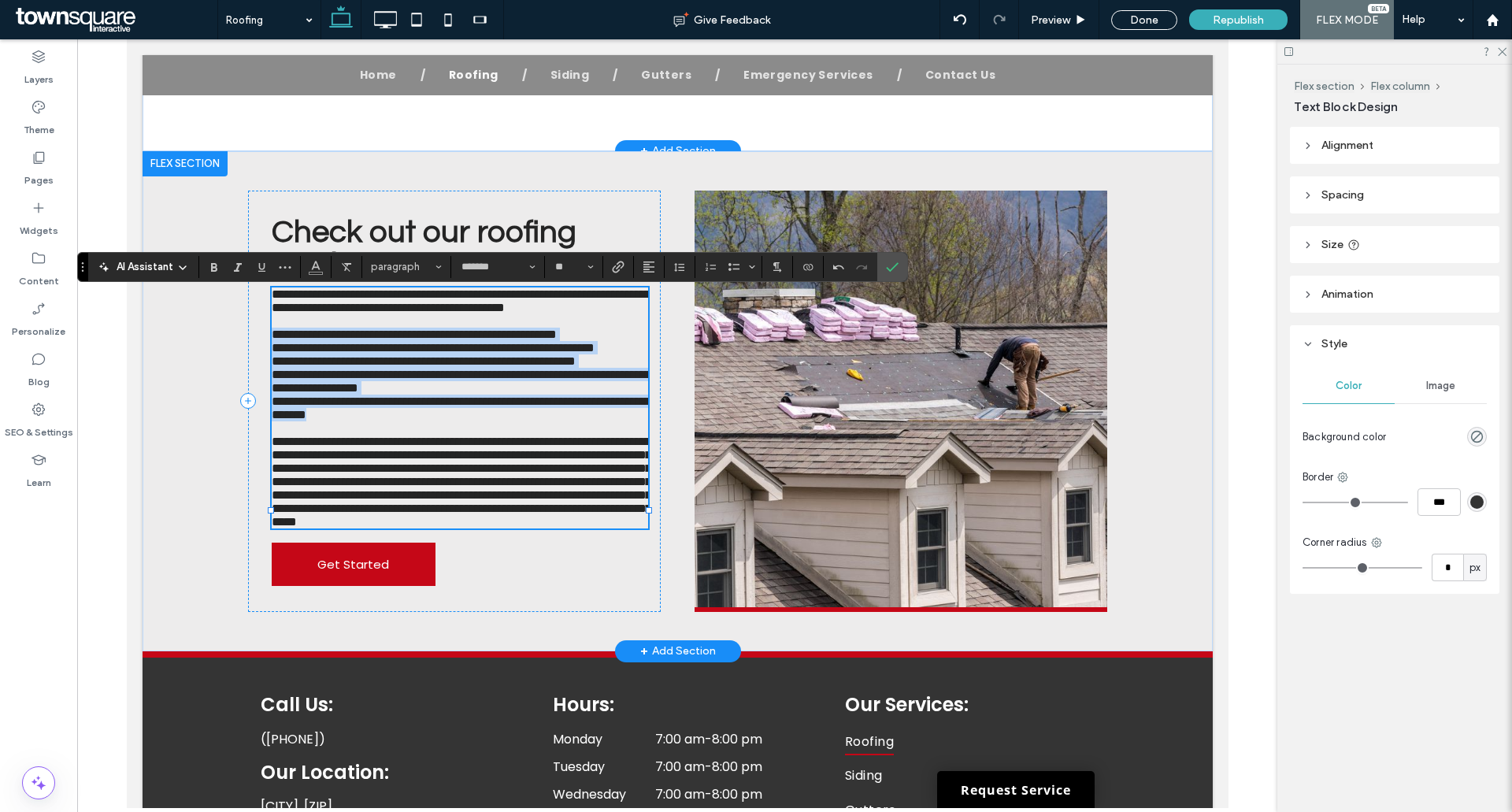 click on "**********" at bounding box center (459, 408) 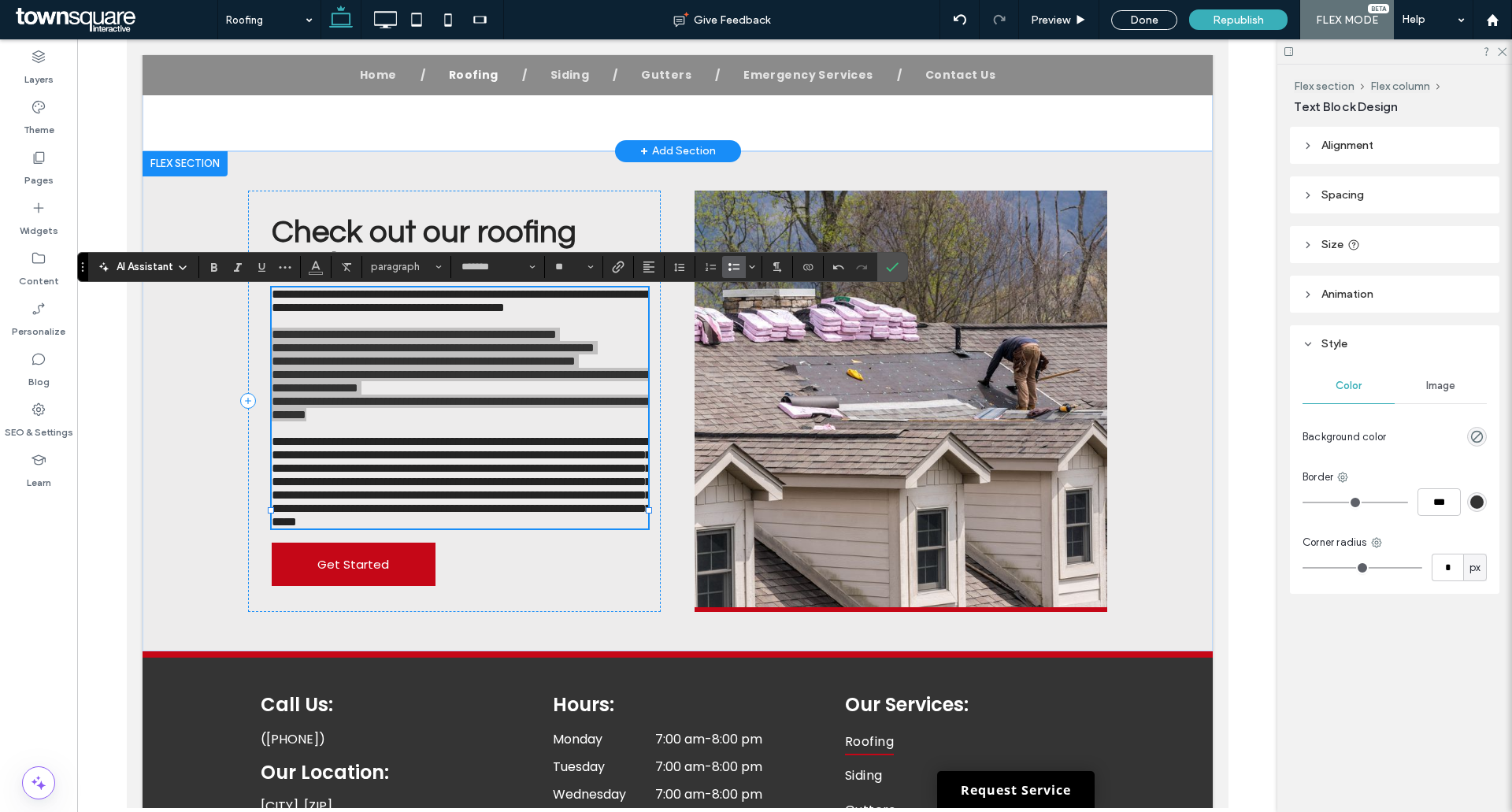 click 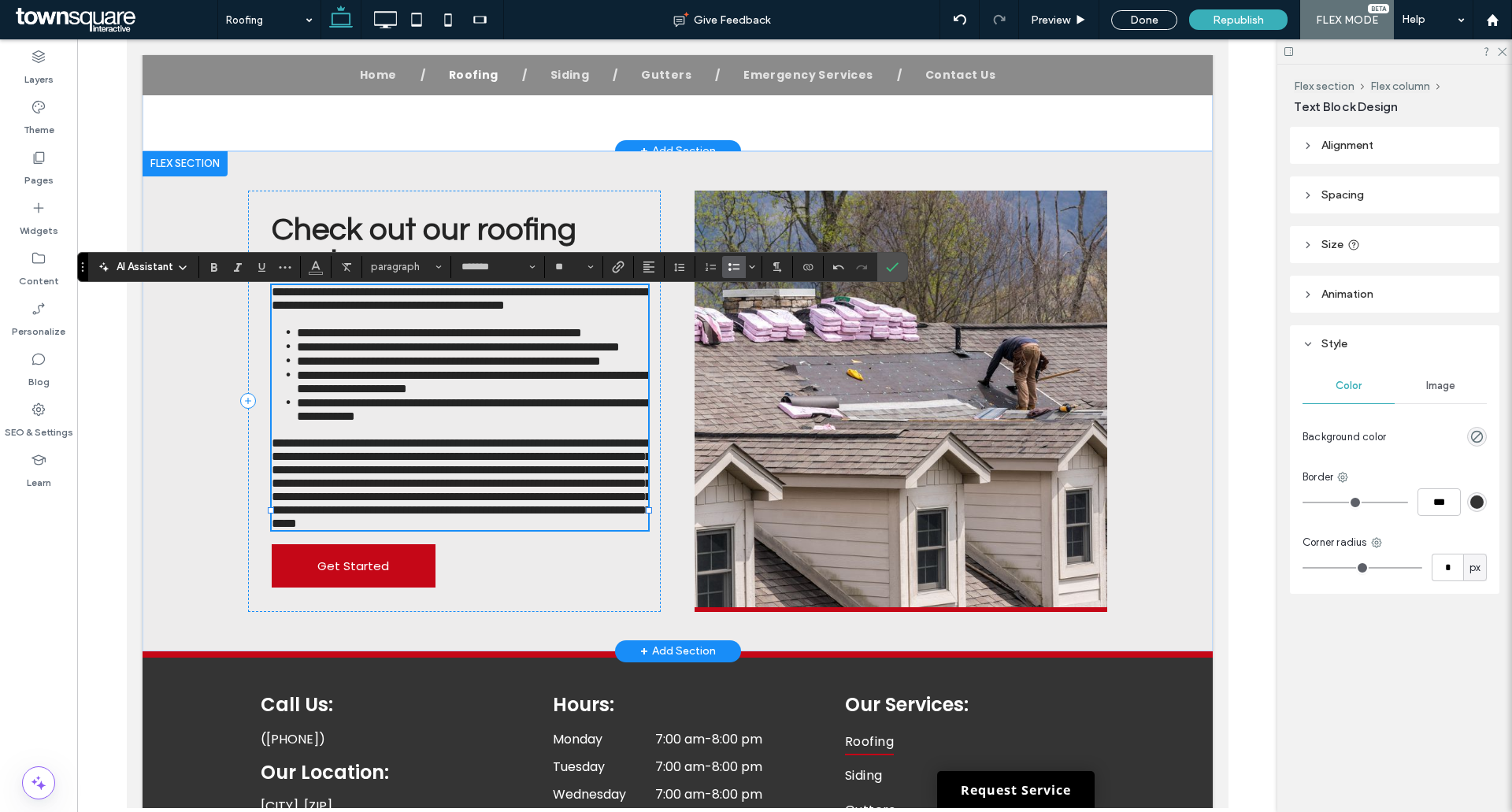 click on "**********" at bounding box center [439, 332] 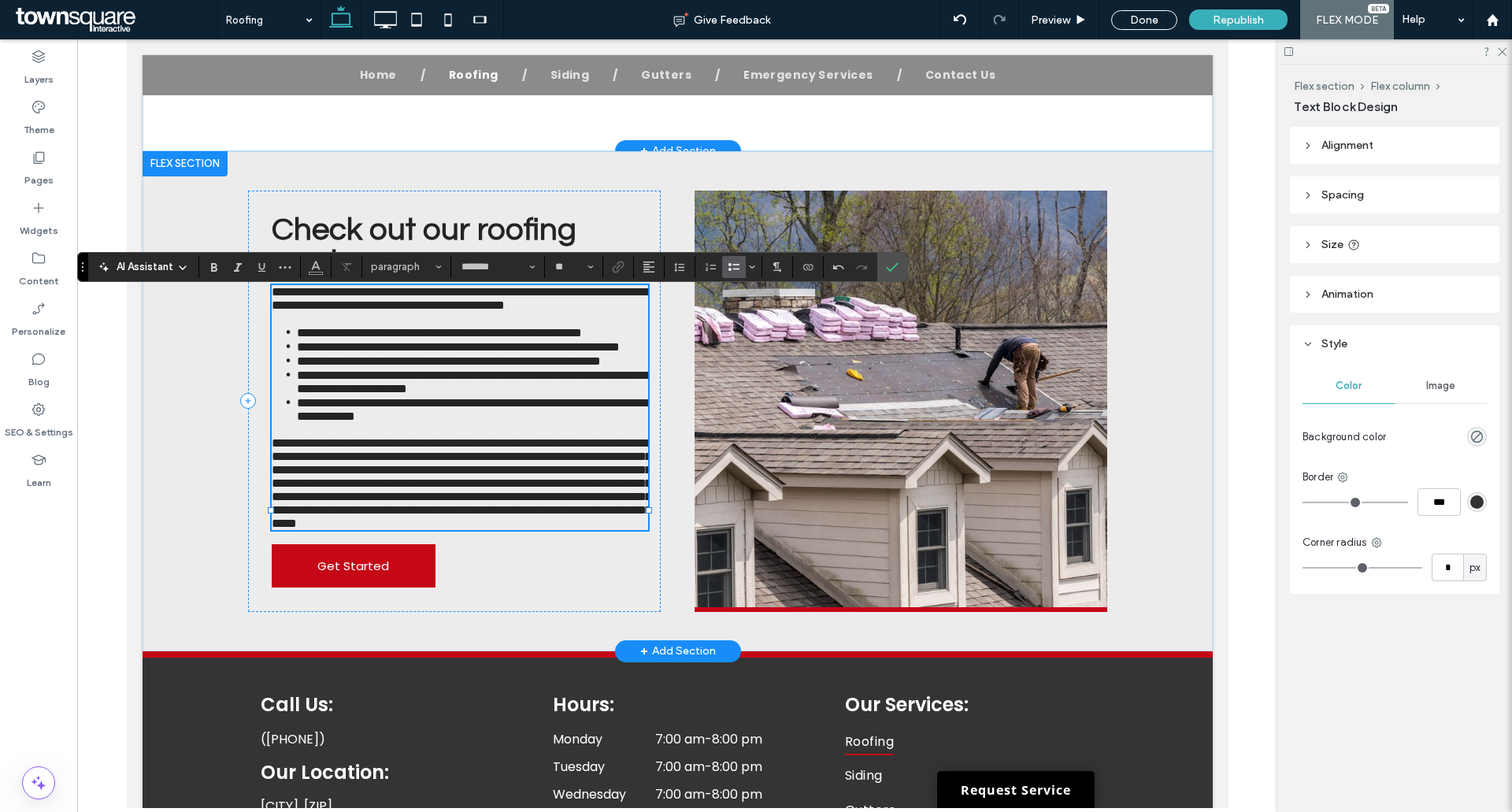 type 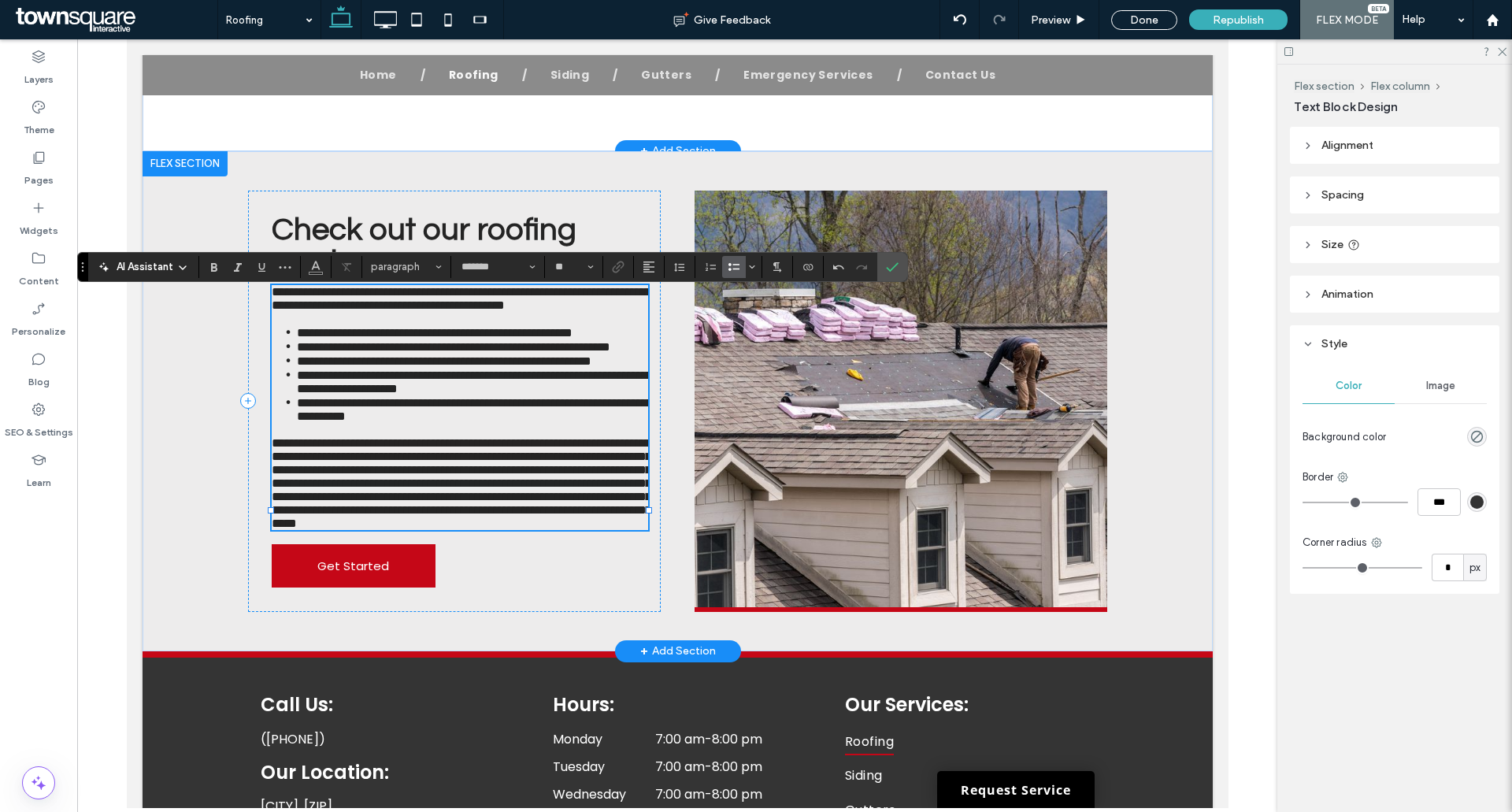 click on "**********" at bounding box center (473, 410) 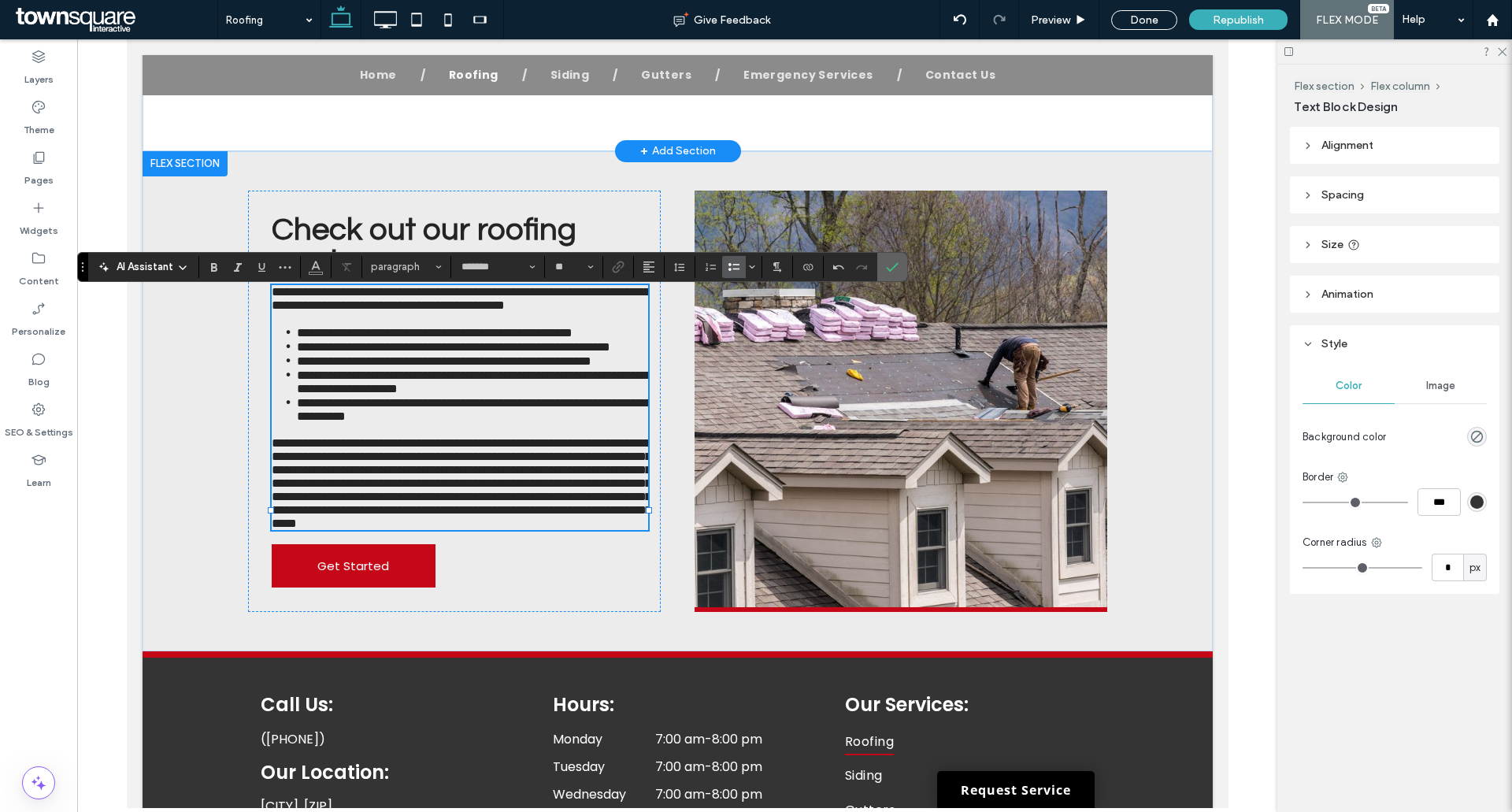click at bounding box center (892, 267) 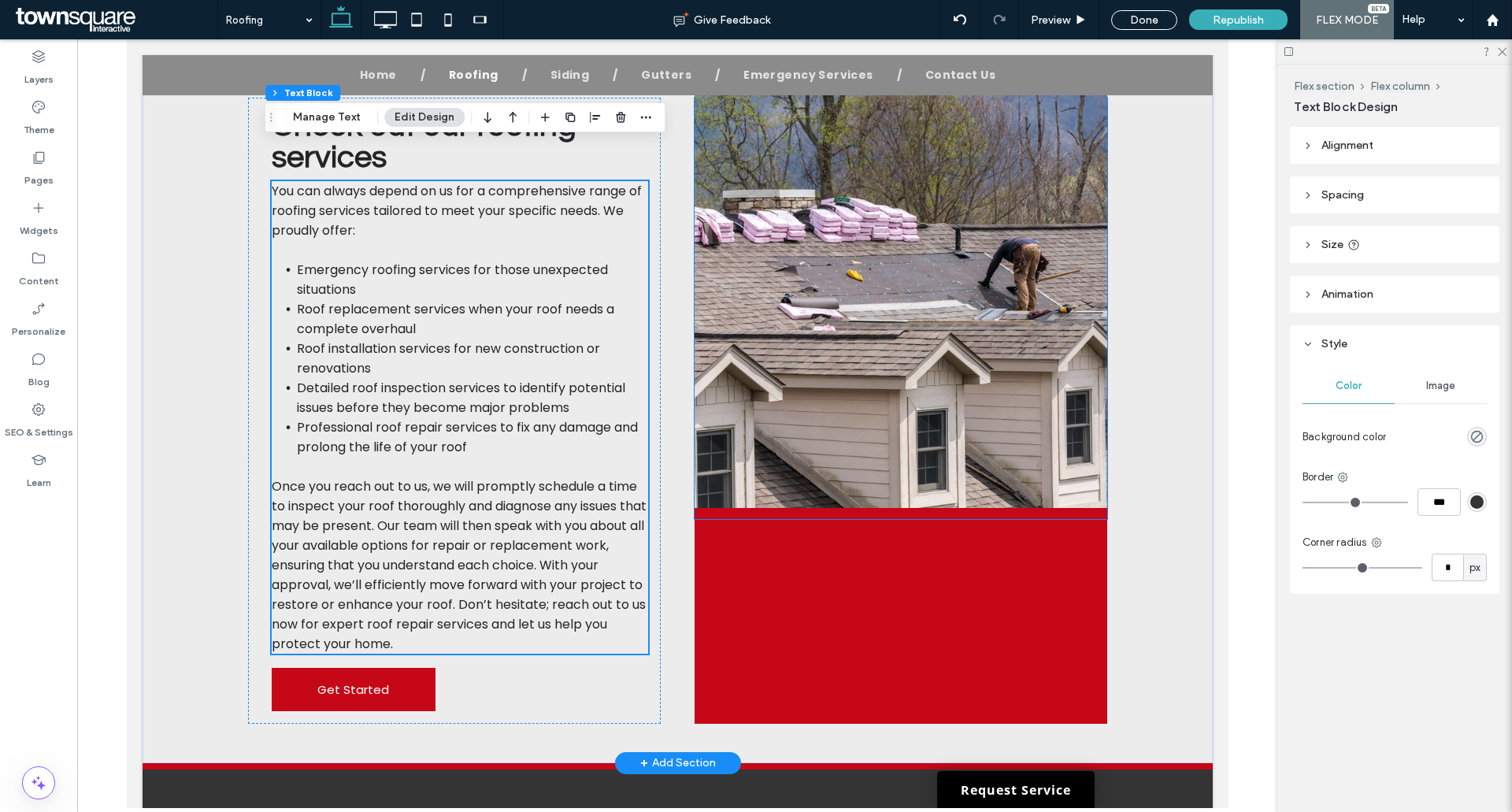 scroll, scrollTop: 821, scrollLeft: 0, axis: vertical 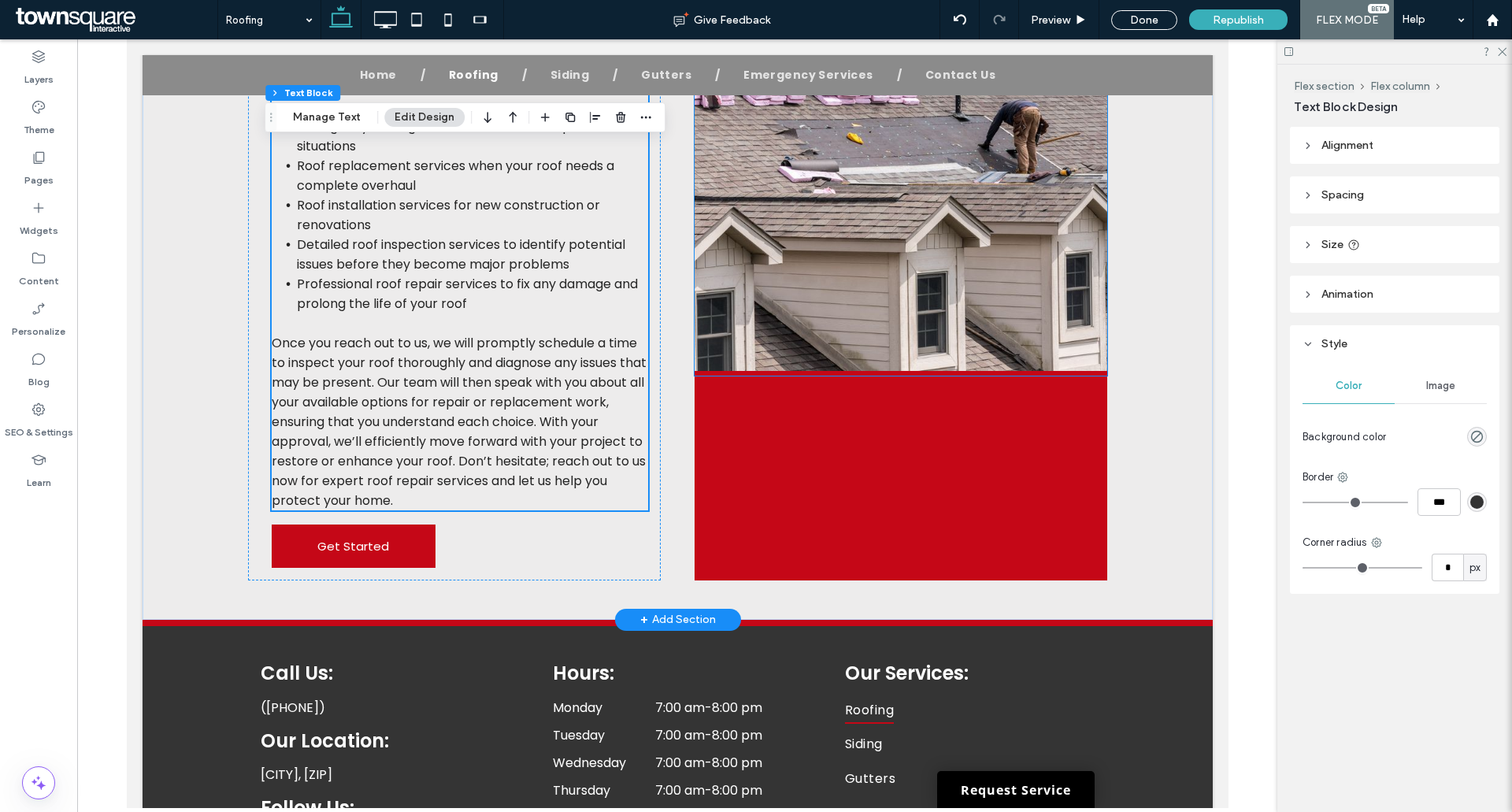 click at bounding box center (900, 165) 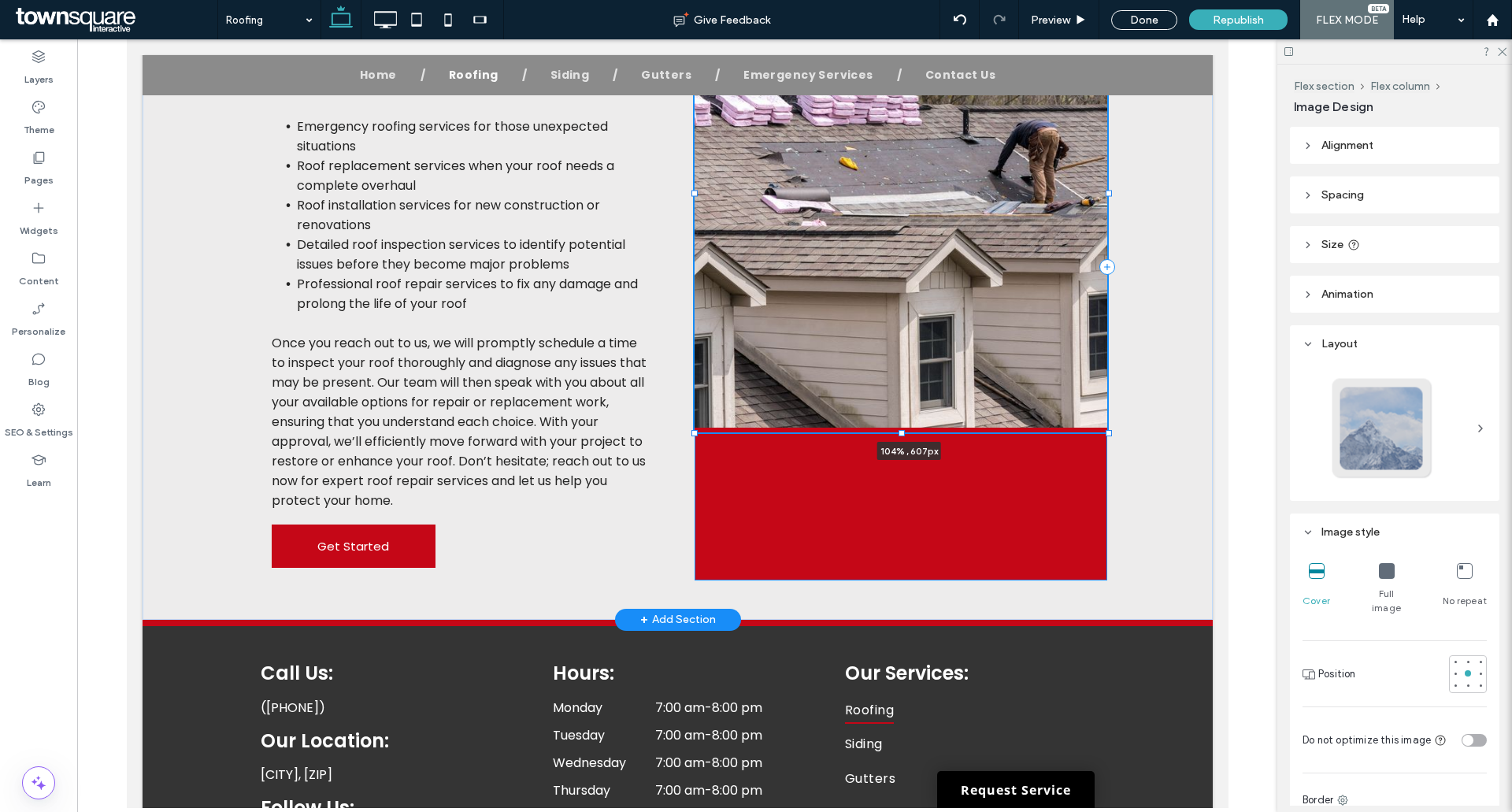 drag, startPoint x: 1102, startPoint y: 397, endPoint x: 1117, endPoint y: 454, distance: 58.940648 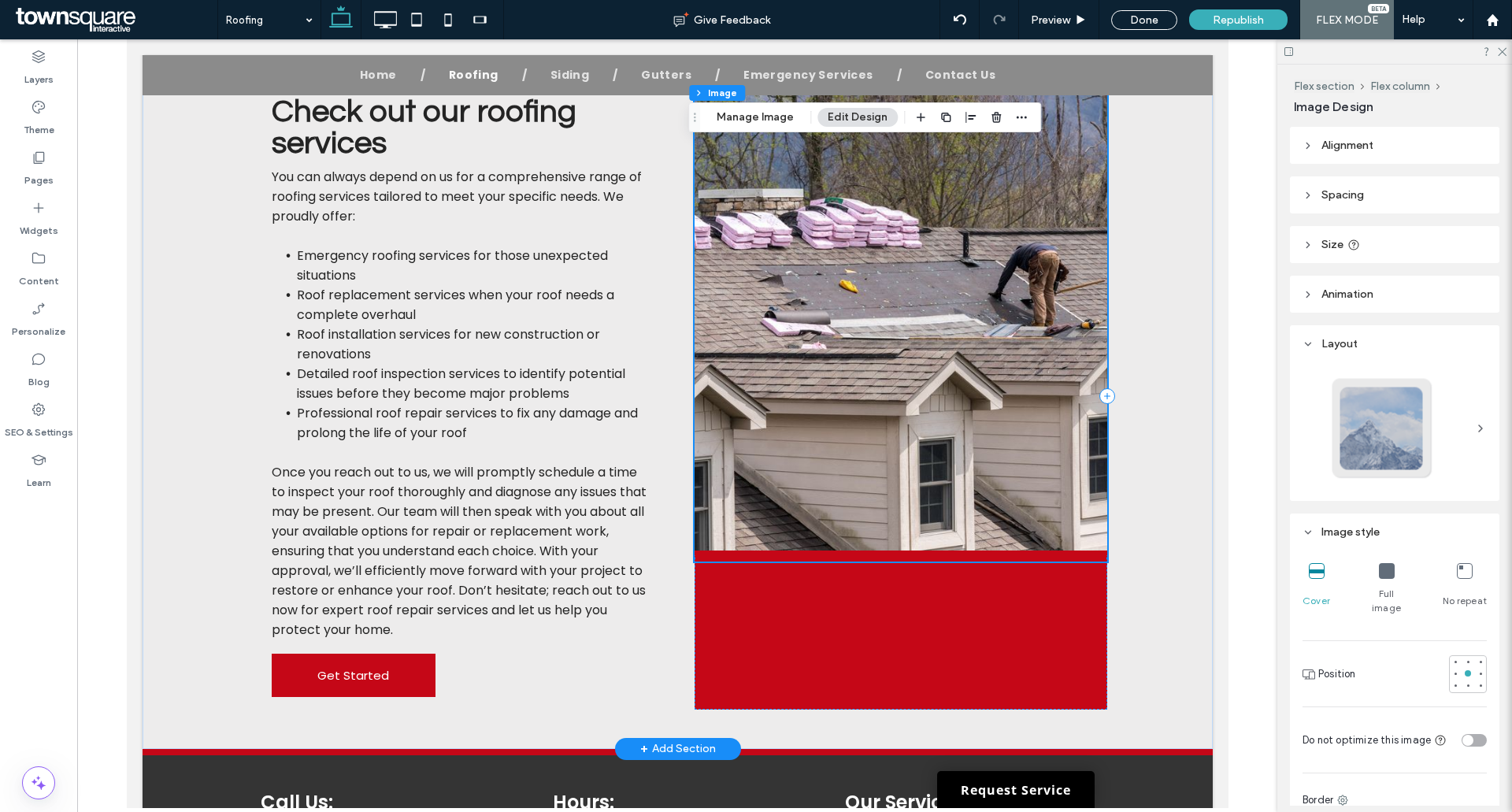 scroll, scrollTop: 506, scrollLeft: 0, axis: vertical 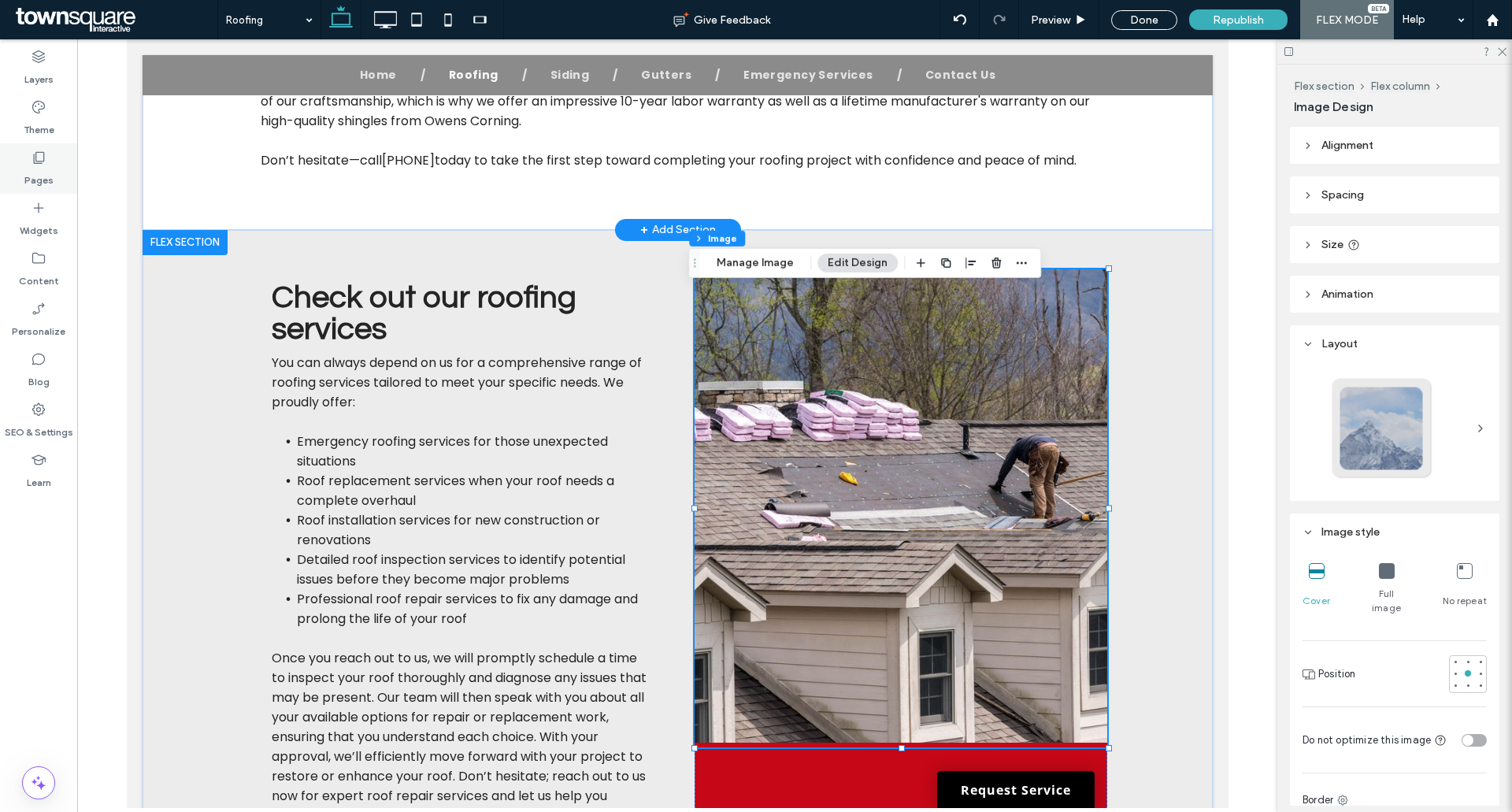 click 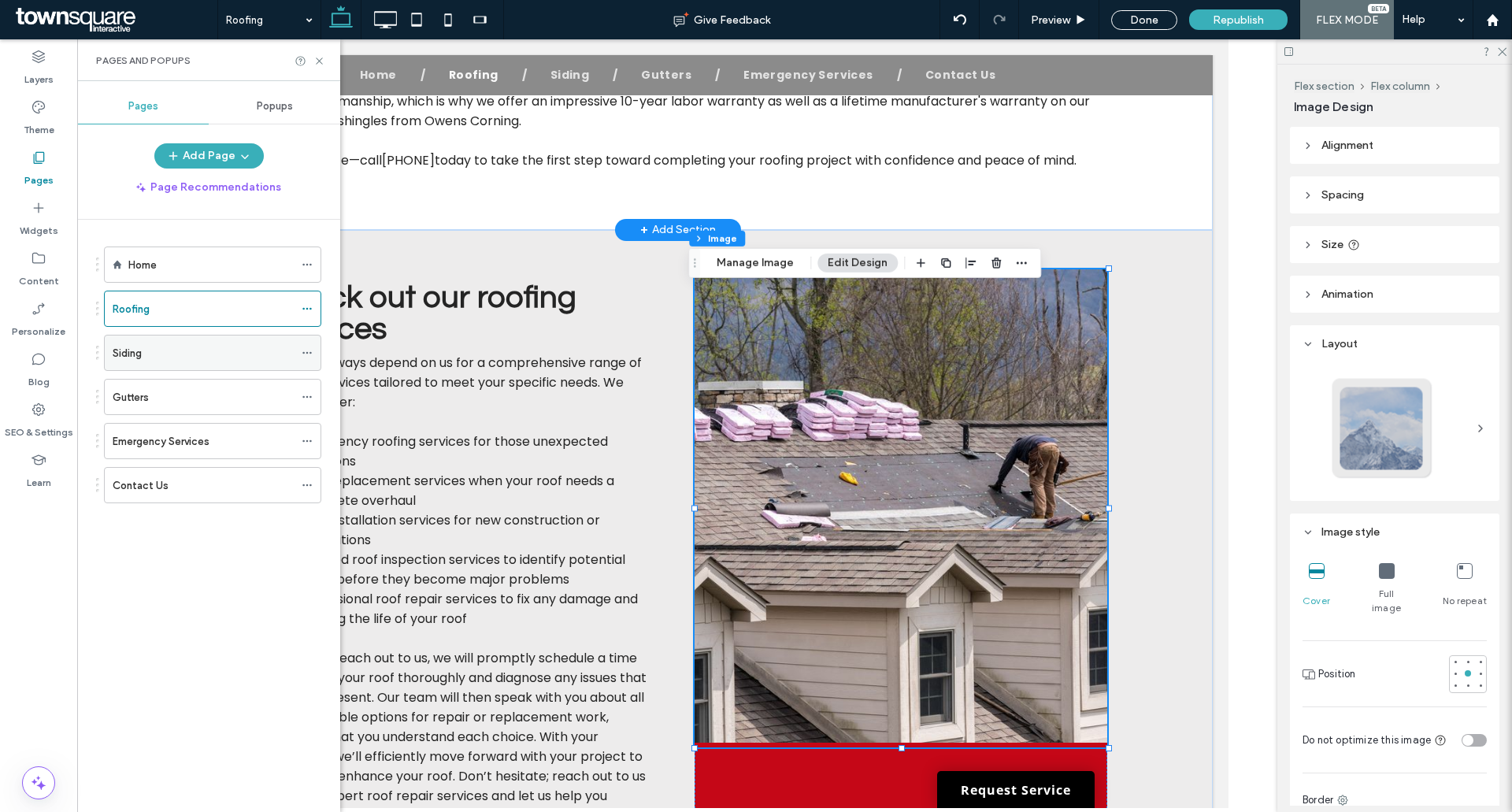click on "Siding" at bounding box center [203, 353] 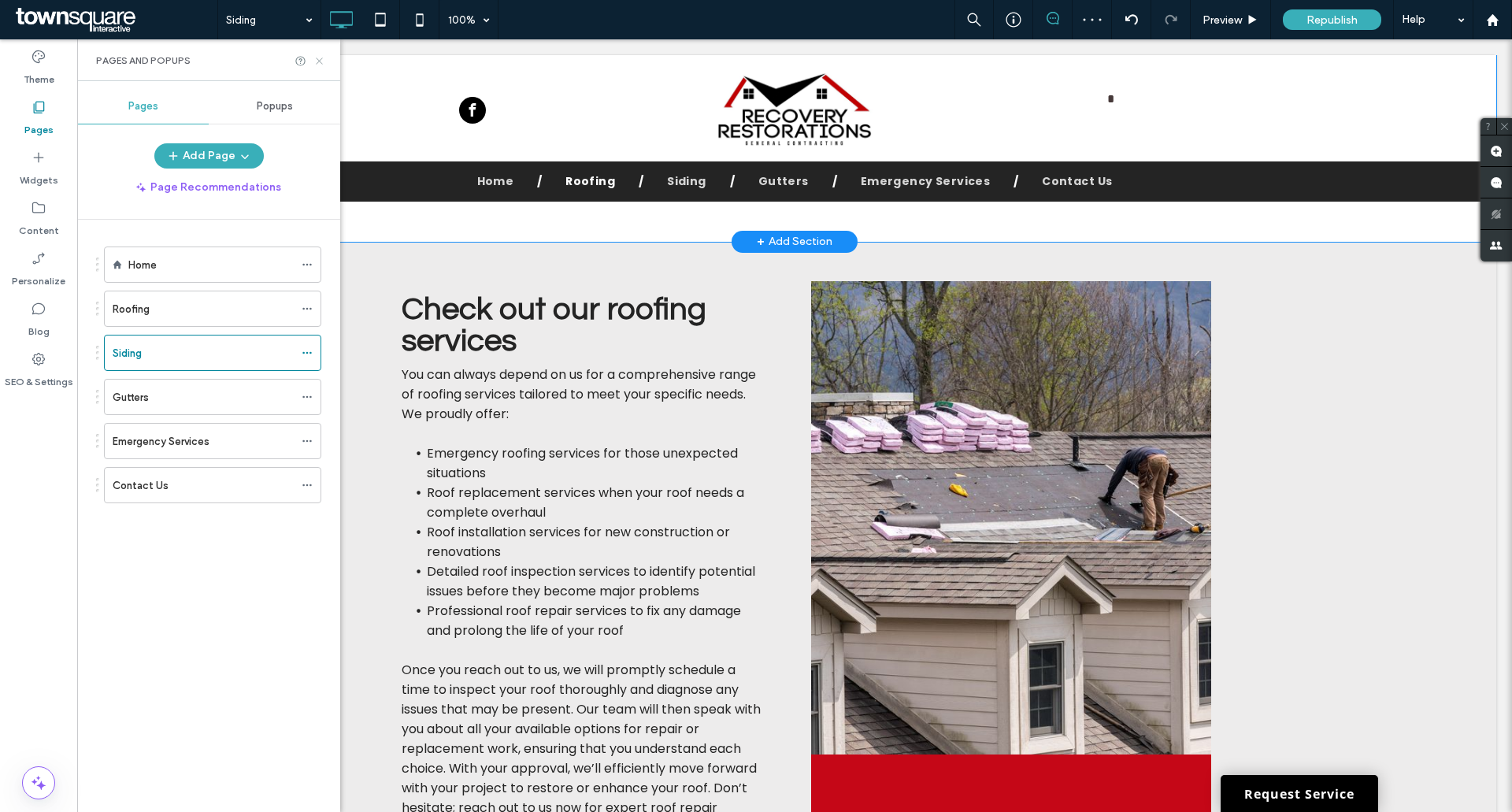 click 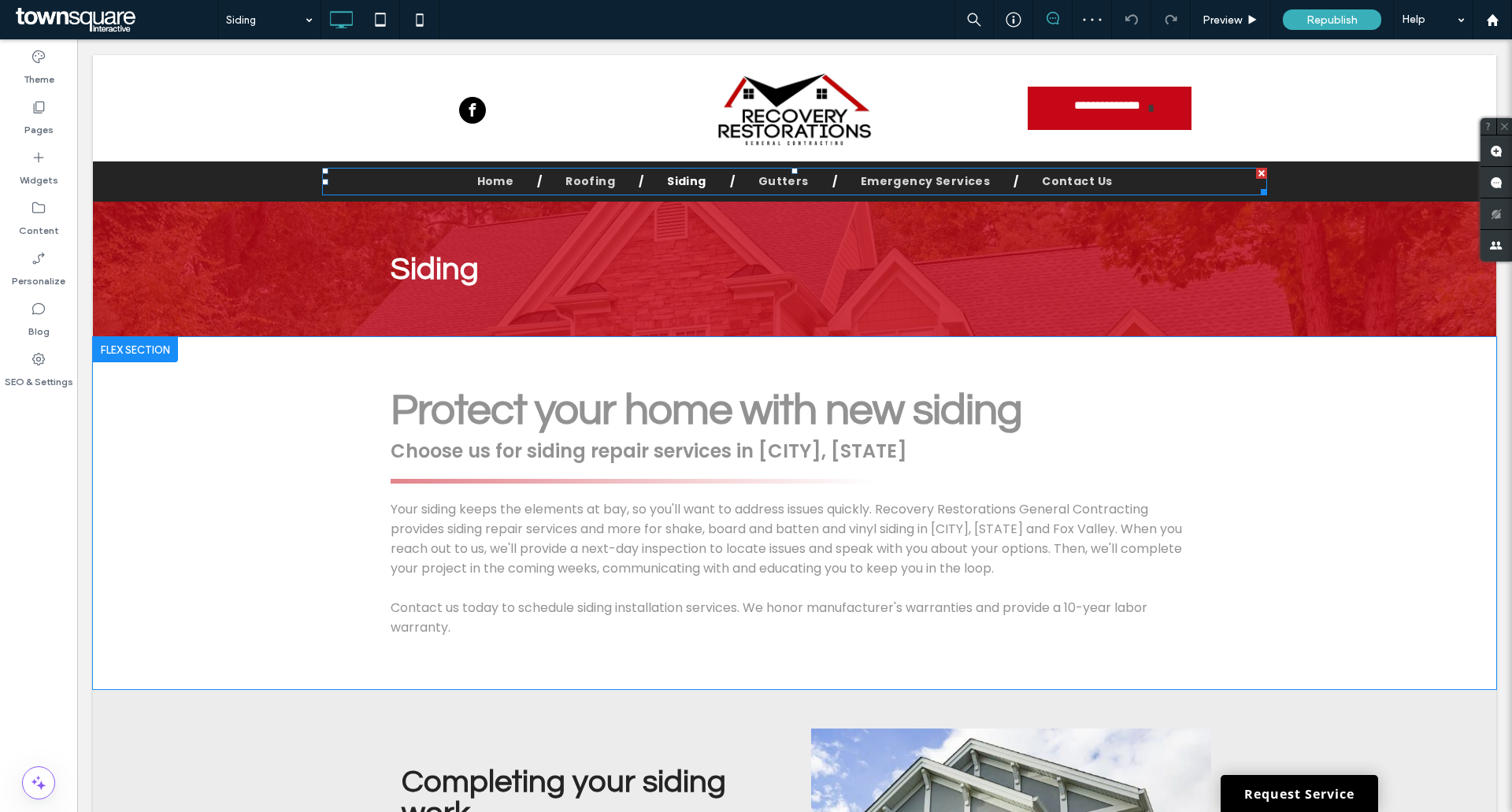scroll, scrollTop: 158, scrollLeft: 0, axis: vertical 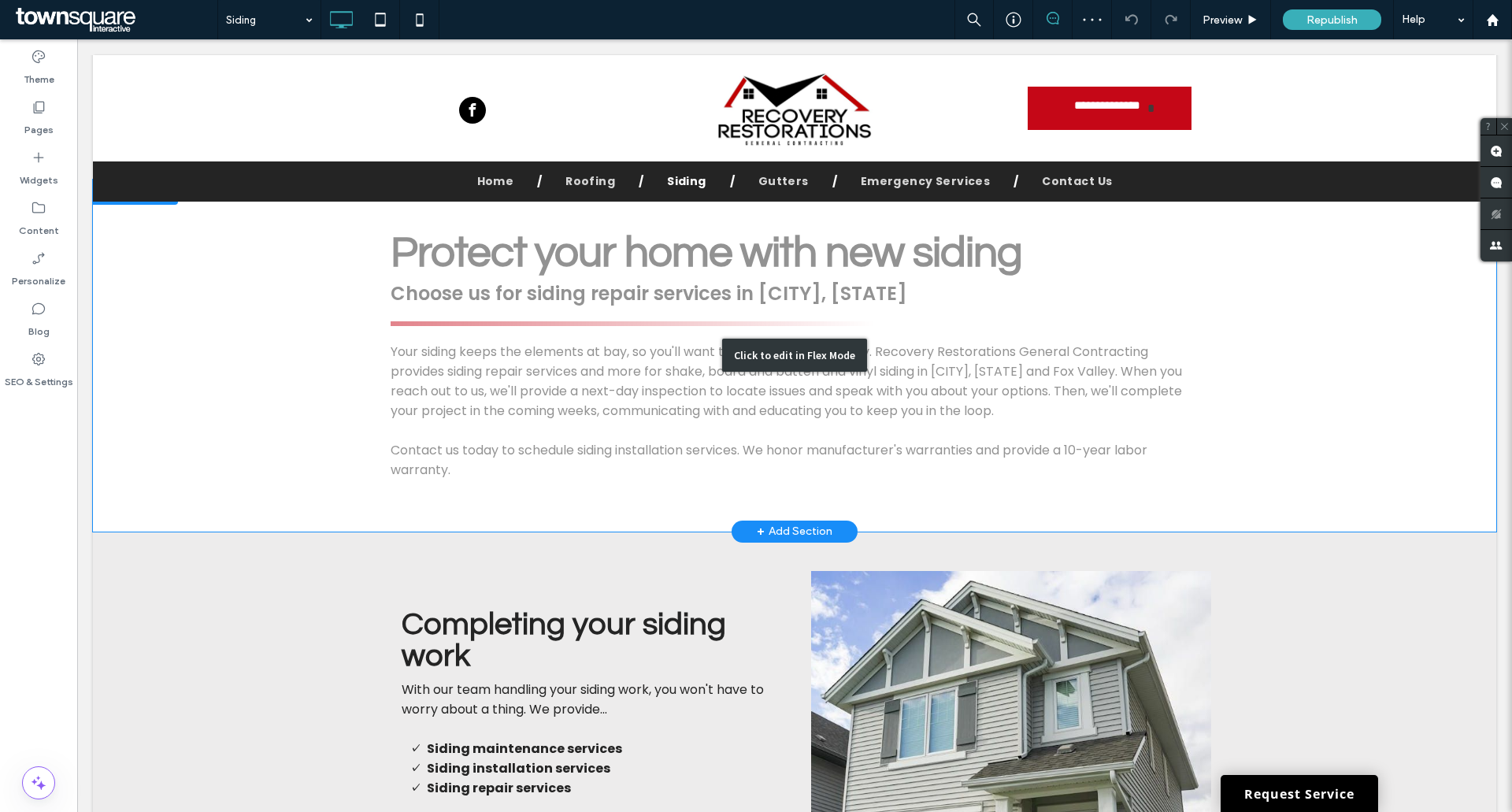 click on "Click to edit in Flex Mode" at bounding box center (795, 355) 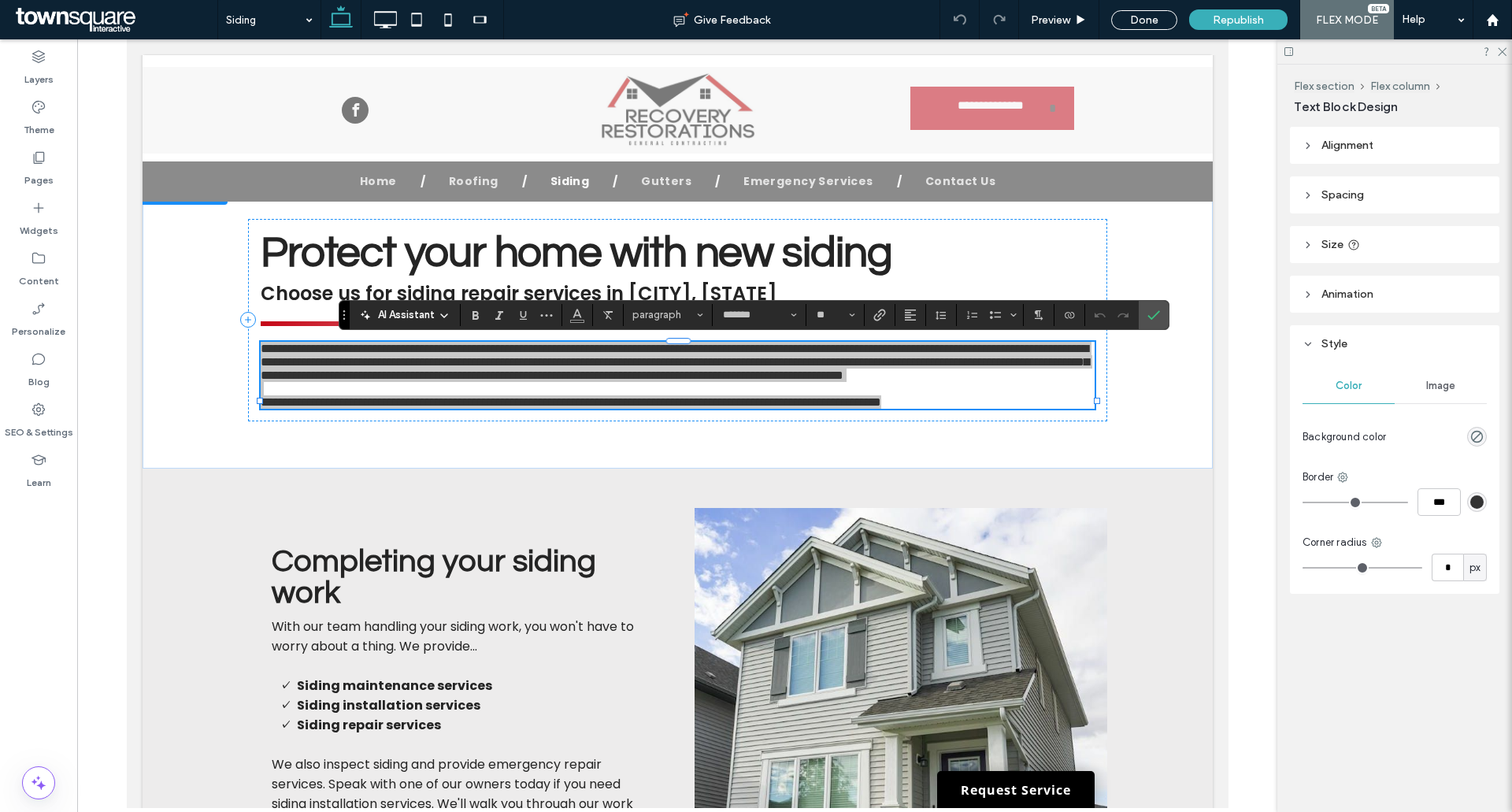 click on "AI Assistant" at bounding box center (405, 313) 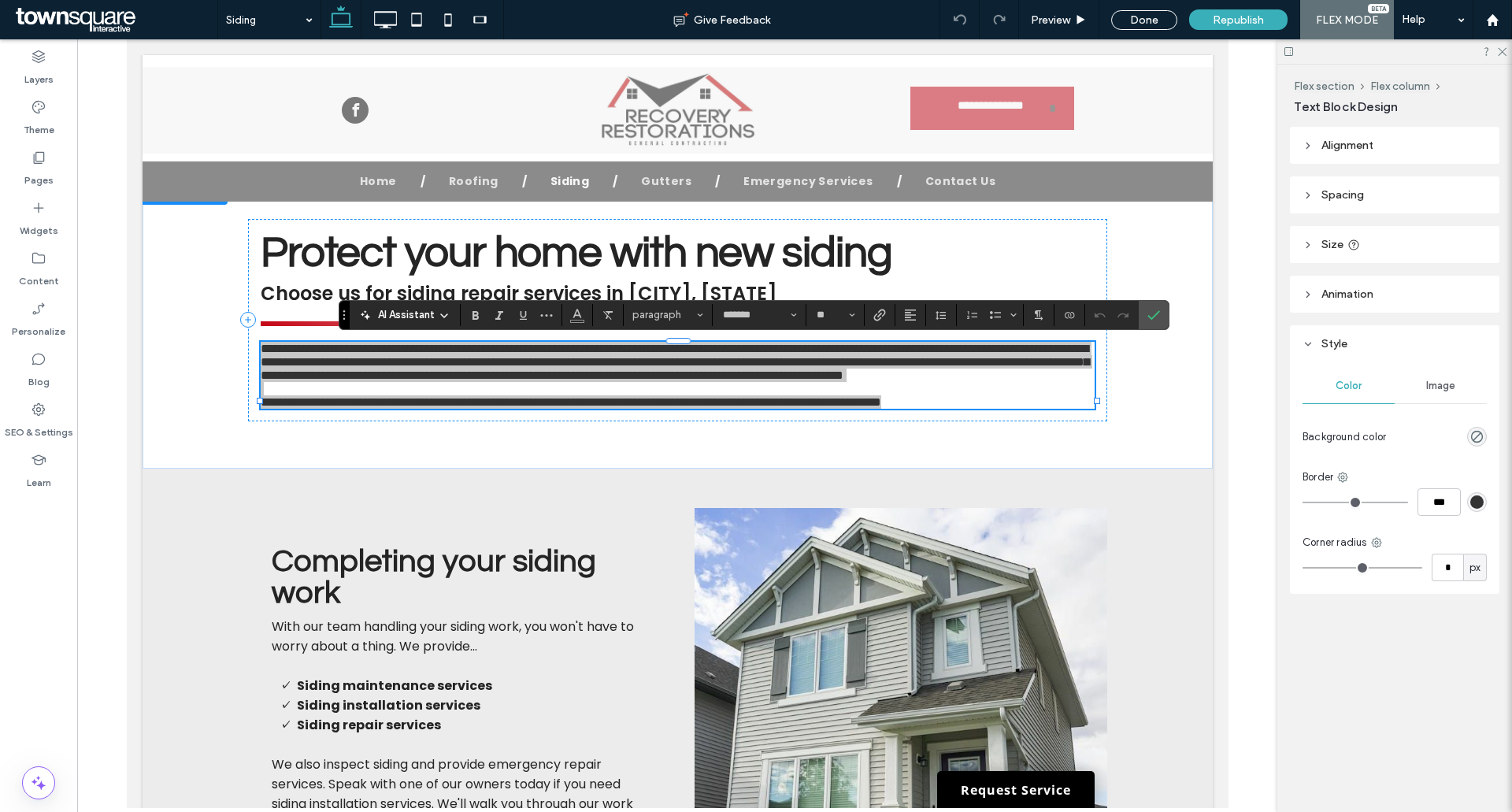 click on "AI Assistant" at bounding box center [405, 314] 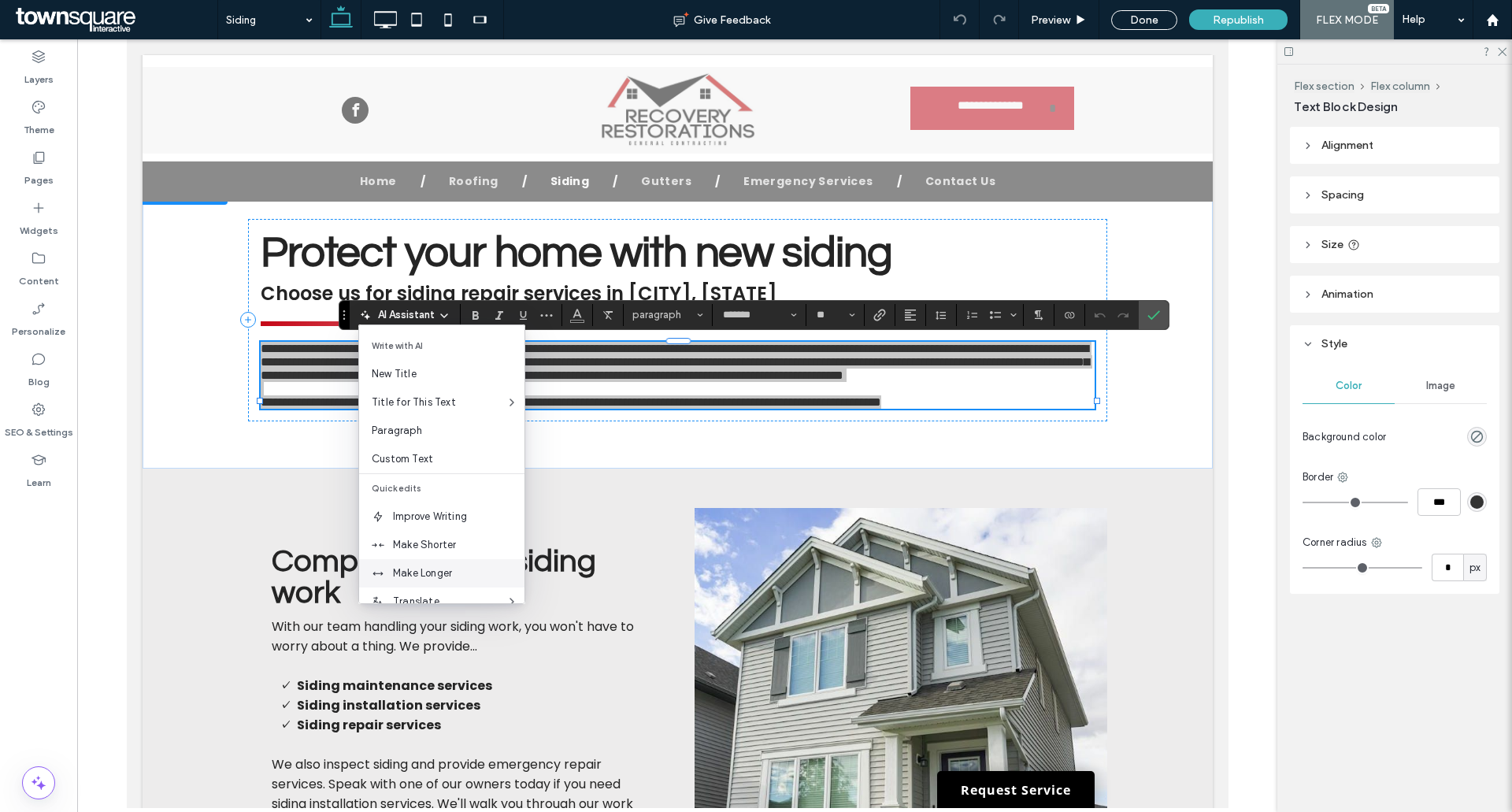 click on "Make Longer" at bounding box center [442, 573] 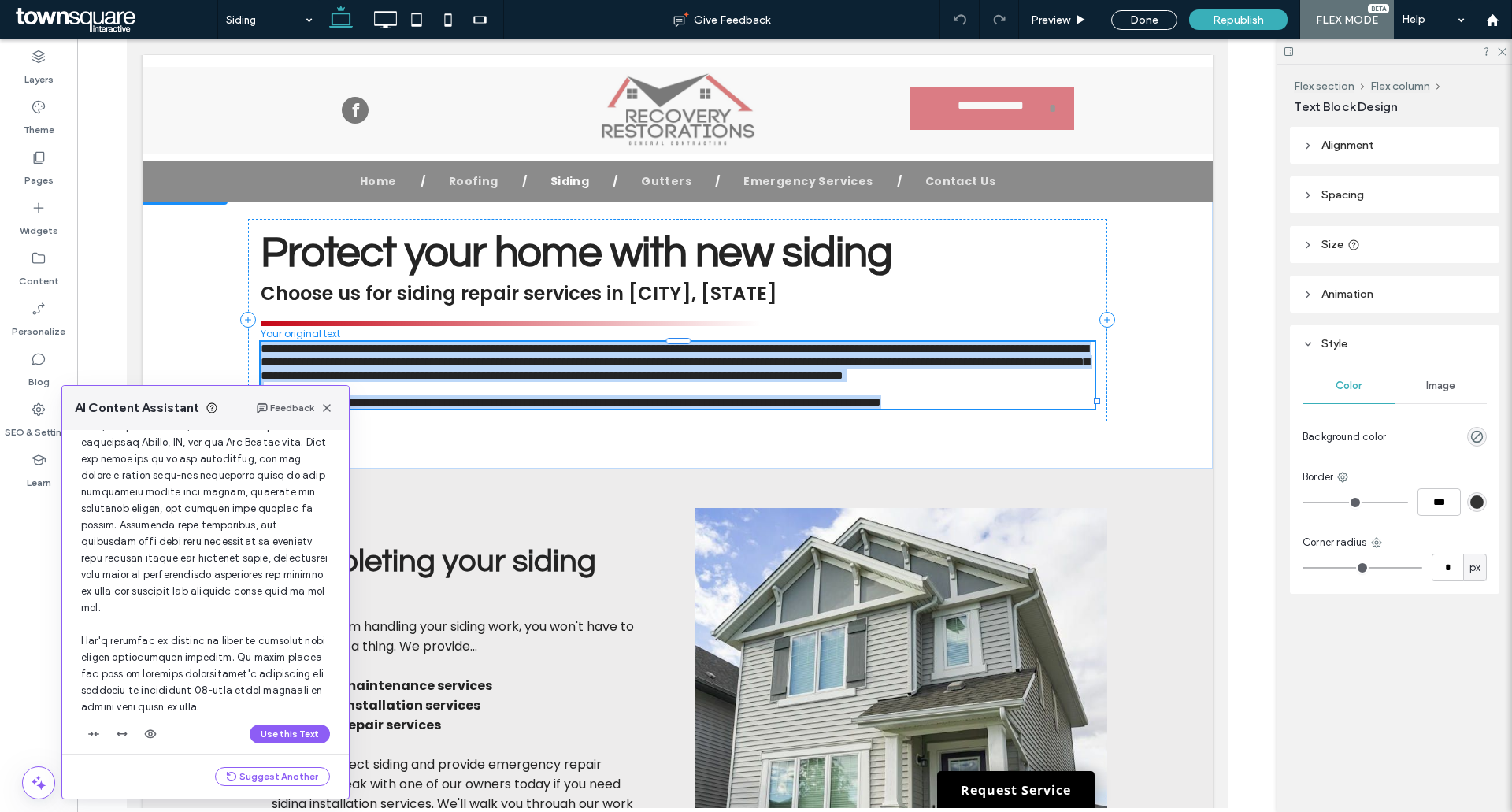 scroll, scrollTop: 200, scrollLeft: 0, axis: vertical 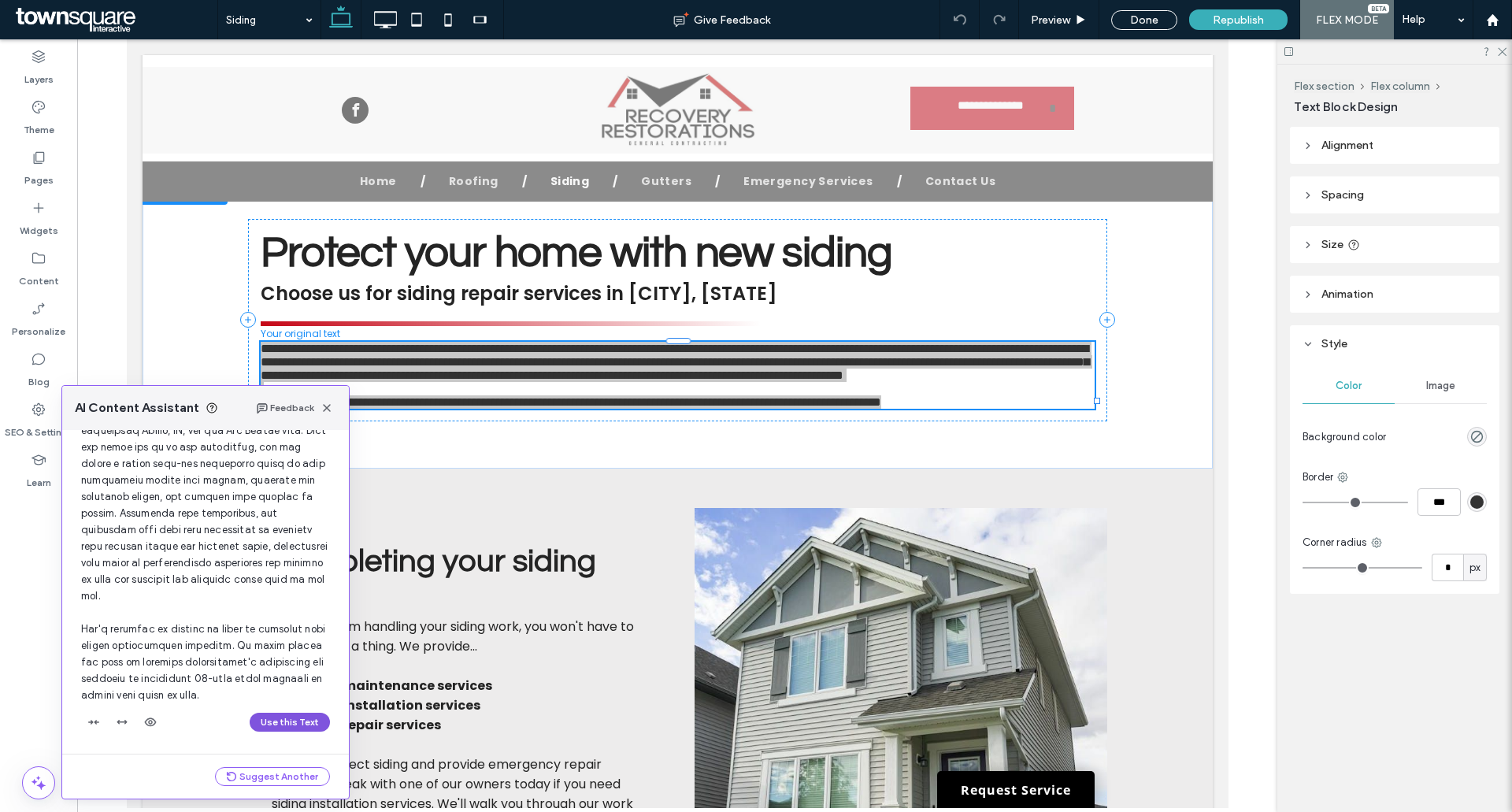 click on "Use this Text" at bounding box center [290, 722] 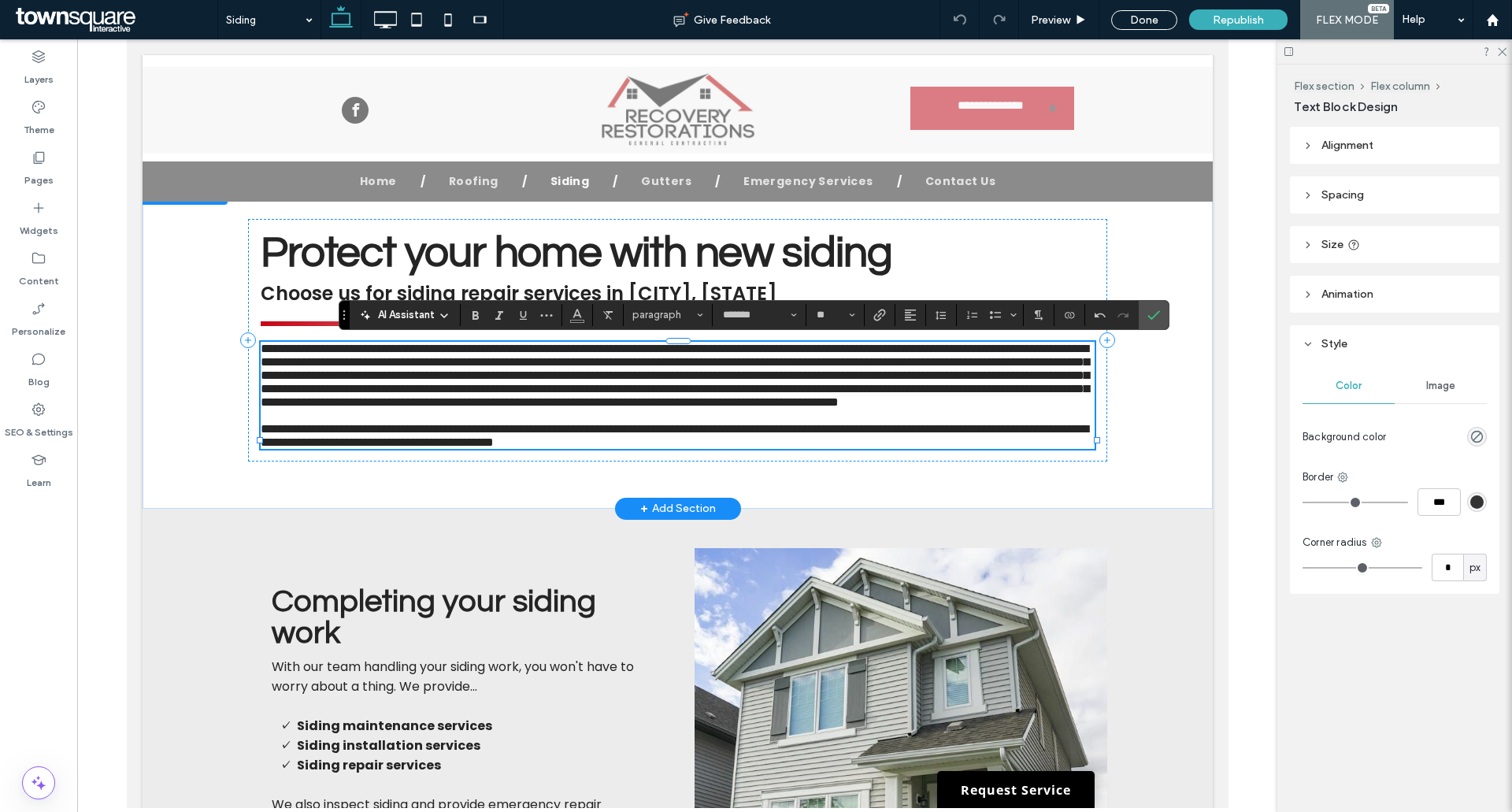 click at bounding box center [676, 415] 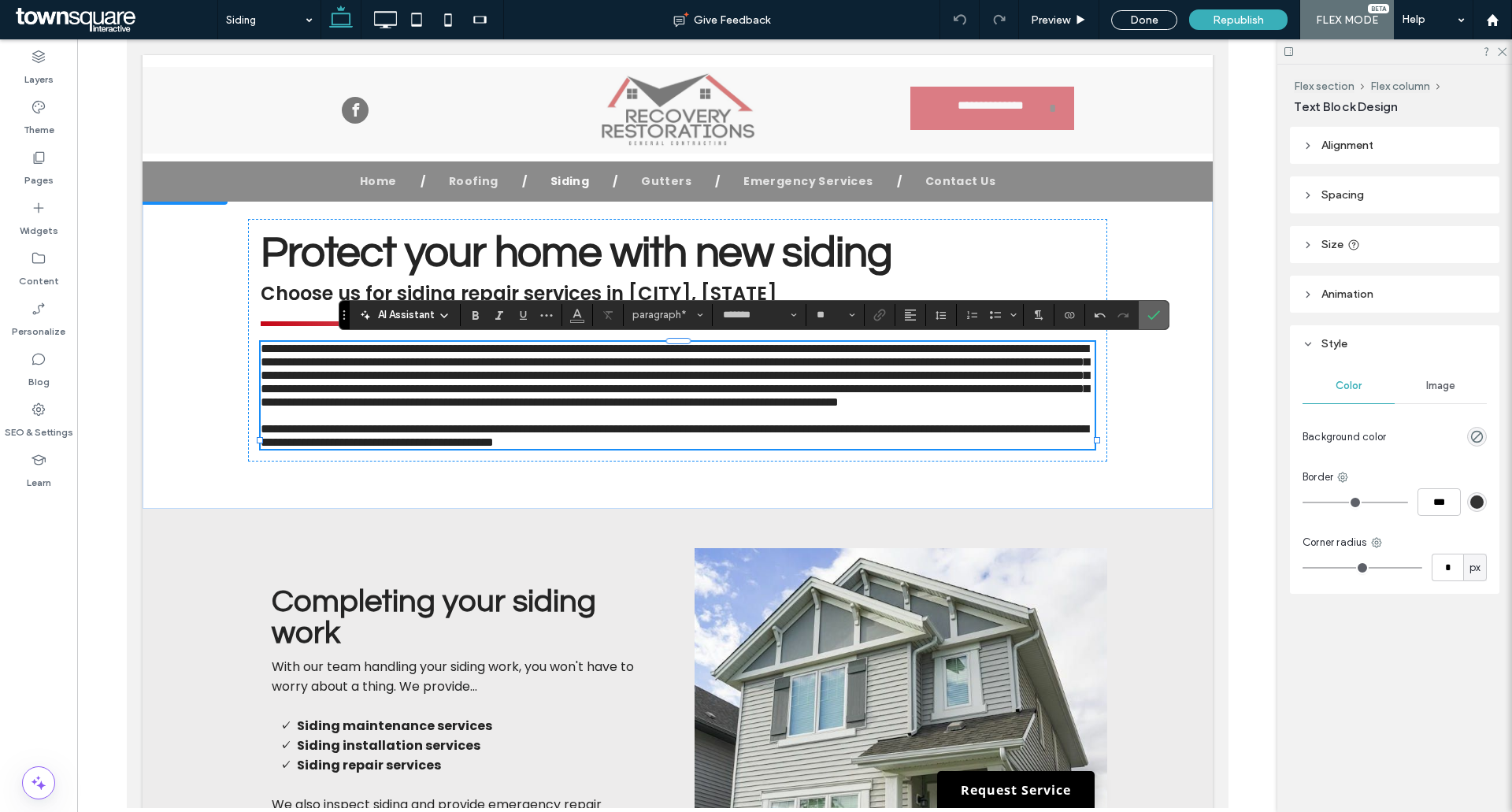 click 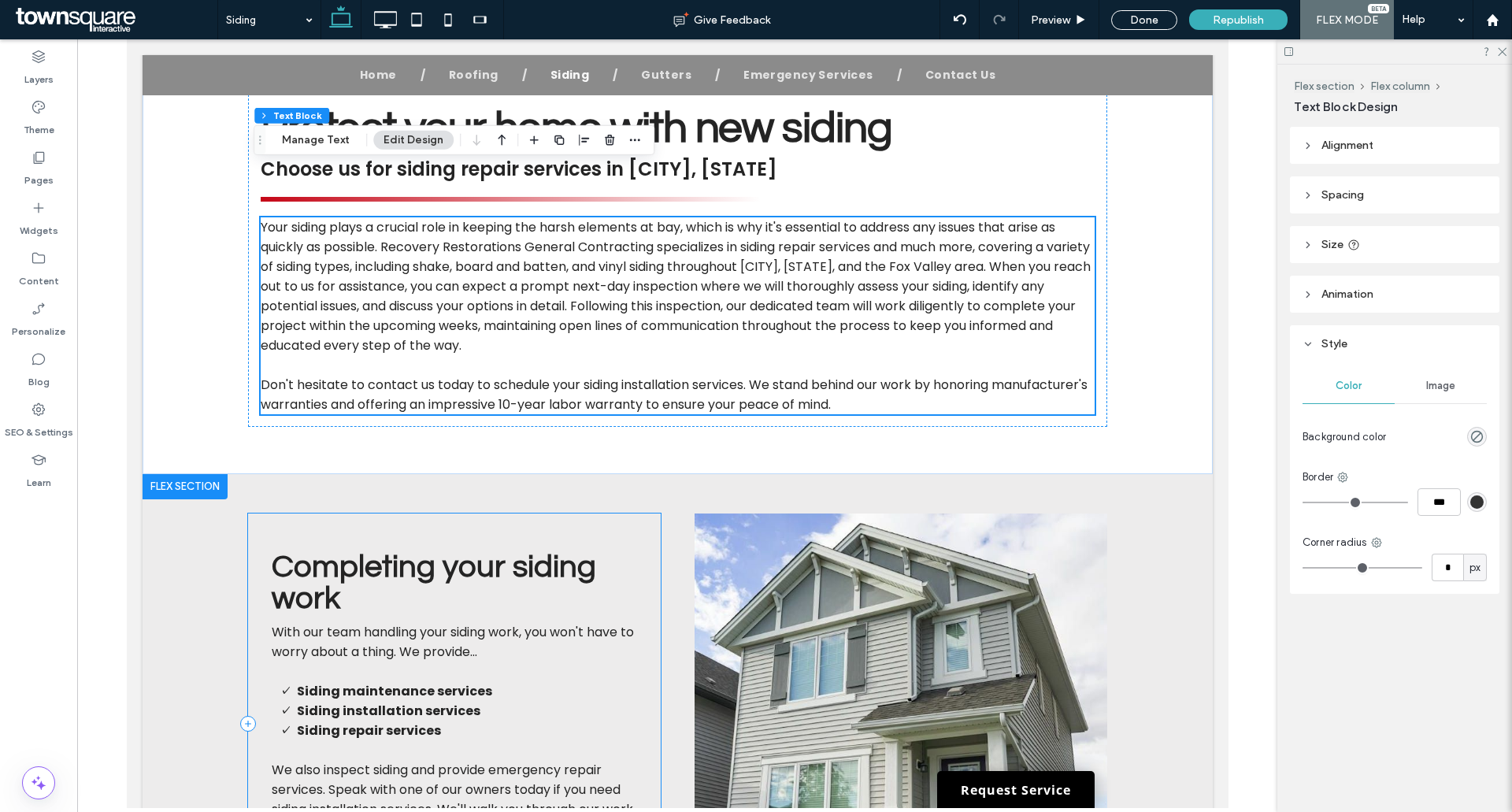 scroll, scrollTop: 473, scrollLeft: 0, axis: vertical 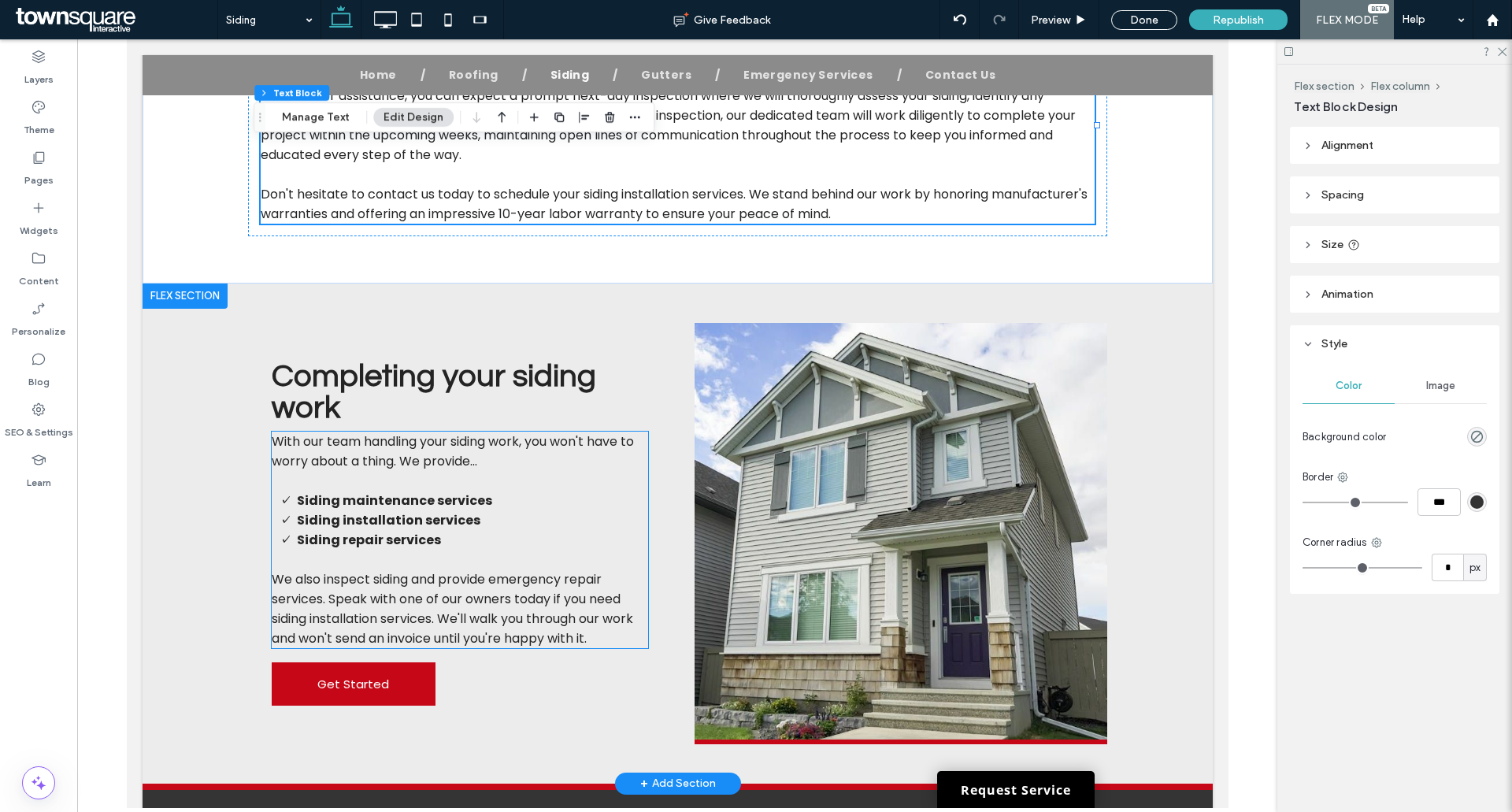 click at bounding box center [459, 480] 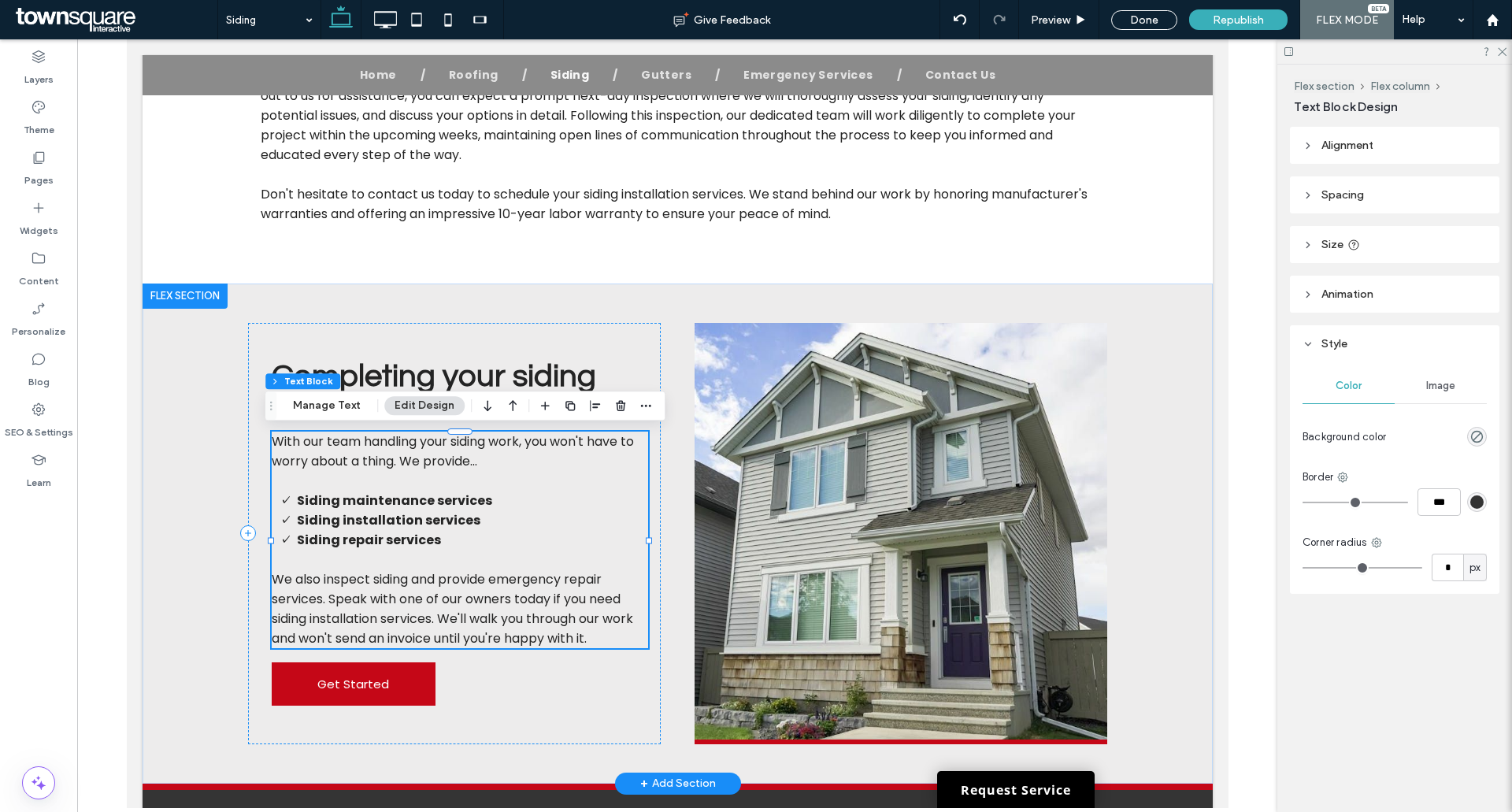 click on "With our team handling your siding work, you won't have to worry about a thing. We provide..." at bounding box center (452, 451) 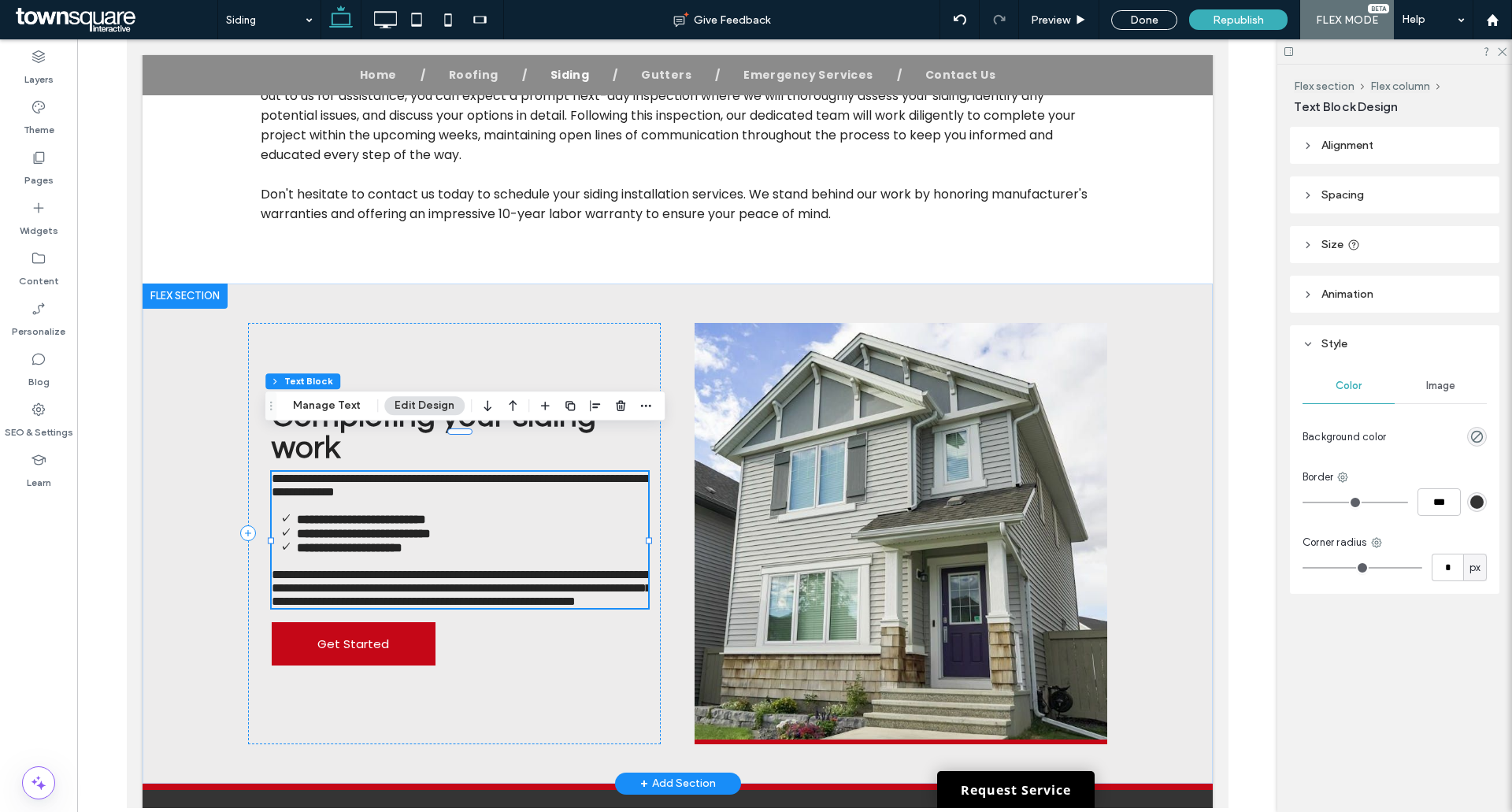 click on "**********" at bounding box center (460, 485) 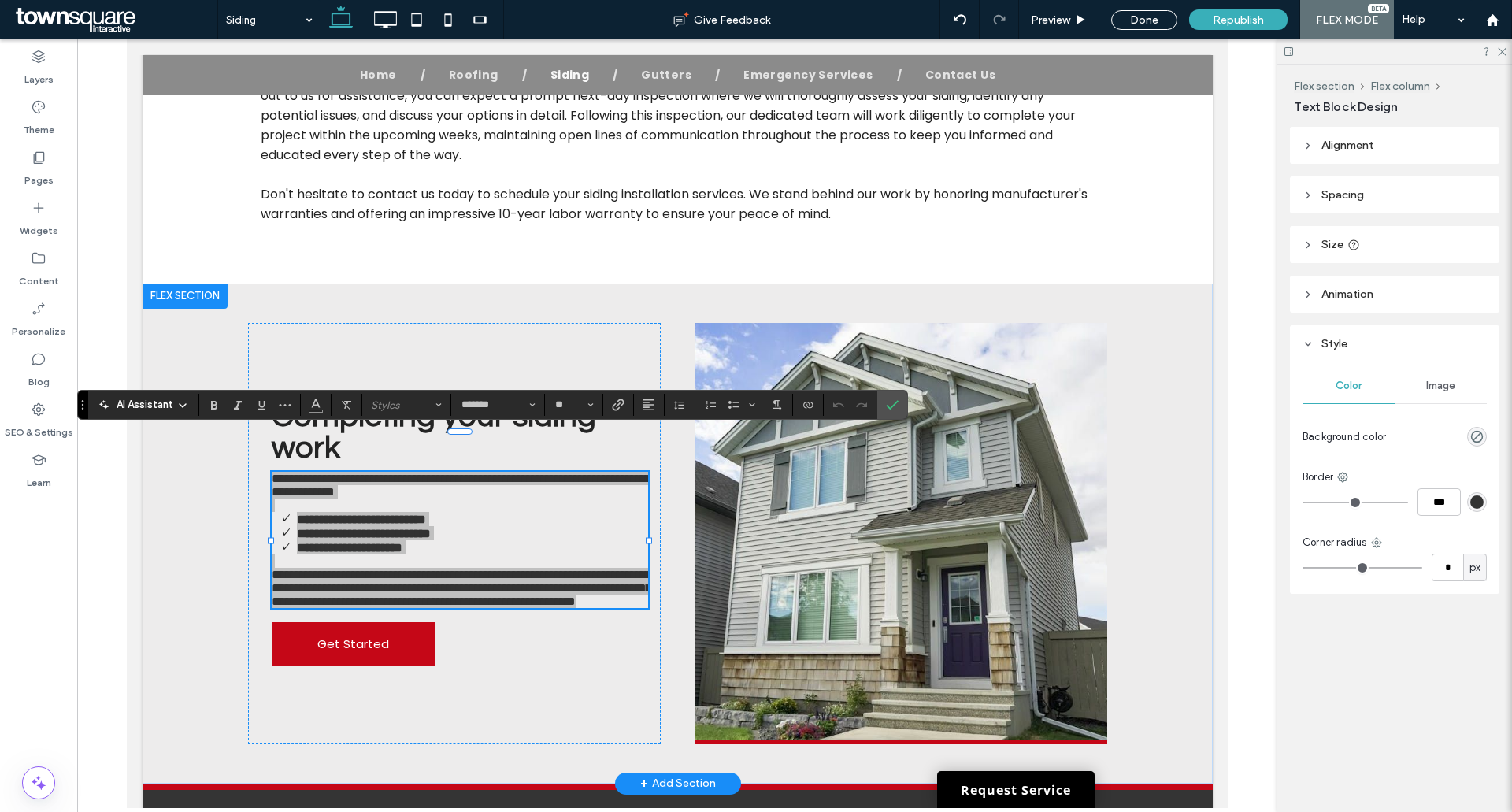 click 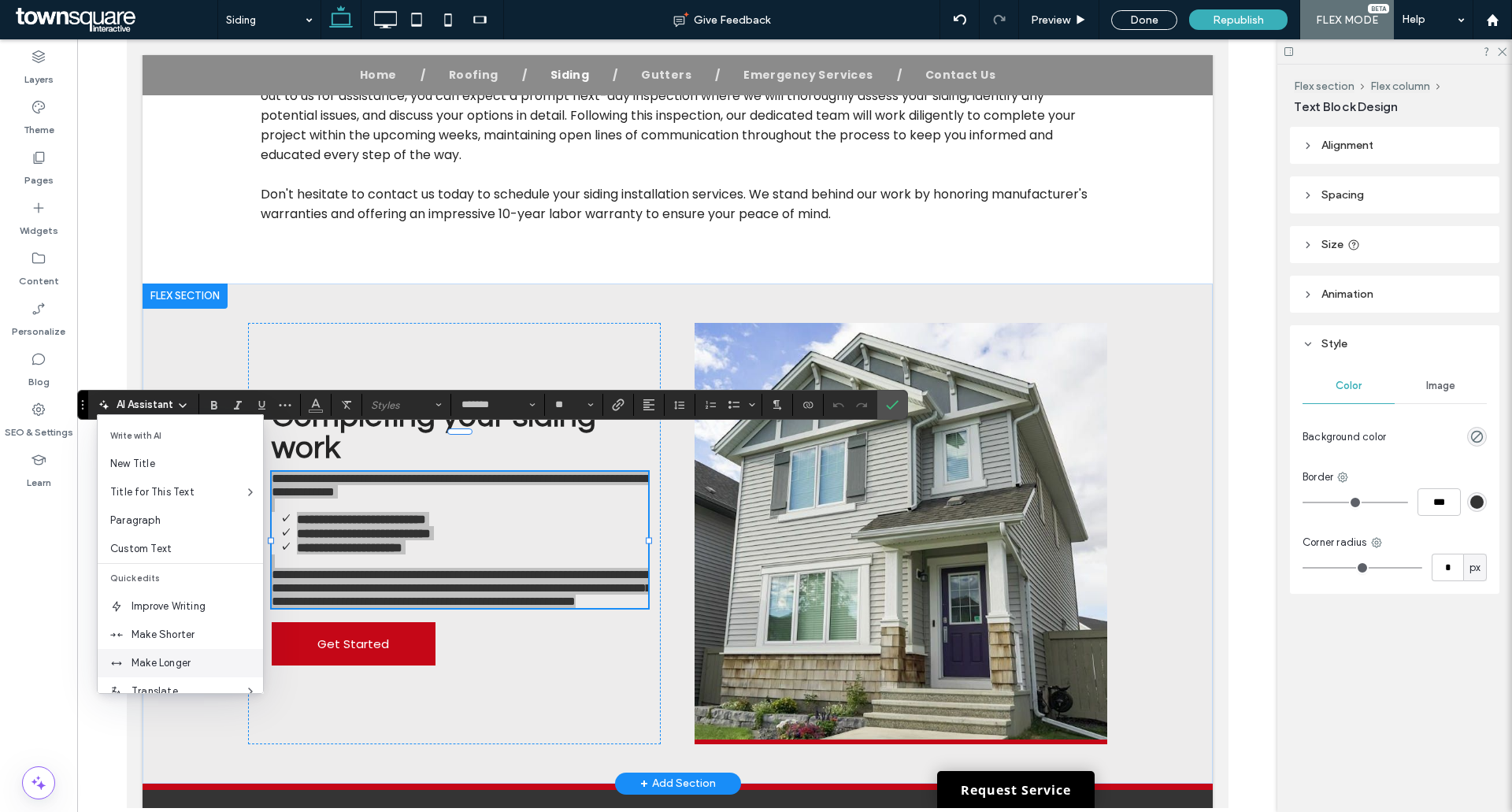 click on "Make Longer" at bounding box center (197, 663) 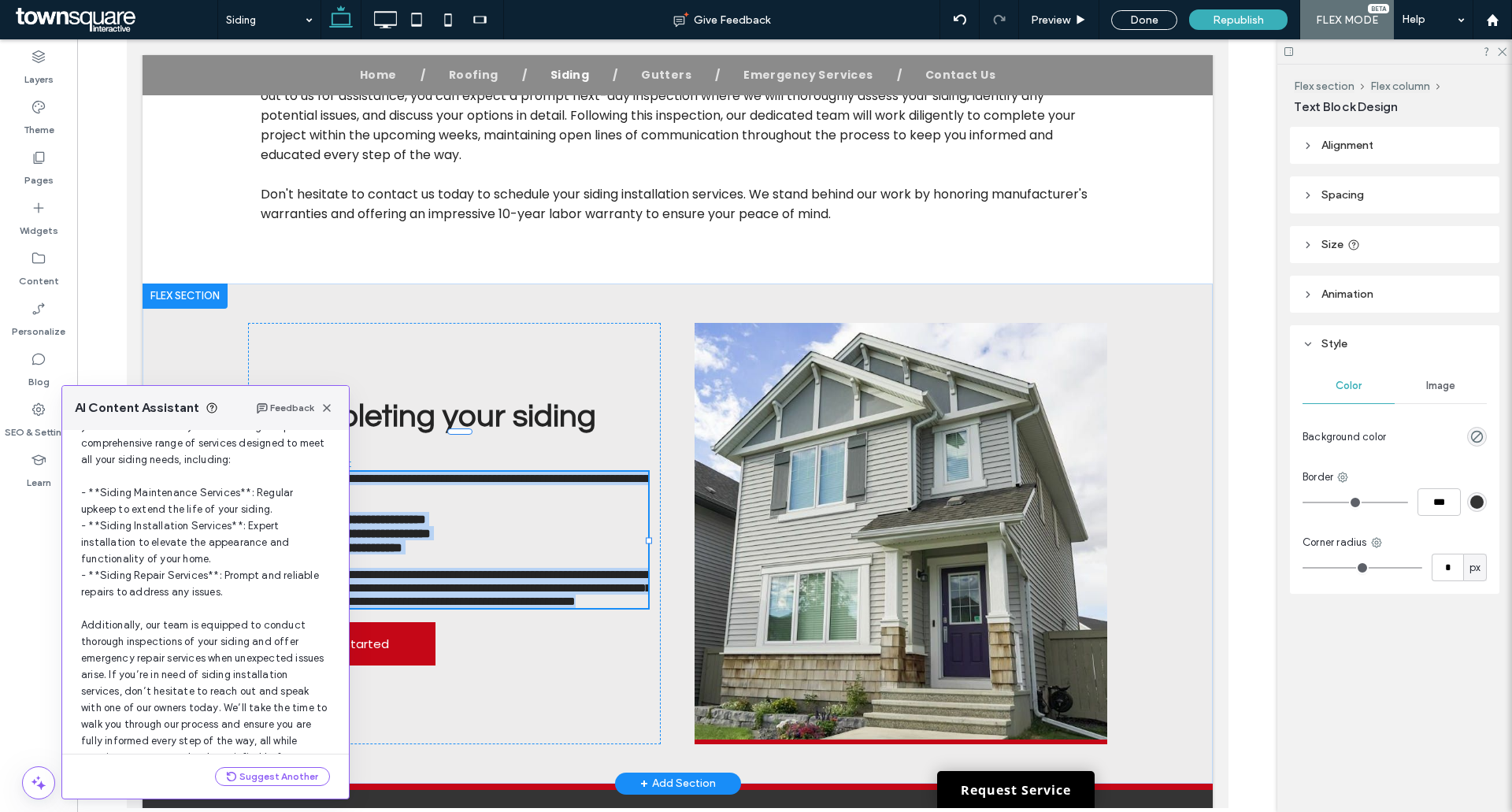scroll, scrollTop: 199, scrollLeft: 0, axis: vertical 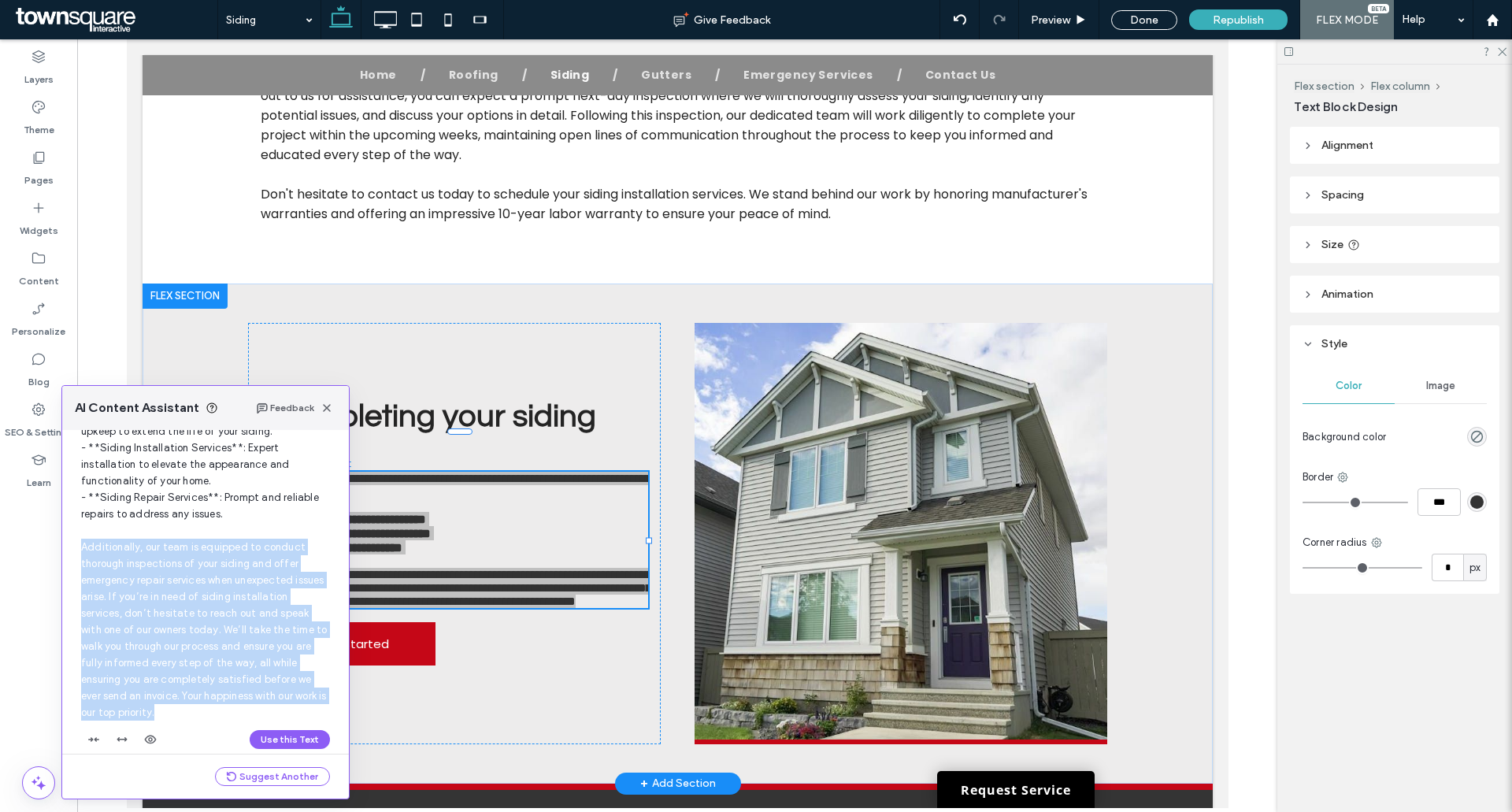 drag, startPoint x: 76, startPoint y: 549, endPoint x: 315, endPoint y: 710, distance: 288.17009 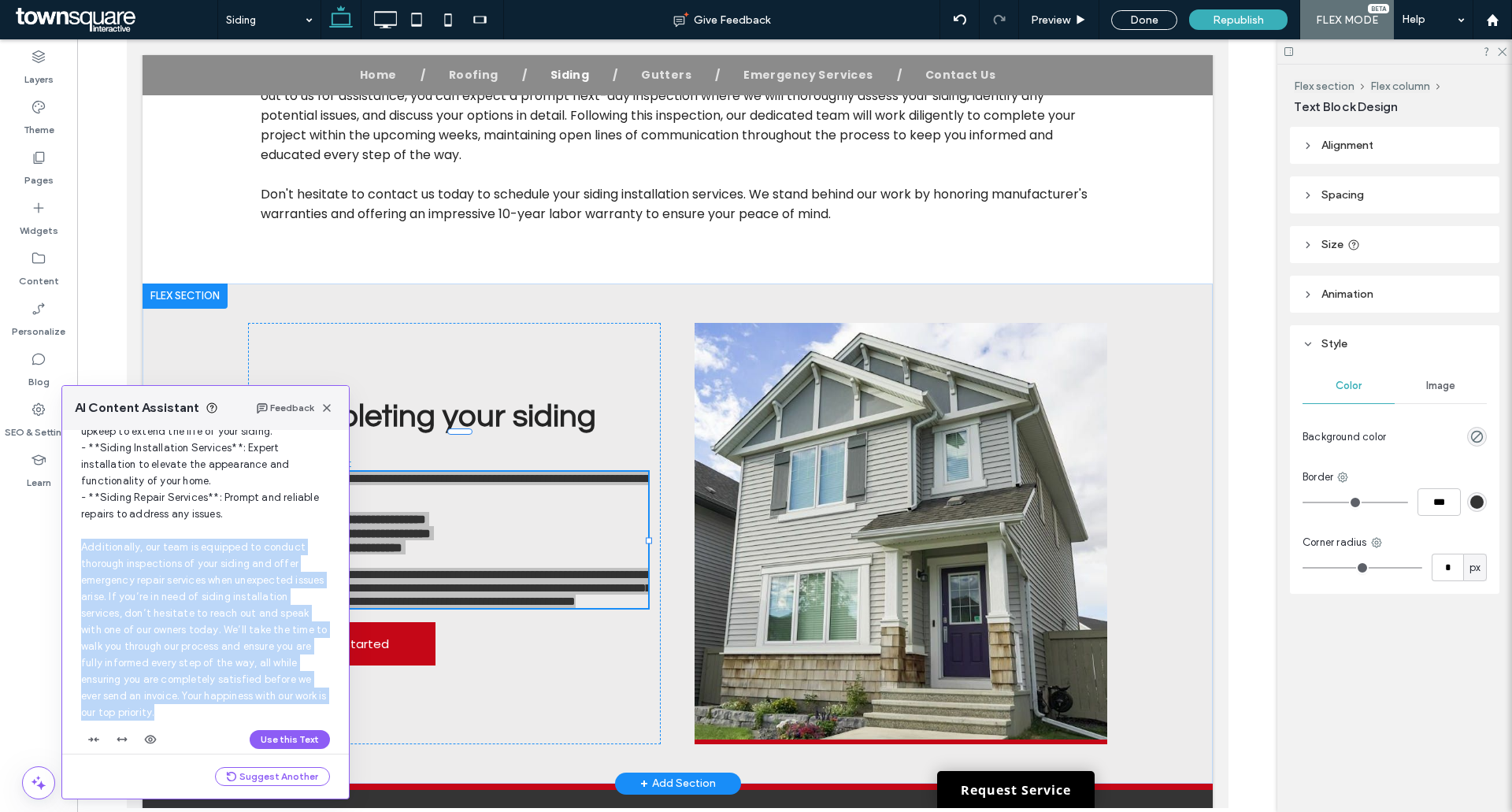 click on "Longer text version Use this Text" at bounding box center [206, 521] 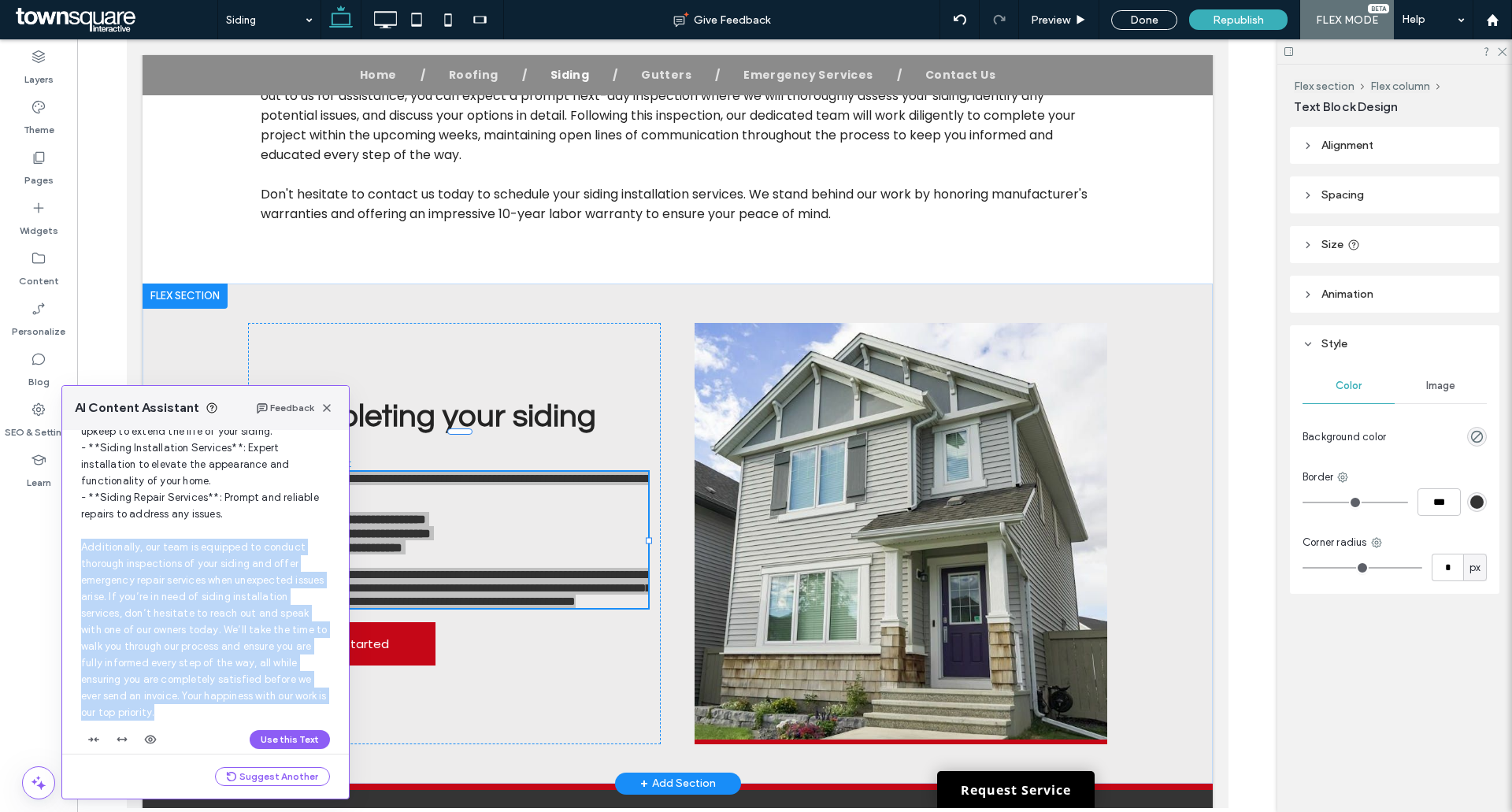 copy on "Additionally, our team is equipped to conduct thorough inspections of your siding and offer emergency repair services when unexpected issues arise. If you’re in need of siding installation services, don’t hesitate to reach out and speak with one of our owners today. We’ll take the time to walk you through our process and ensure you are fully informed every step of the way, all while ensuring you are completely satisfied before we ever send an invoice. Your happiness with our work is our top priority." 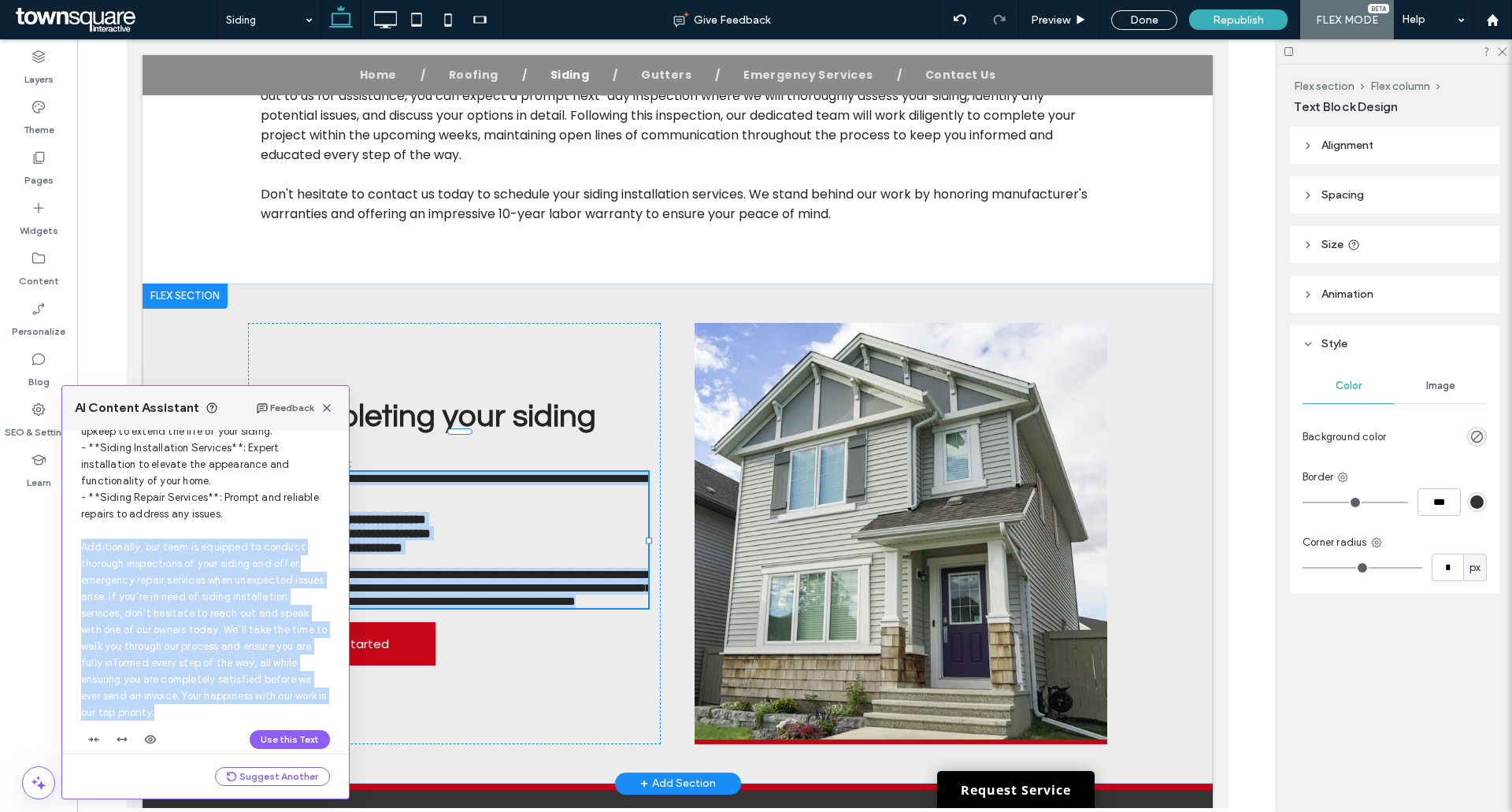 click on "**********" at bounding box center (461, 588) 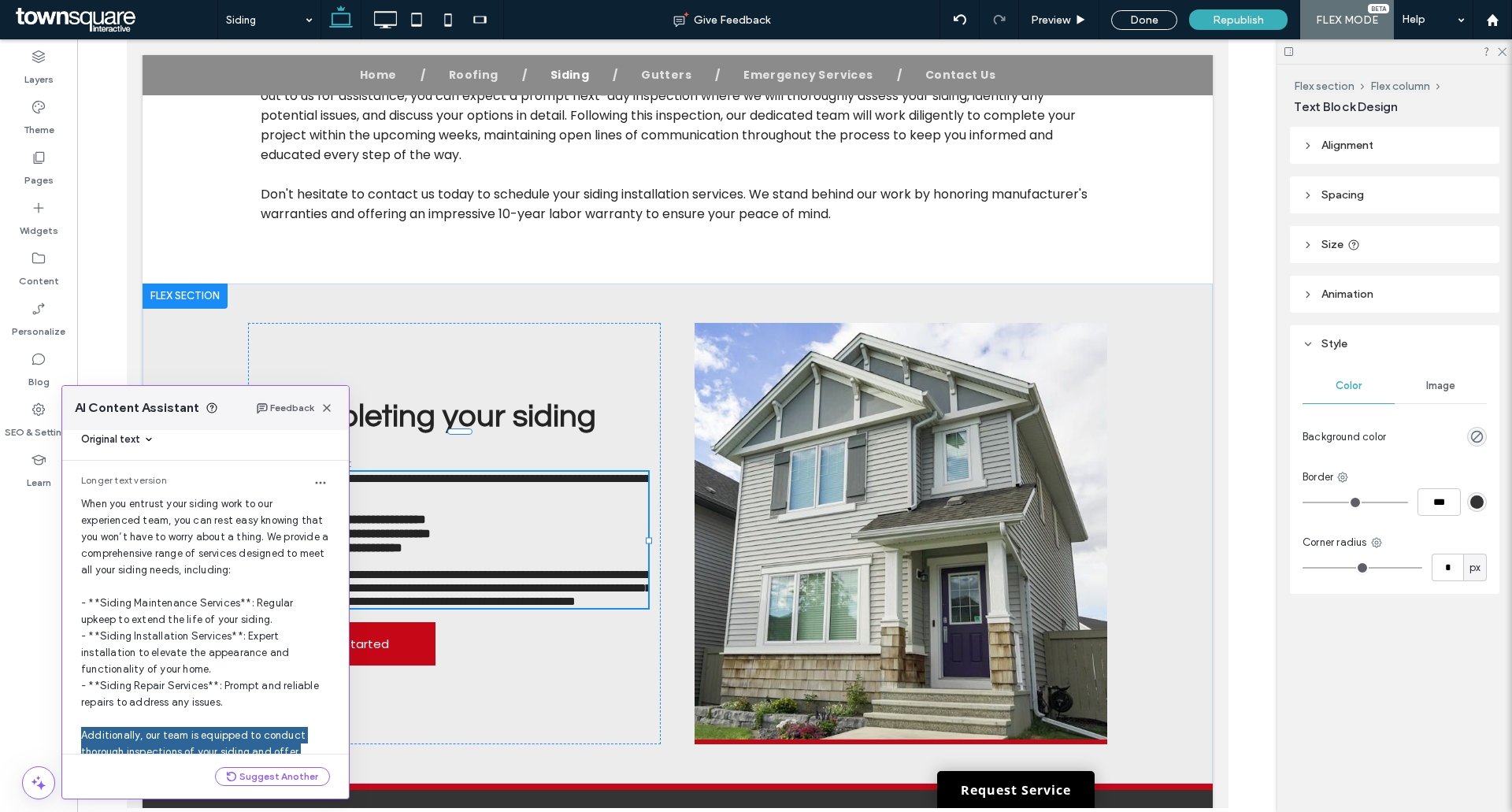 scroll, scrollTop: 0, scrollLeft: 0, axis: both 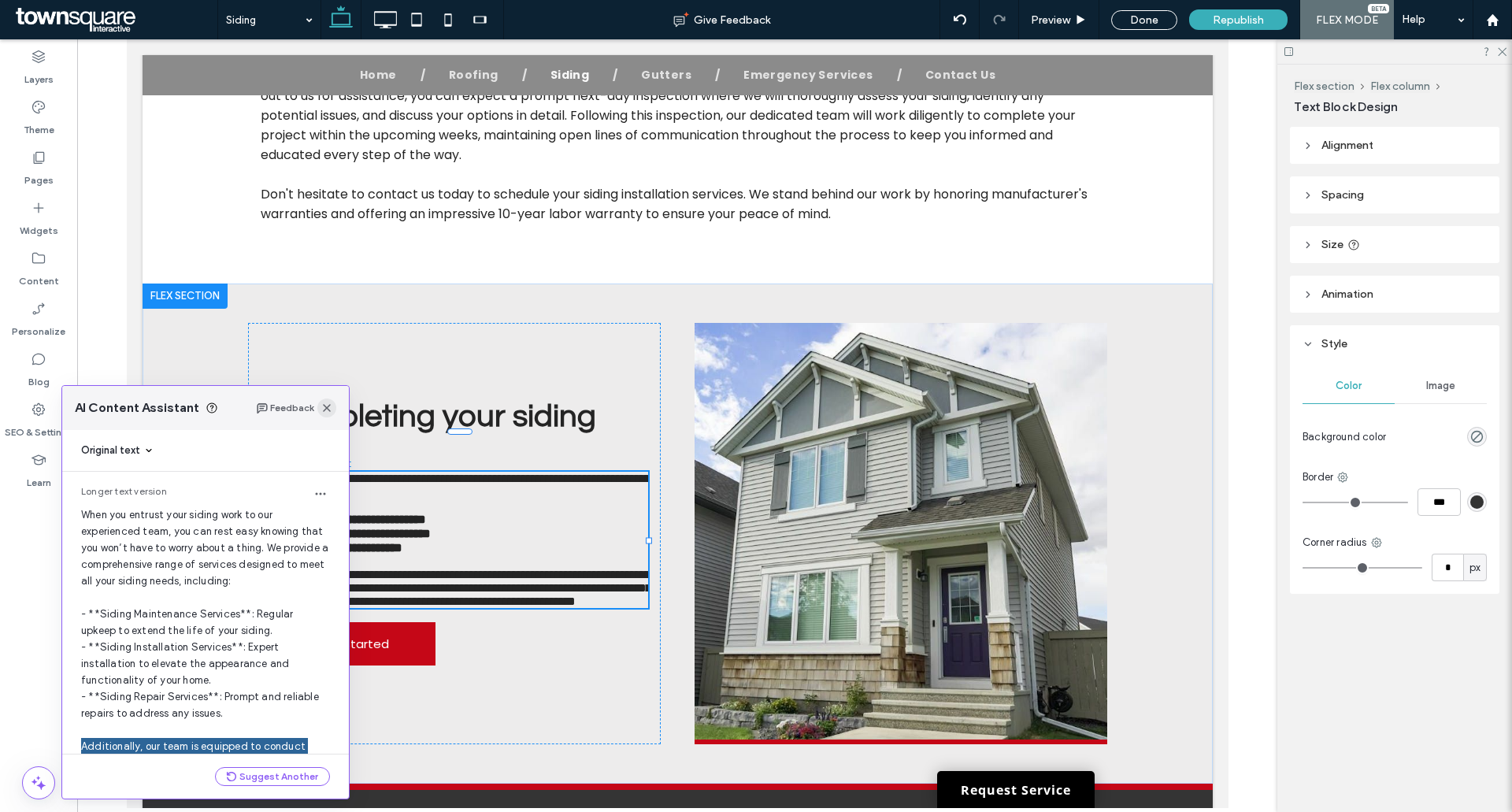 click at bounding box center (327, 408) 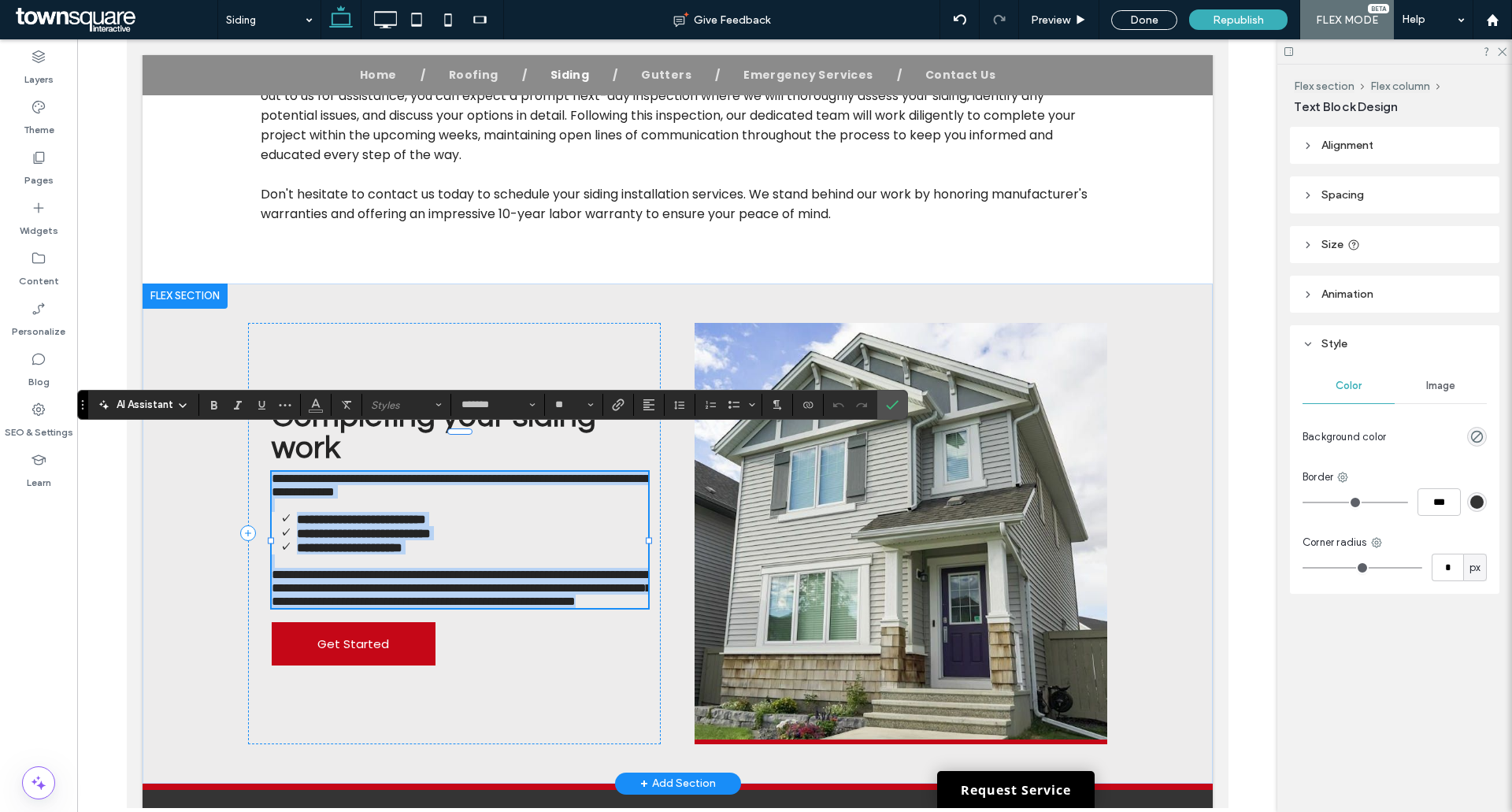 click on "**********" at bounding box center [461, 588] 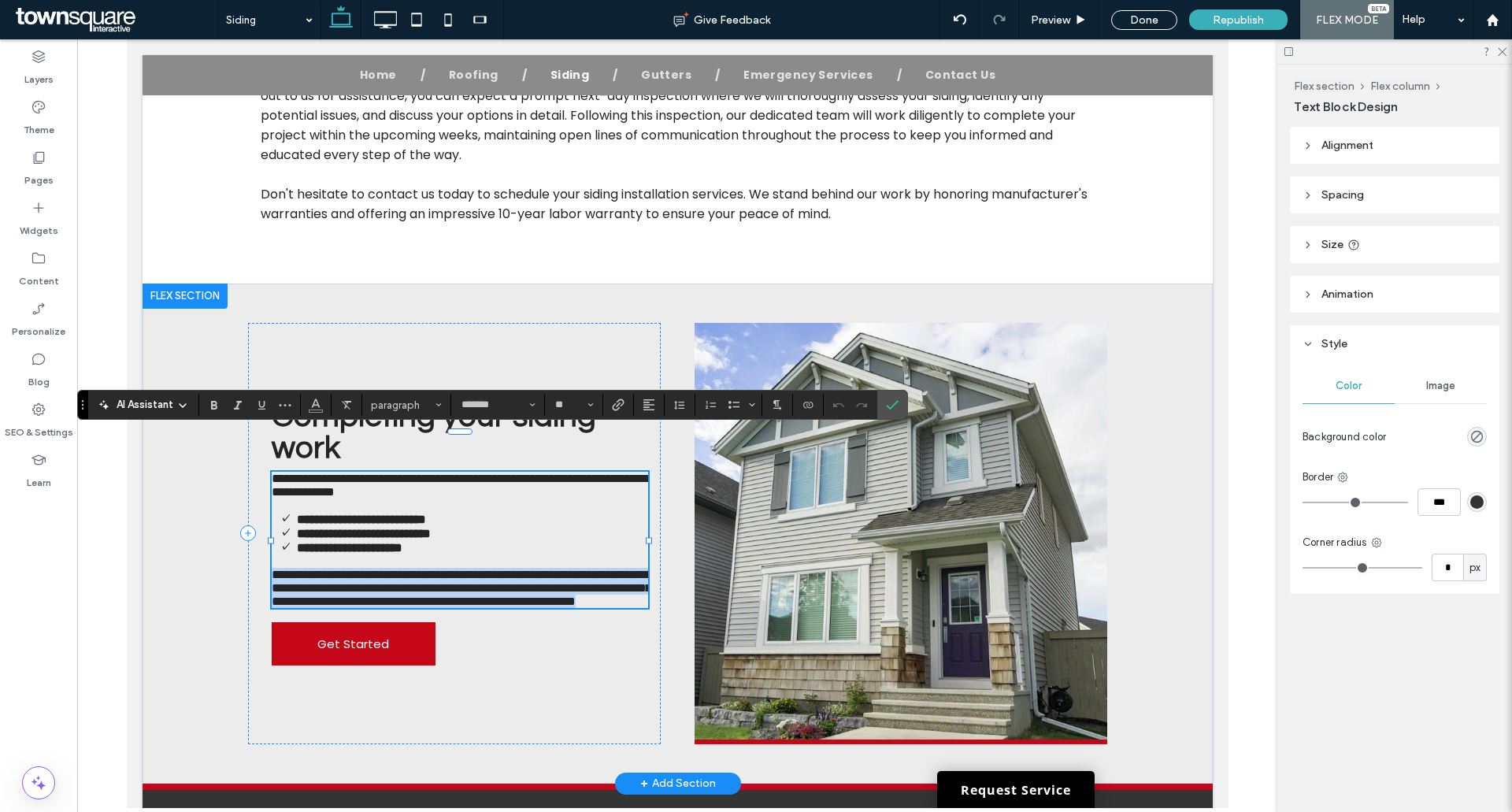 drag, startPoint x: 267, startPoint y: 580, endPoint x: 598, endPoint y: 641, distance: 336.57391 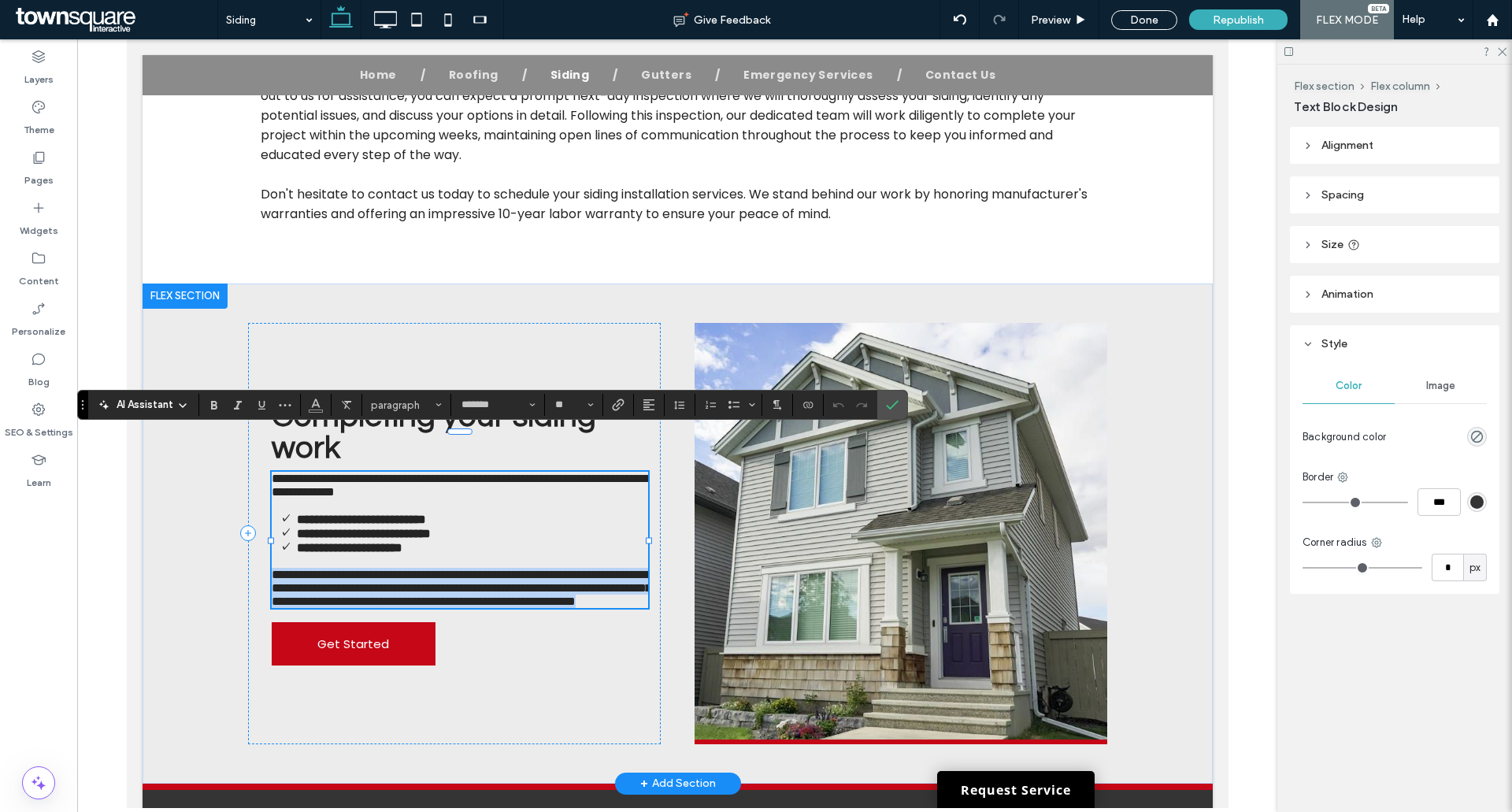 click on "**********" at bounding box center [459, 588] 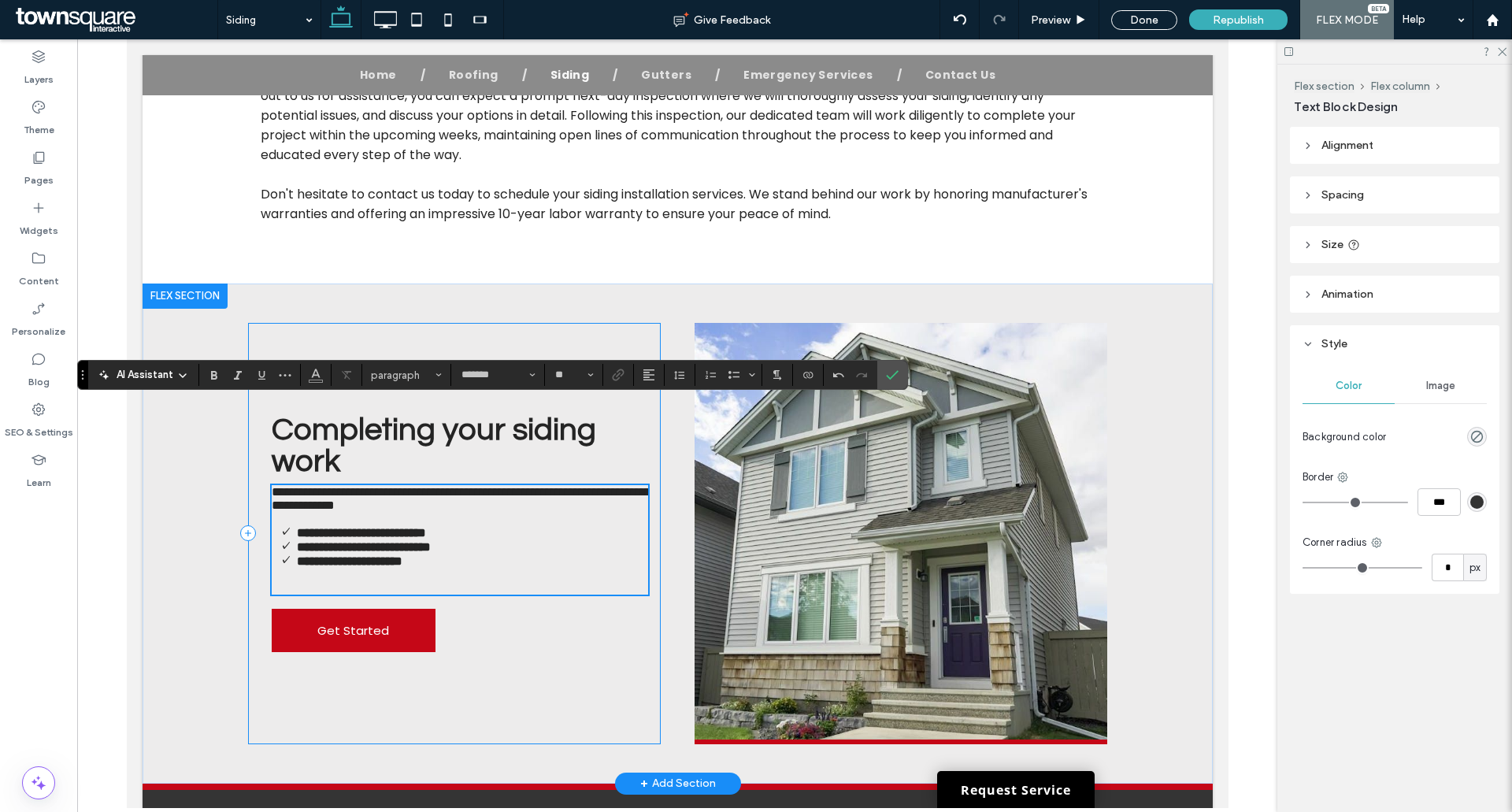 scroll, scrollTop: 447, scrollLeft: 0, axis: vertical 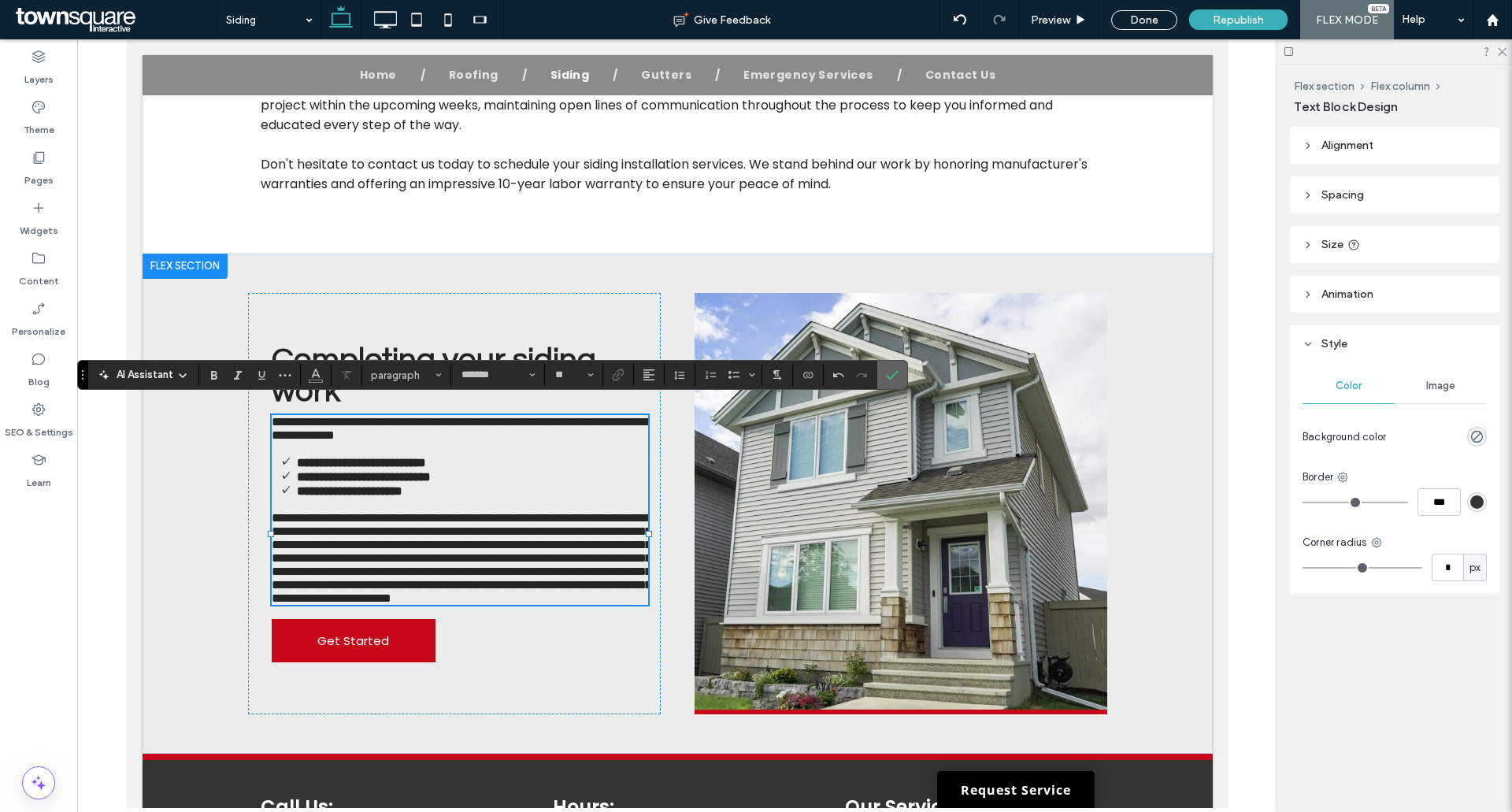 click 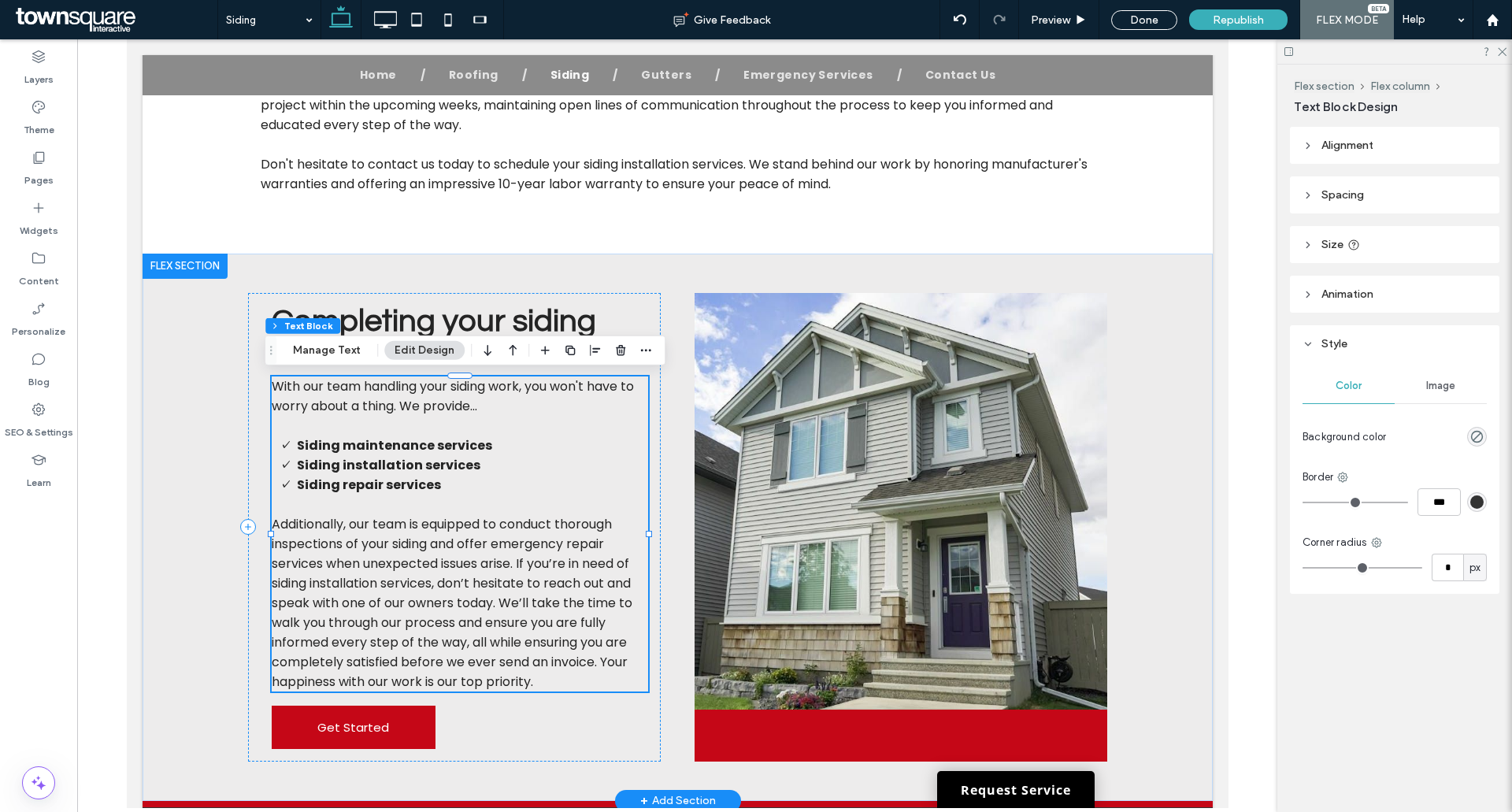 click on "With our team handling your siding work, you won't have to worry about a thing. We provide..." at bounding box center [452, 396] 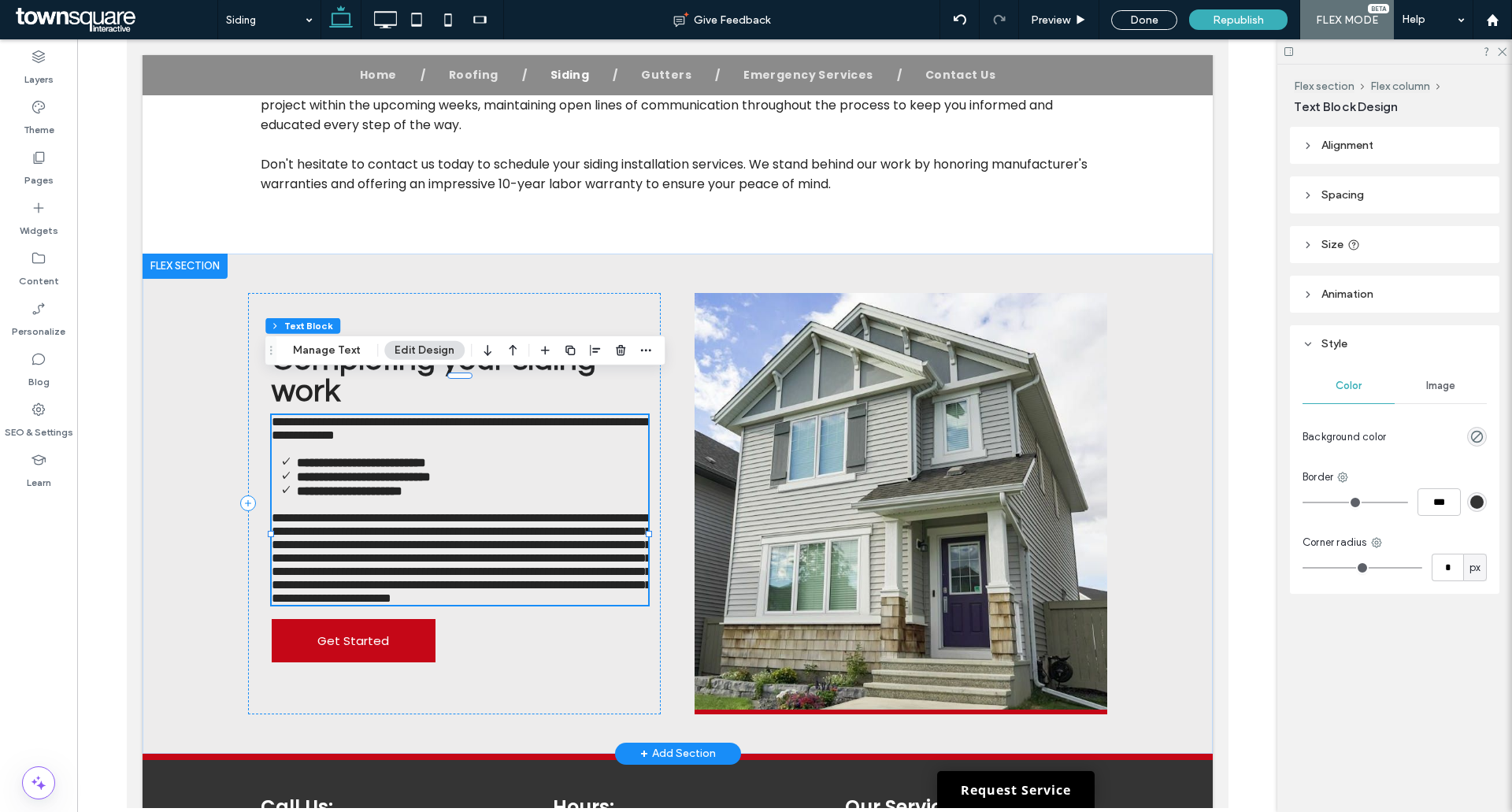 click on "**********" at bounding box center [460, 428] 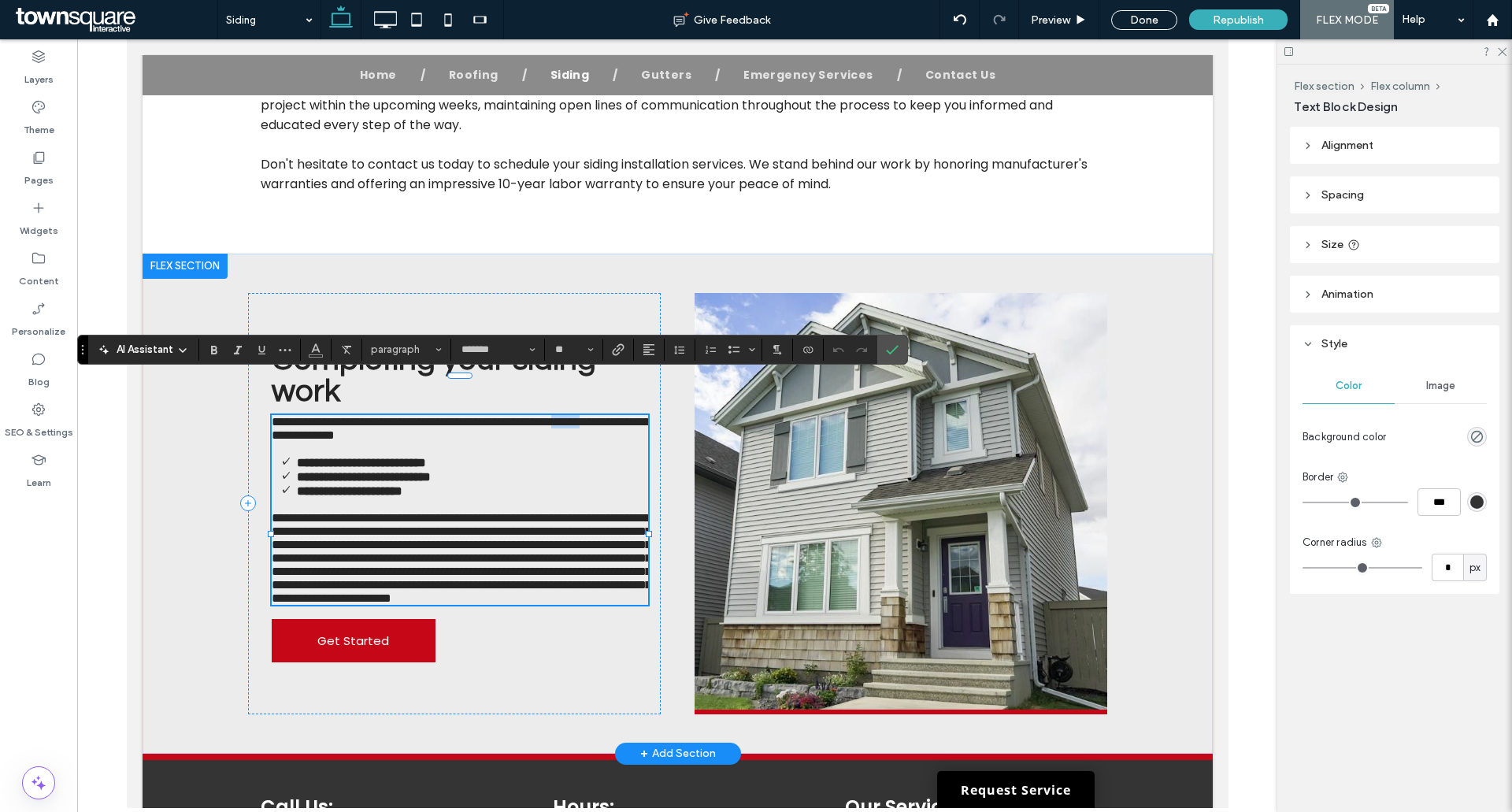 click on "**********" at bounding box center [460, 428] 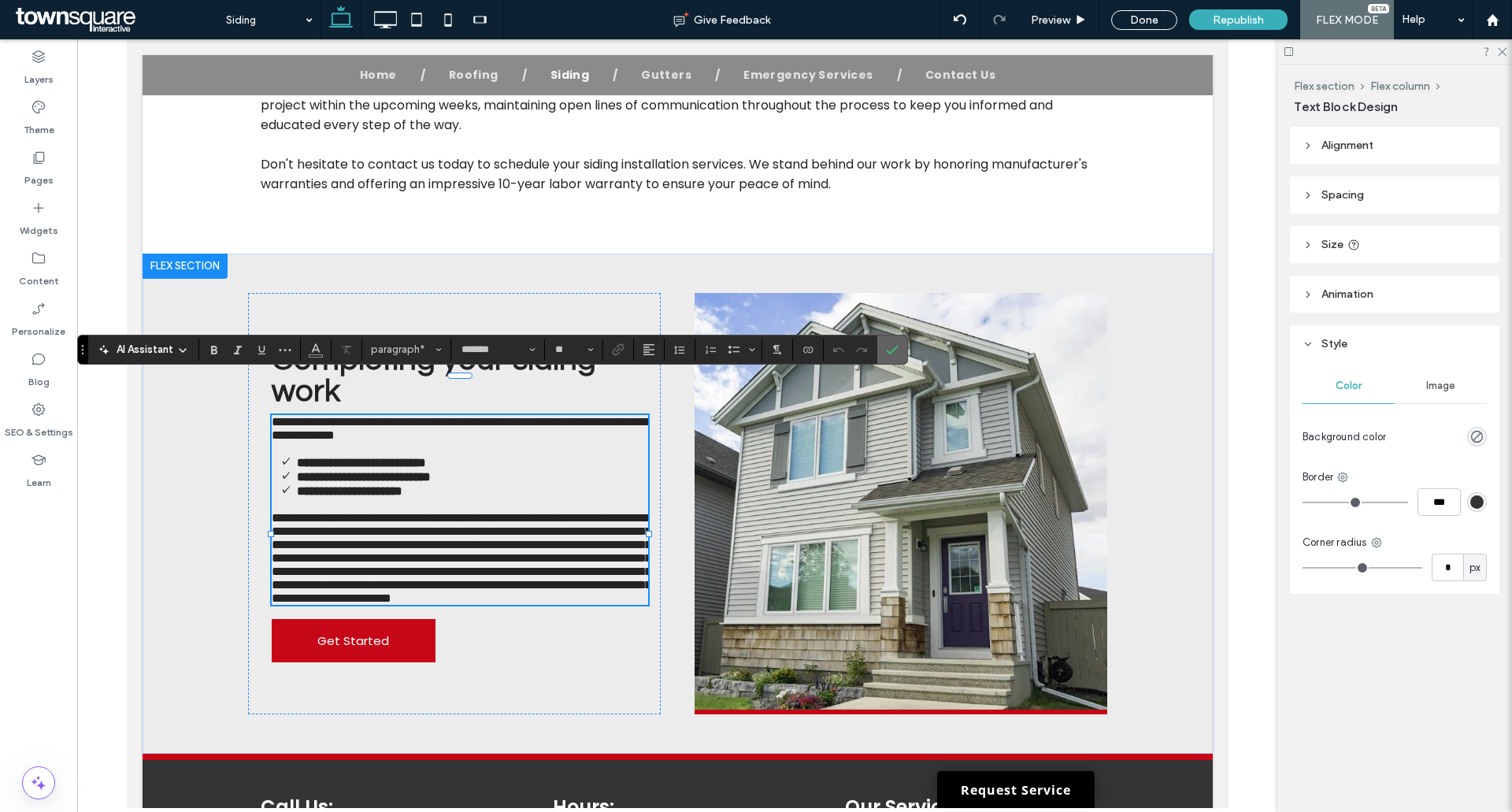 click 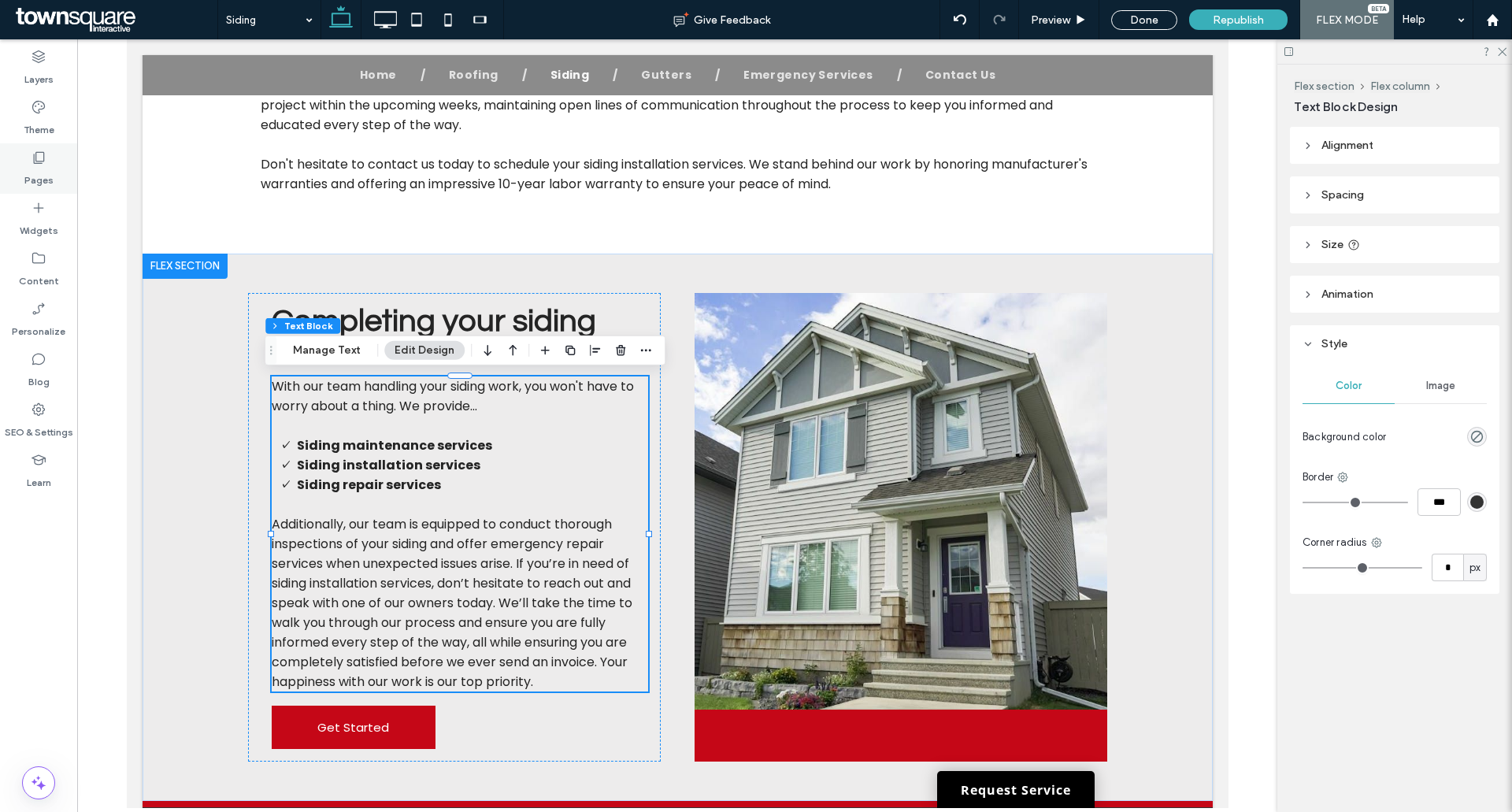 click on "Pages" at bounding box center (39, 169) 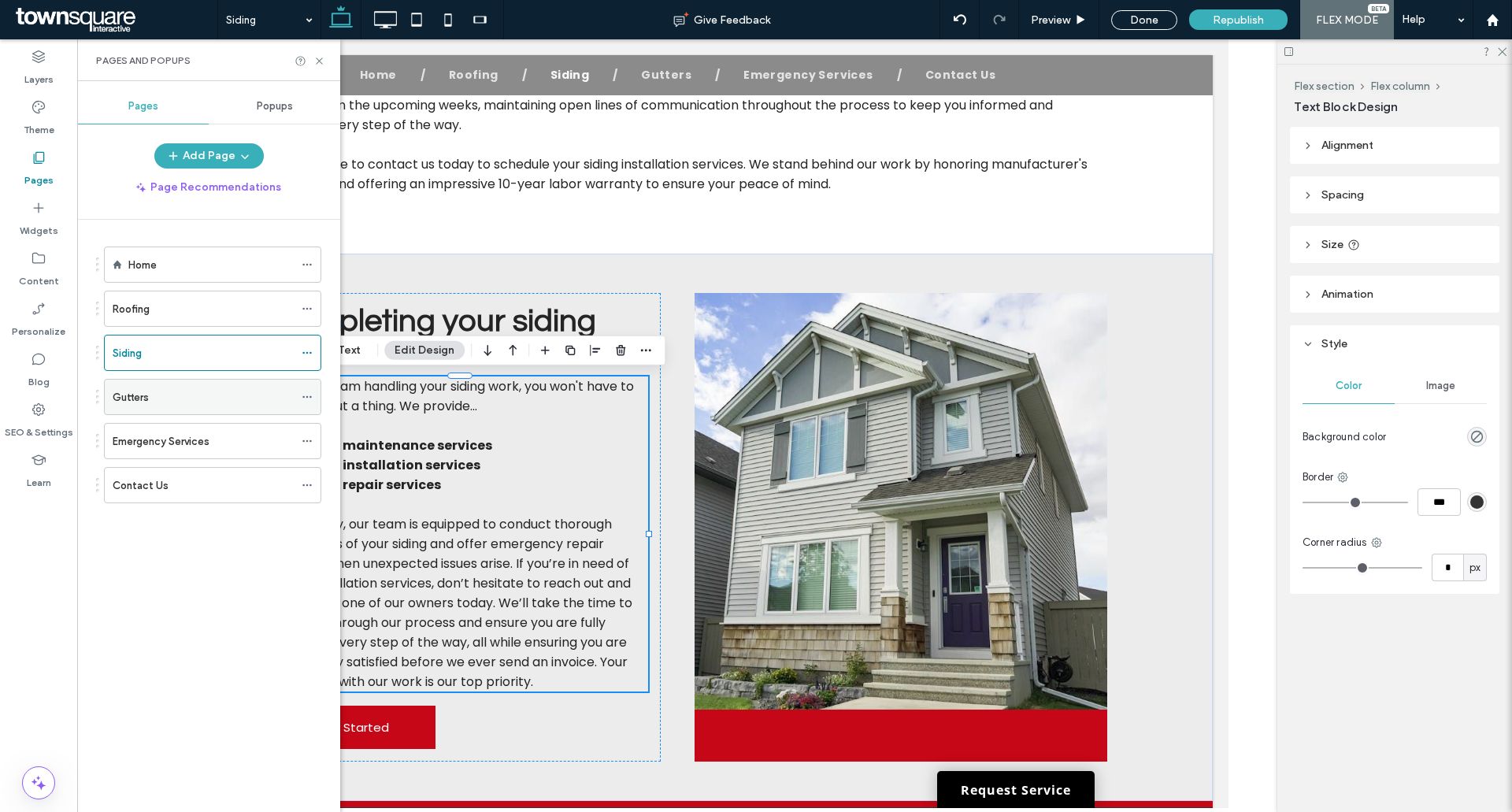 click on "Gutters" at bounding box center [203, 397] 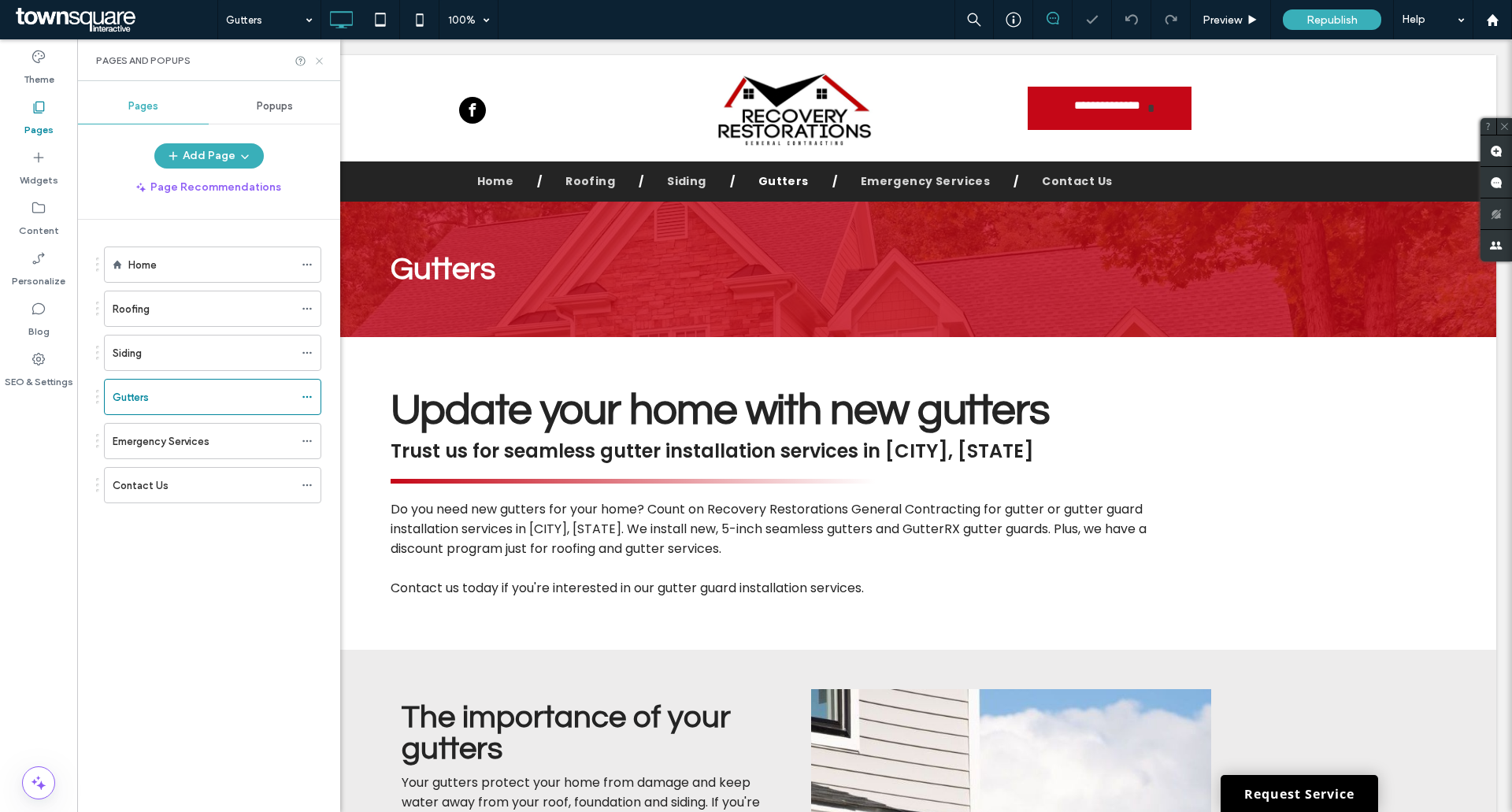 scroll, scrollTop: 0, scrollLeft: 0, axis: both 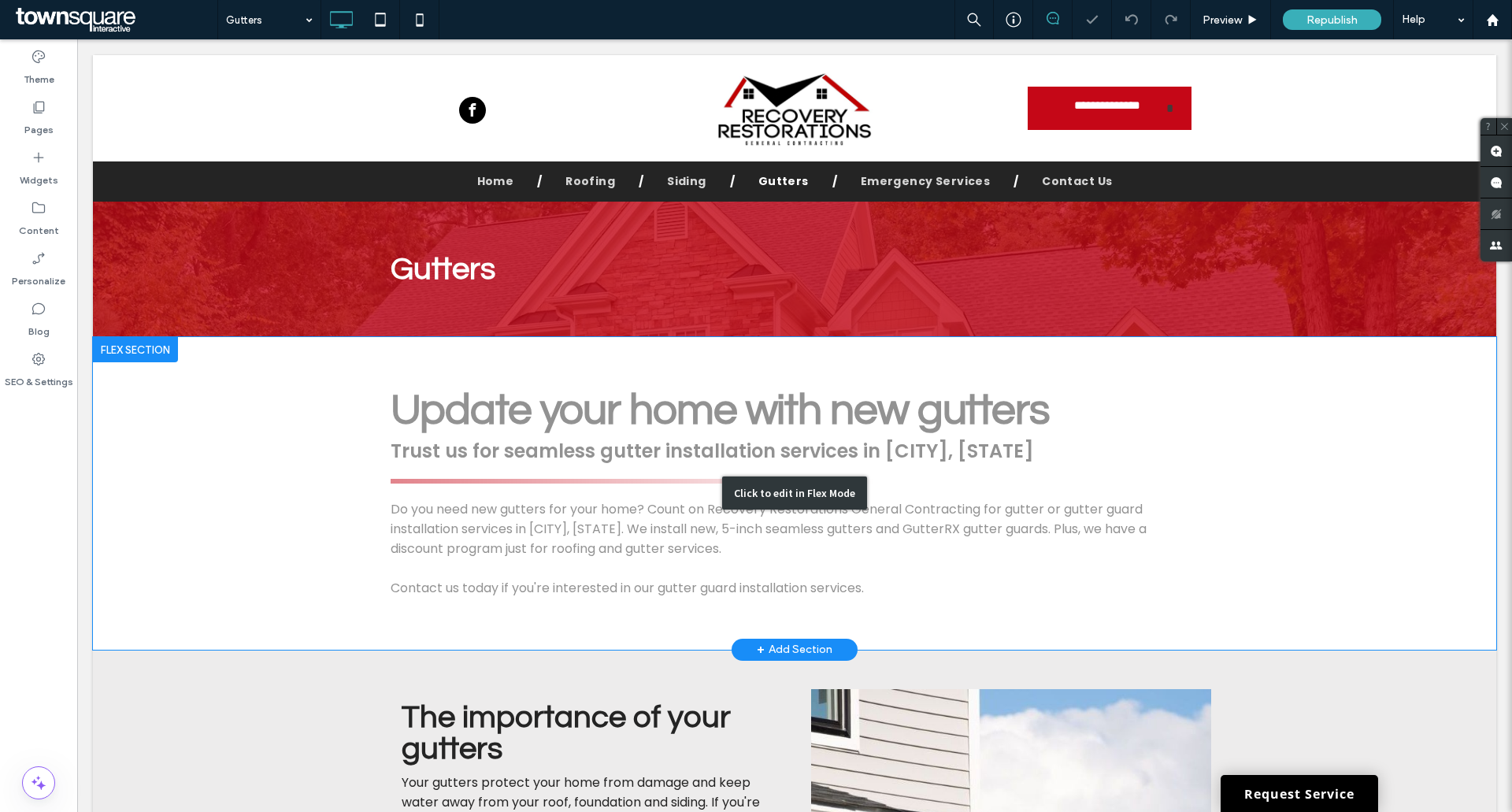 click on "Click to edit in Flex Mode" at bounding box center (795, 493) 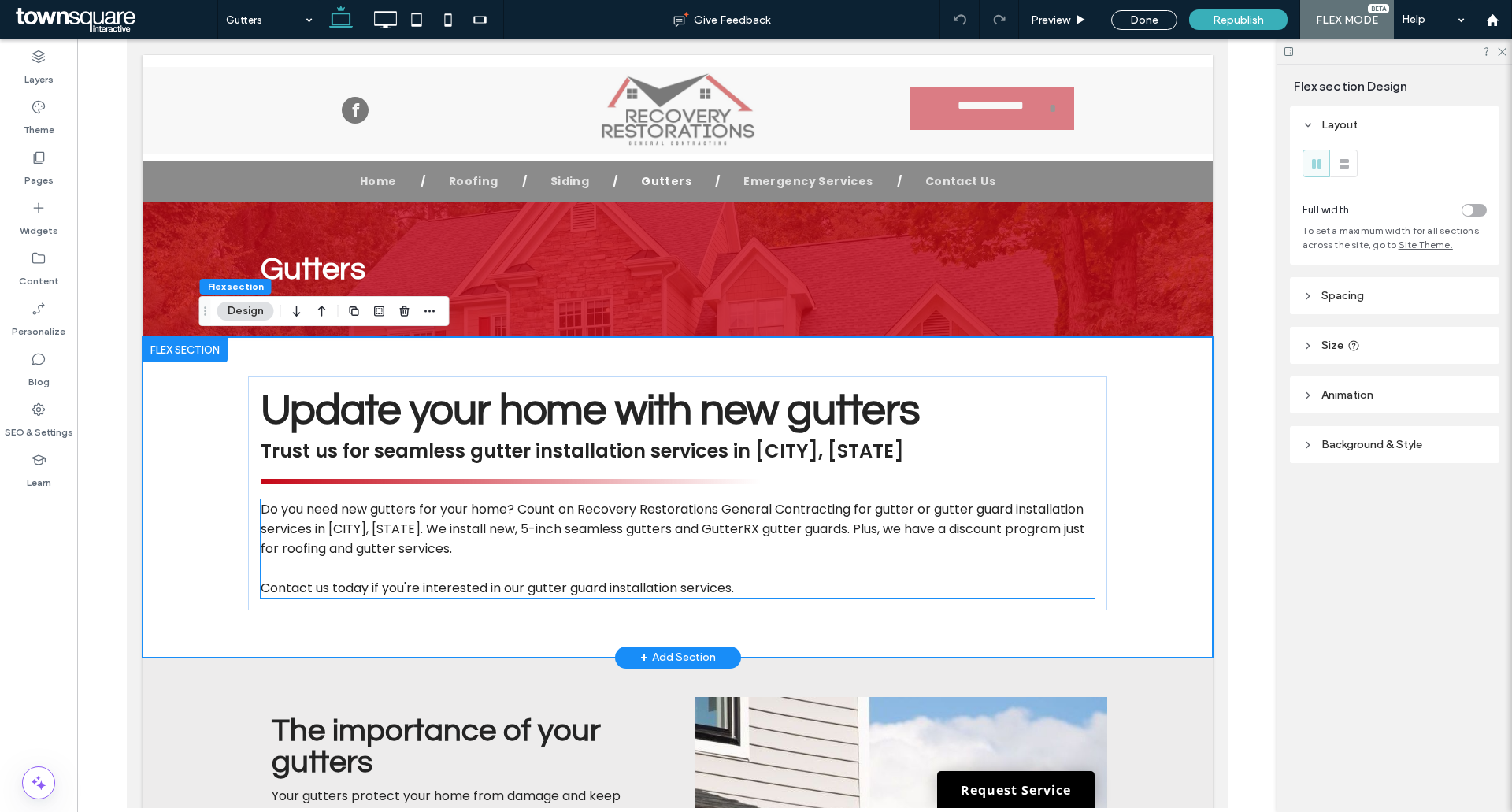 click on "Do you need new gutters for your home? Count on Recovery Restorations General Contracting for gutter or gutter guard installation services in Neenah, WI. We install new, 5-inch seamless gutters and GutterRX gutter guards. Plus, we have a discount program just for roofing and gutter services." at bounding box center [672, 528] 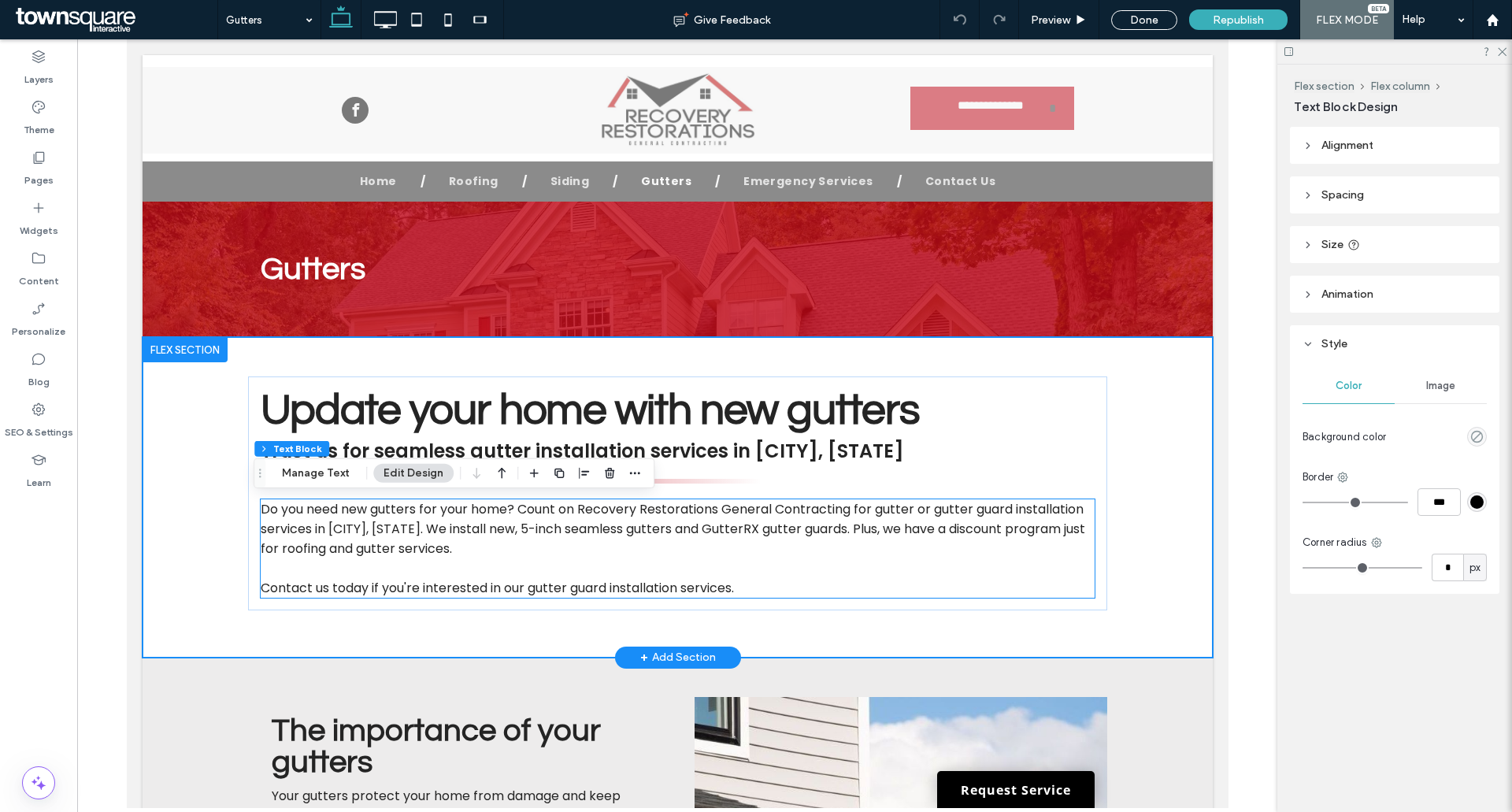 click on "Do you need new gutters for your home? Count on Recovery Restorations General Contracting for gutter or gutter guard installation services in Neenah, WI. We install new, 5-inch seamless gutters and GutterRX gutter guards. Plus, we have a discount program just for roofing and gutter services. Contact us today if you're interested in our gutter guard installation services." at bounding box center [676, 548] 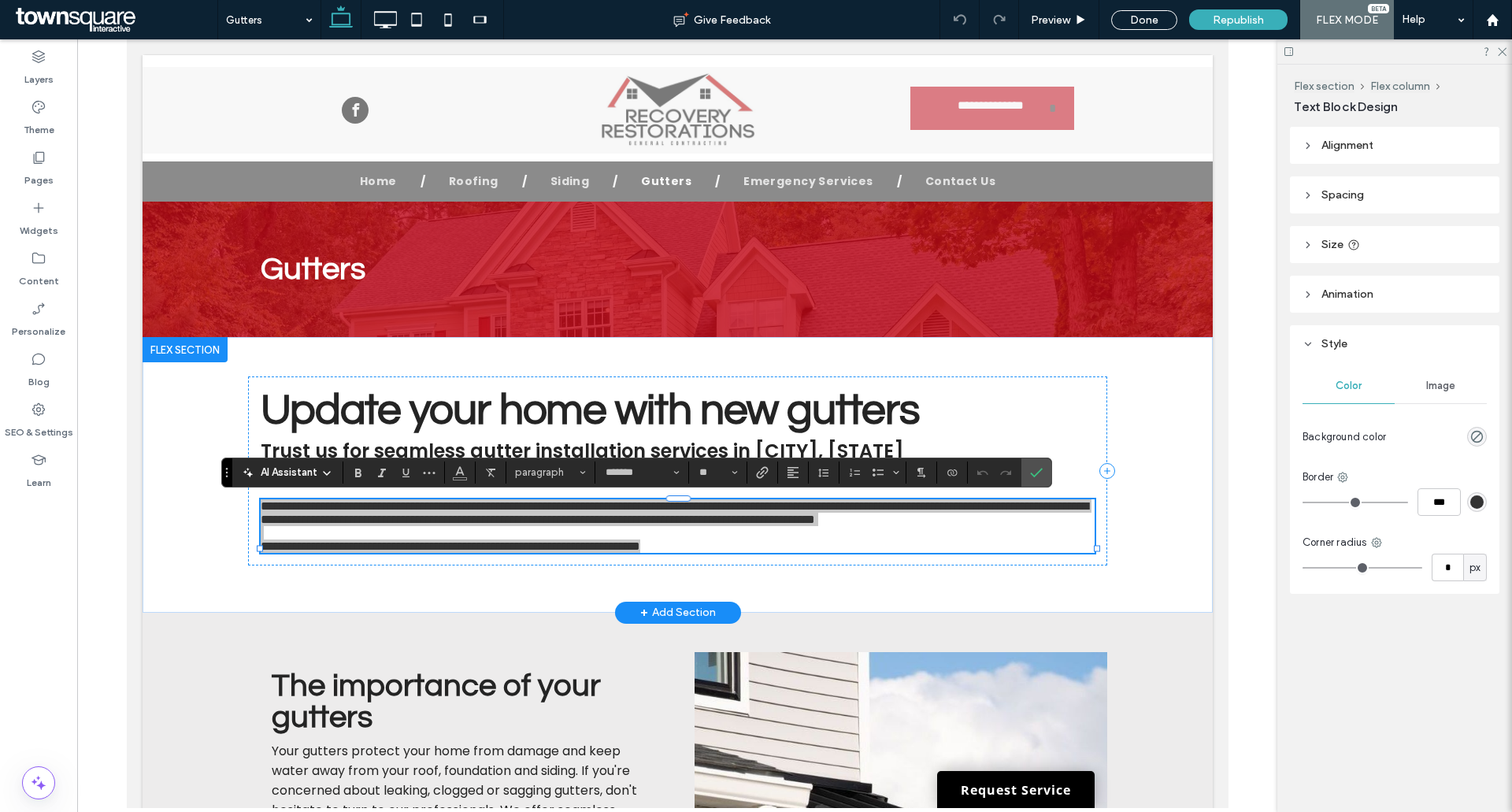 click on "AI Assistant" at bounding box center (287, 473) 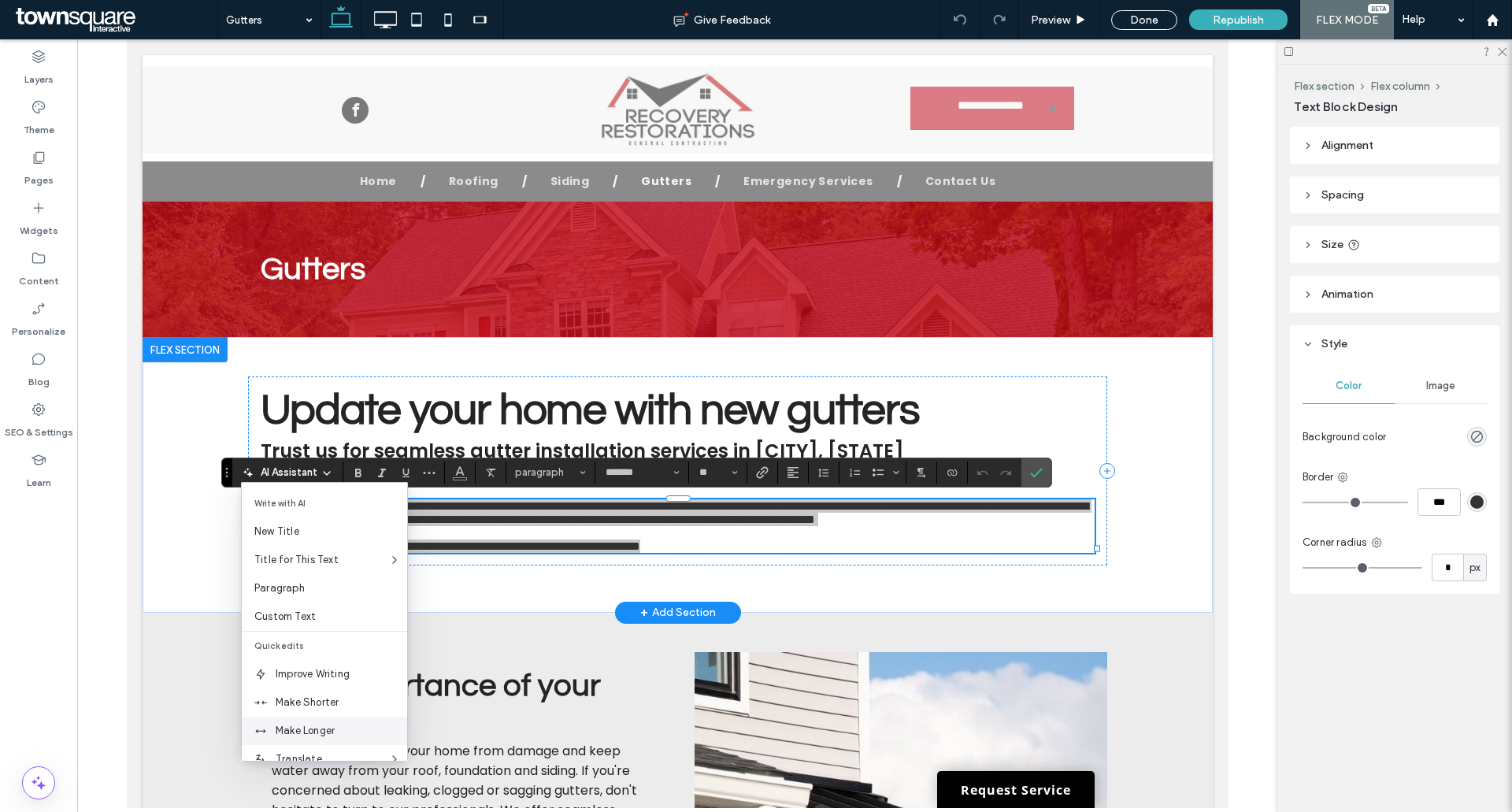 click on "Make Longer" at bounding box center [324, 731] 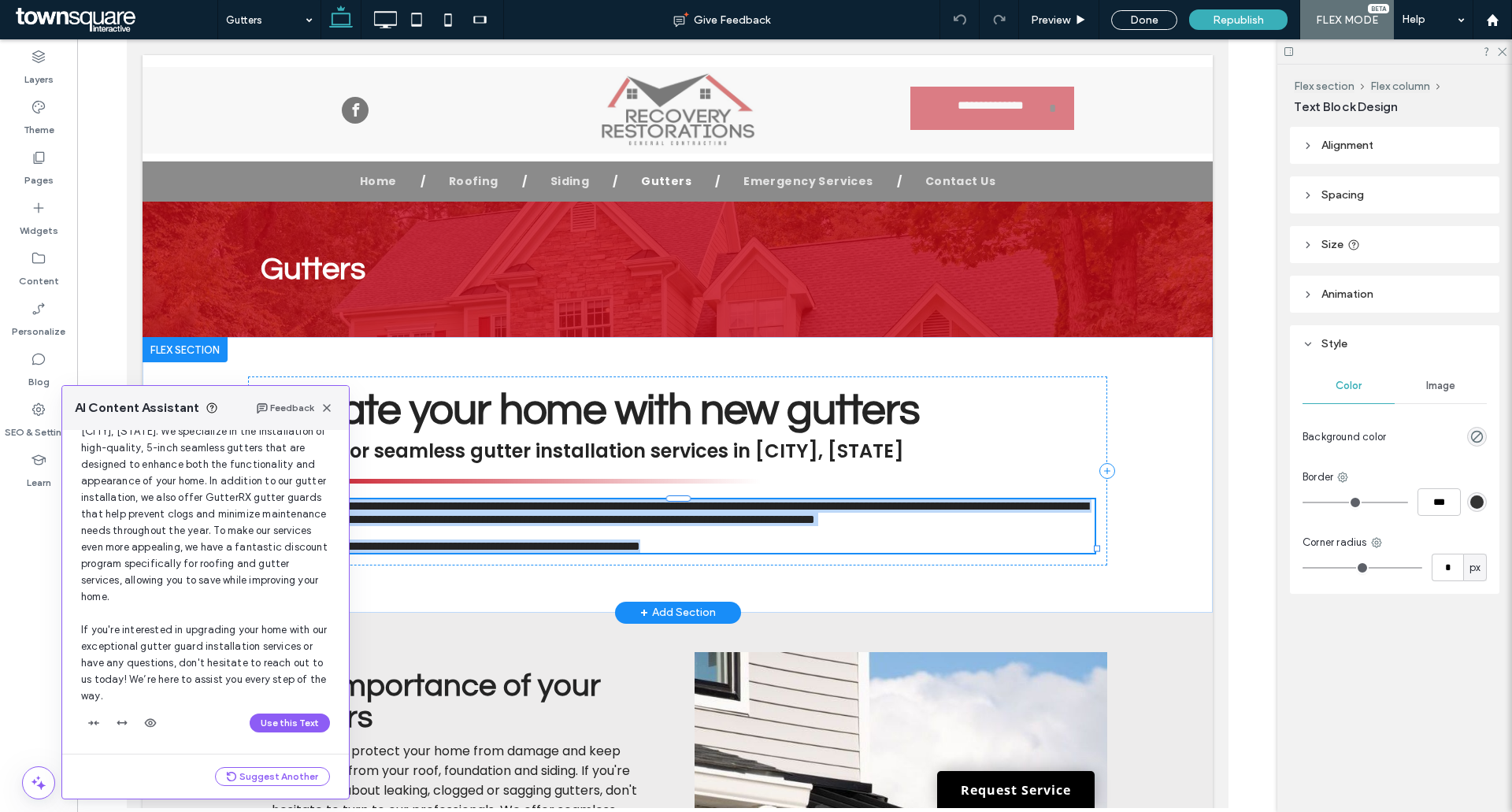 scroll, scrollTop: 150, scrollLeft: 0, axis: vertical 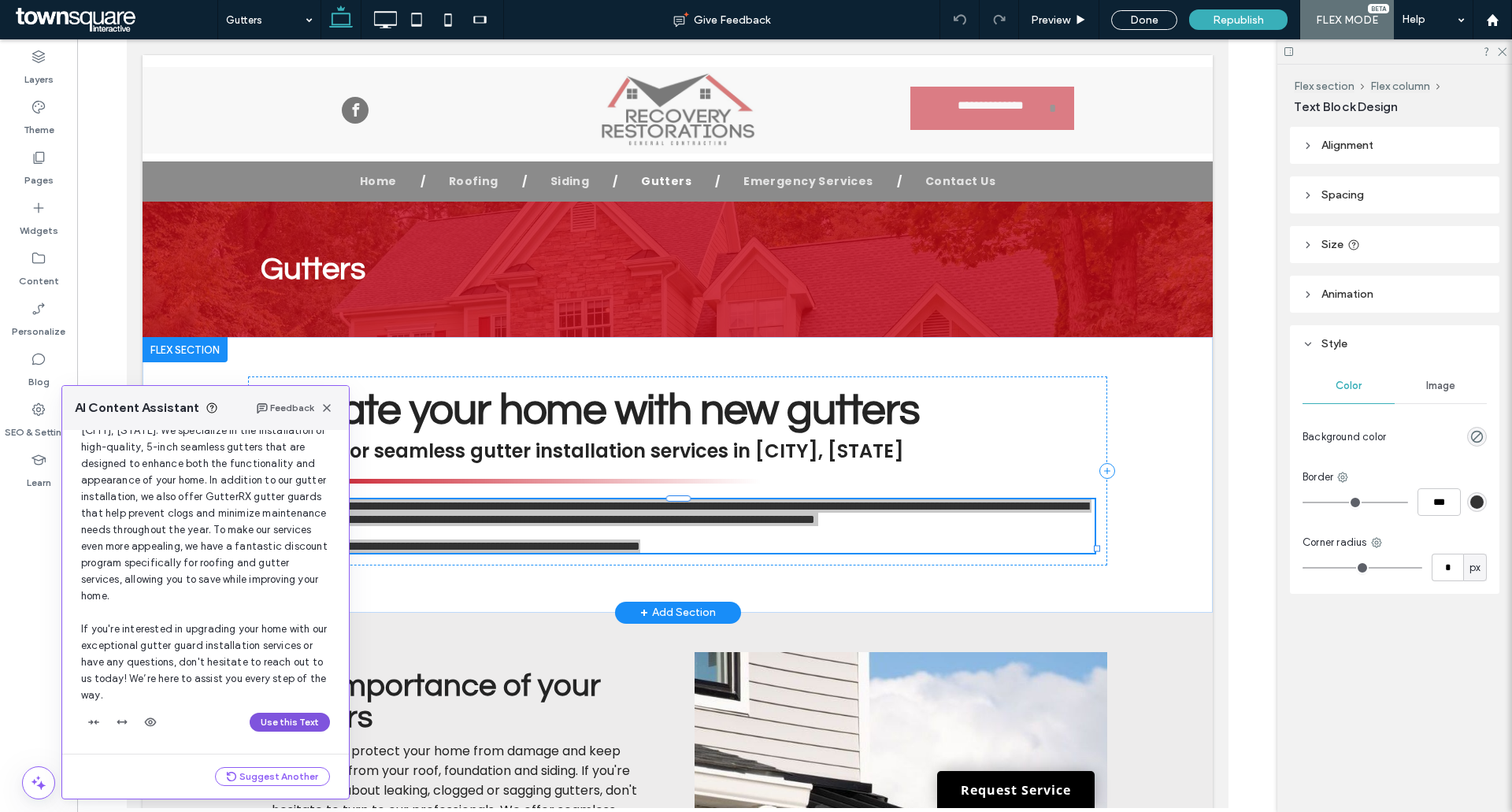 click on "Use this Text" at bounding box center [290, 722] 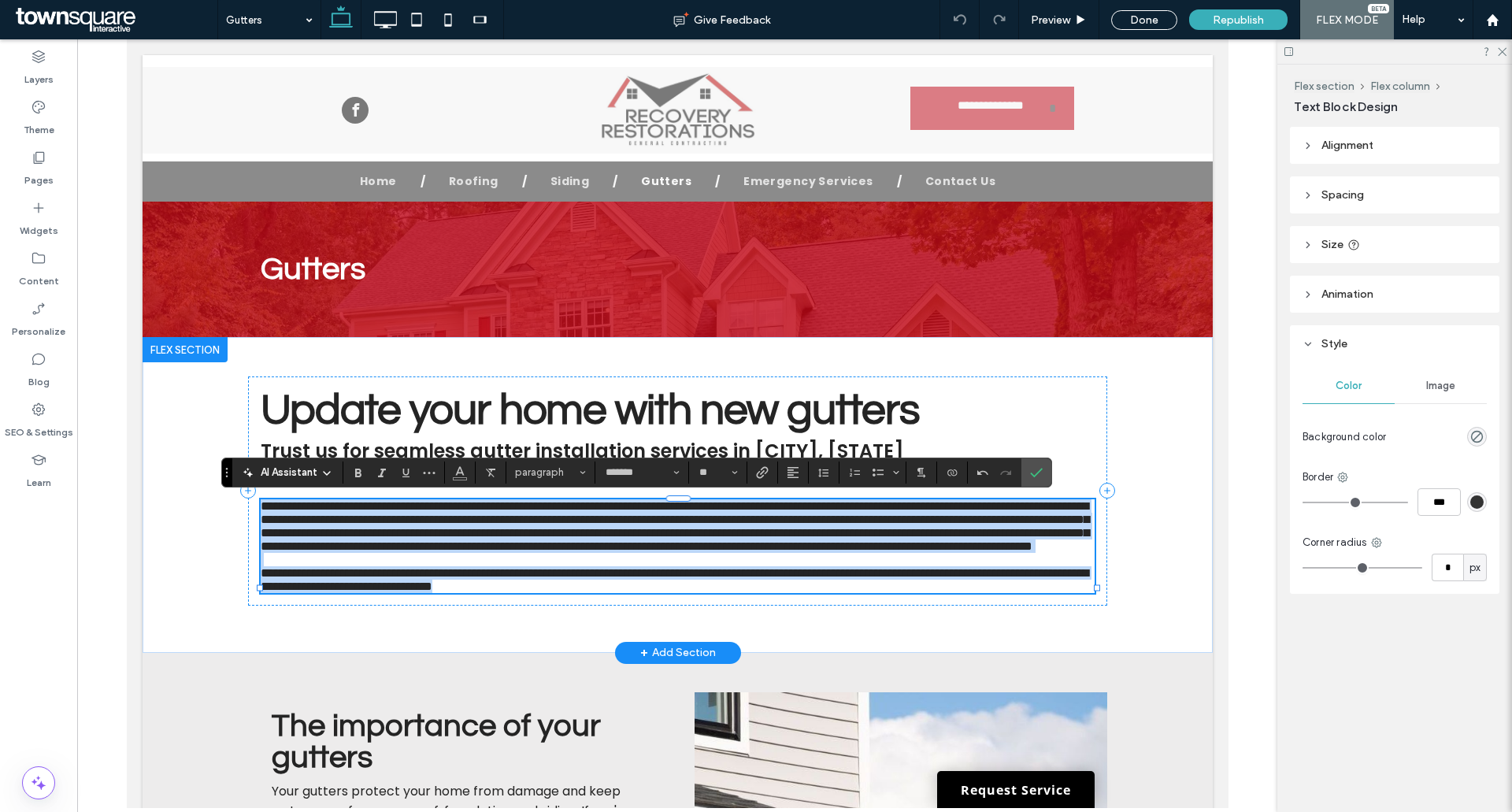 click on "**********" at bounding box center [676, 526] 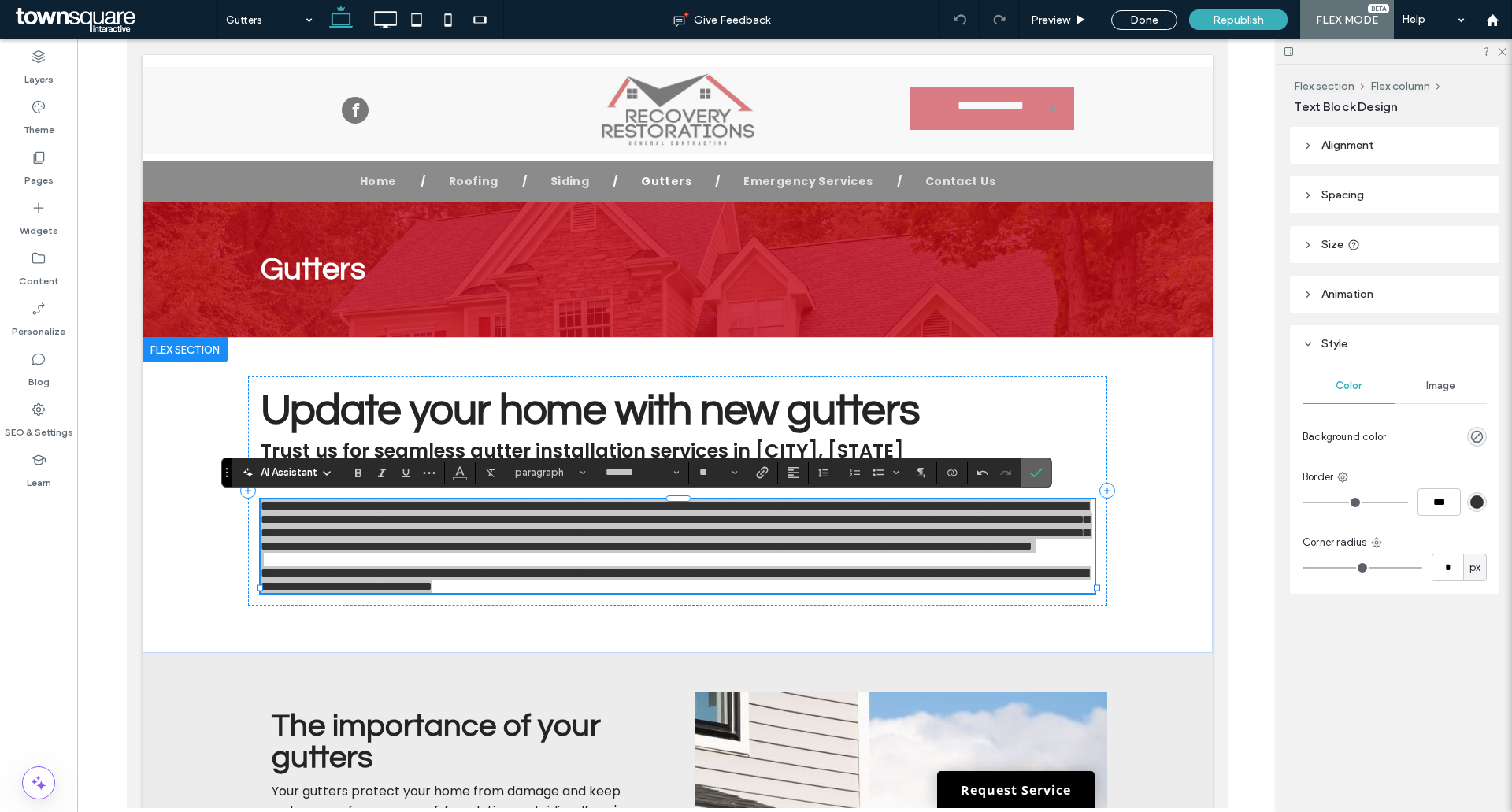 click at bounding box center (1036, 473) 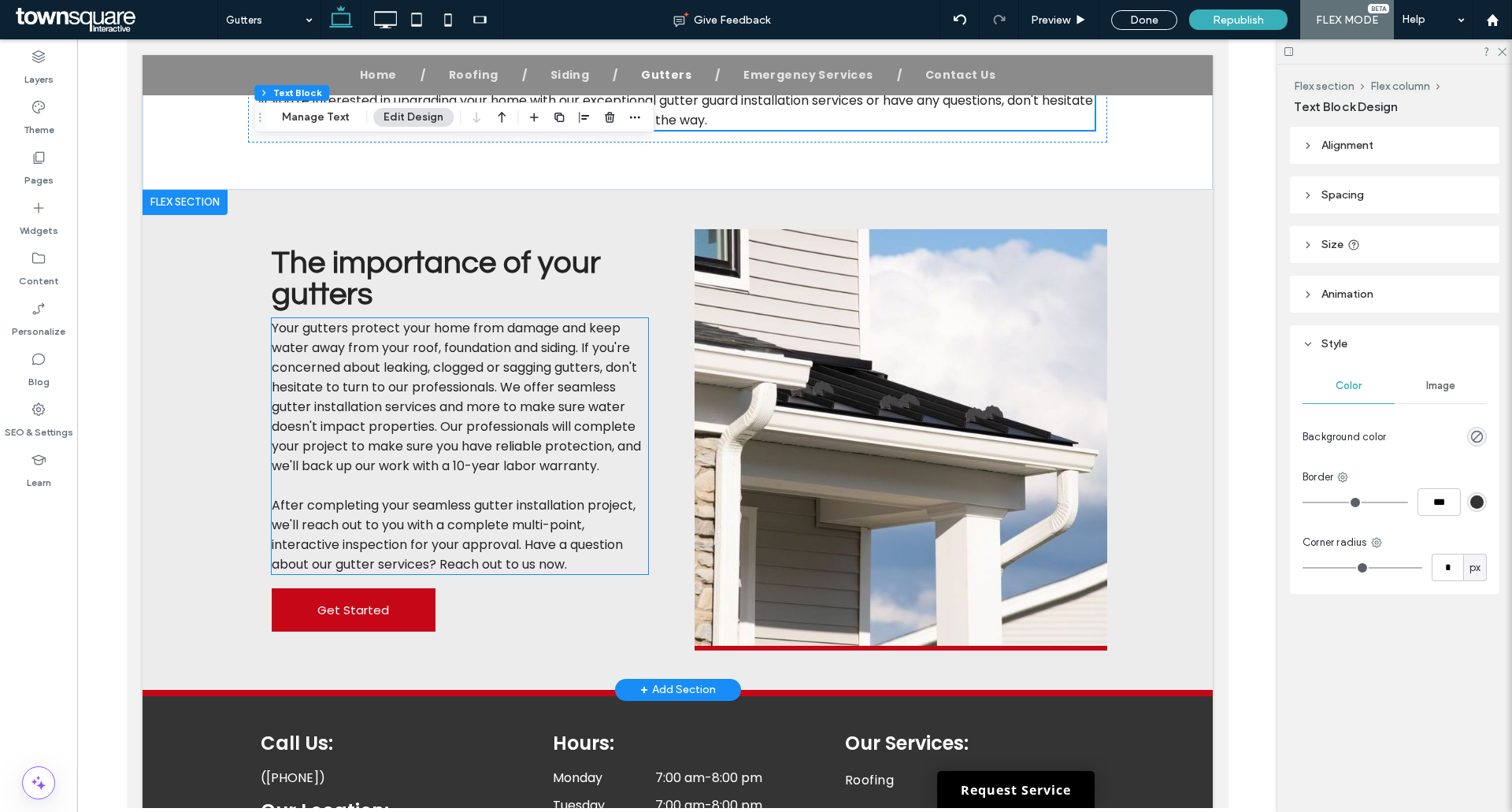 scroll, scrollTop: 551, scrollLeft: 0, axis: vertical 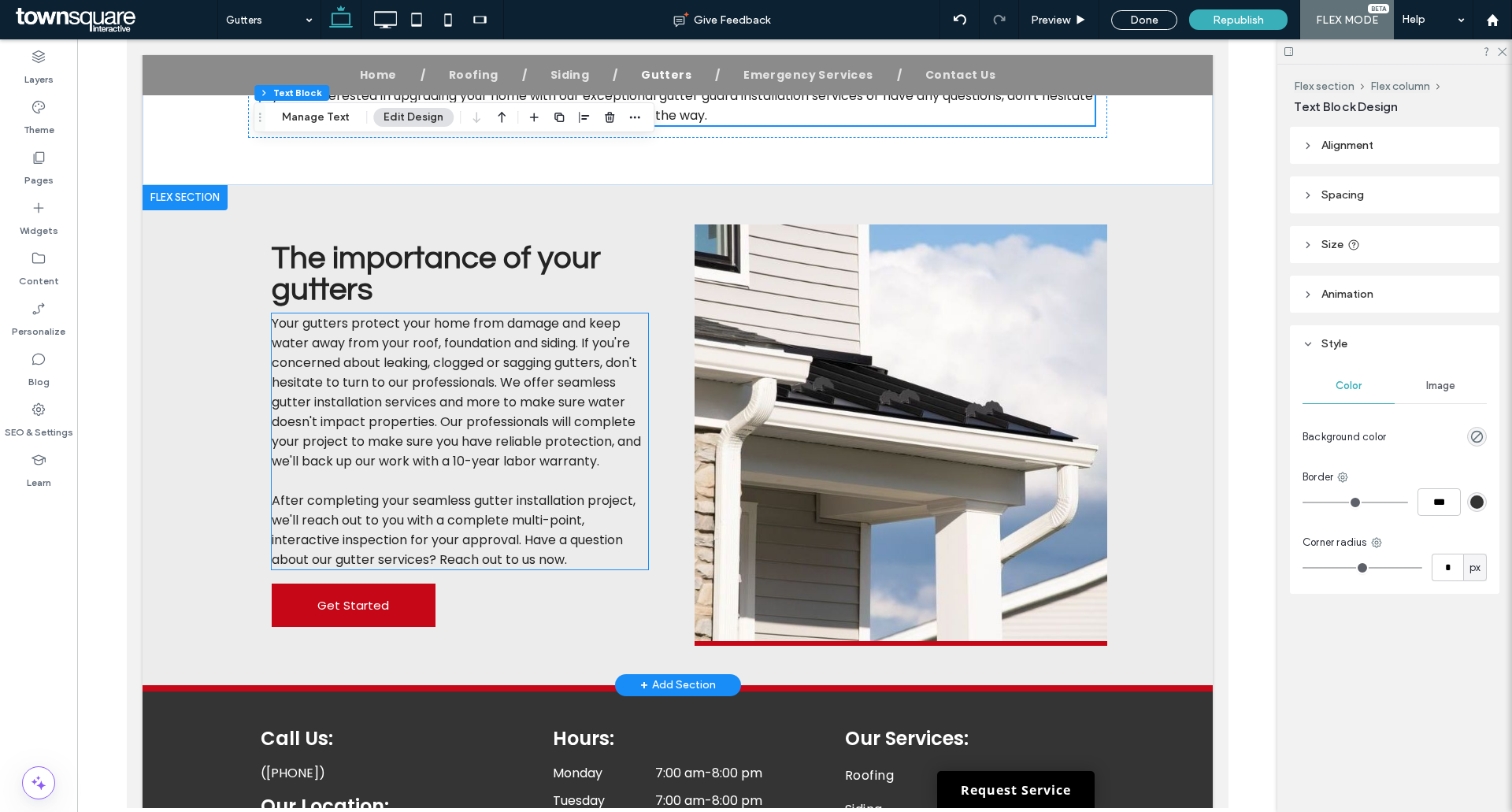 click on "Your gutters protect your home from damage and keep water away from your roof, foundation and siding. If you're concerned about leaking, clogged or sagging gutters, don't hesitate to turn to our professionals. We offer seamless gutter installation services and more to make sure water doesn't impact properties. Our professionals will complete your project to make sure you have reliable protection, and we'll back up our work with a 10-year labor warranty. After completing your seamless gutter installation project, we'll reach out to you with a complete multi-point, interactive inspection for your approval. Have a question about our gutter services? Reach out to us now." at bounding box center [459, 441] 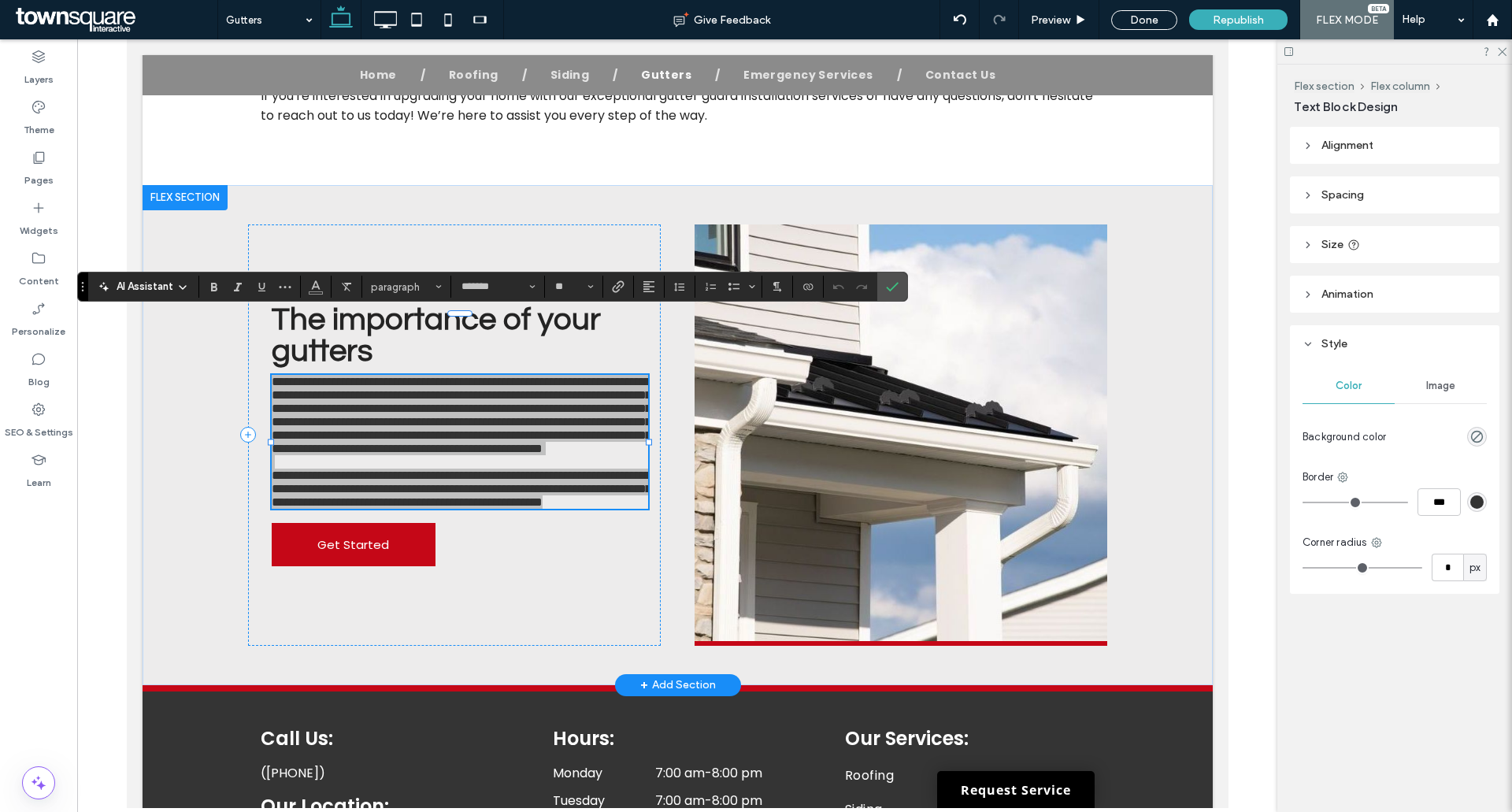 click on "AI Assistant" at bounding box center [145, 287] 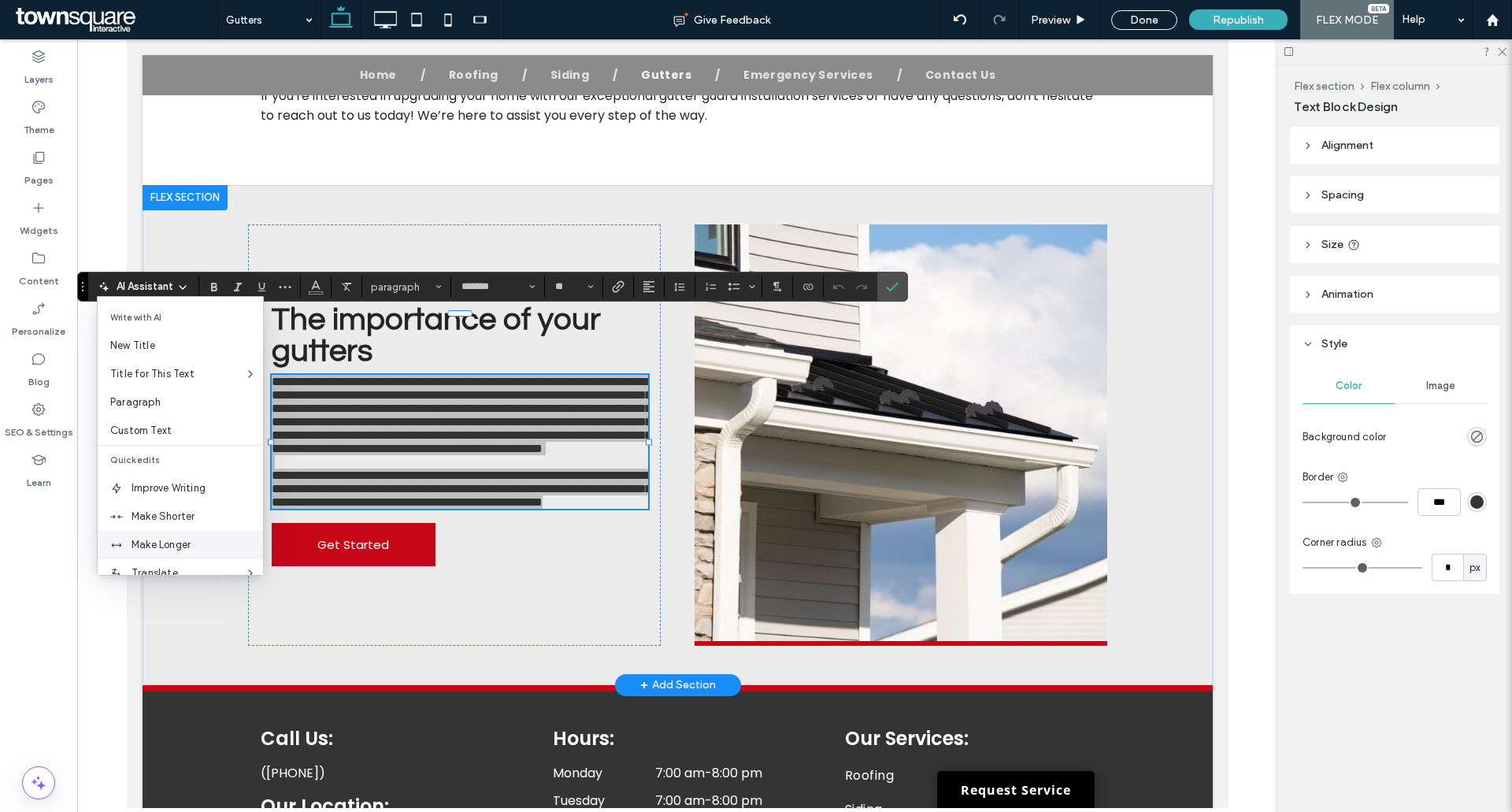 click on "Make Longer" at bounding box center (197, 545) 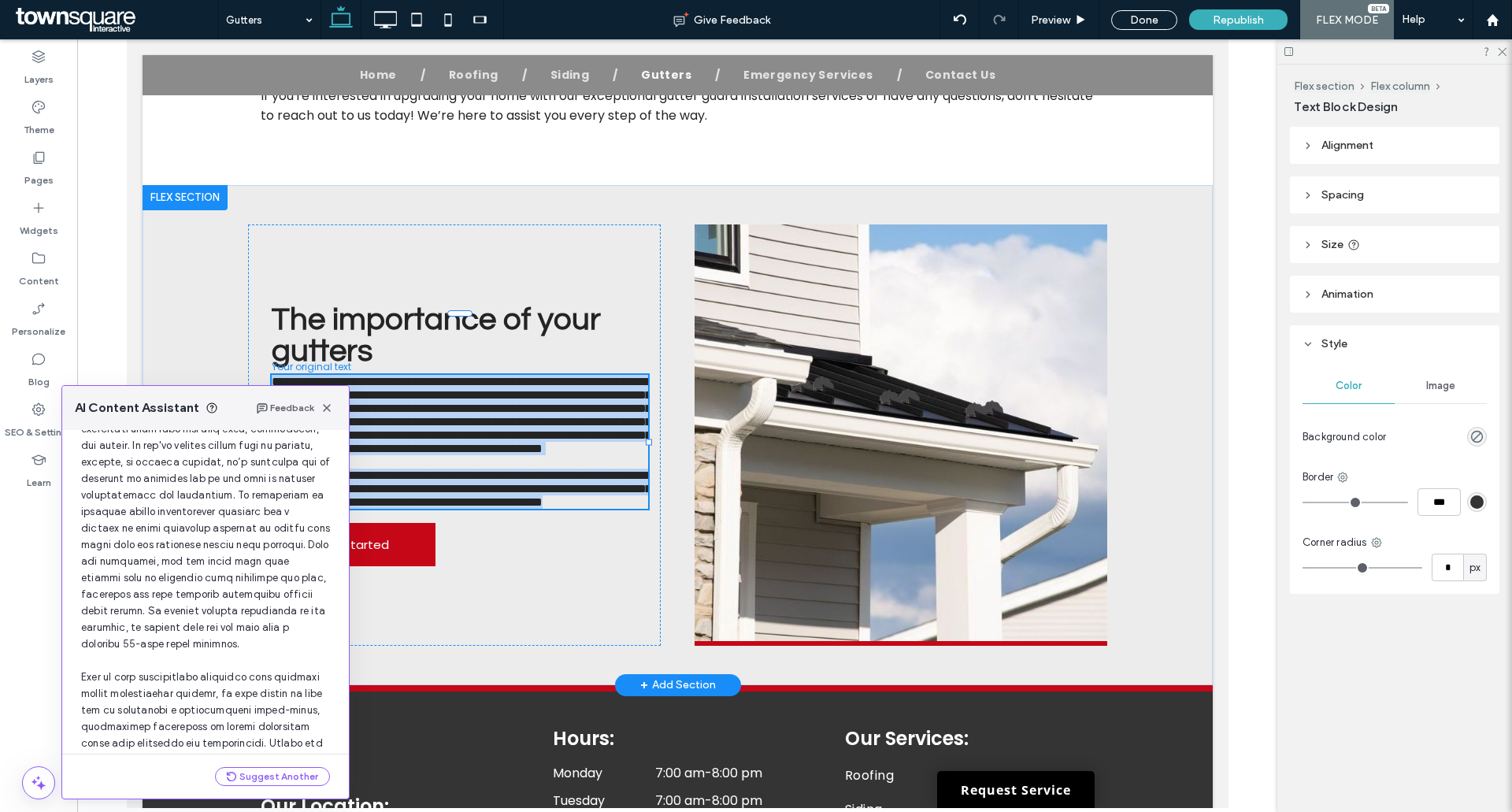 scroll, scrollTop: 250, scrollLeft: 0, axis: vertical 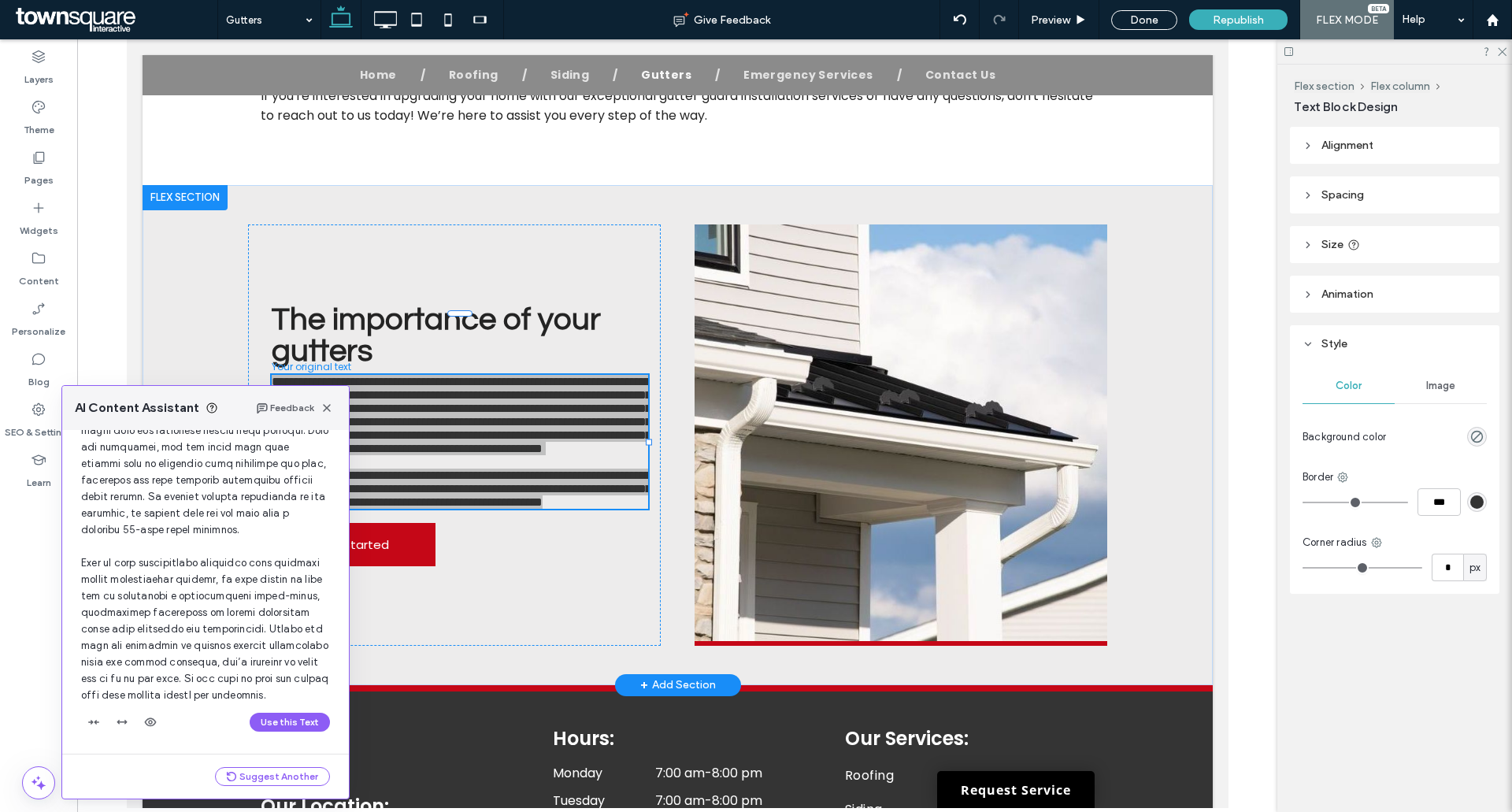 click on "Use this Text" at bounding box center (206, 722) 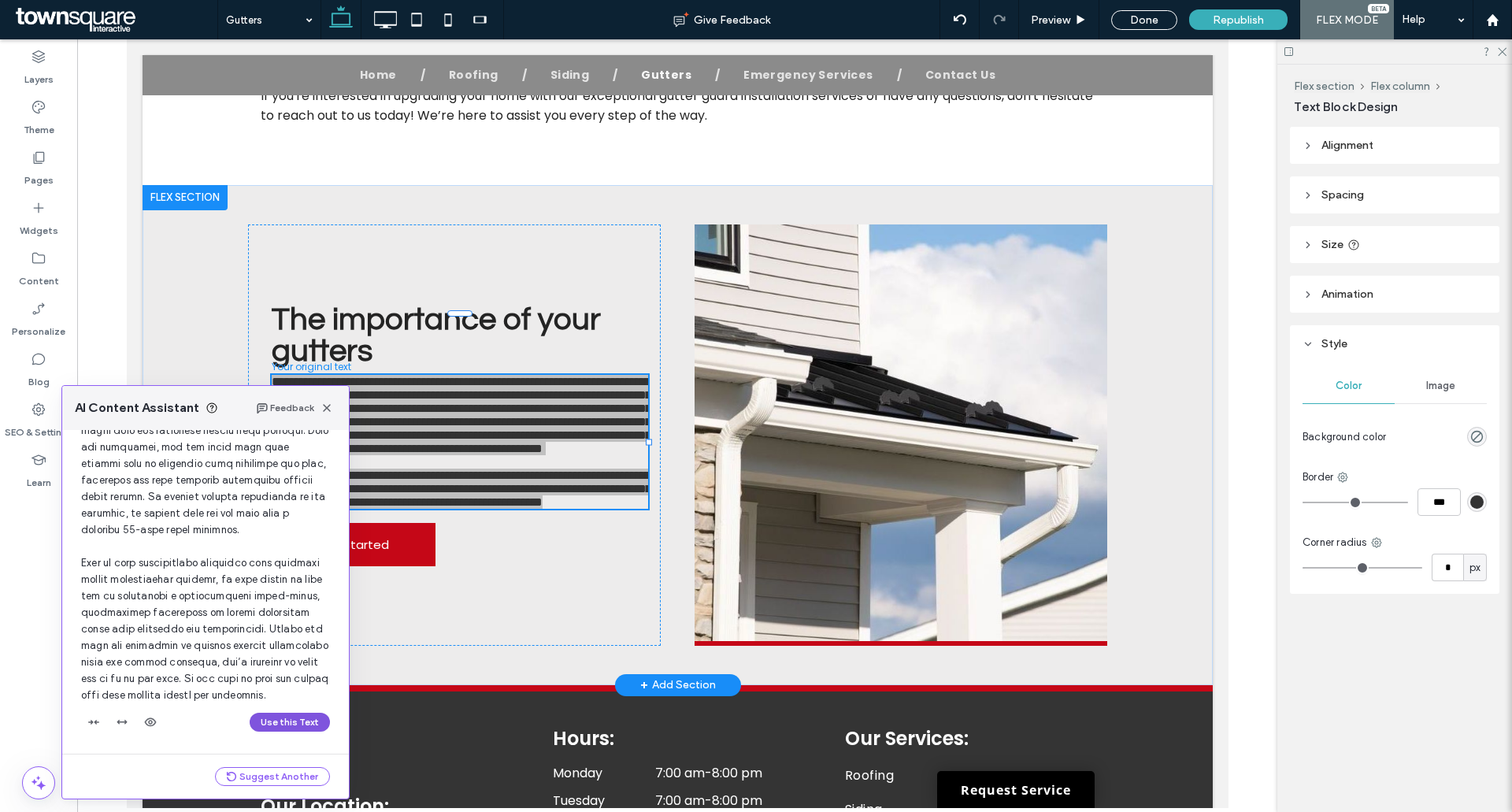 click on "Use this Text" at bounding box center [290, 722] 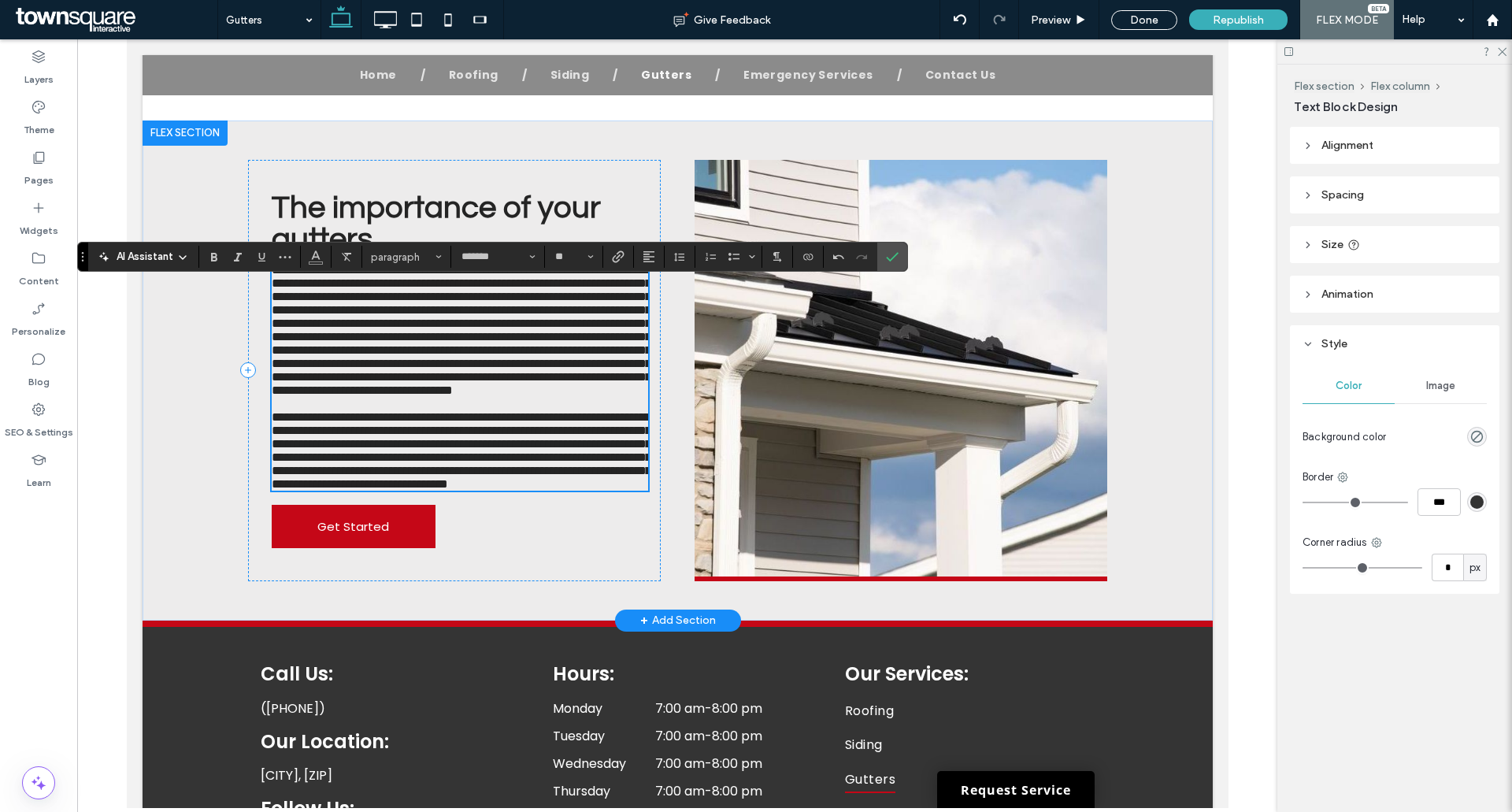 scroll, scrollTop: 664, scrollLeft: 0, axis: vertical 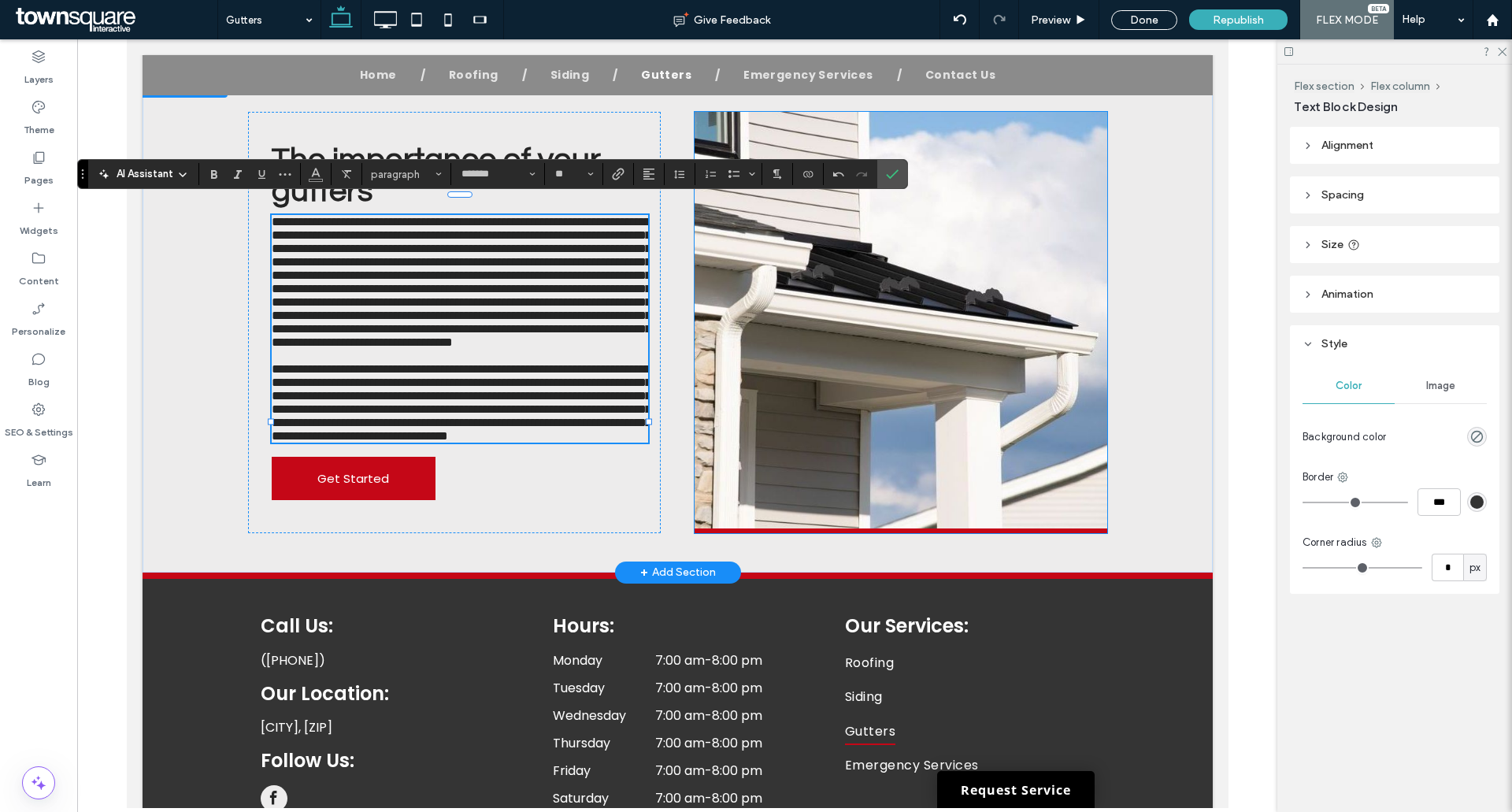 click at bounding box center (900, 322) 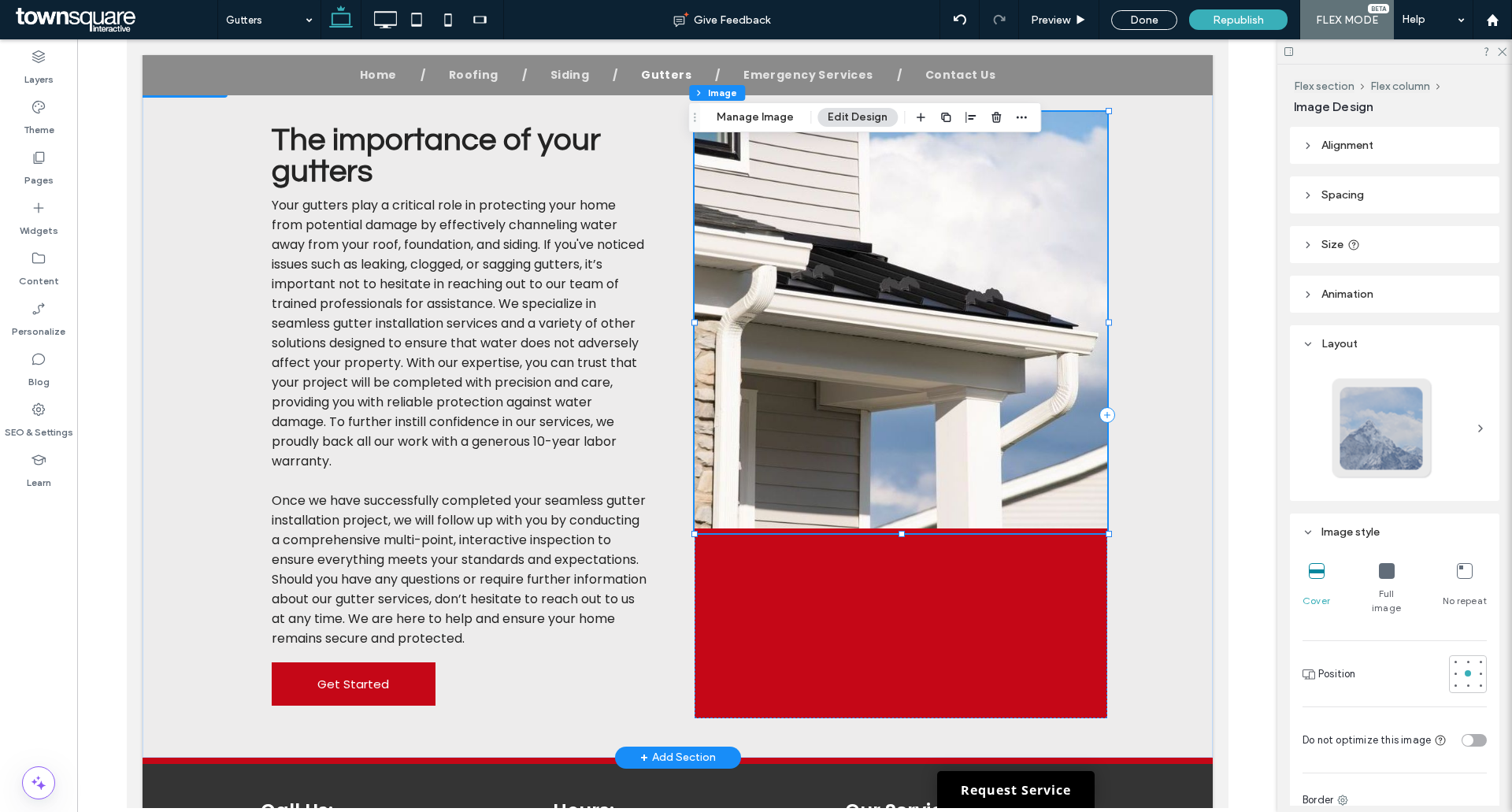click on "The importance of your gutters
Your gutters play a critical role in protecting your home from potential damage by effectively channeling water away from your roof, foundation, and siding. If you've noticed issues such as leaking, clogged, or sagging gutters, it’s important not to hesitate in reaching out to our team of trained professionals for assistance. We specialize in seamless gutter installation services and a variety of other solutions designed to ensure that water does not adversely affect your property. With our expertise, you can trust that your project will be completed with precision and care, providing you with reliable protection against water damage. To further instill confidence in our services, we proudly back all our work with a generous 10-year labor warranty.
Get Started" at bounding box center [677, 415] 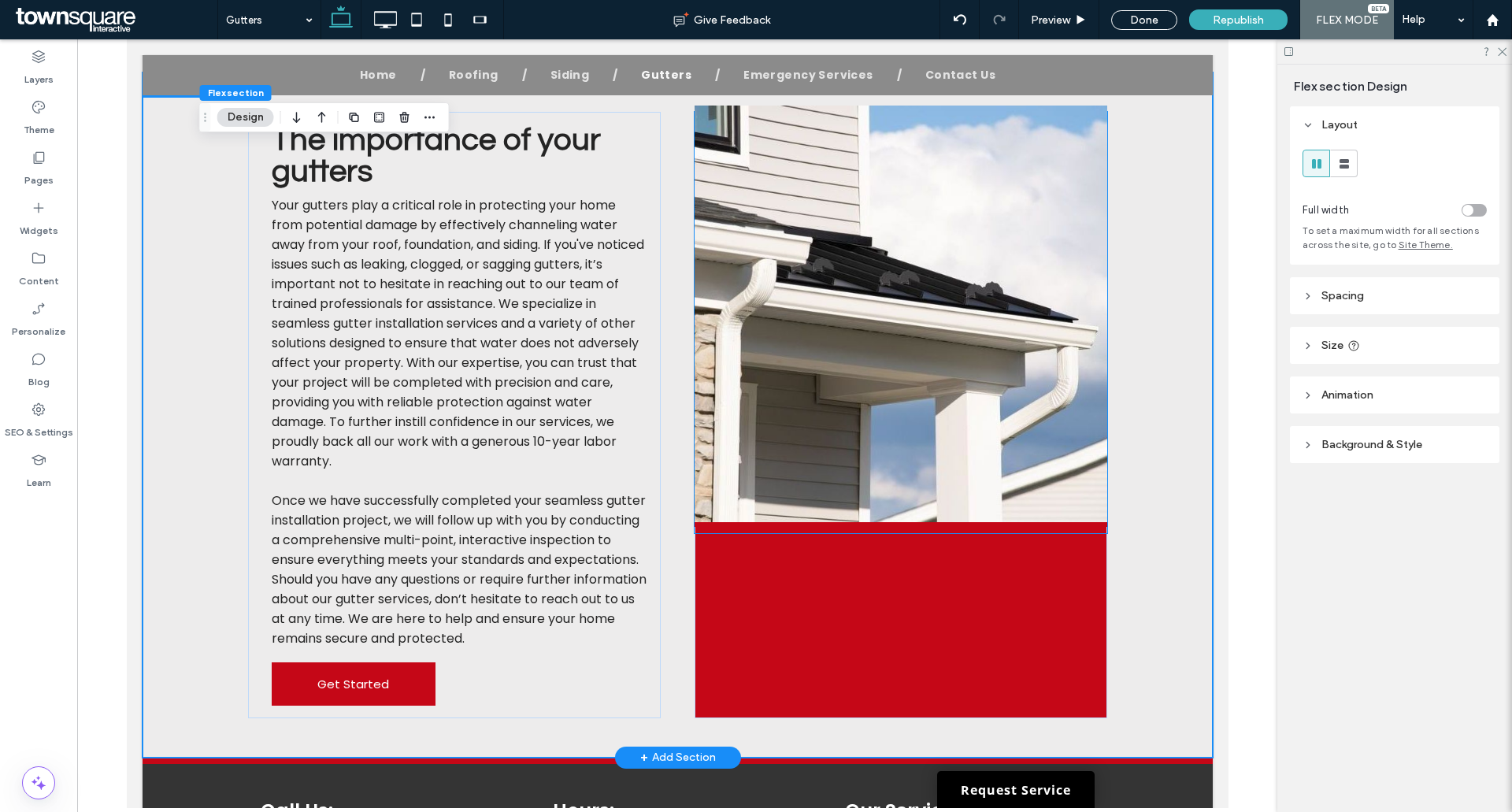 click at bounding box center (900, 316) 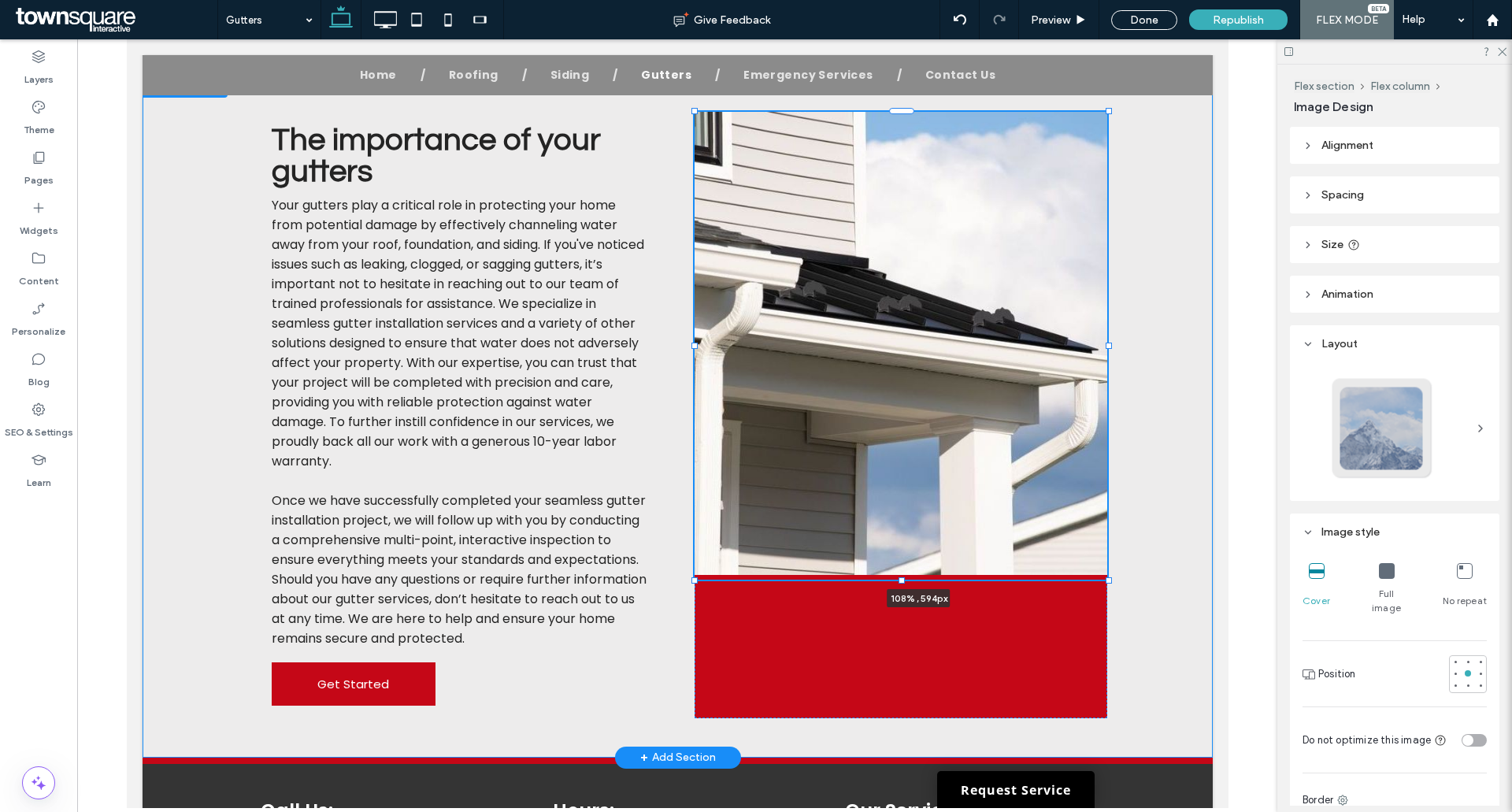drag, startPoint x: 1102, startPoint y: 534, endPoint x: 1136, endPoint y: 580, distance: 57.2014 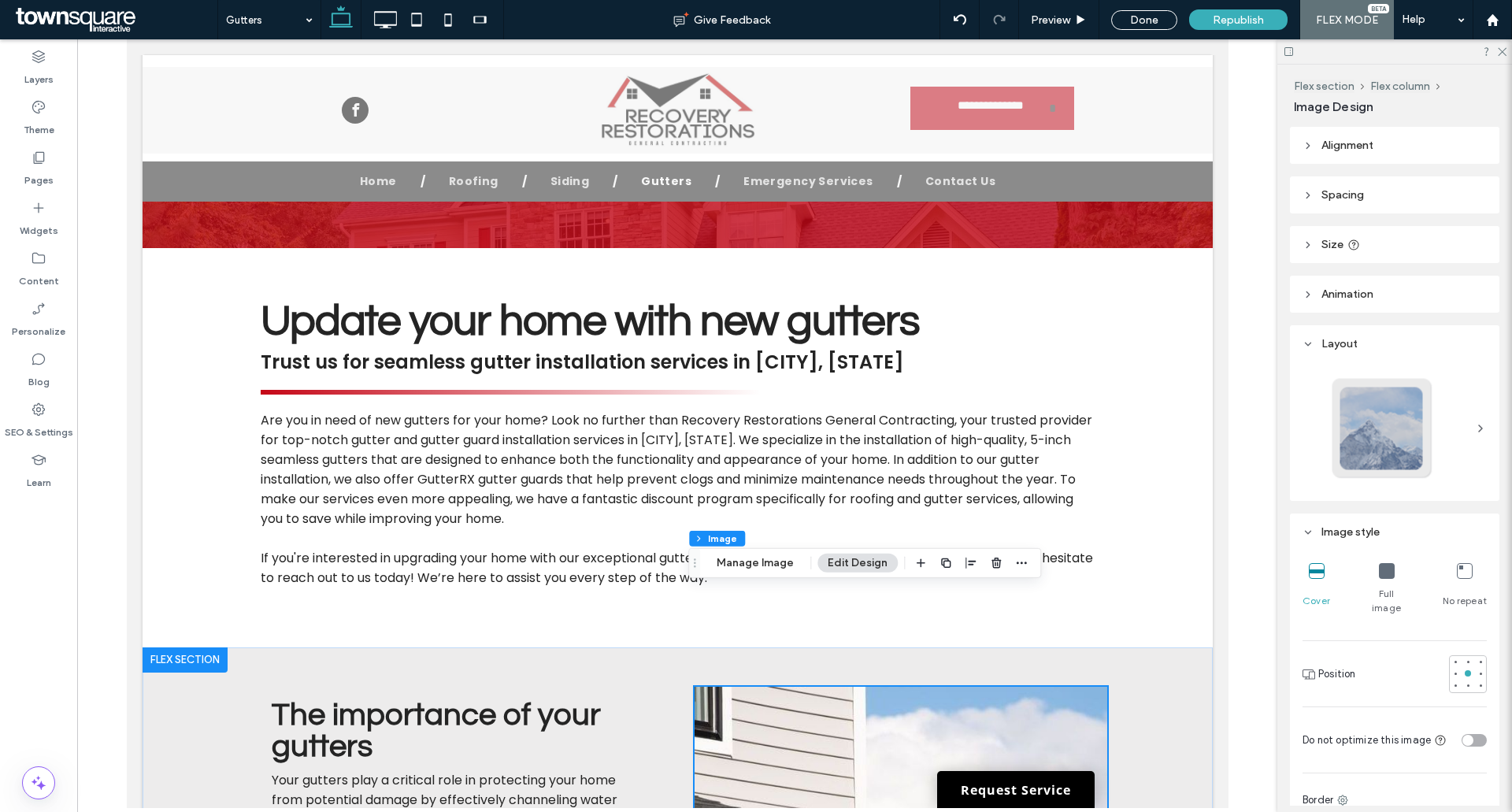 scroll, scrollTop: 0, scrollLeft: 0, axis: both 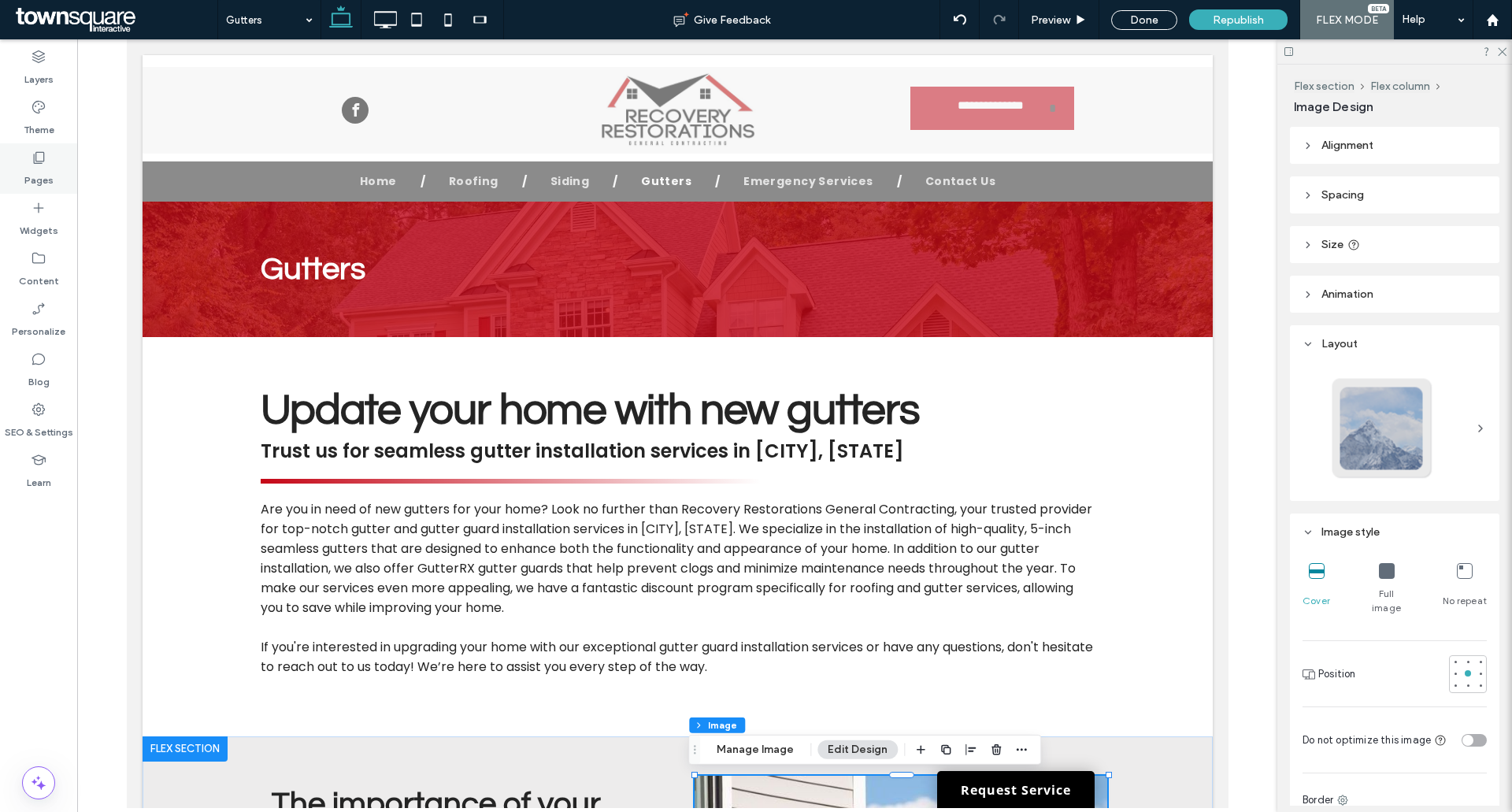click on "Pages" at bounding box center (39, 176) 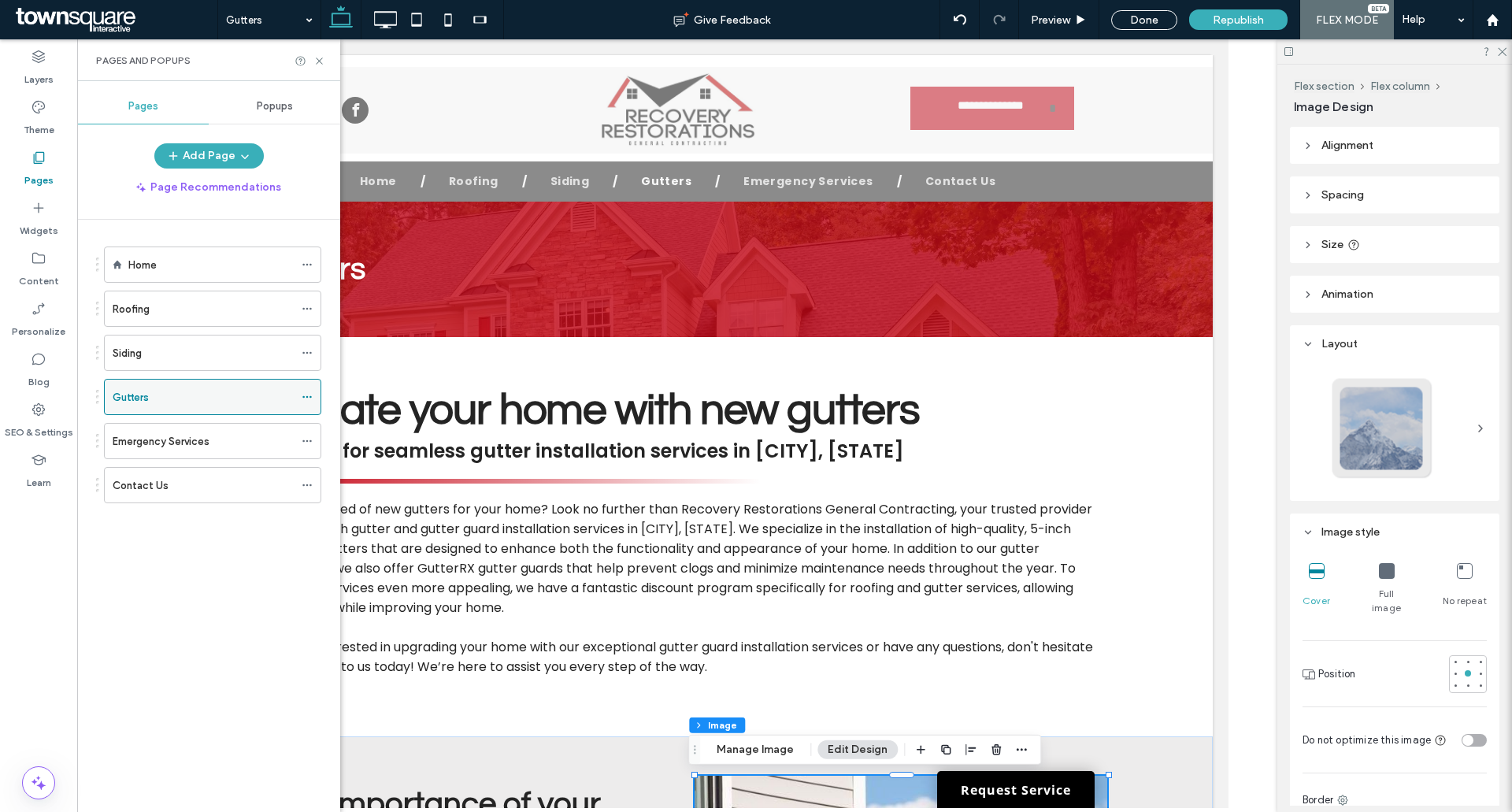 click 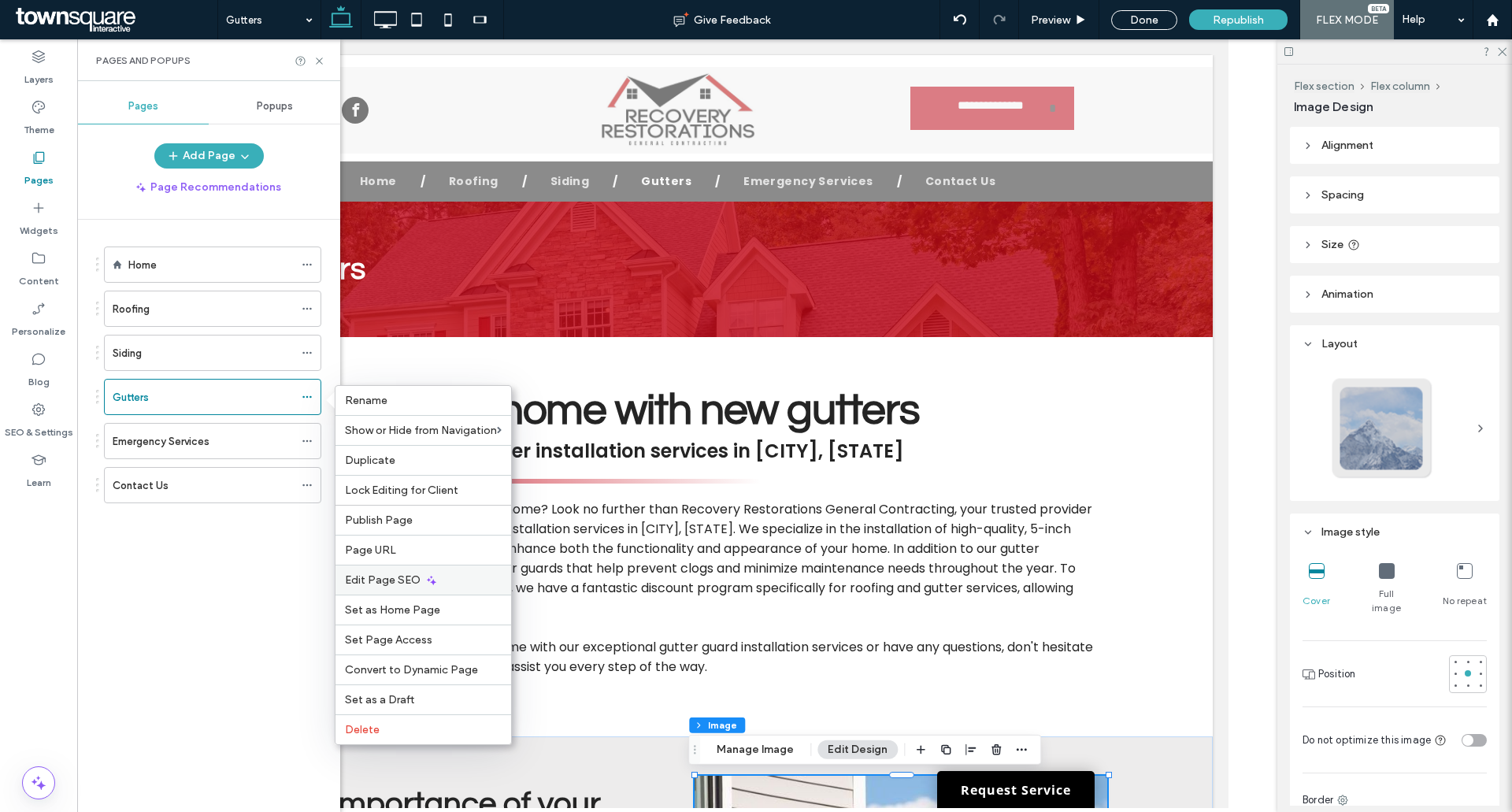 click on "Edit Page SEO" at bounding box center (383, 580) 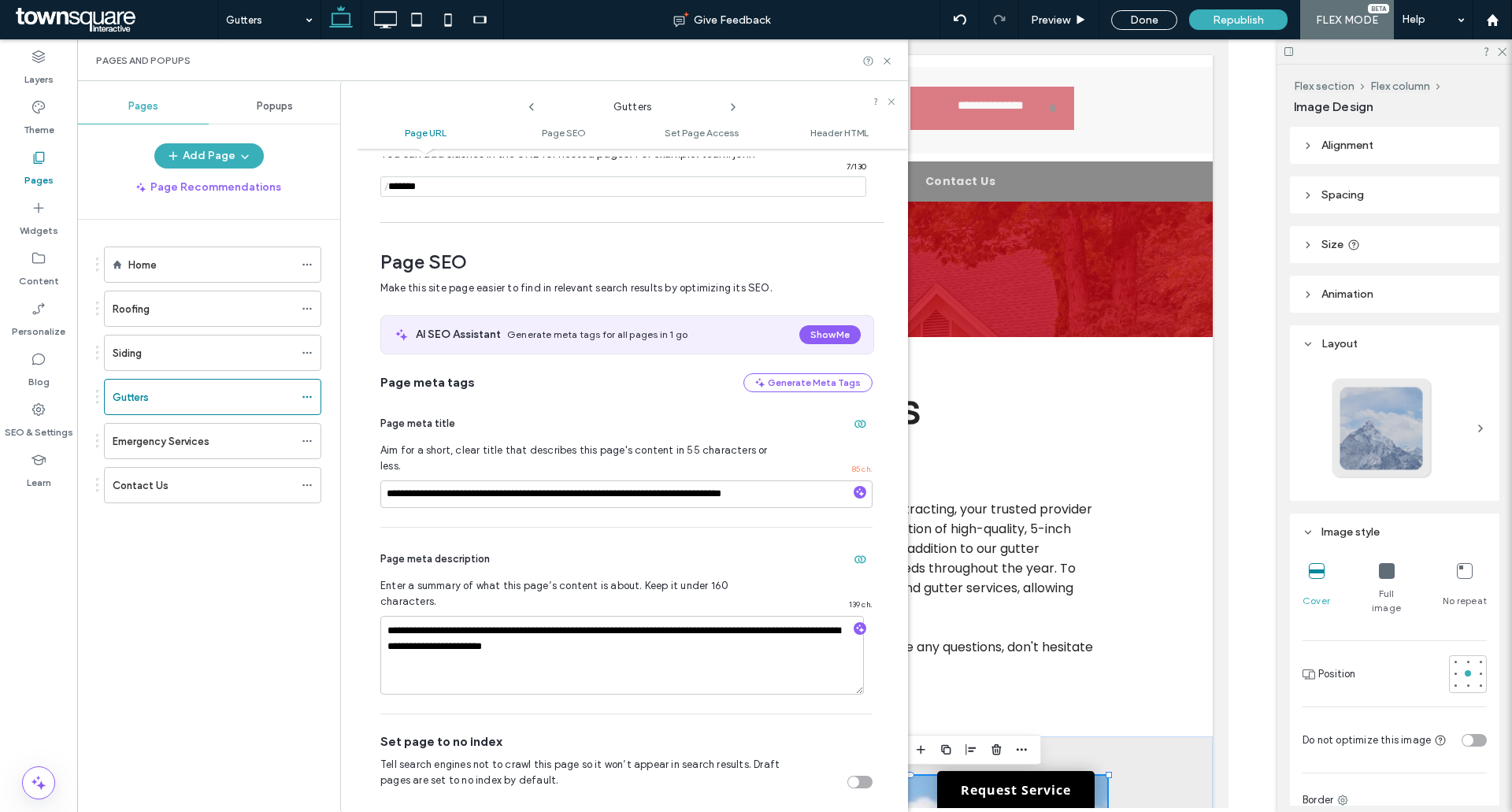 scroll, scrollTop: 158, scrollLeft: 0, axis: vertical 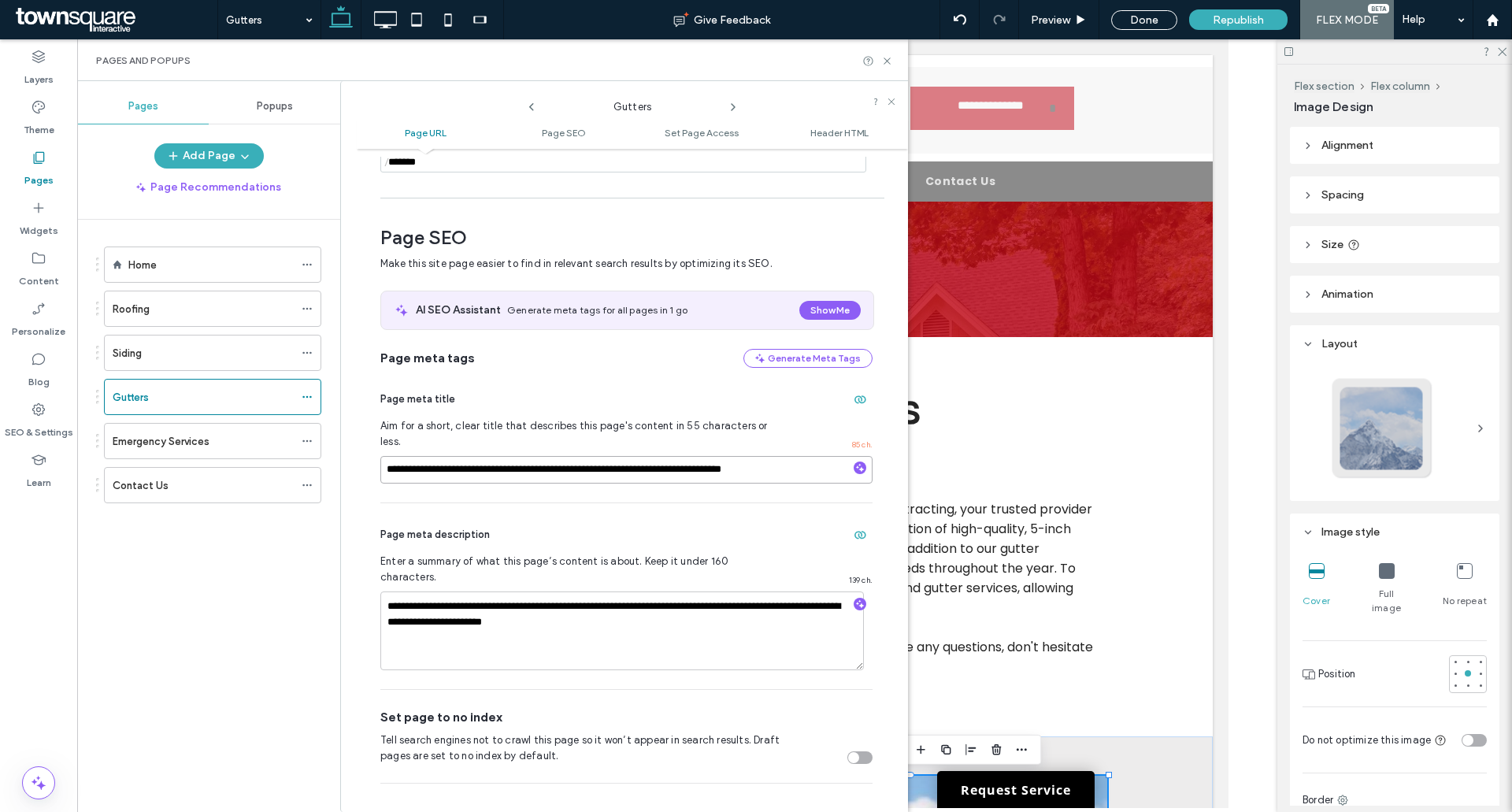 click on "**********" at bounding box center (626, 469) 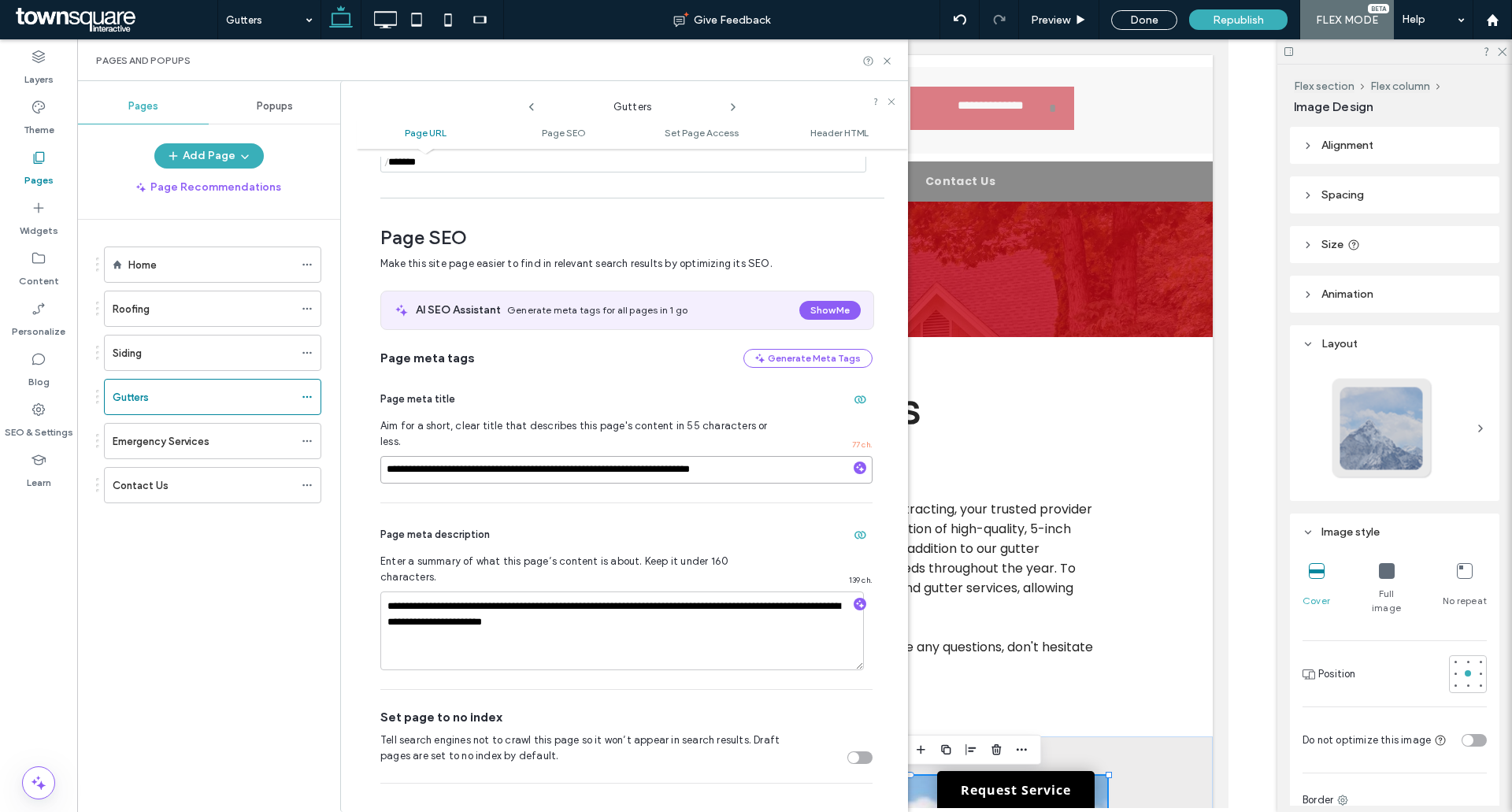 type on "**********" 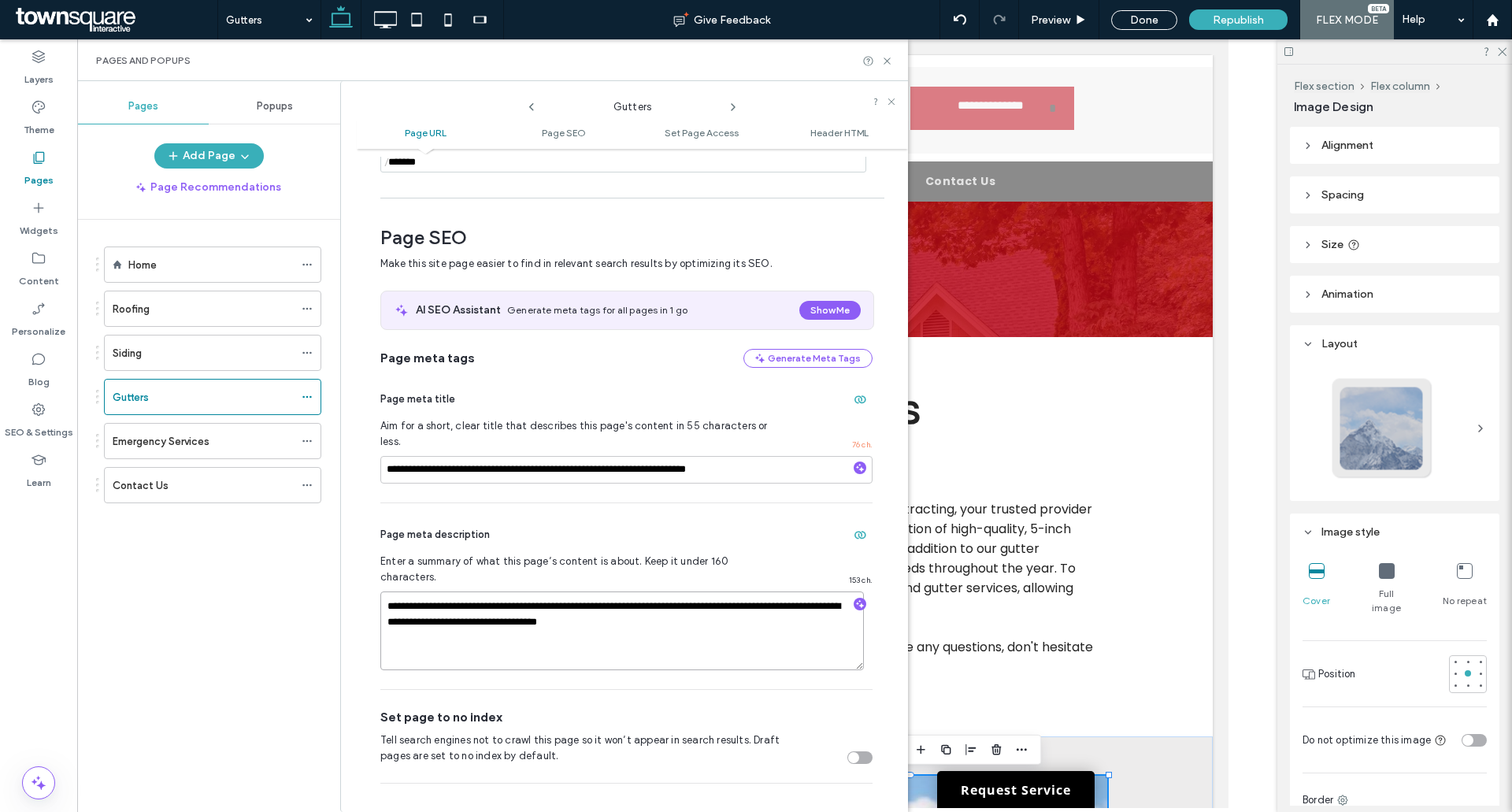 click on "**********" at bounding box center [622, 631] 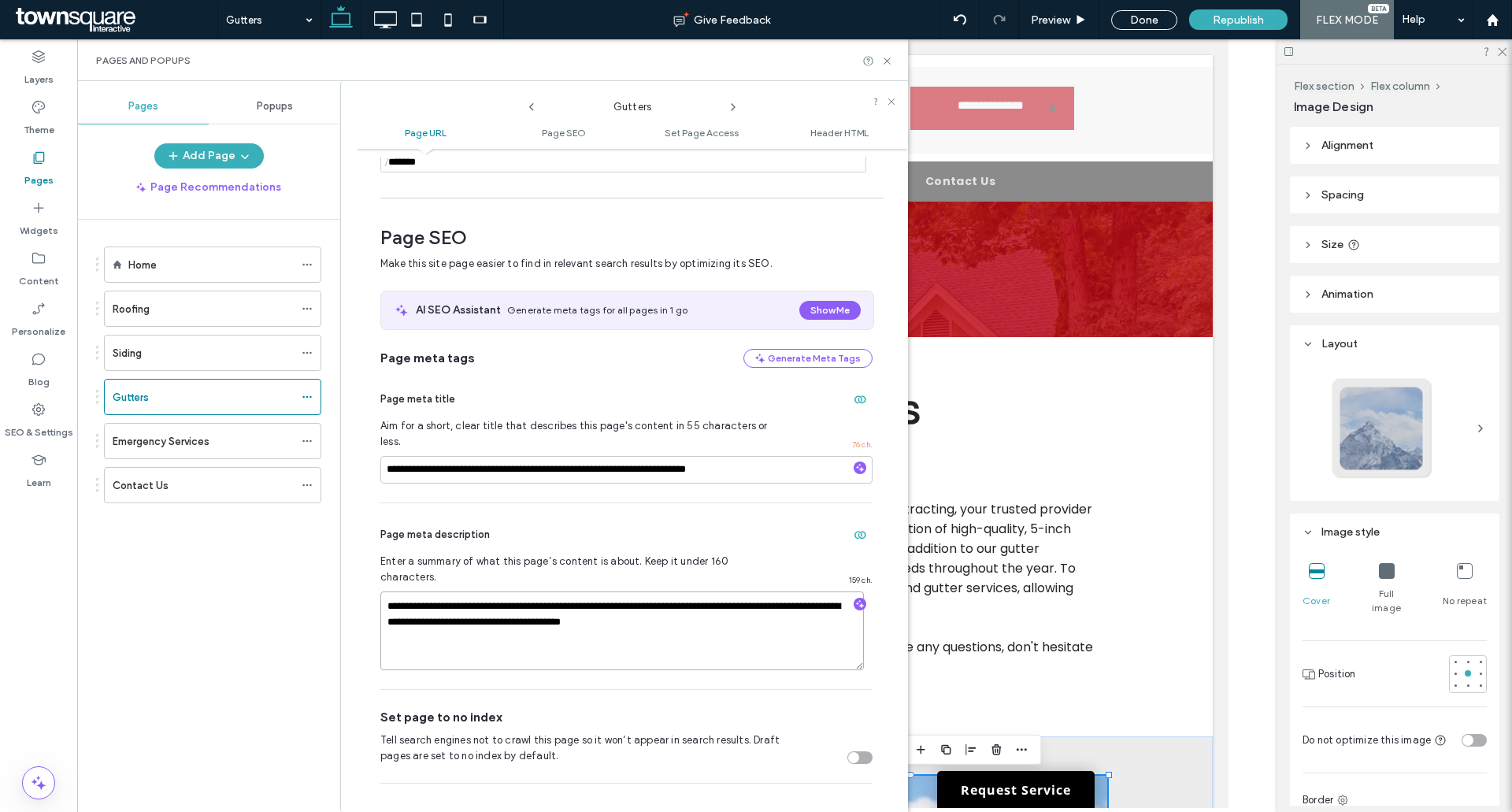 type on "**********" 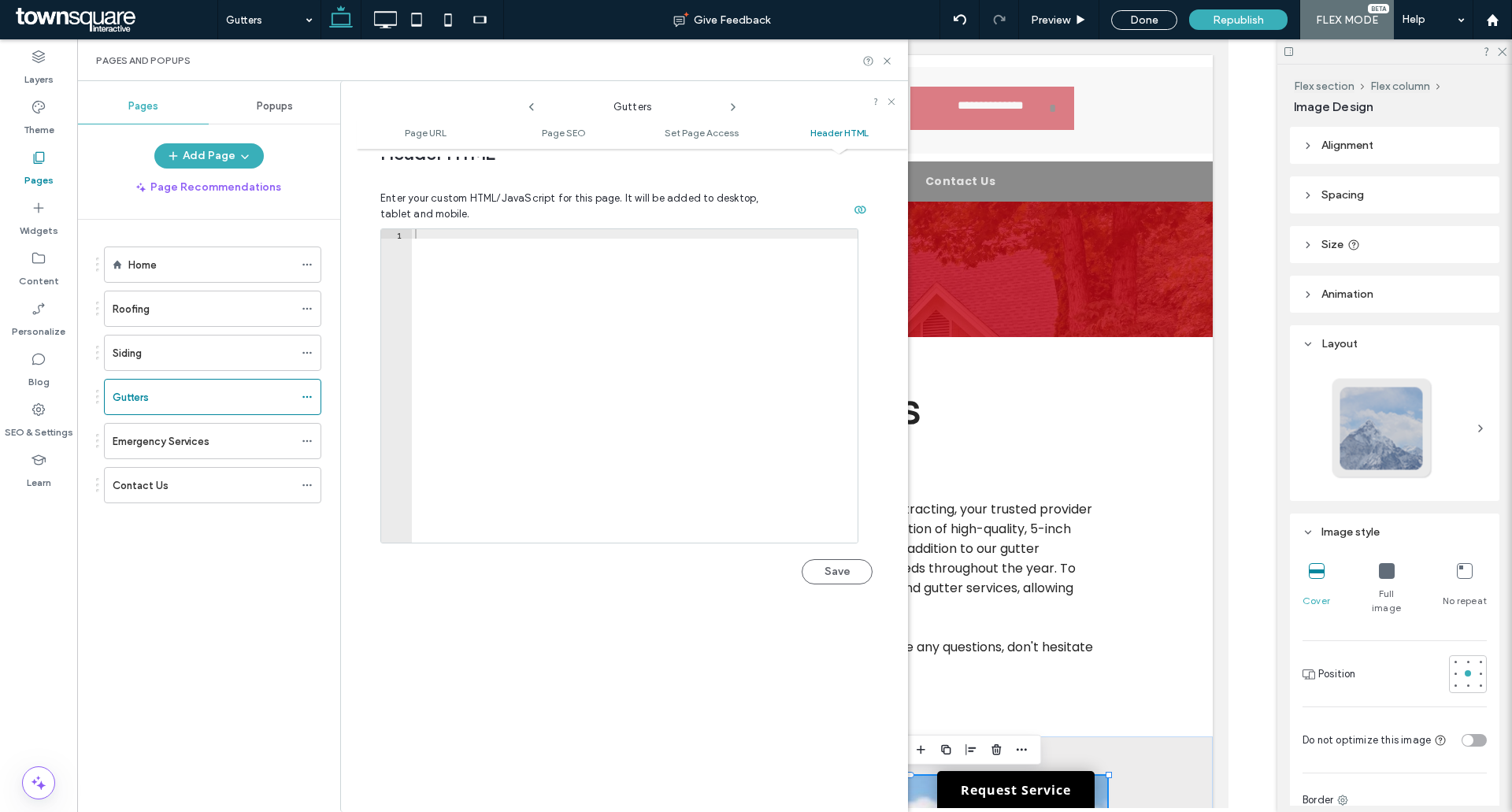 scroll, scrollTop: 1575, scrollLeft: 0, axis: vertical 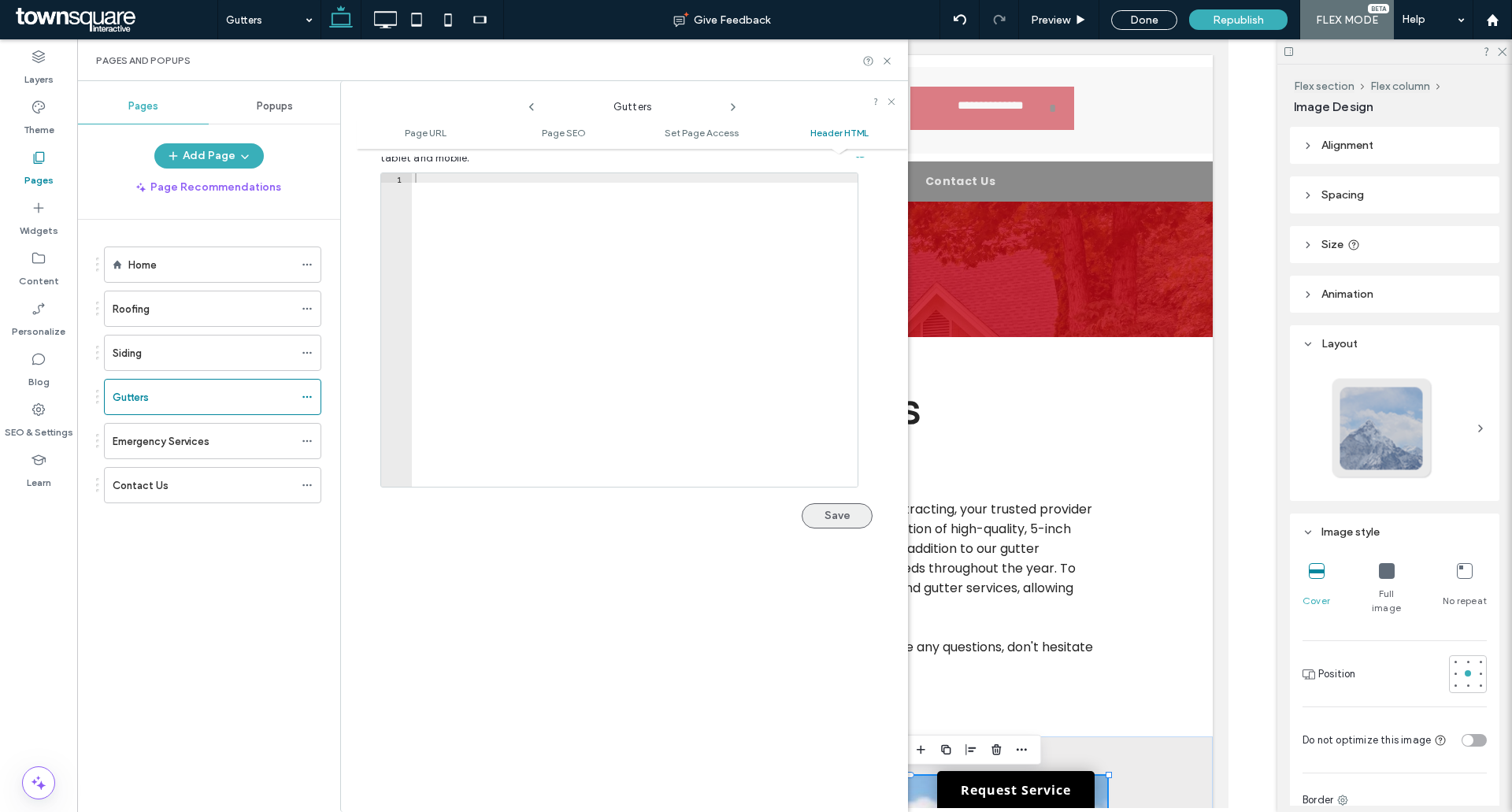 click on "Save" at bounding box center (837, 516) 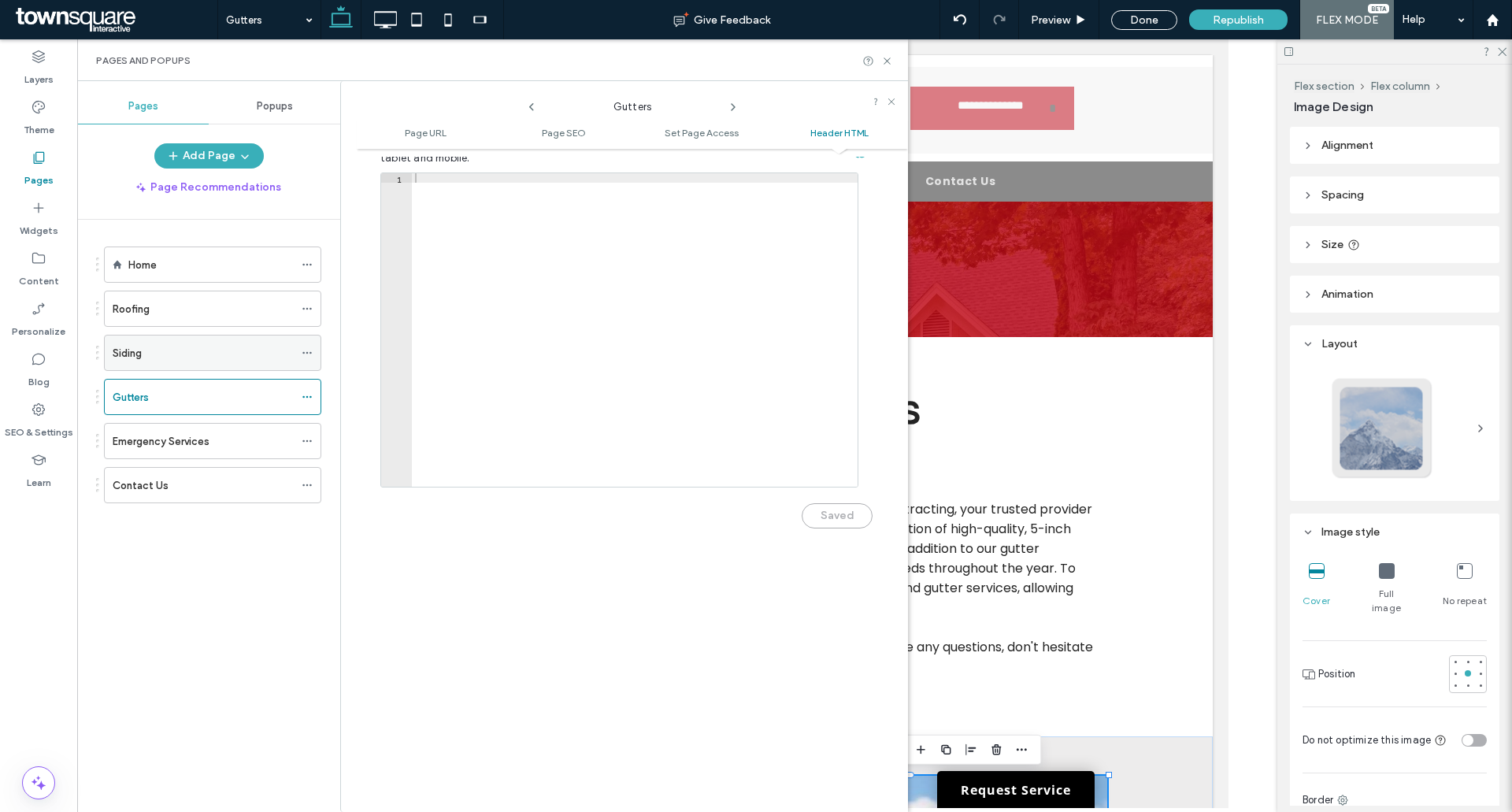 click 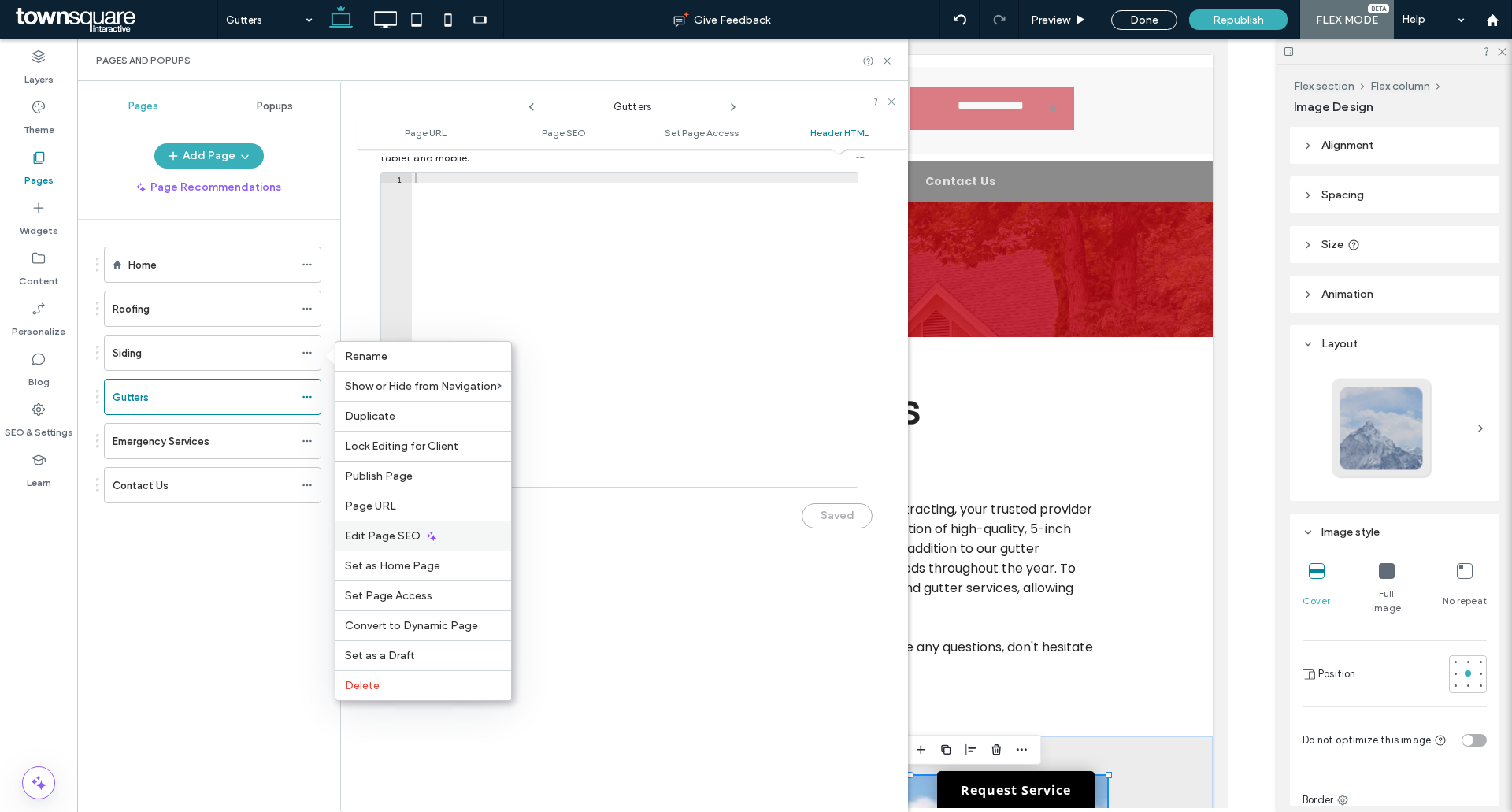click on "Edit Page SEO" at bounding box center (383, 536) 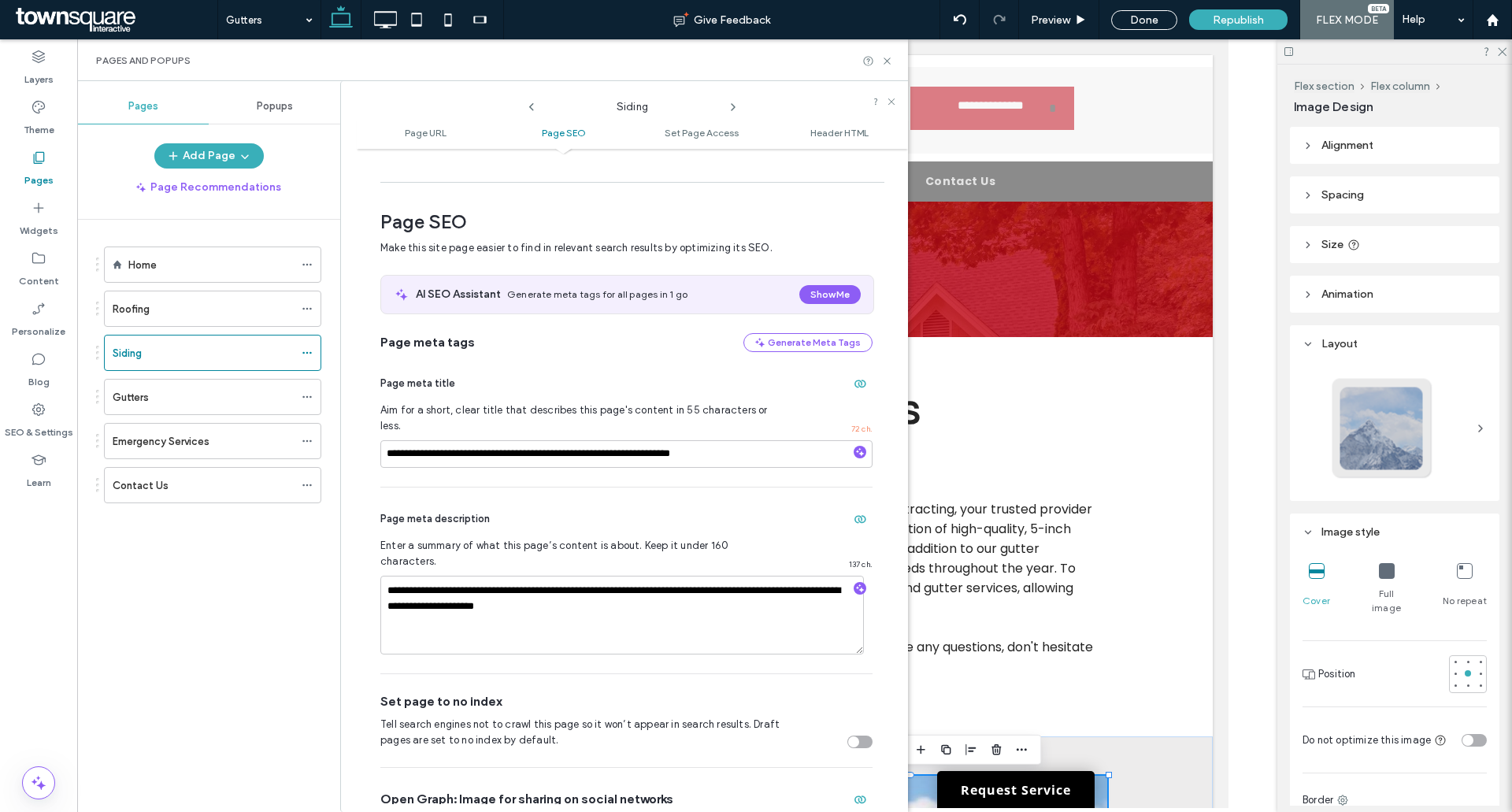 scroll, scrollTop: 216, scrollLeft: 0, axis: vertical 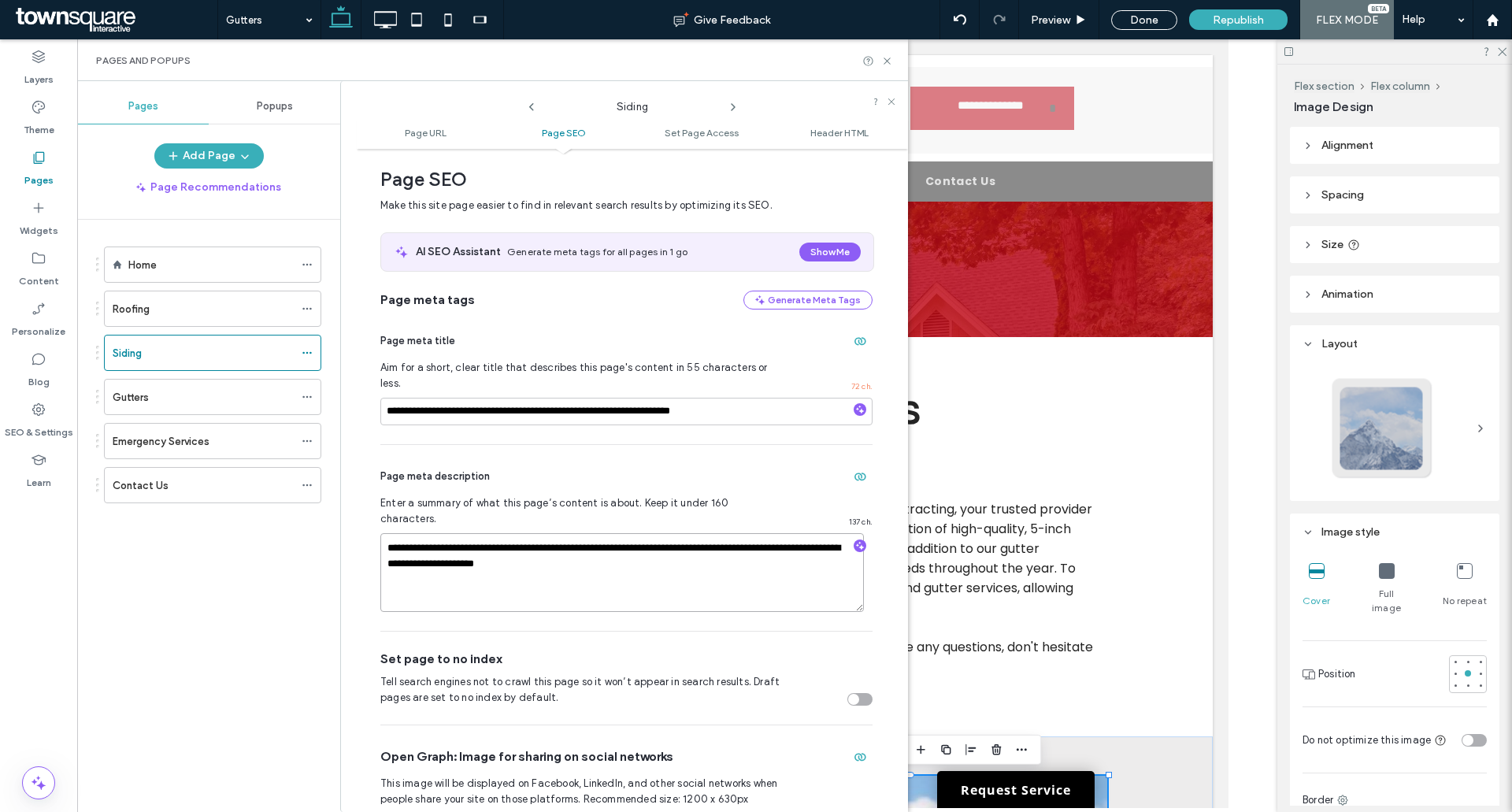 click on "**********" at bounding box center [622, 573] 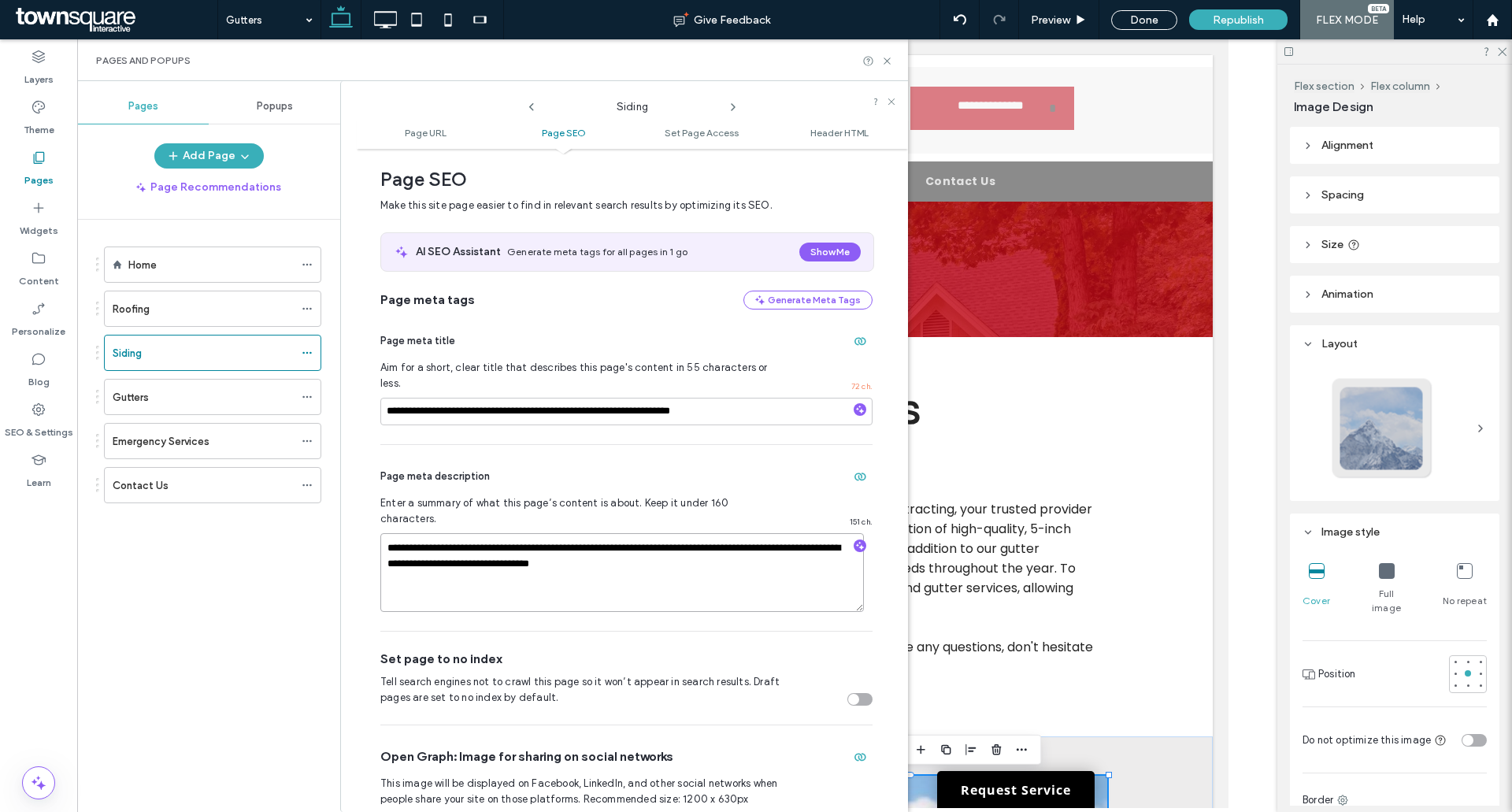 drag, startPoint x: 671, startPoint y: 533, endPoint x: 477, endPoint y: 537, distance: 194.04123 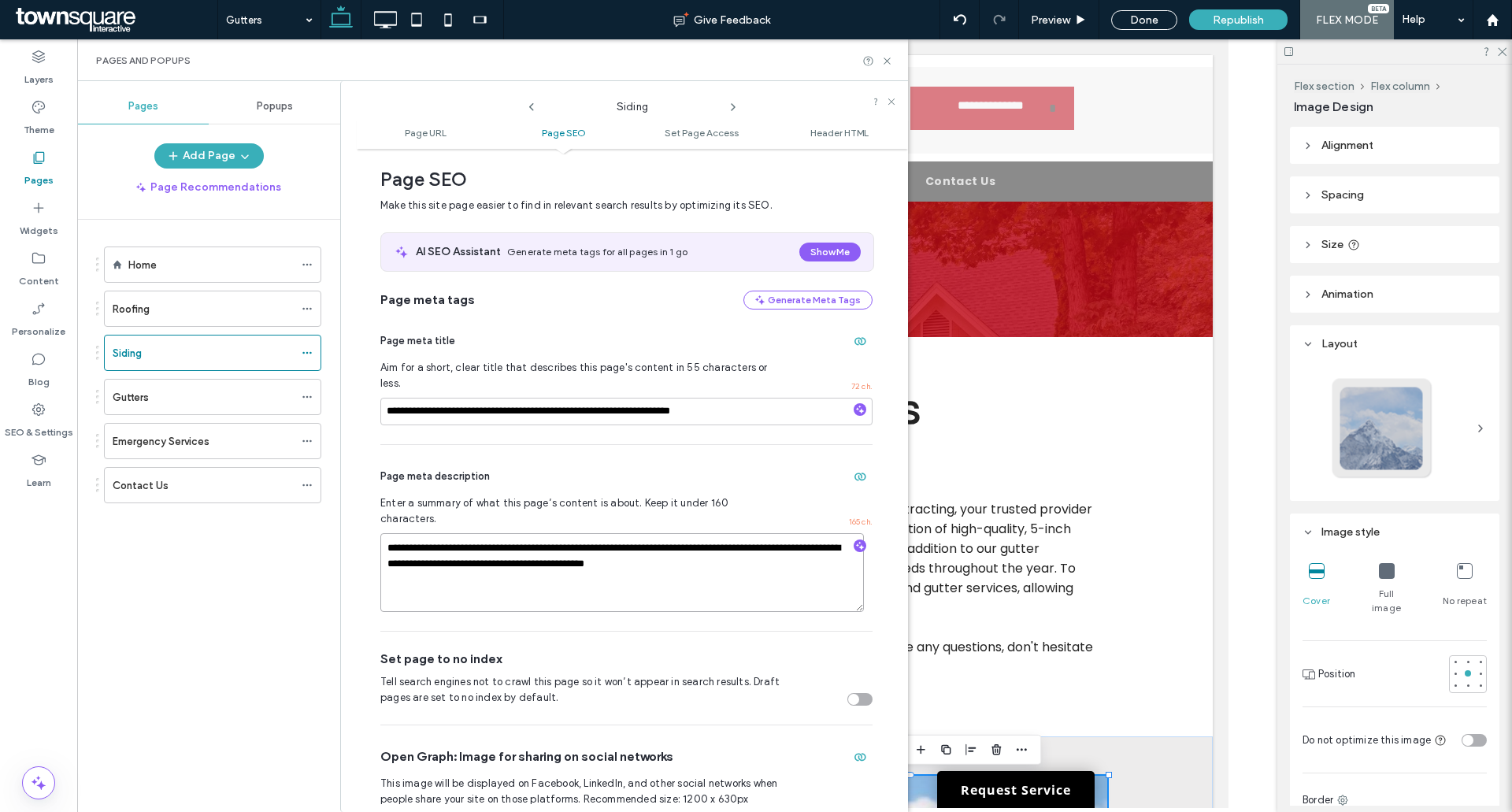 drag, startPoint x: 543, startPoint y: 531, endPoint x: 624, endPoint y: 539, distance: 81.3941 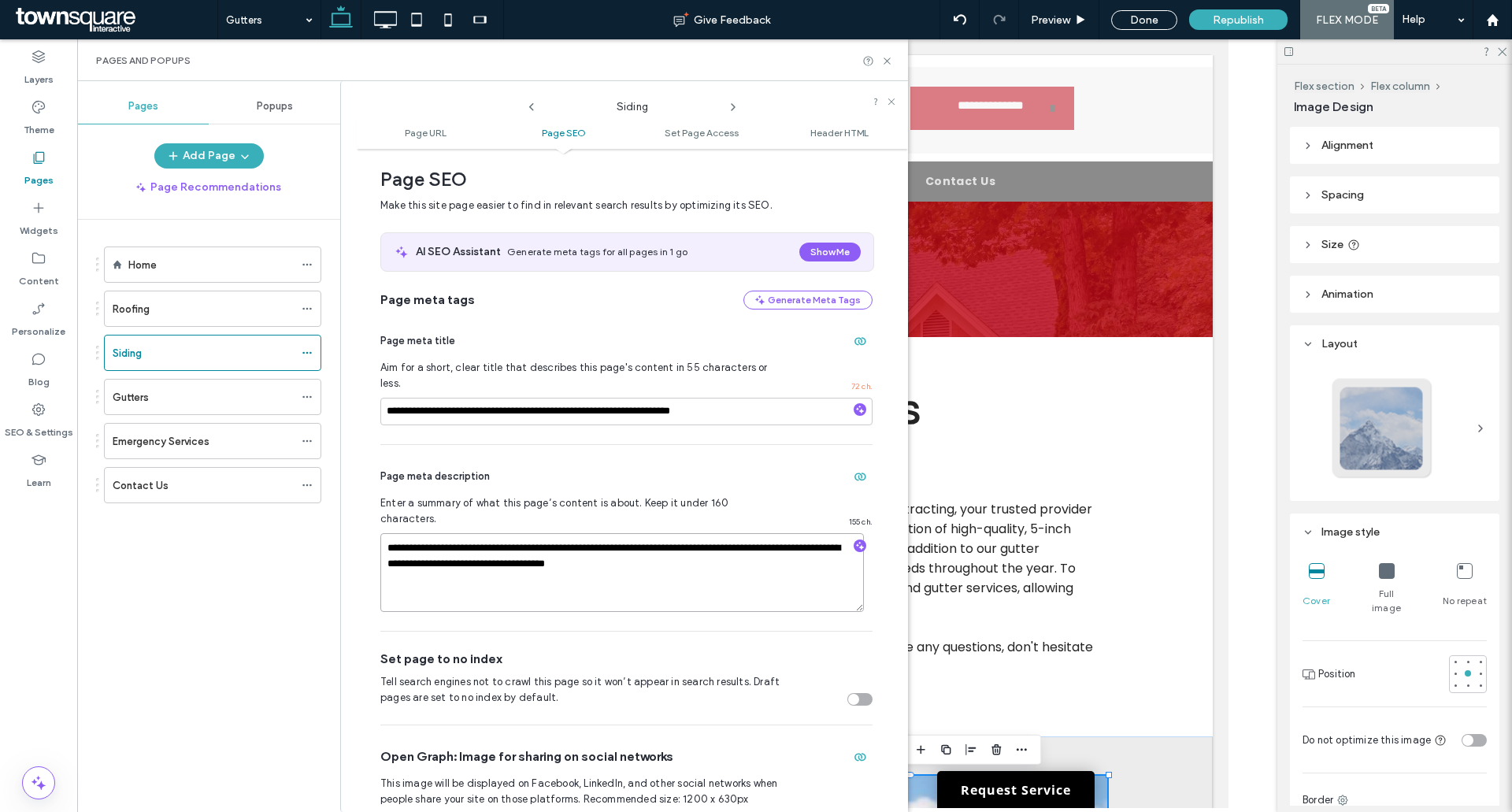 click on "**********" at bounding box center (622, 573) 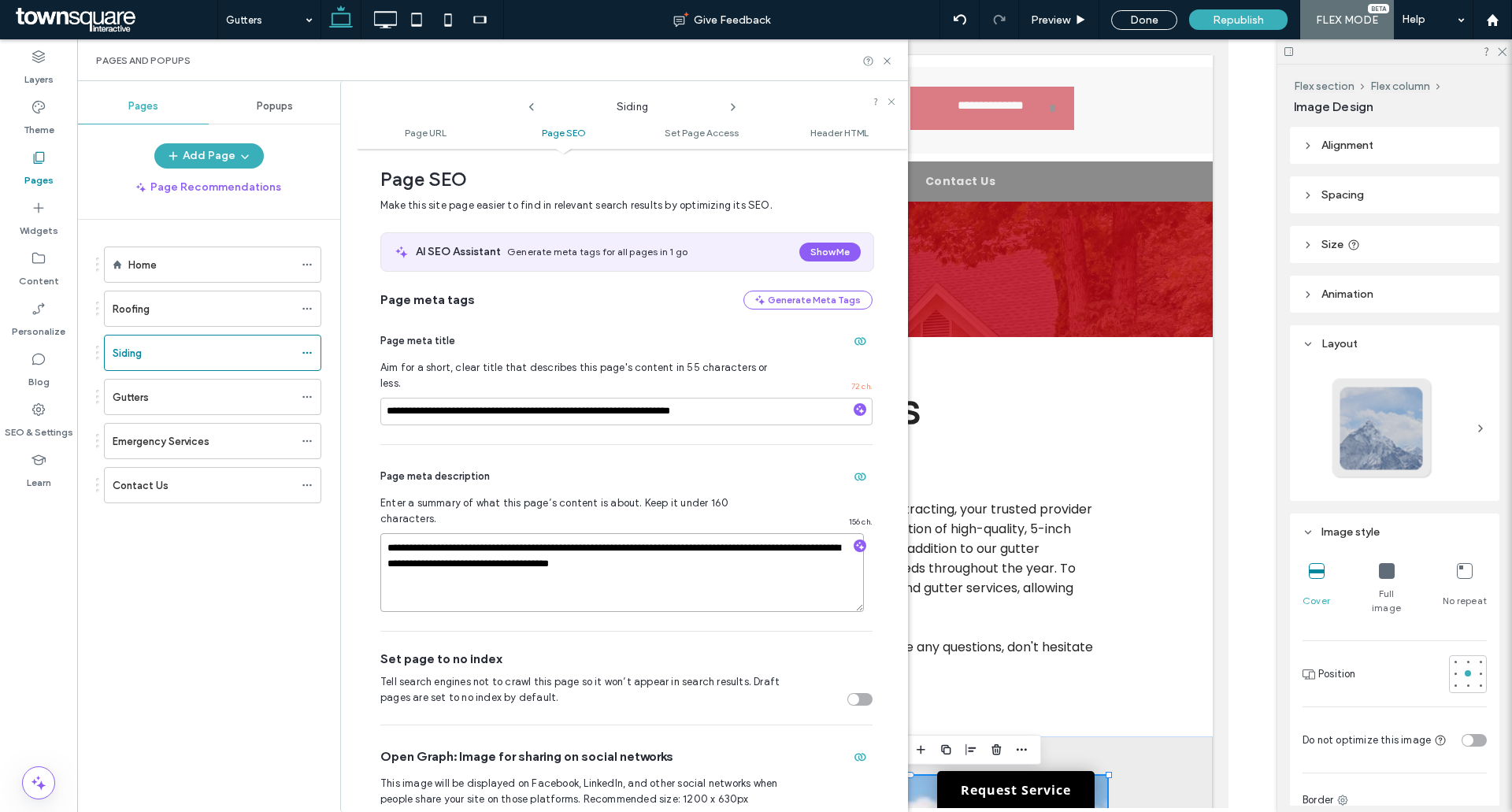 click on "**********" at bounding box center (622, 573) 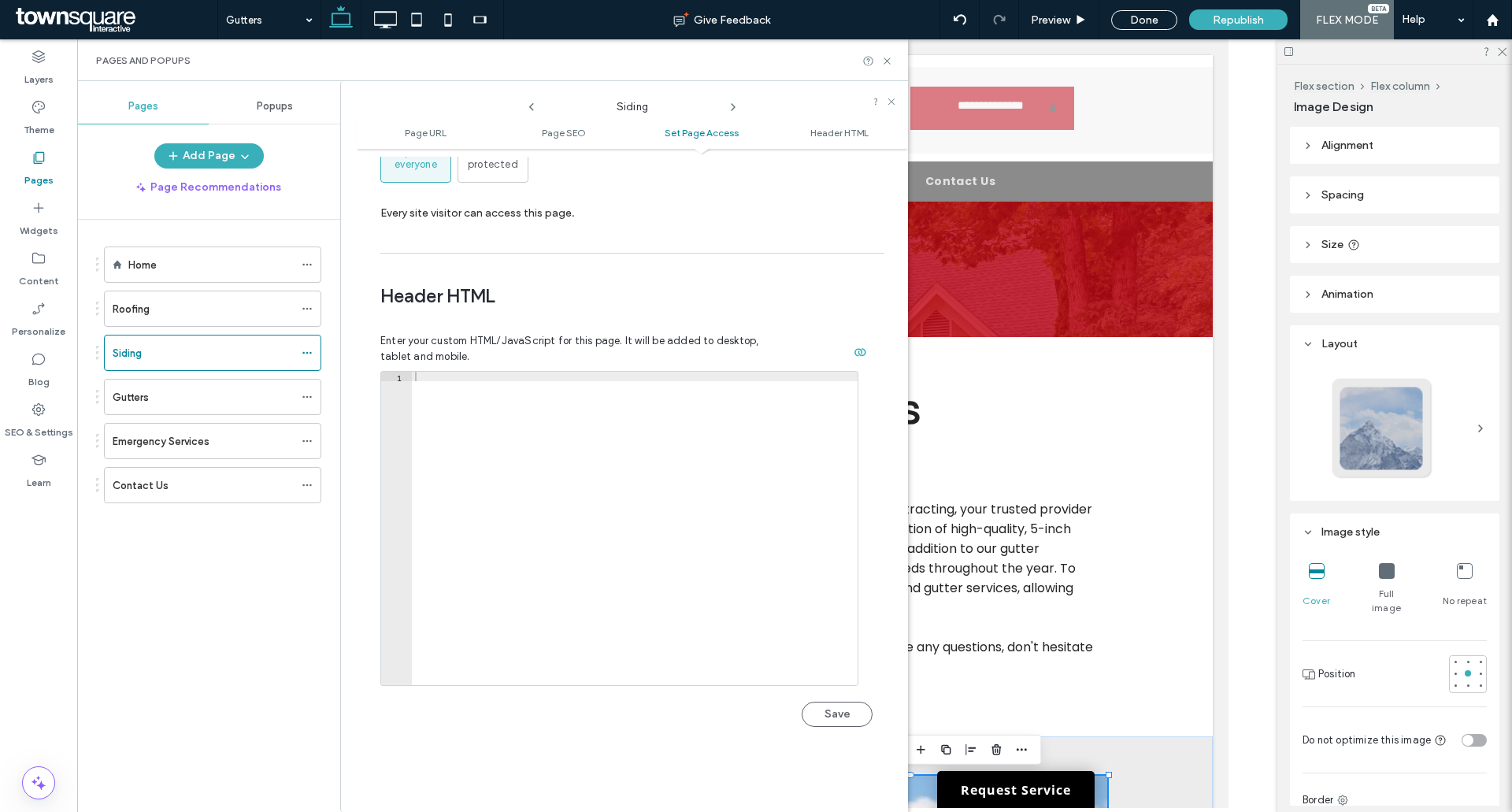 scroll, scrollTop: 1451, scrollLeft: 0, axis: vertical 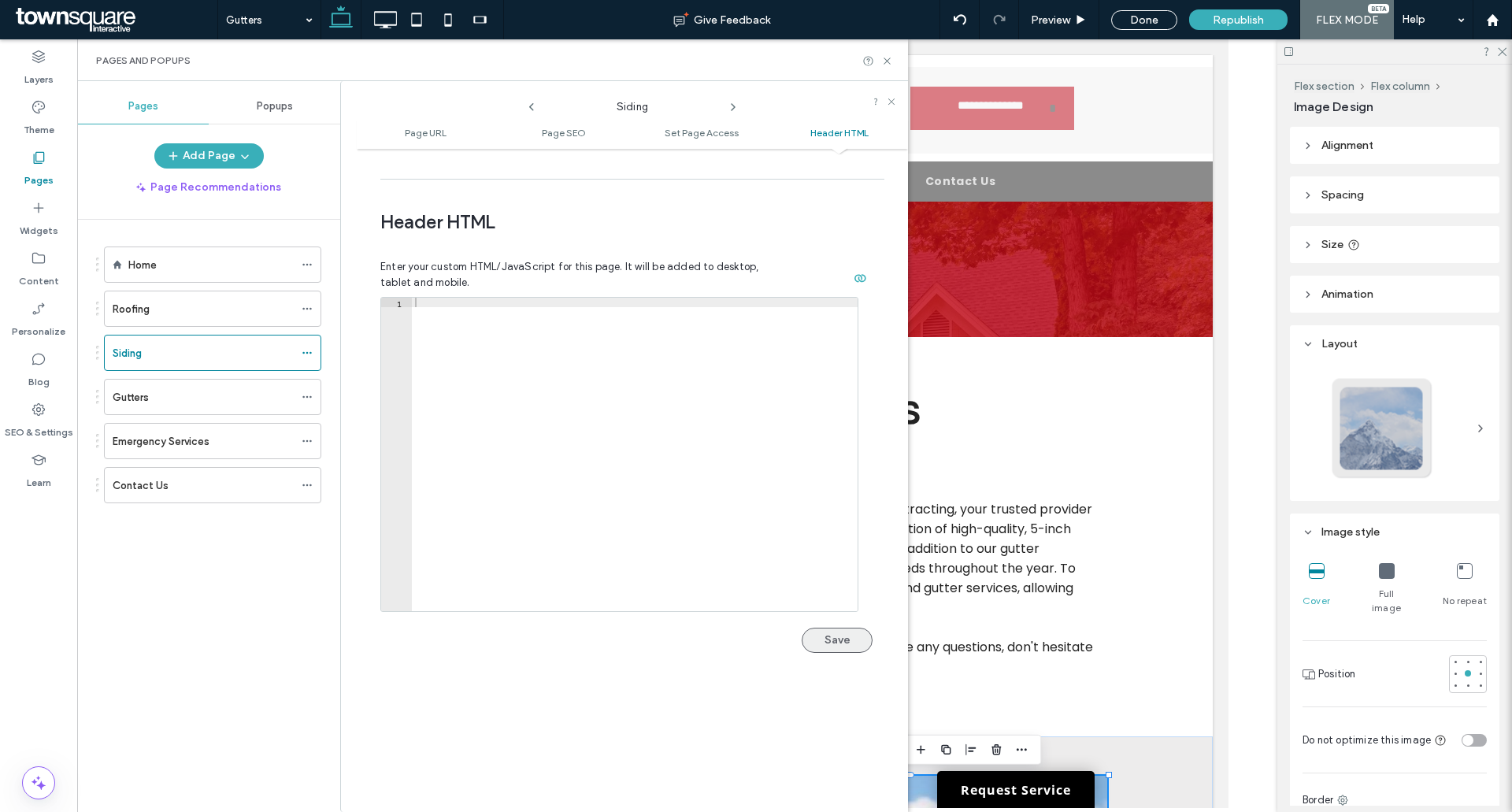 click on "Save" at bounding box center [837, 640] 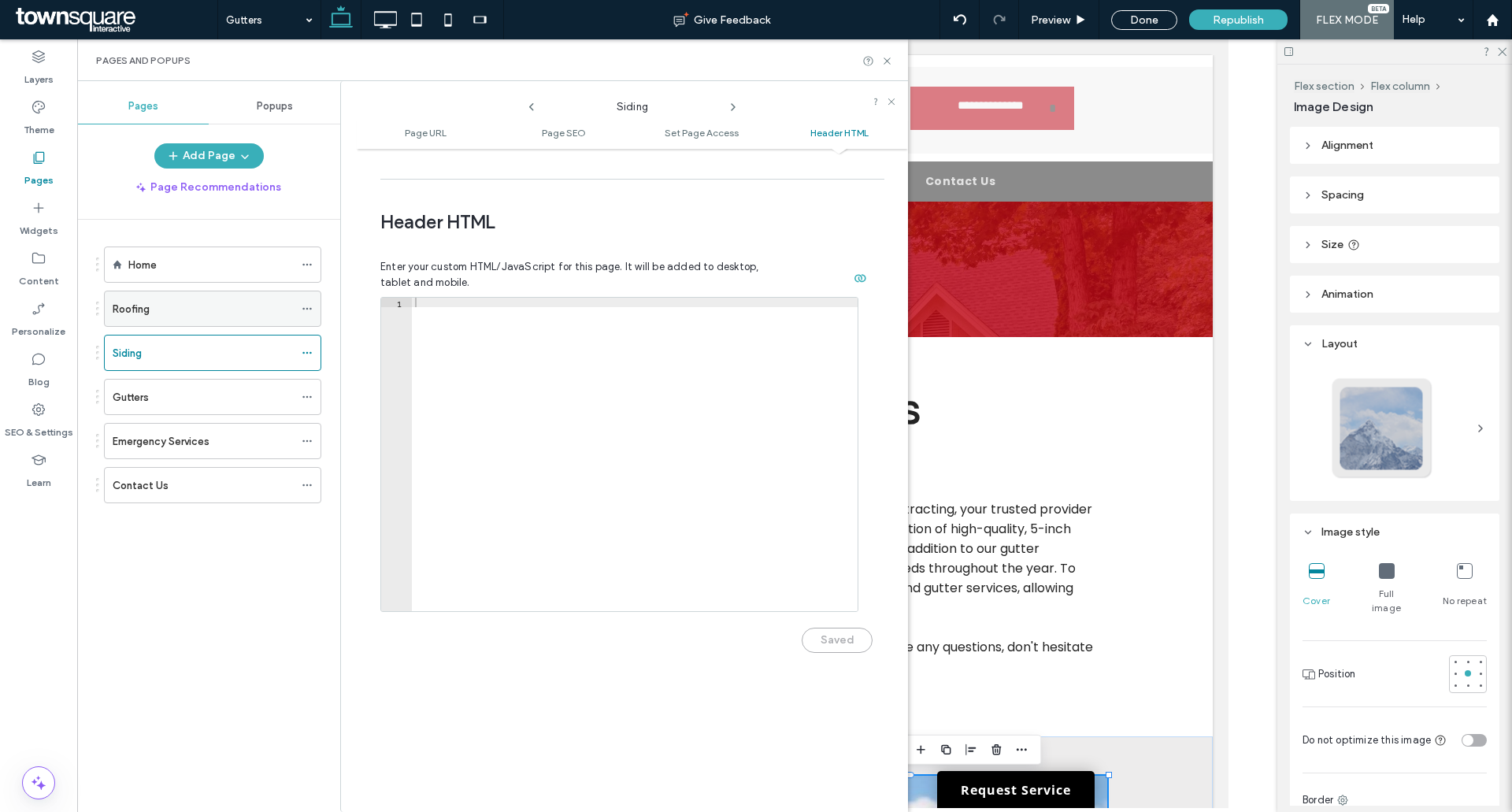 click 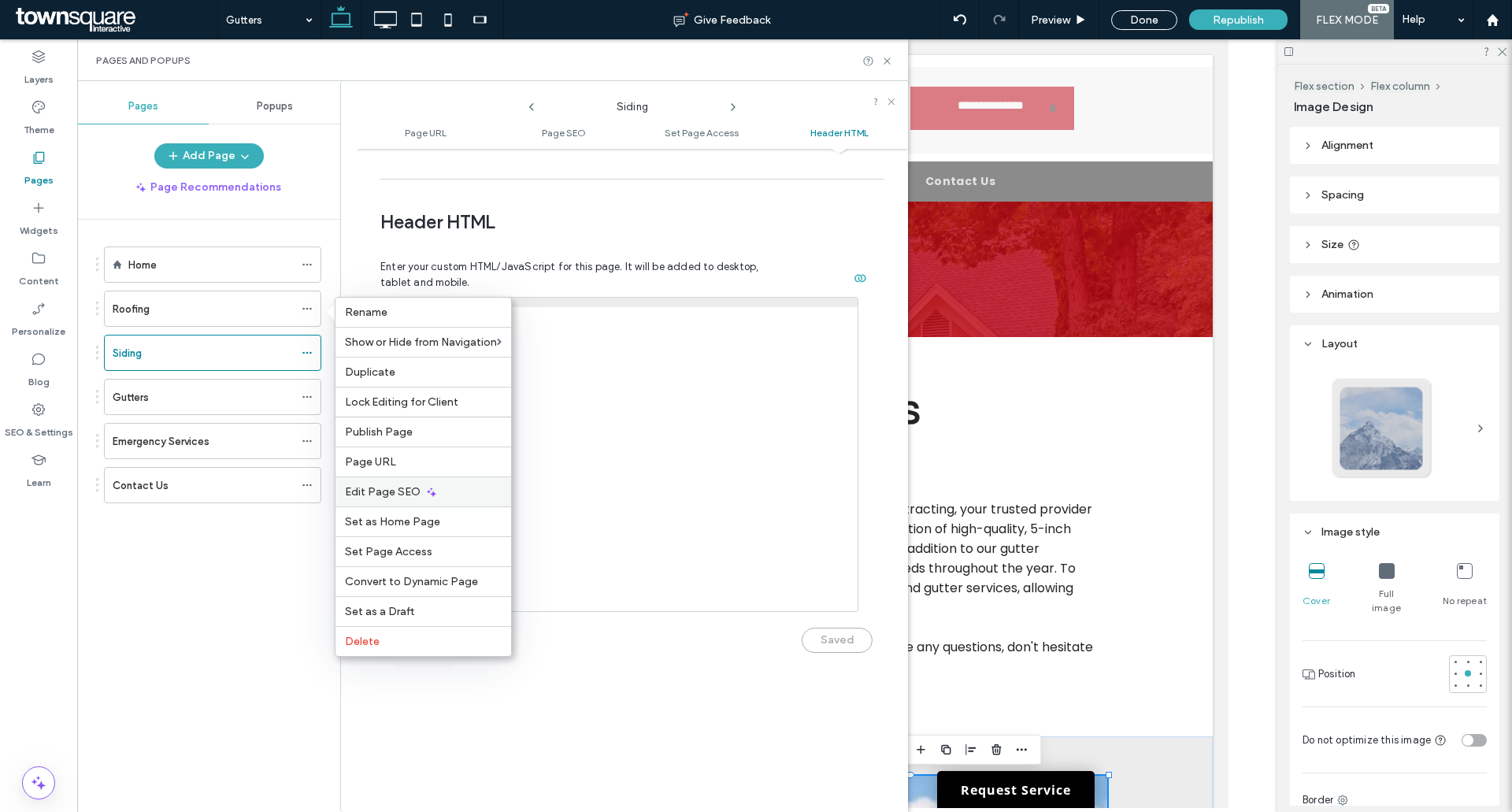 click on "Edit Page SEO" at bounding box center (383, 491) 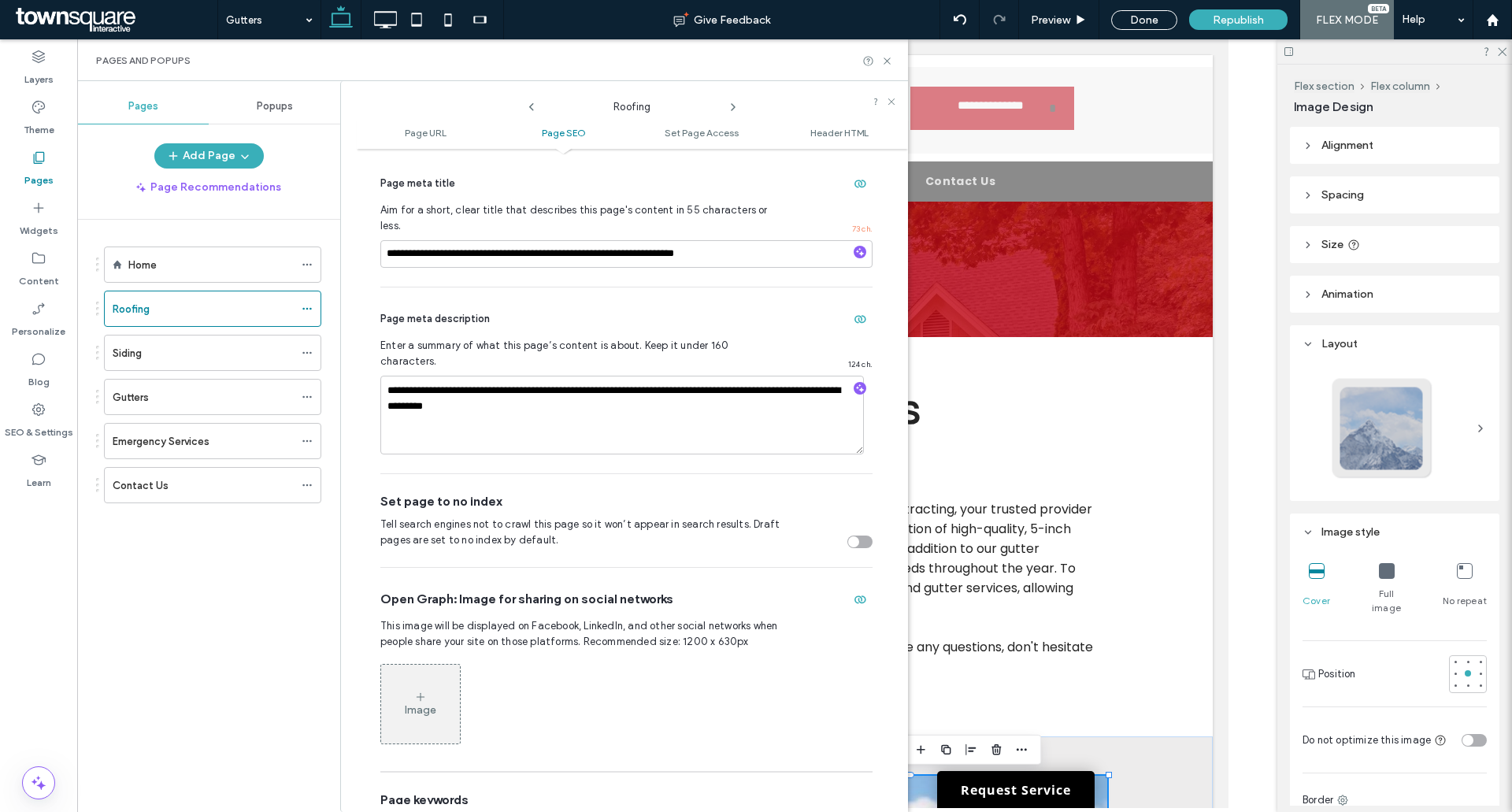 scroll, scrollTop: 295, scrollLeft: 0, axis: vertical 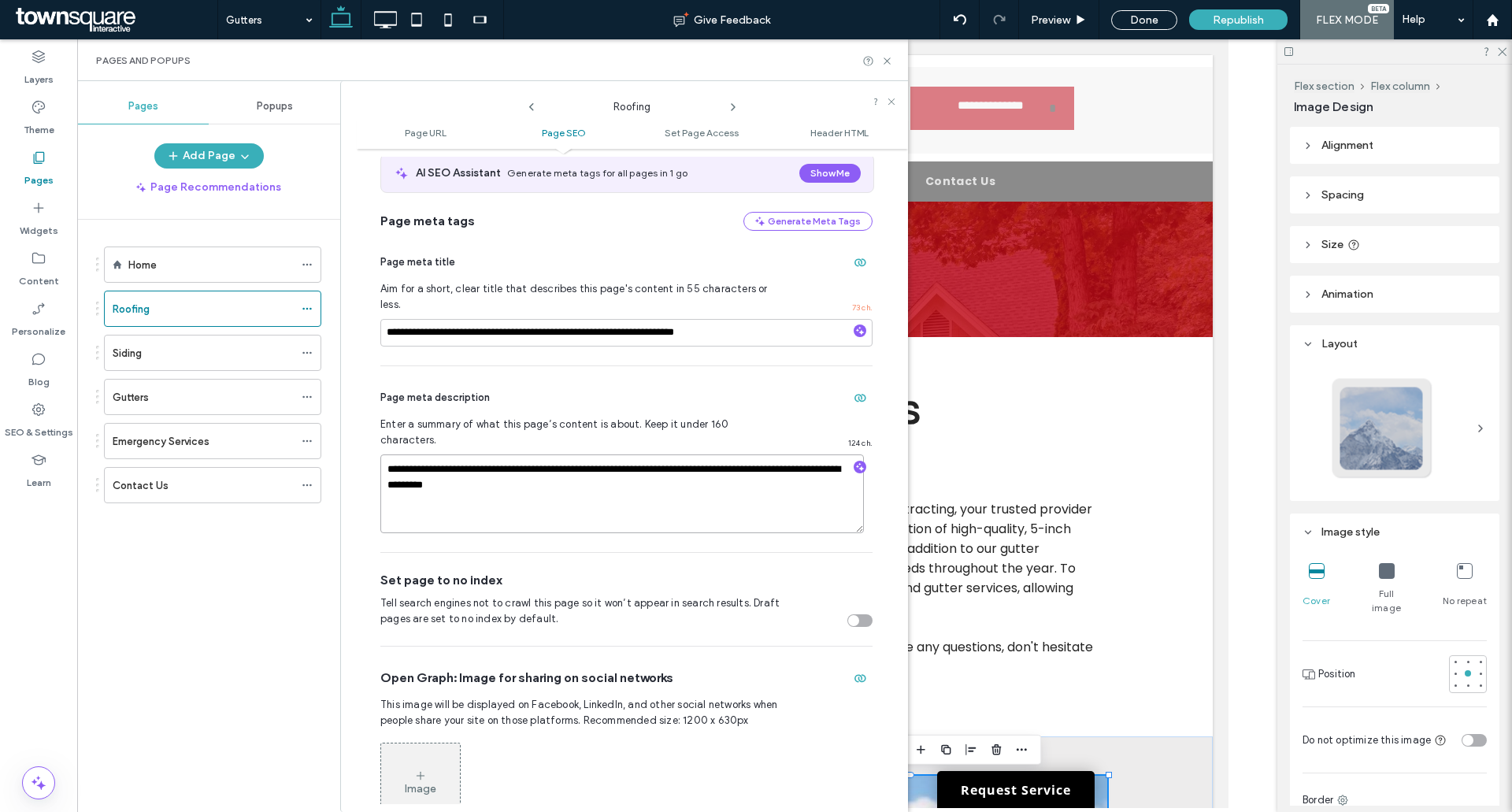 click on "**********" at bounding box center (622, 494) 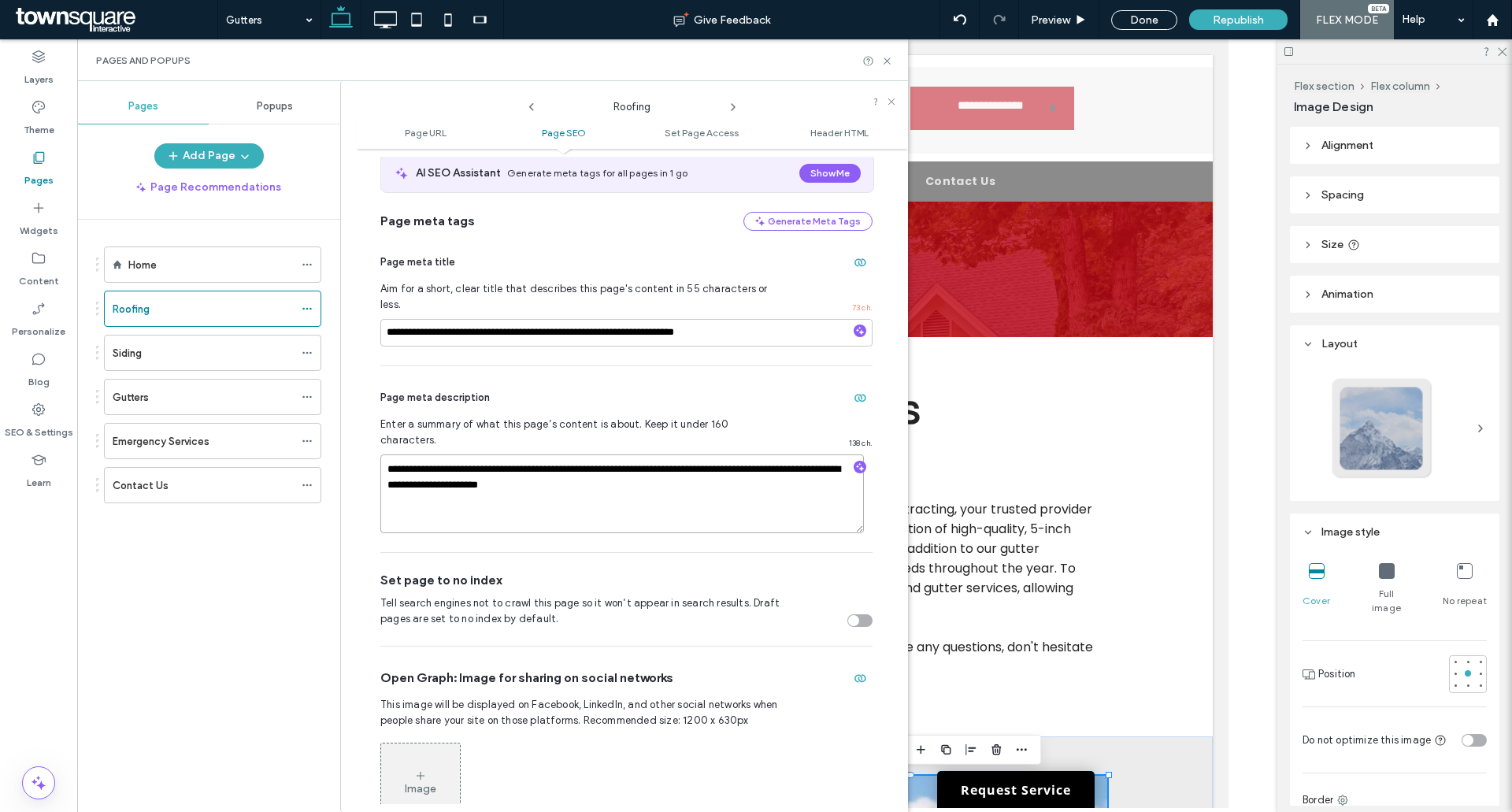 click on "**********" at bounding box center [622, 494] 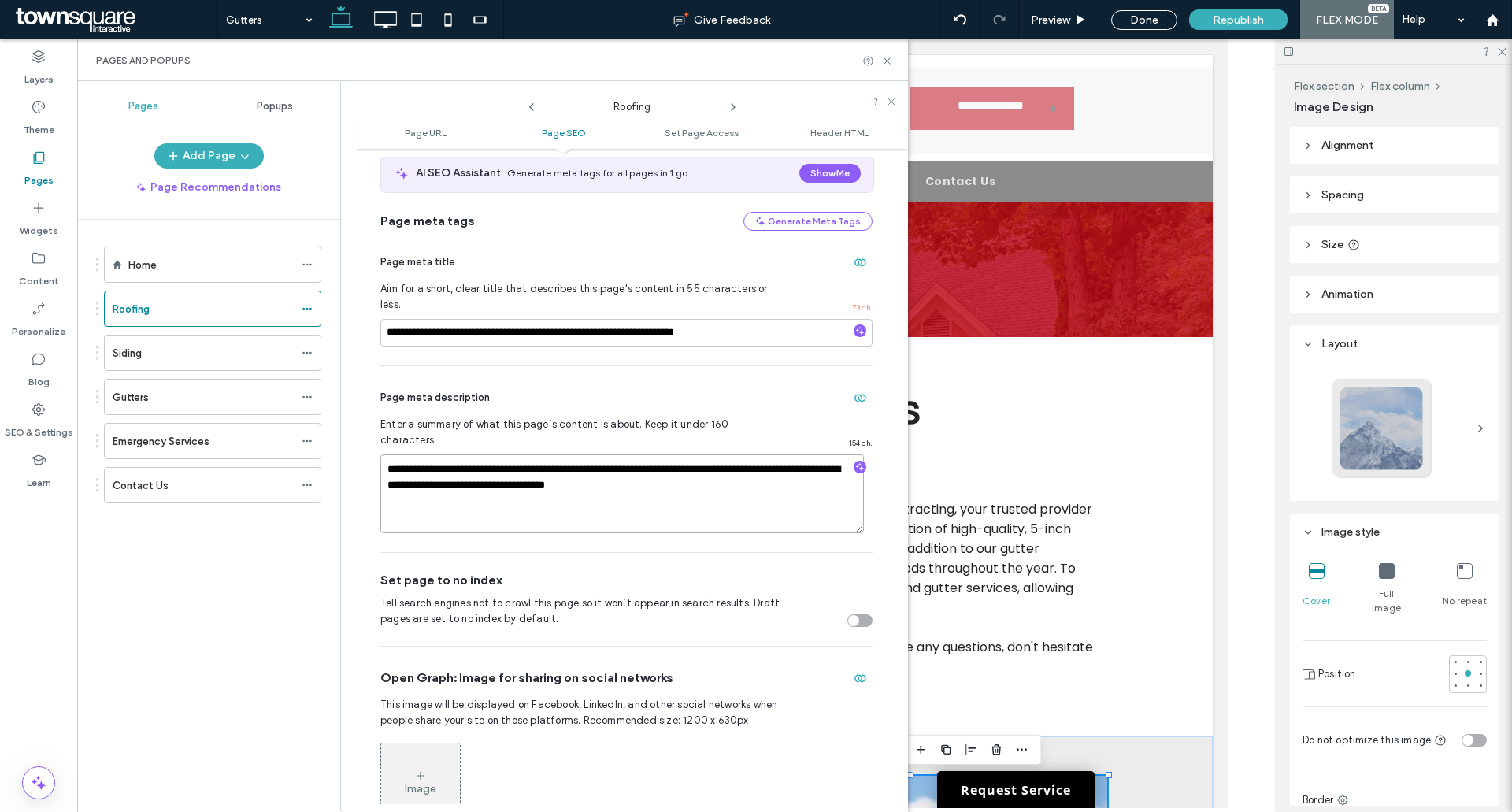 type on "**********" 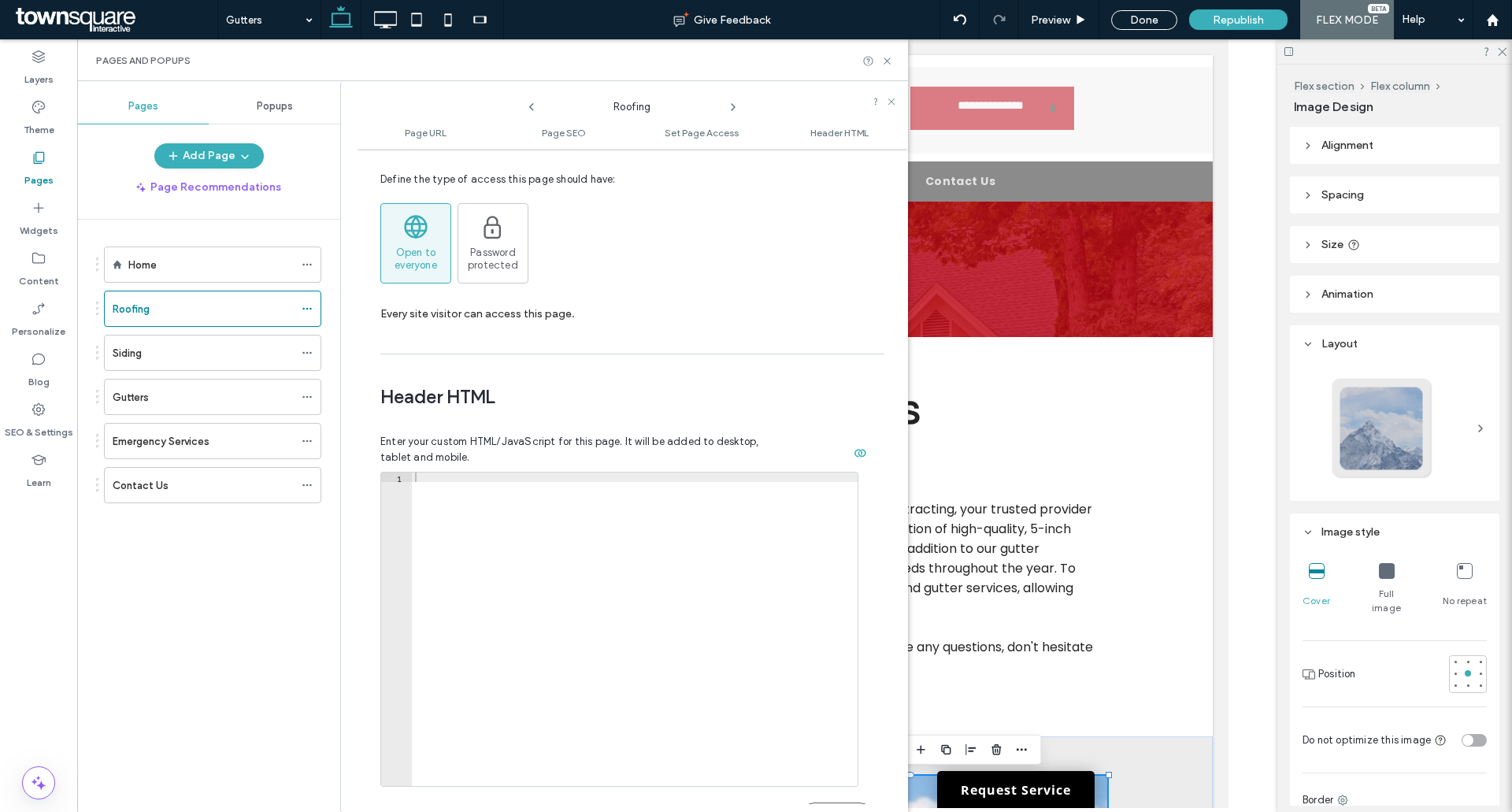 scroll, scrollTop: 1451, scrollLeft: 0, axis: vertical 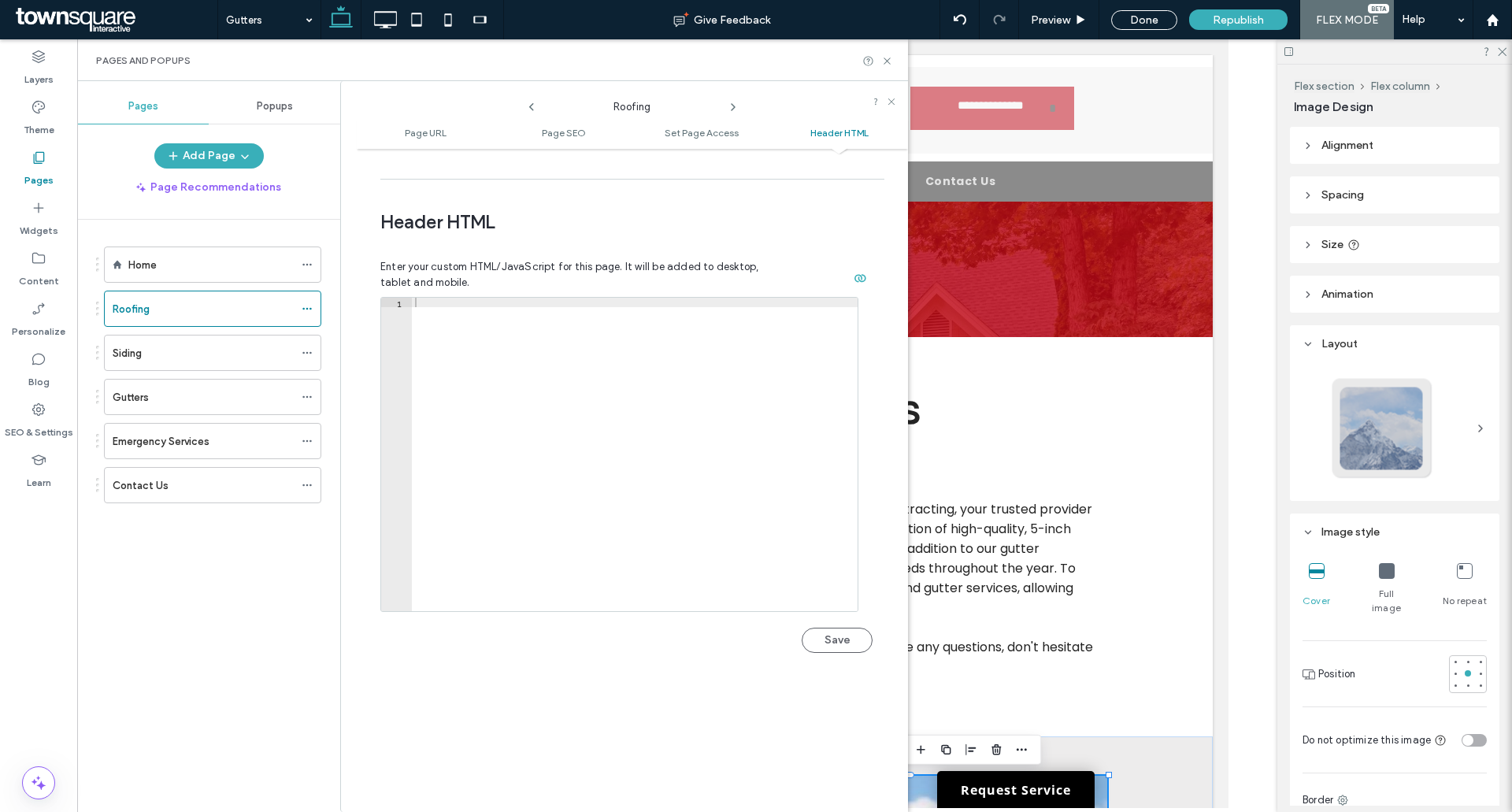 click on "Save" at bounding box center [837, 640] 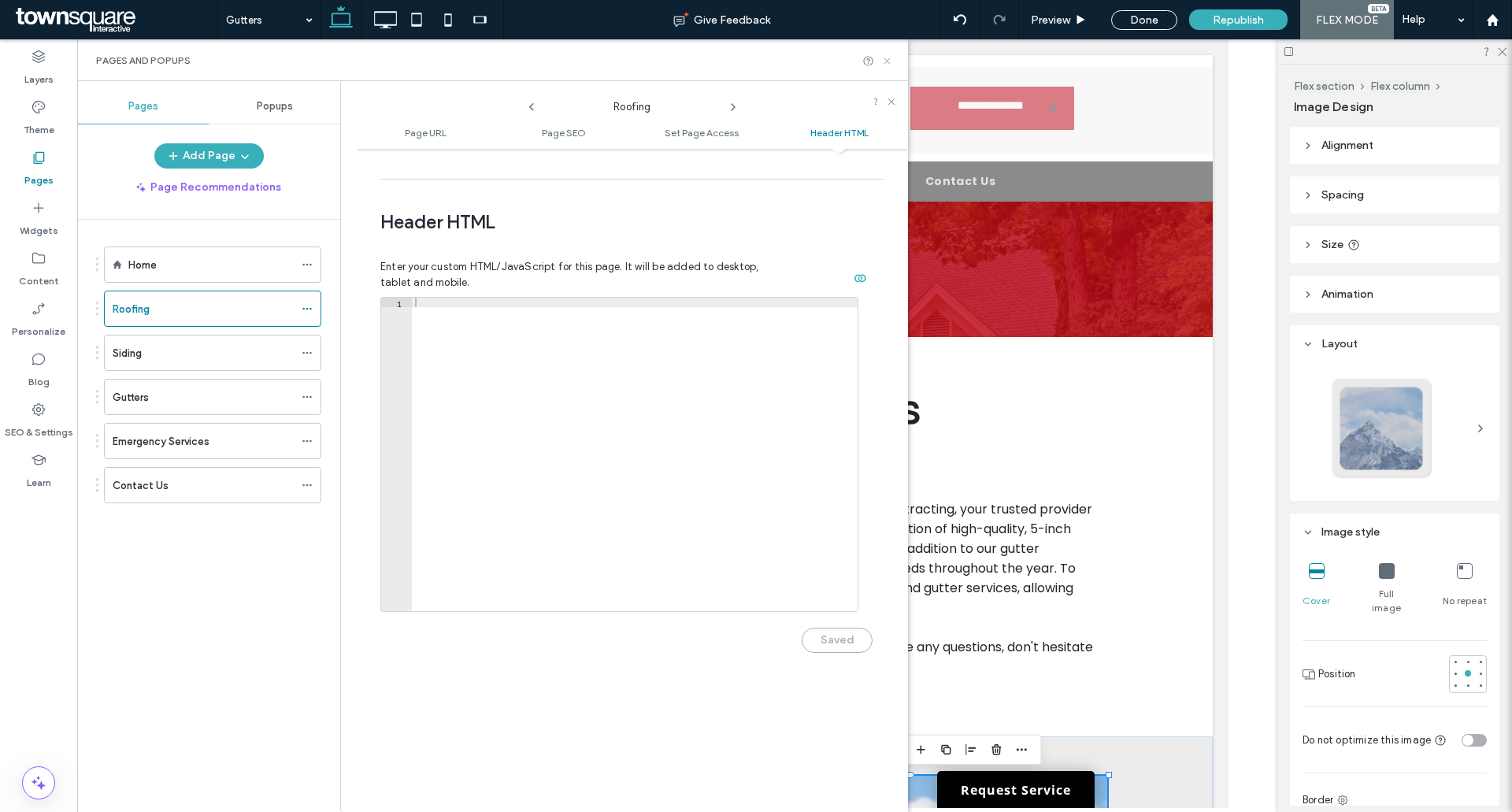 click 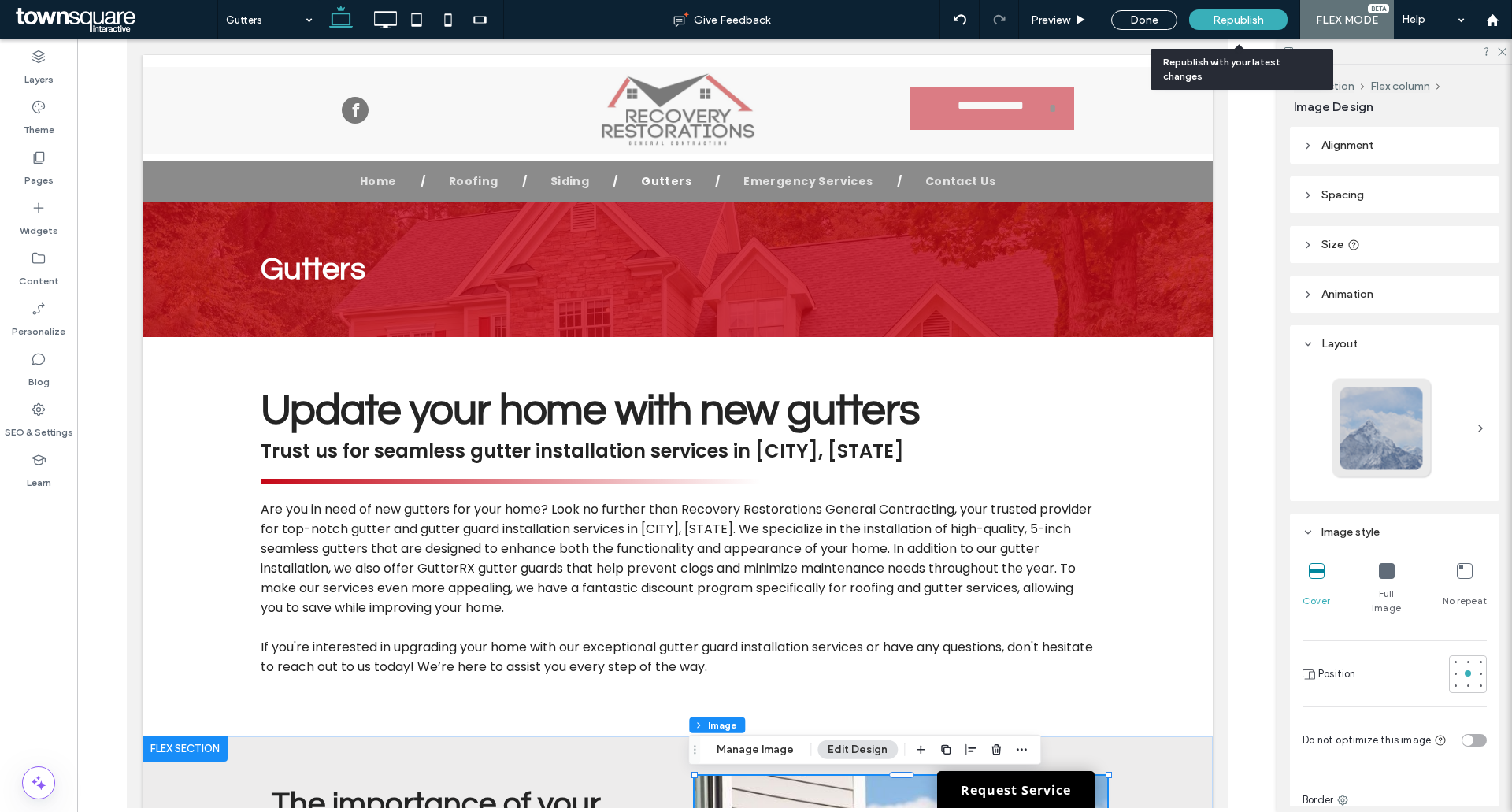 click on "Republish" at bounding box center (1238, 20) 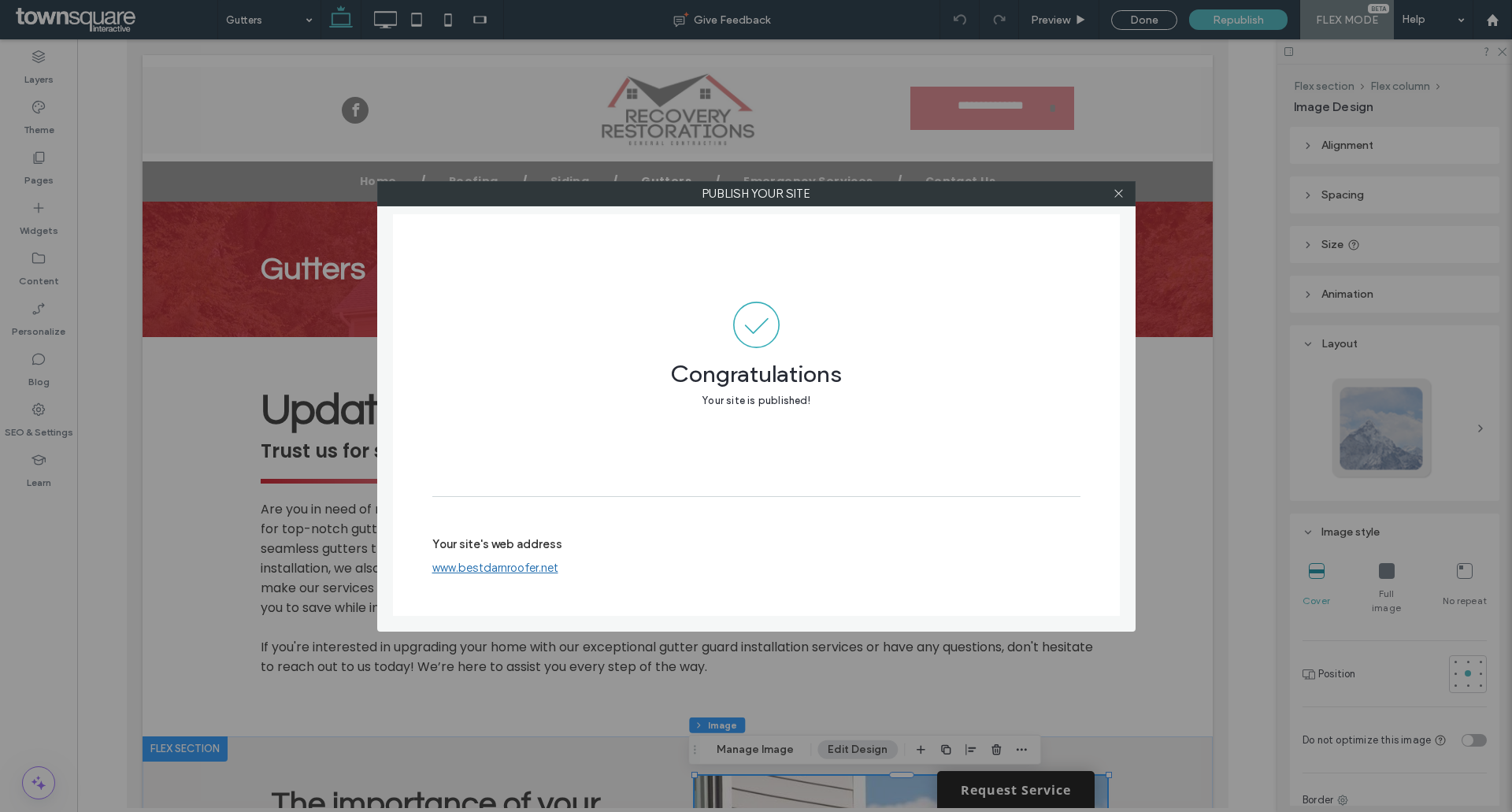 click at bounding box center [1119, 194] 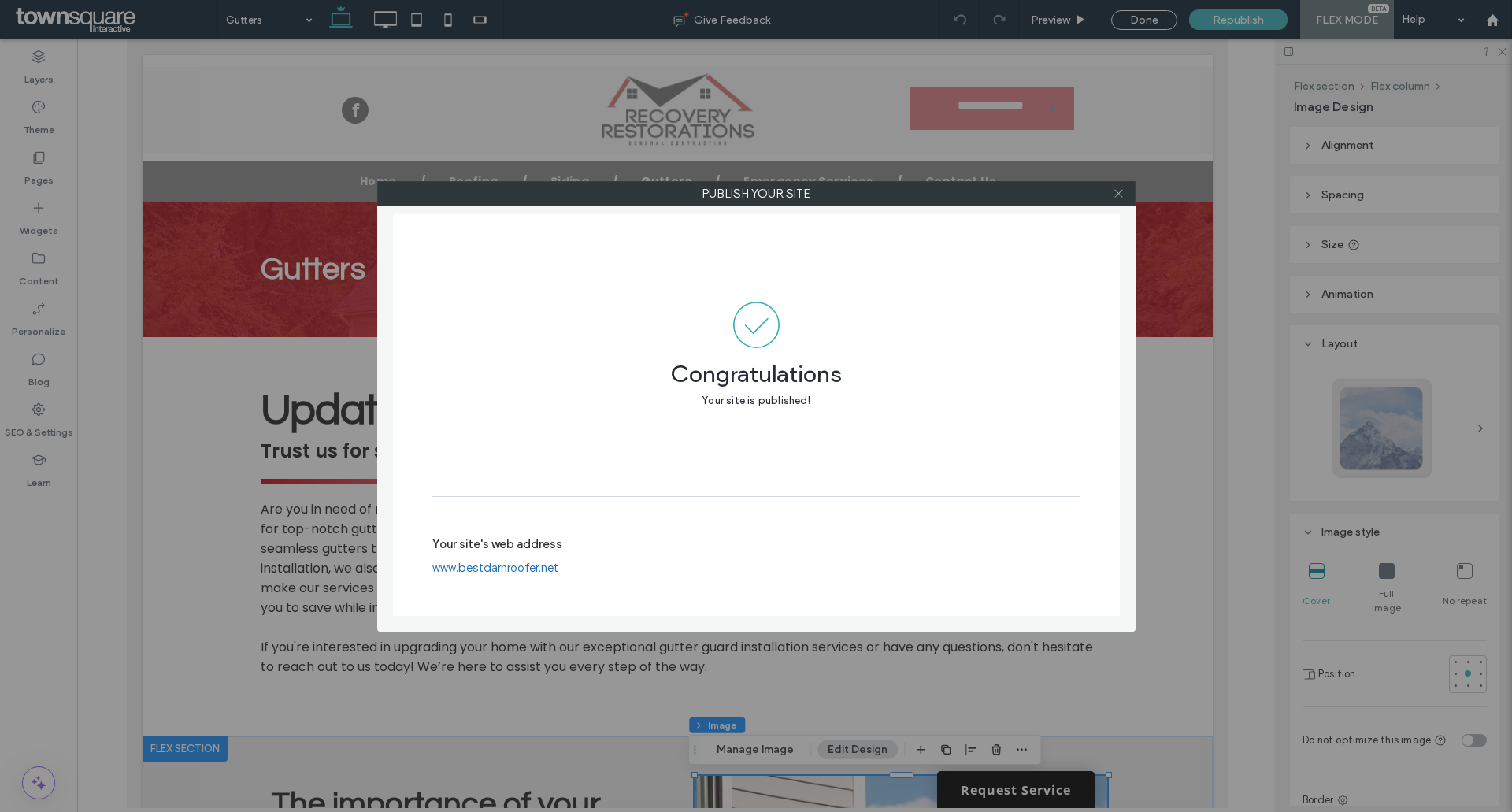 click 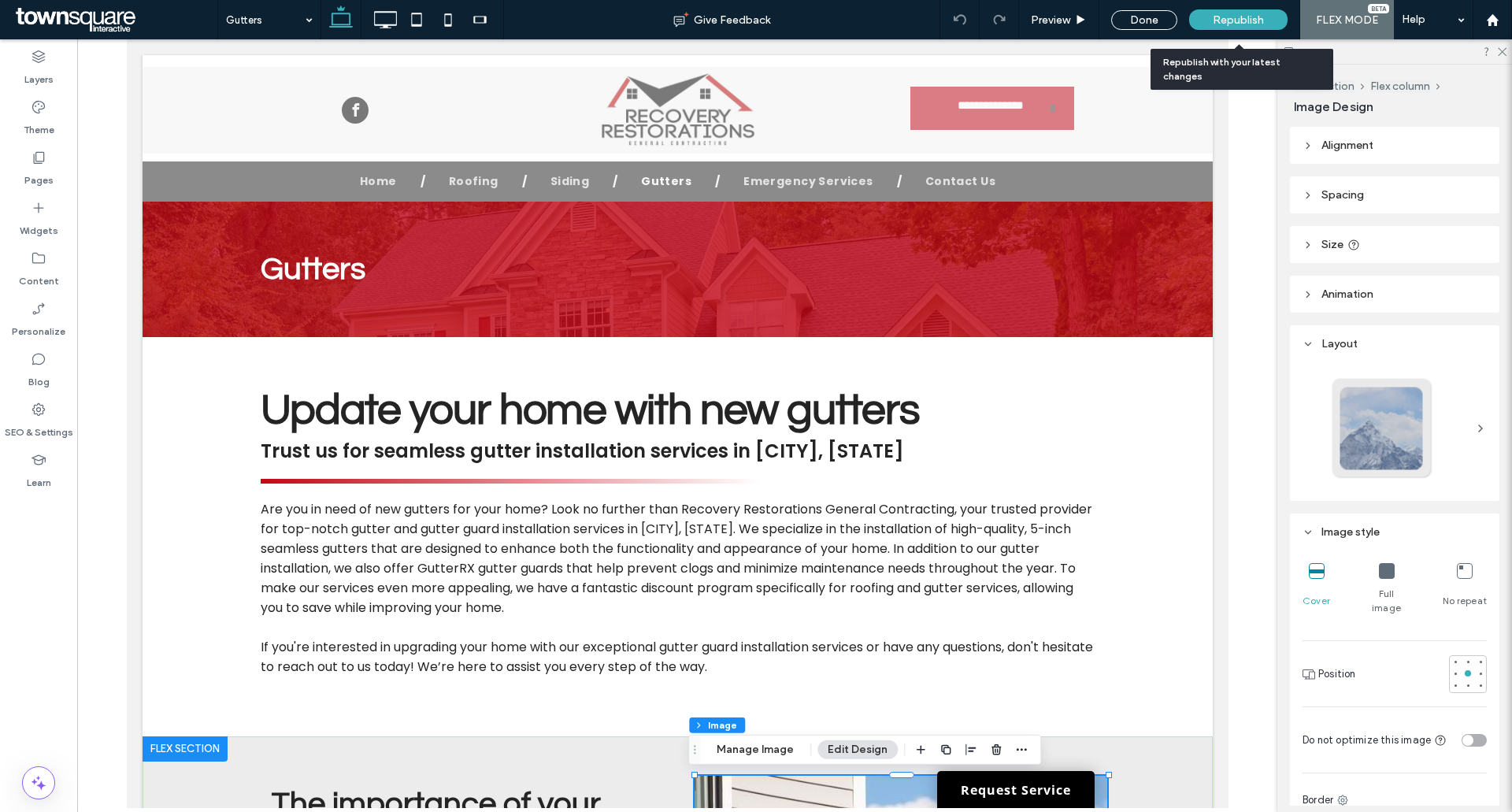 click on "Republish" at bounding box center (1238, 20) 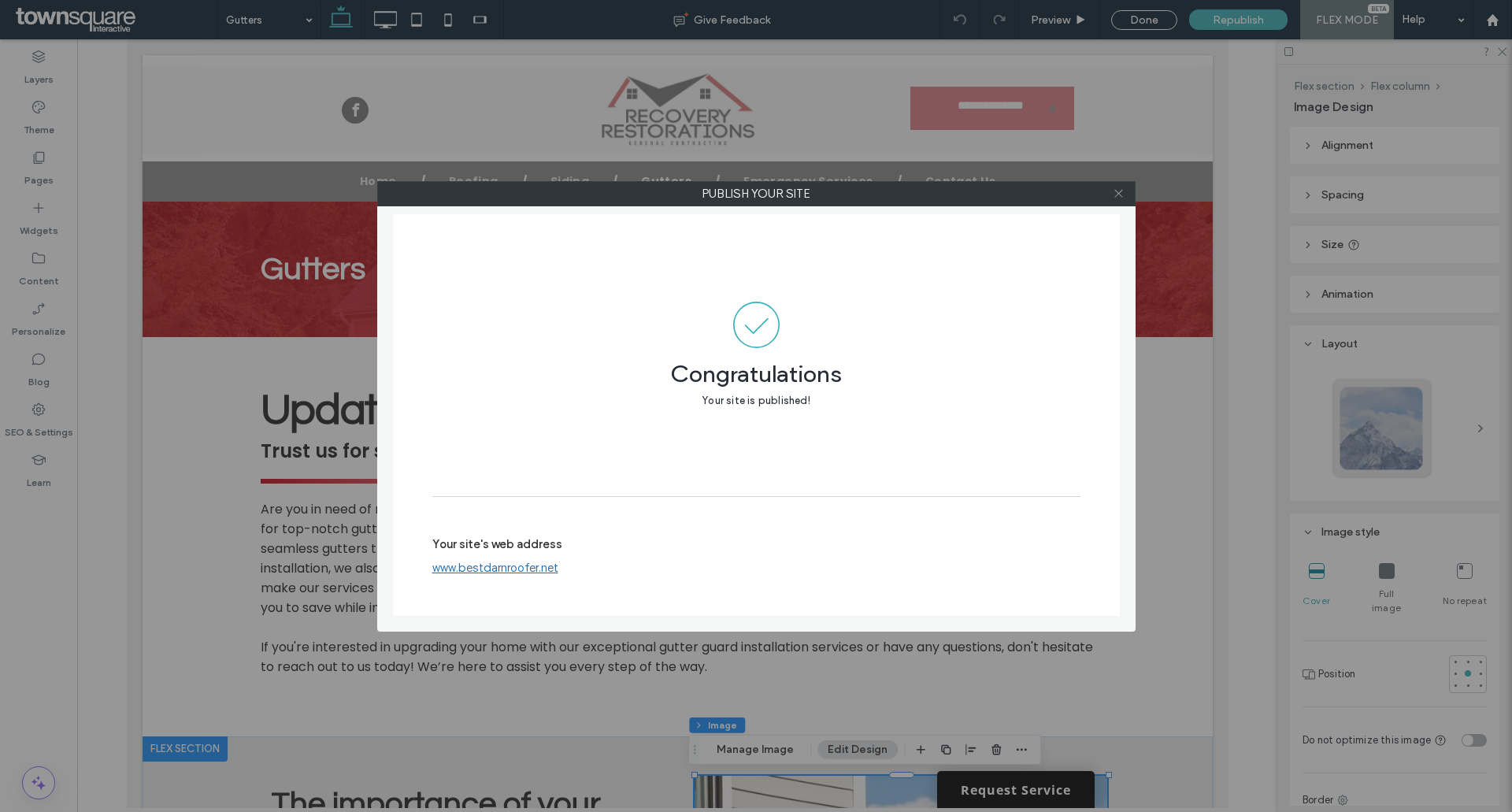 click 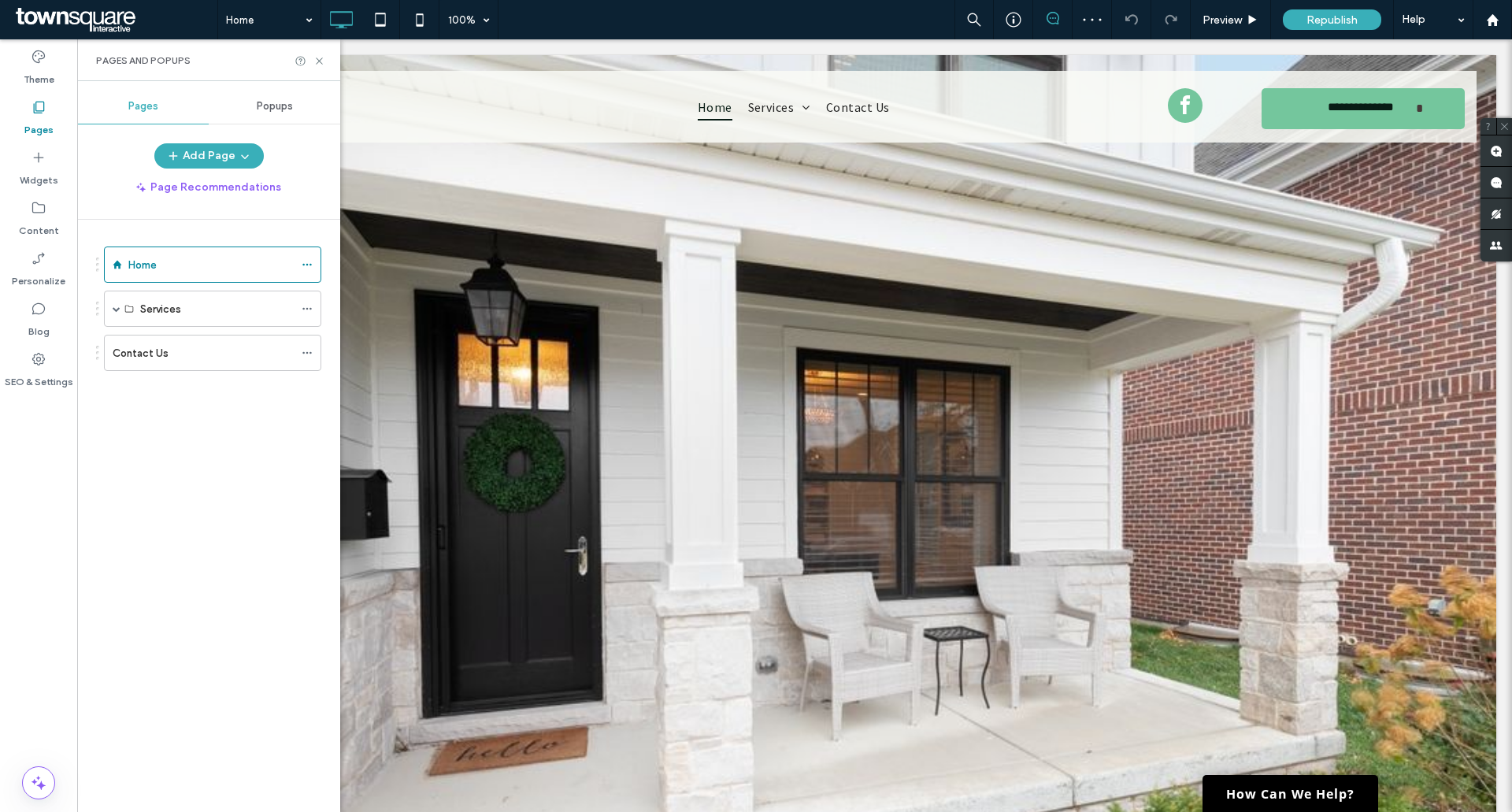 scroll, scrollTop: 0, scrollLeft: 0, axis: both 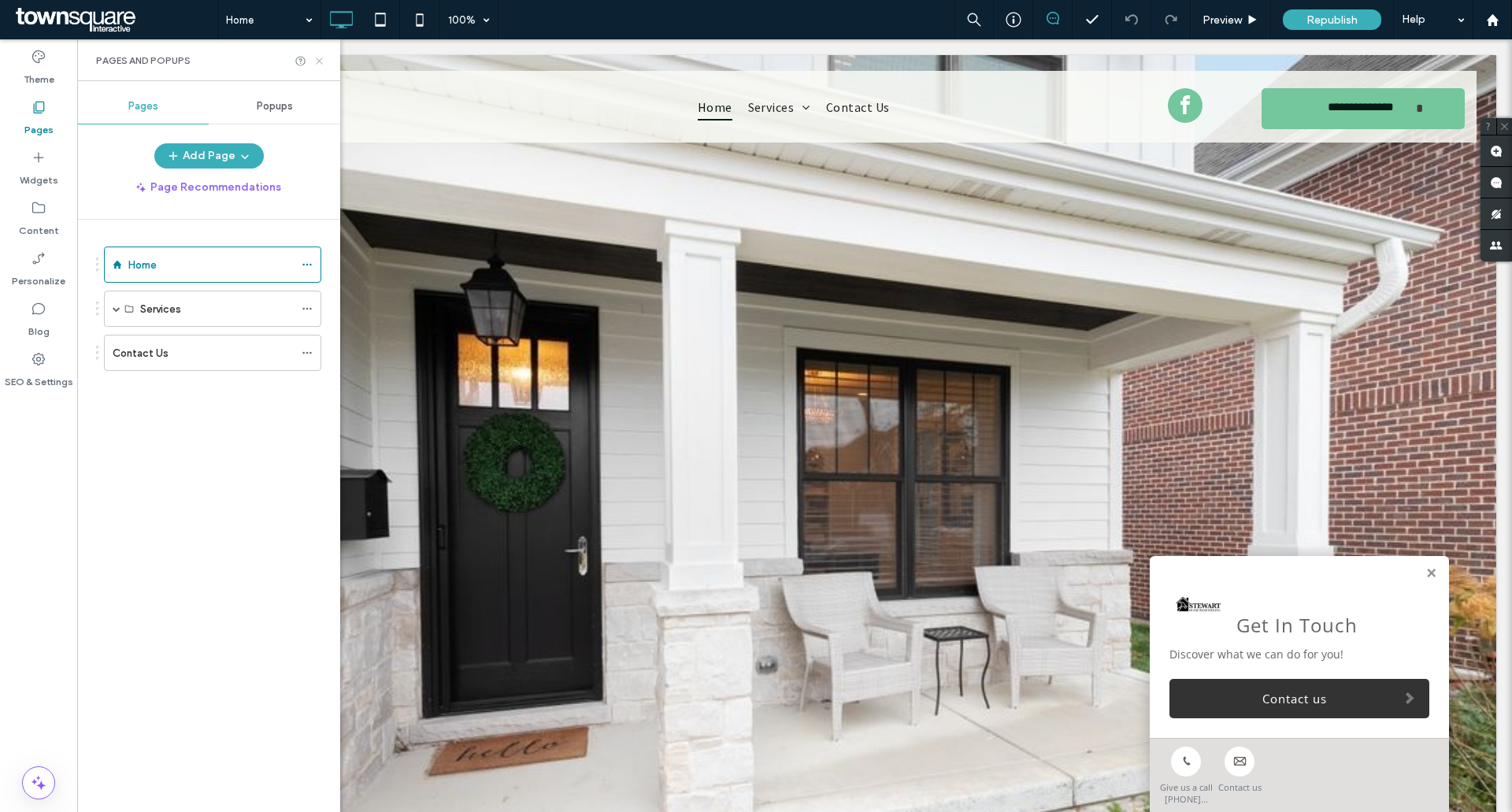 click 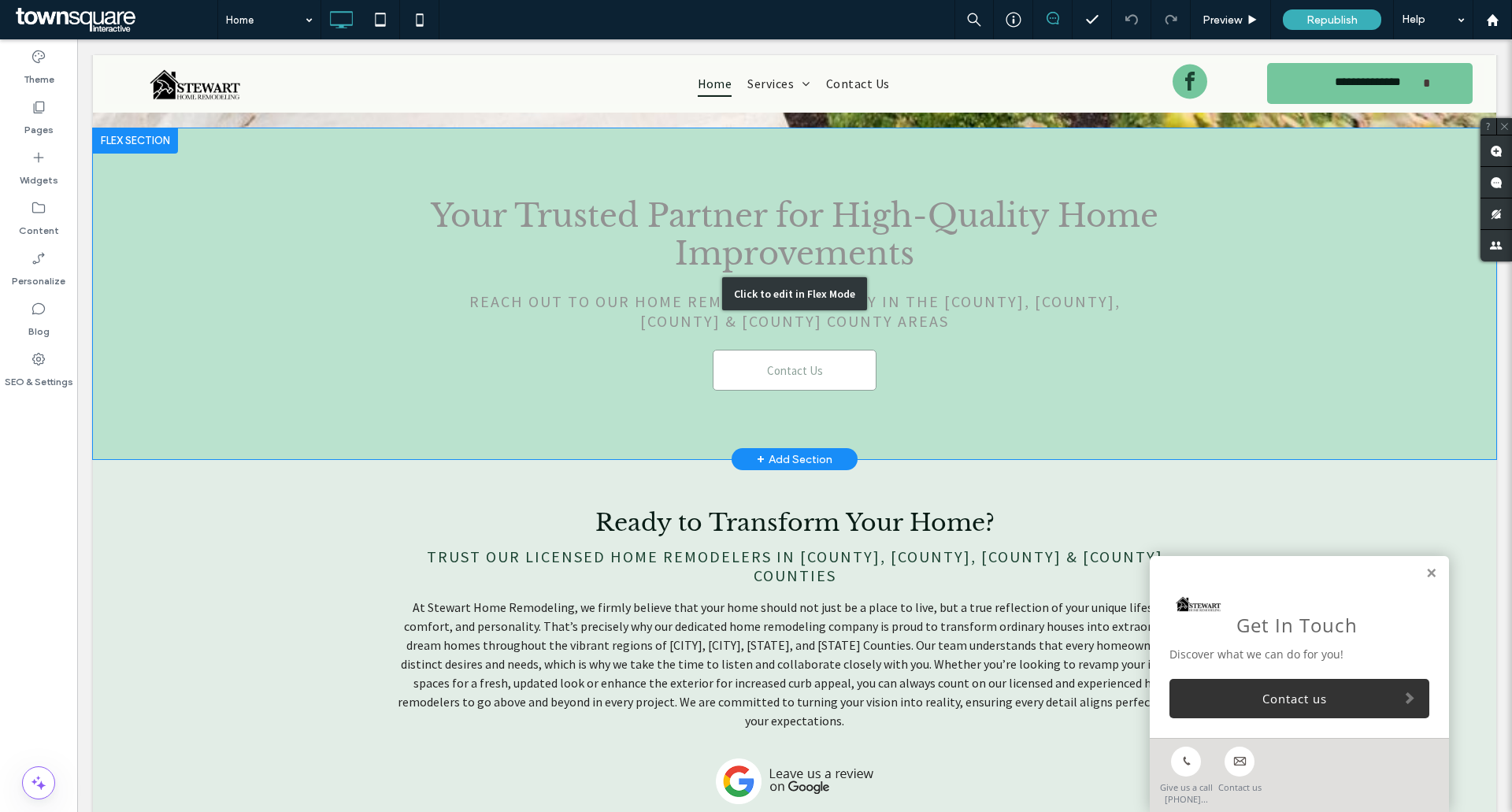 scroll, scrollTop: 1103, scrollLeft: 0, axis: vertical 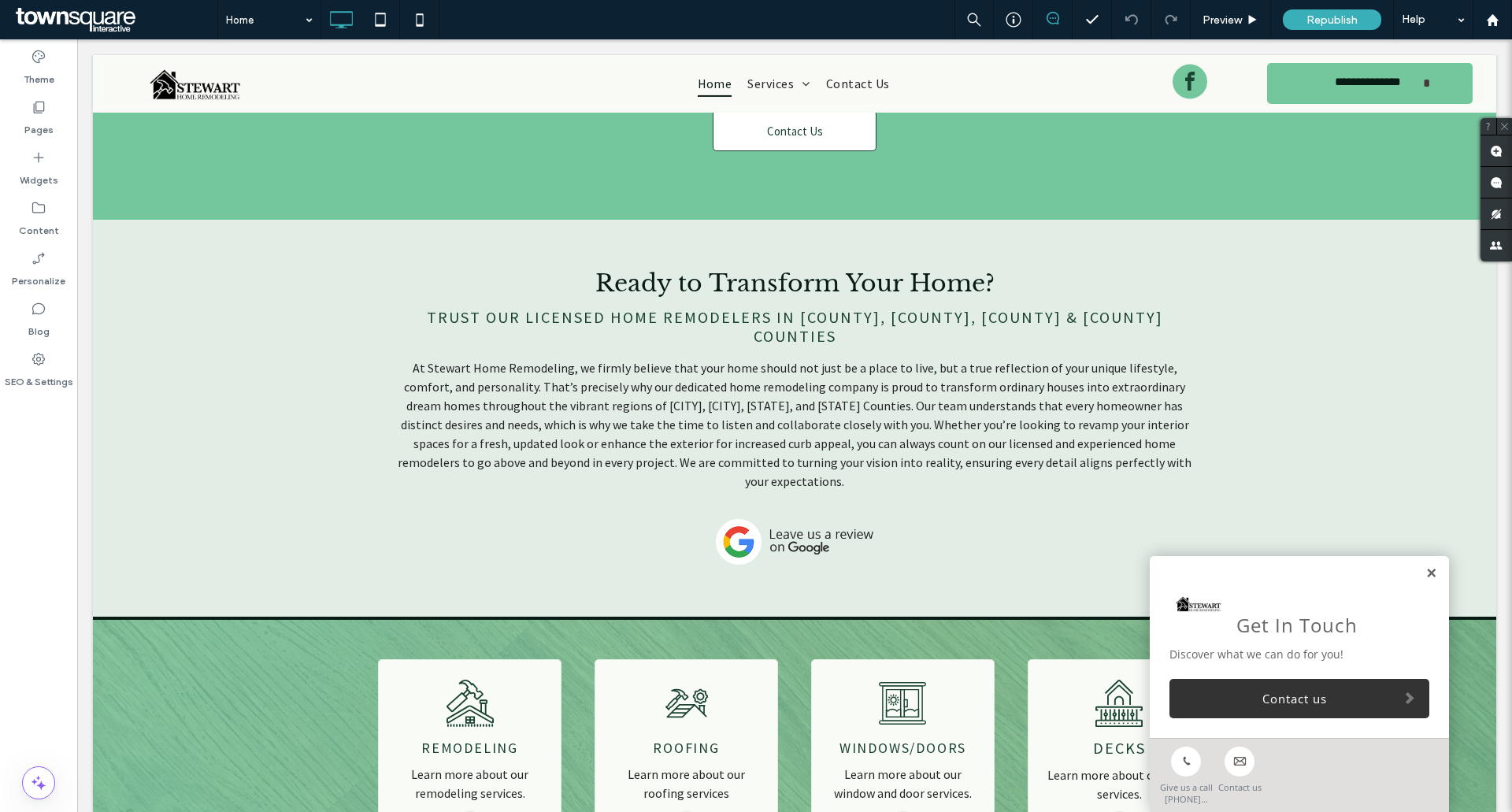 click at bounding box center [1431, 573] 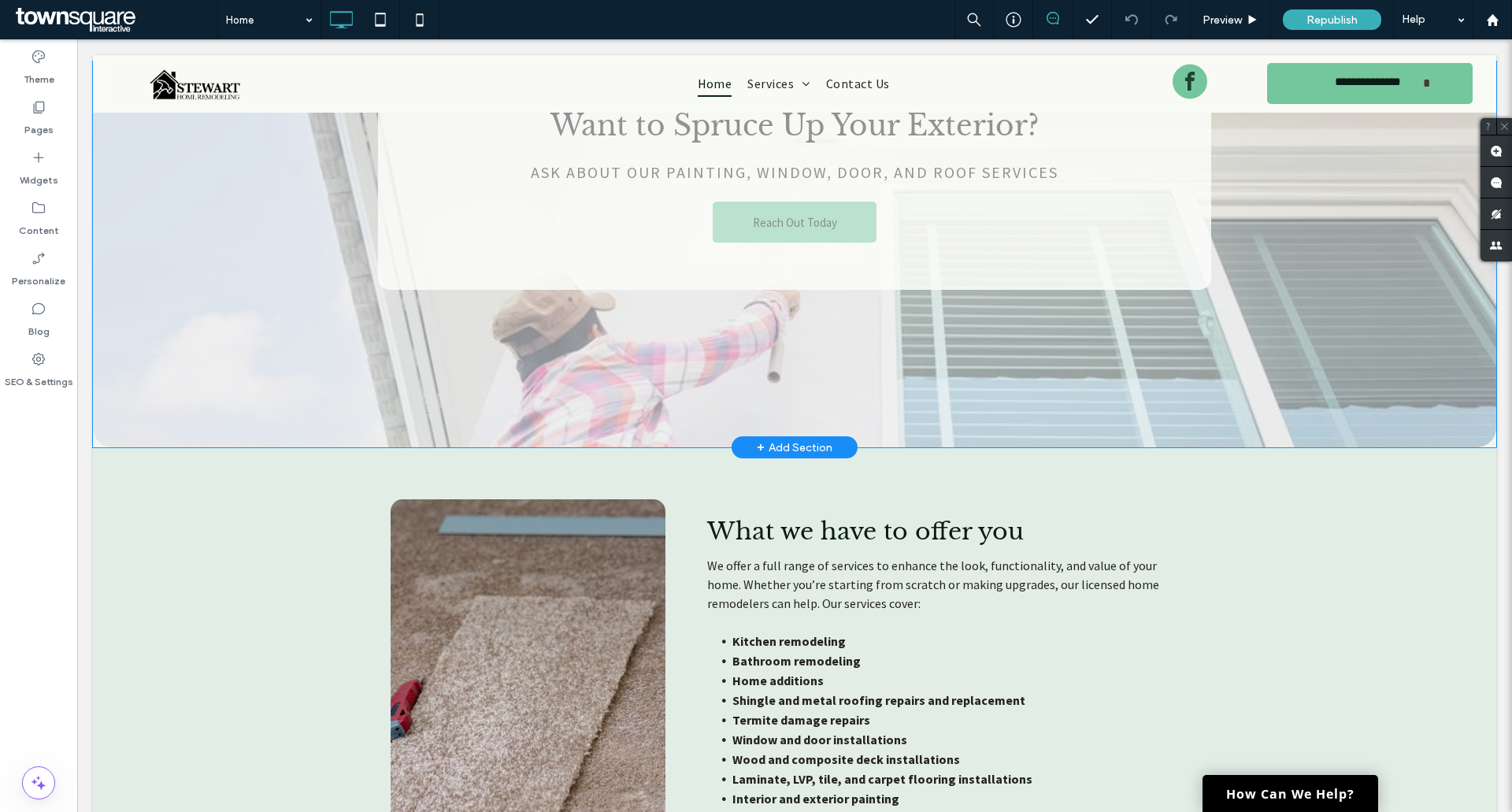 scroll, scrollTop: 2126, scrollLeft: 0, axis: vertical 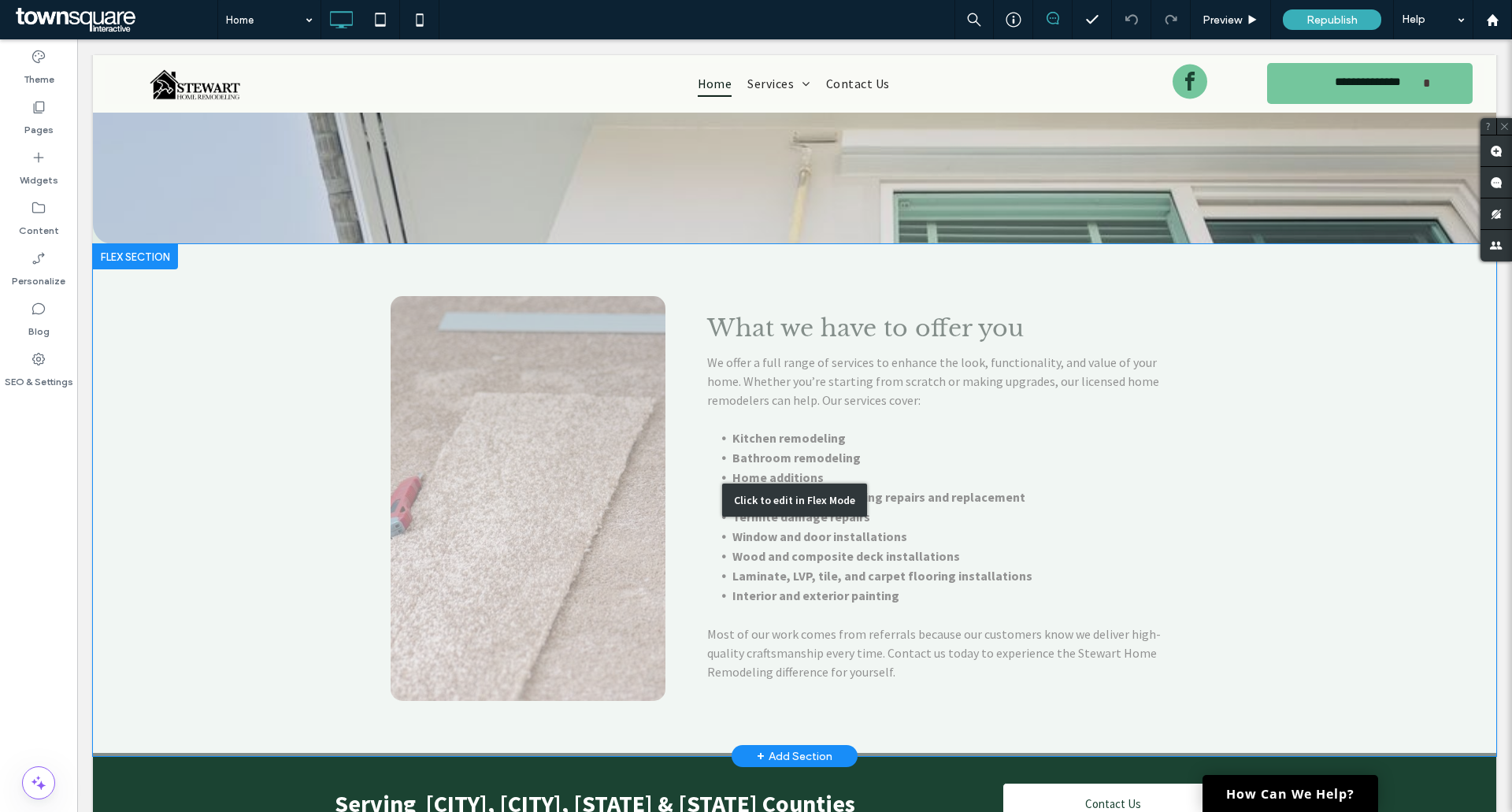 click on "Click to edit in Flex Mode" at bounding box center (795, 500) 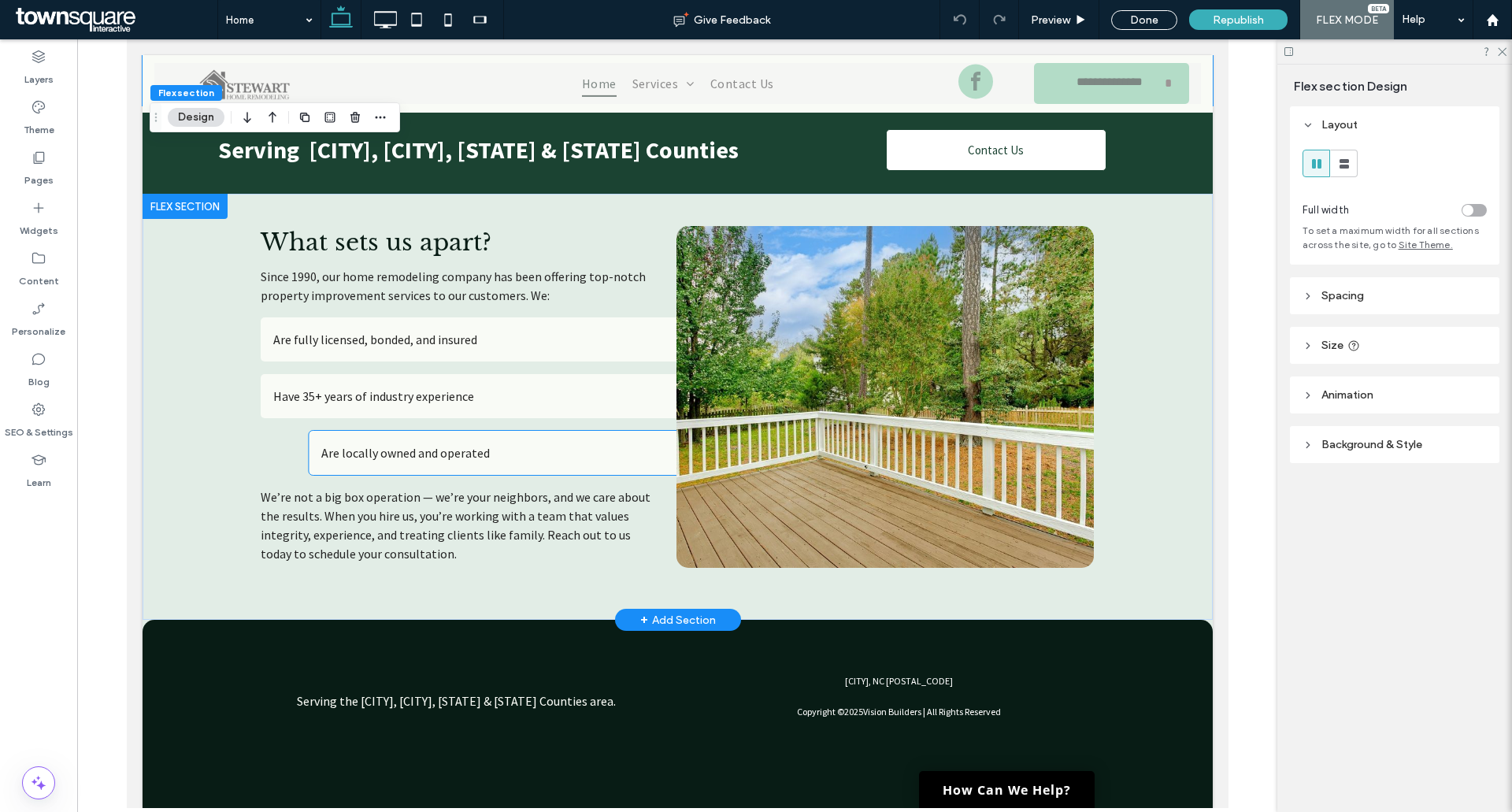 scroll, scrollTop: 2512, scrollLeft: 0, axis: vertical 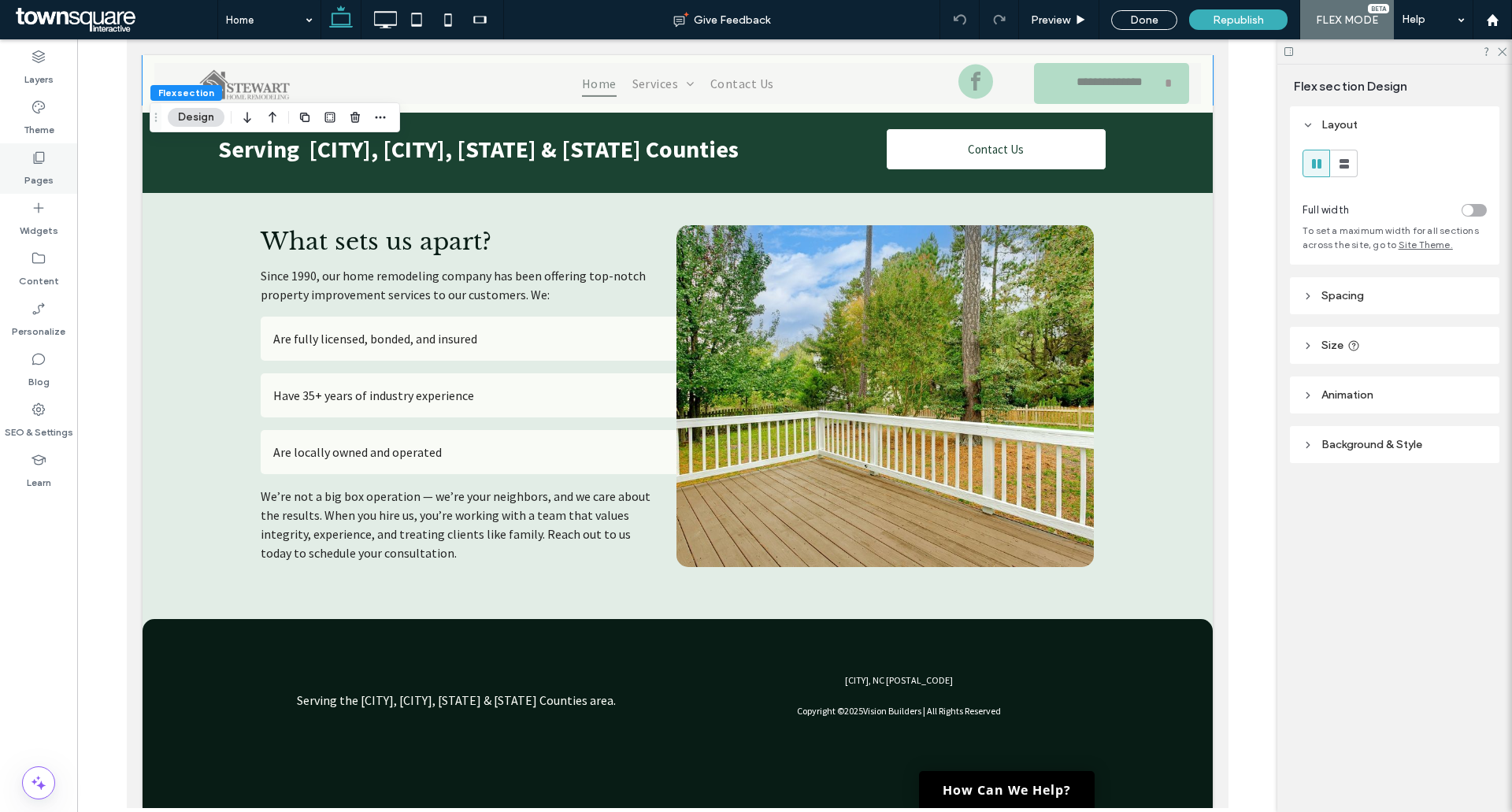 click on "Pages" at bounding box center [39, 176] 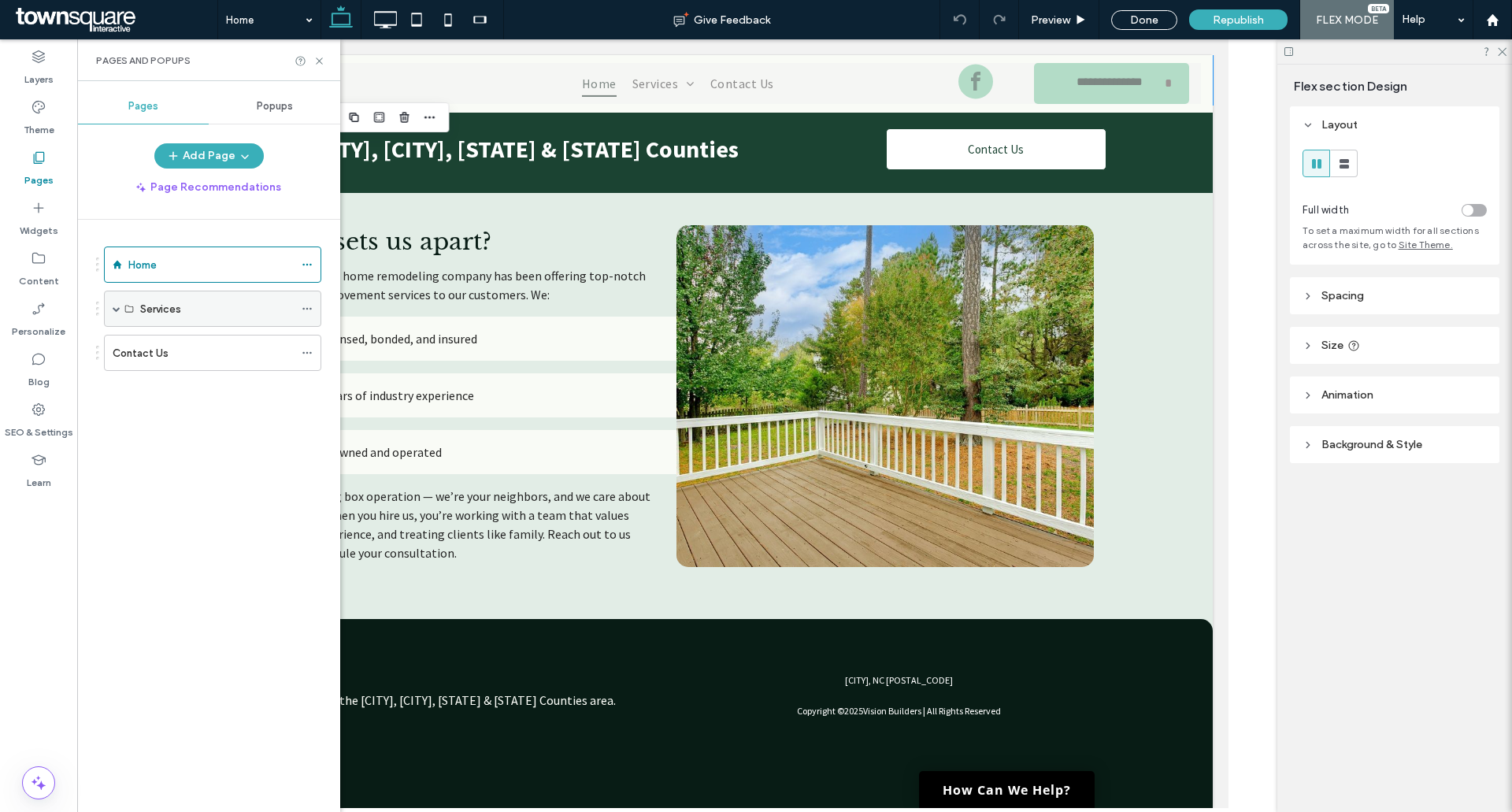 click at bounding box center (117, 309) 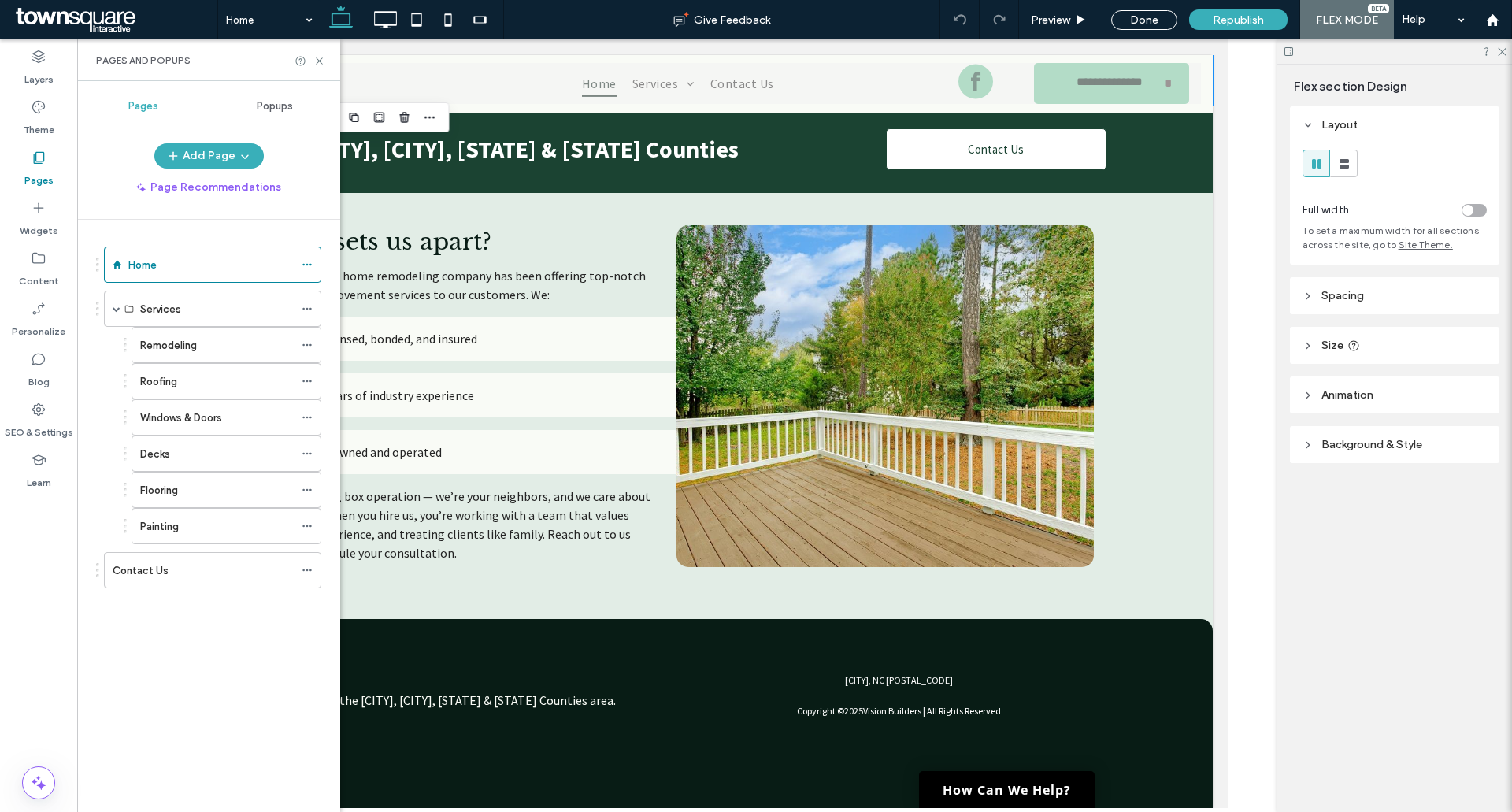 click on "Remodeling" at bounding box center (169, 345) 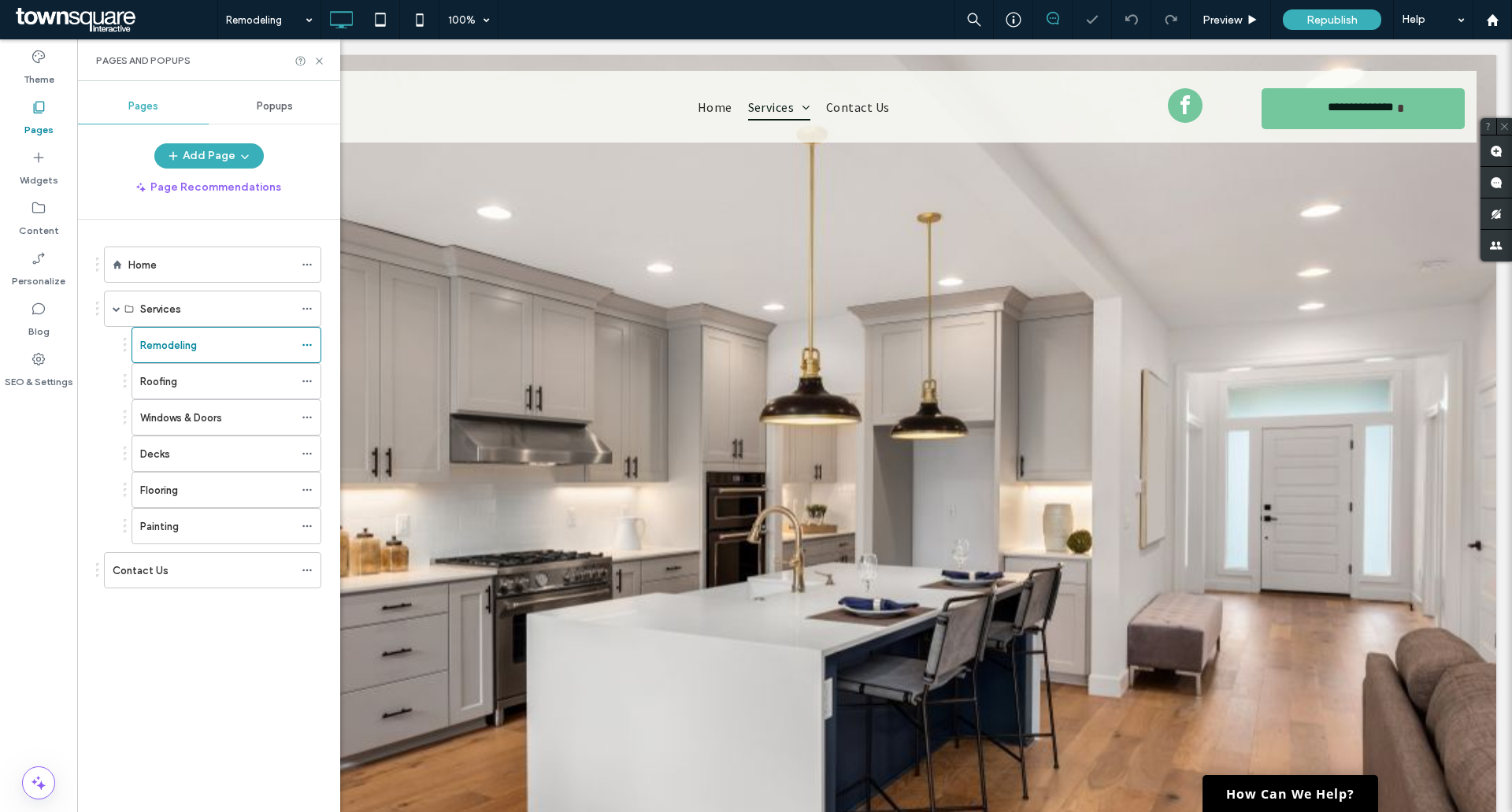 scroll, scrollTop: 0, scrollLeft: 0, axis: both 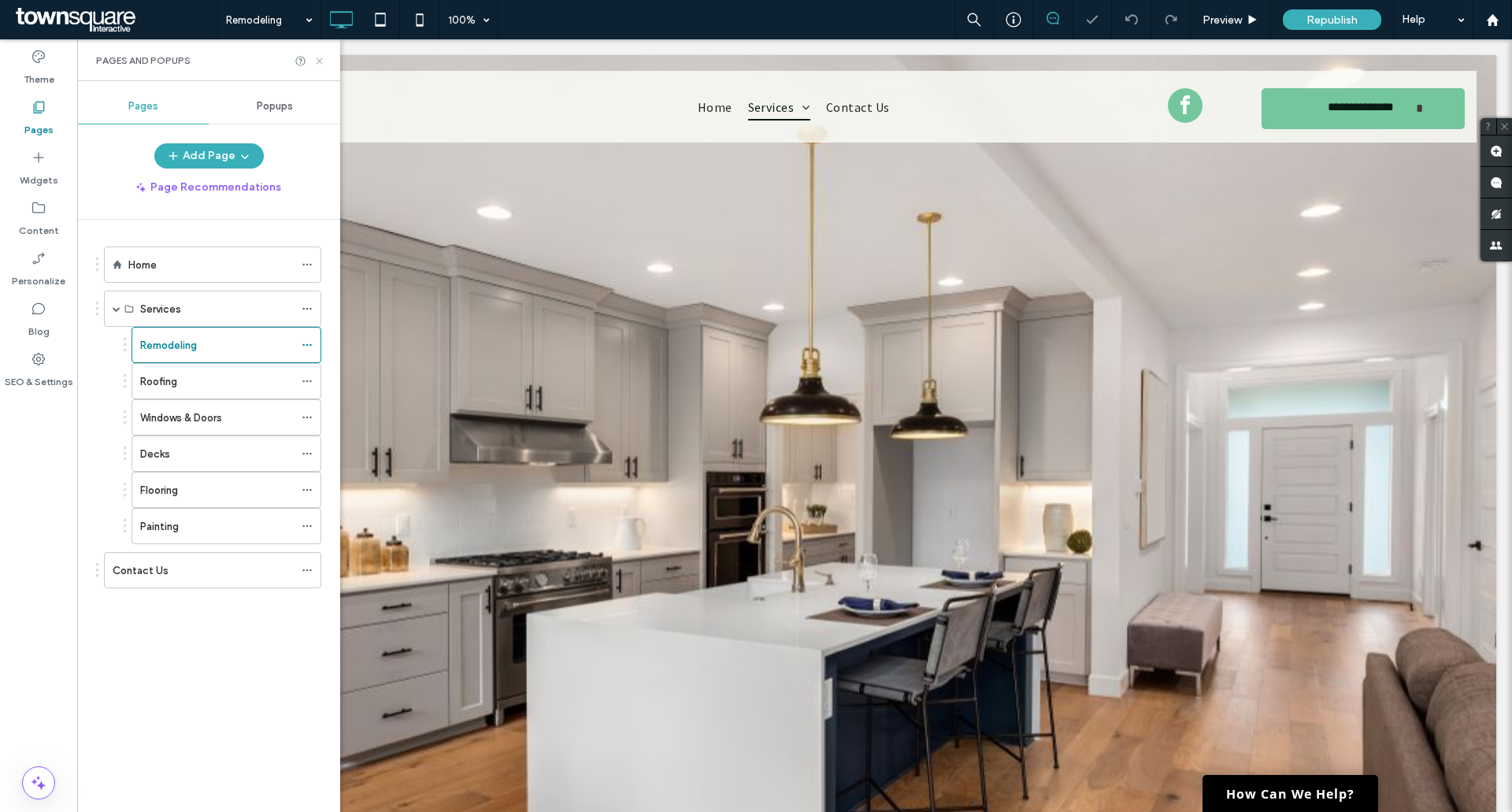 click 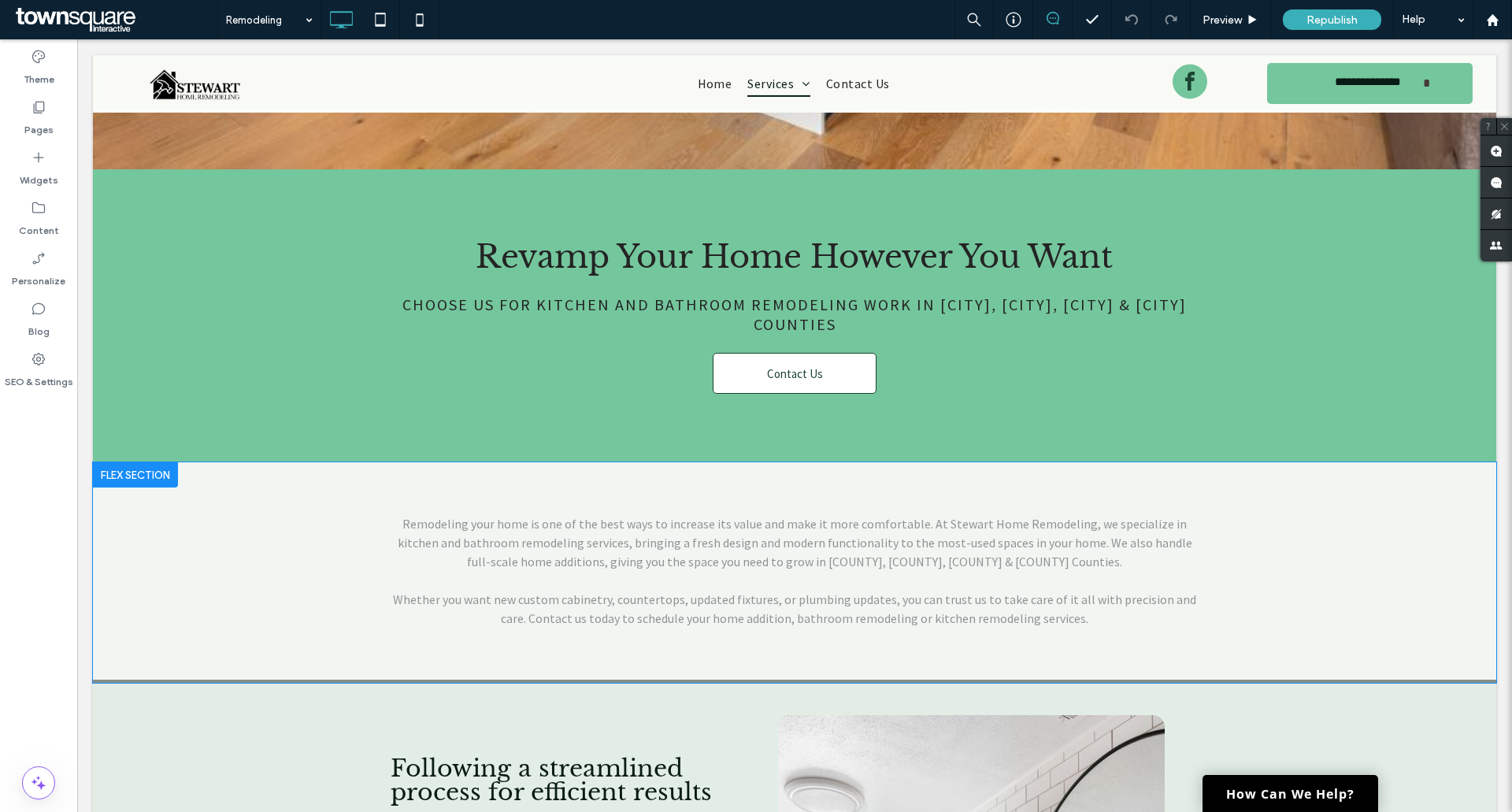 scroll, scrollTop: 1024, scrollLeft: 0, axis: vertical 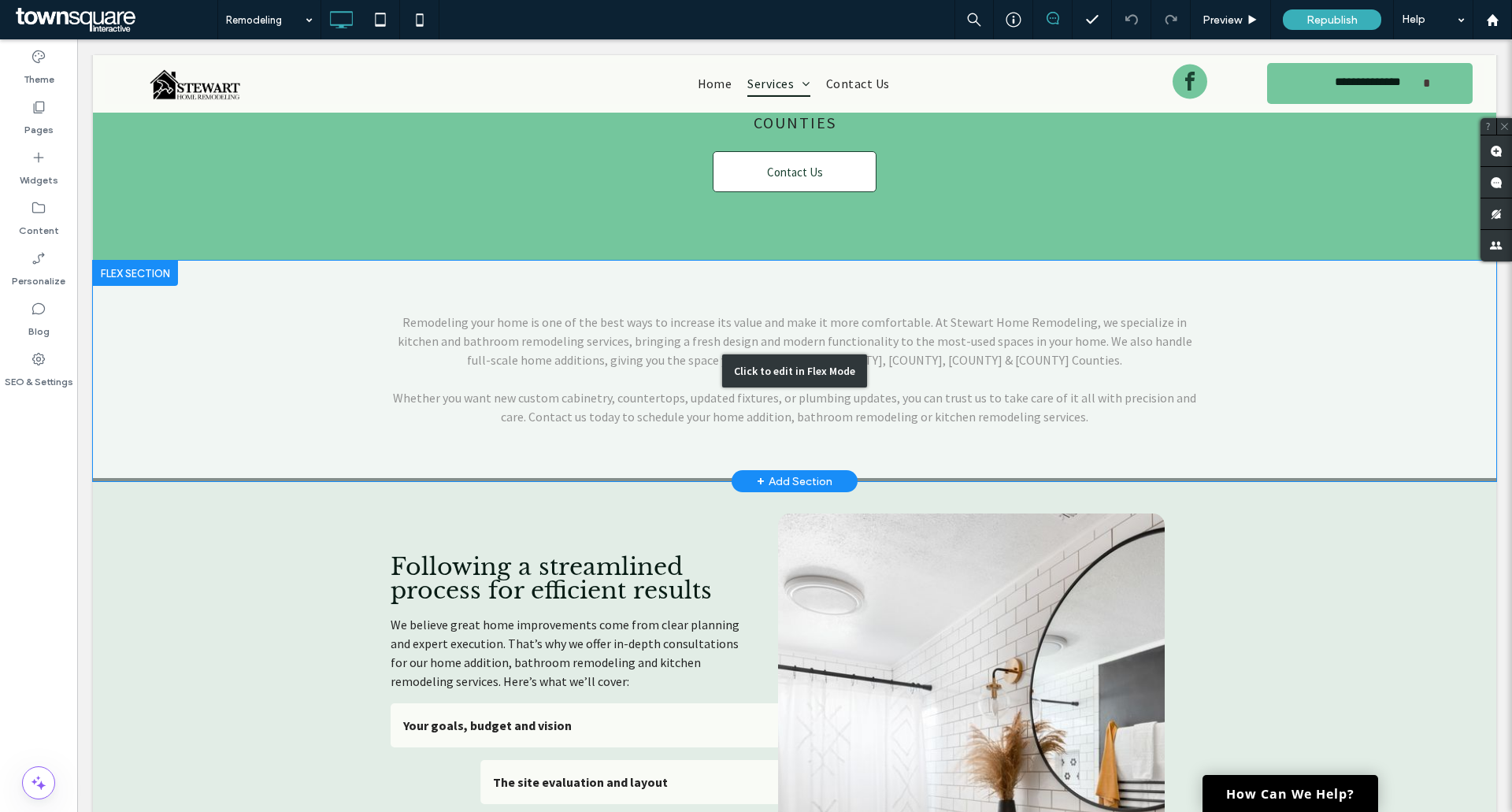 click on "Click to edit in Flex Mode" at bounding box center [795, 371] 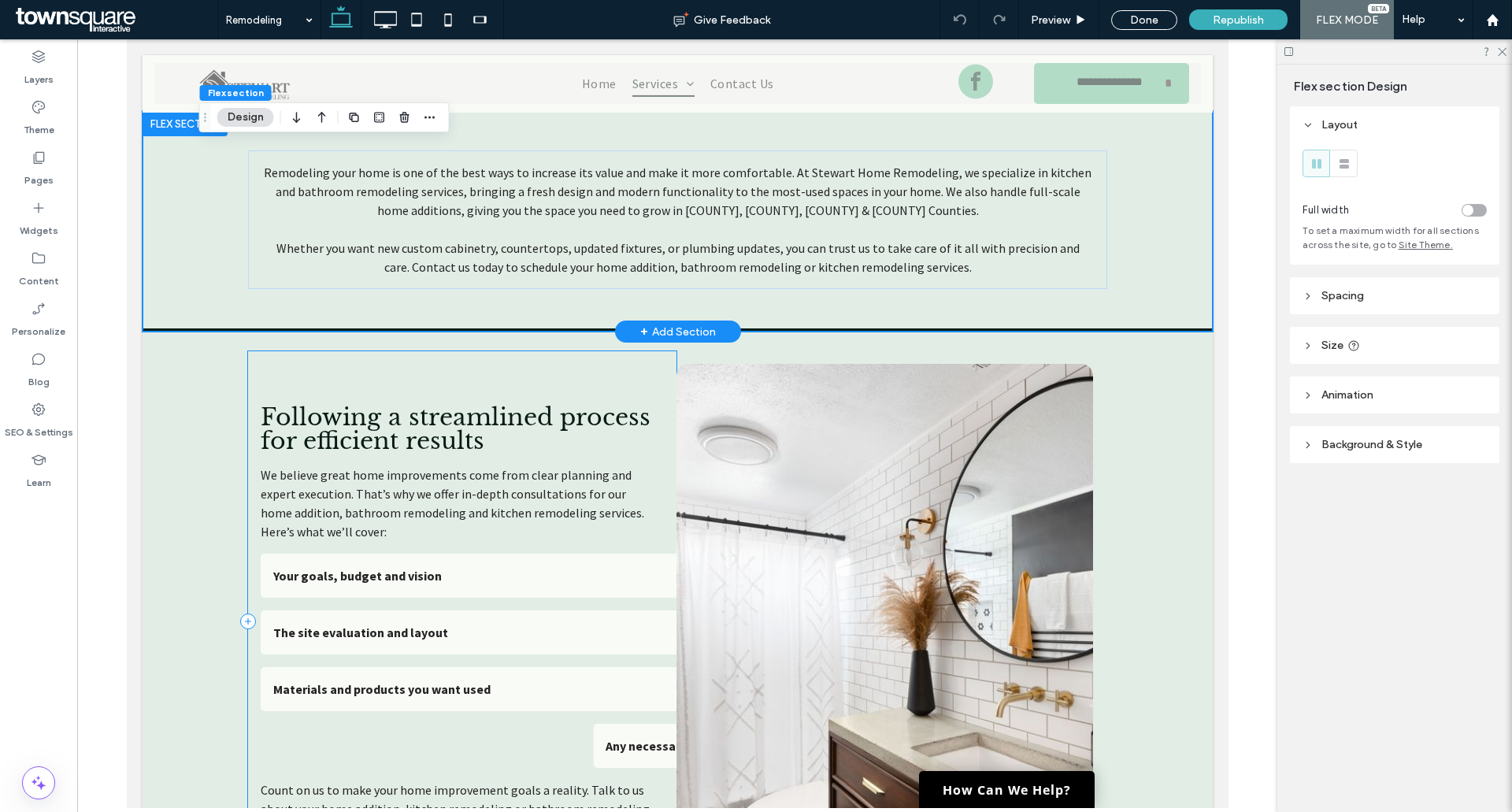 scroll, scrollTop: 788, scrollLeft: 0, axis: vertical 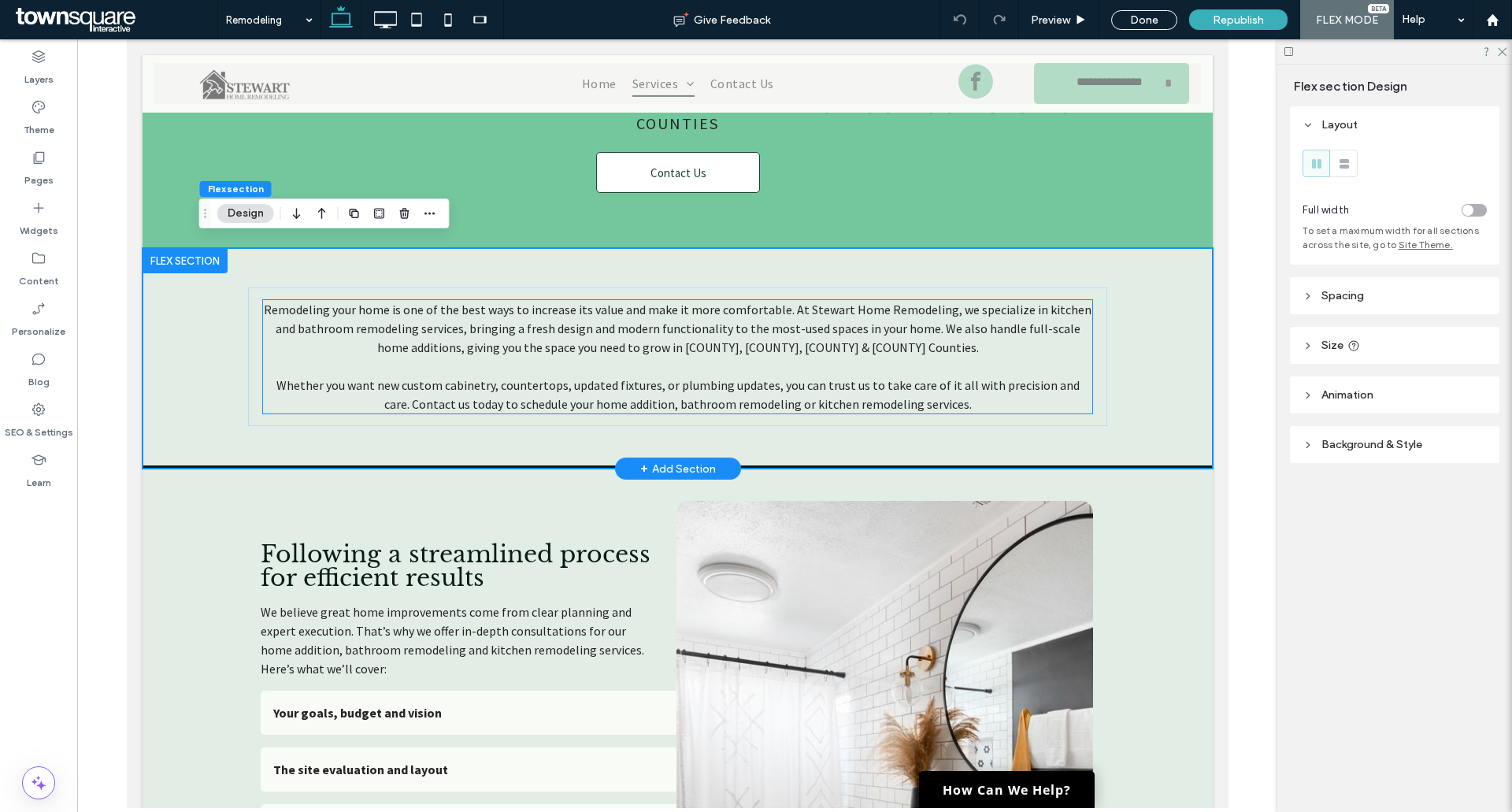 click on "Remodeling your home is one of the best ways to increase its value and make it more comfortable. At Stewart Home Remodeling, we specialize in kitchen and bathroom remodeling services, bringing a fresh design and modern functionality to the most-used spaces in your home. We also handle full-scale home additions, giving you the space you need to grow in
Rocky Mount, Wilson, Nash & Edgecombe Counties. Whether you want new custom cabinetry, countertops, updated fixtures, or plumbing updates, you can trust us to take care of it all with precision and care. Contact us today to schedule your home addition, bathroom remodeling or kitchen remodeling services." at bounding box center (677, 357) 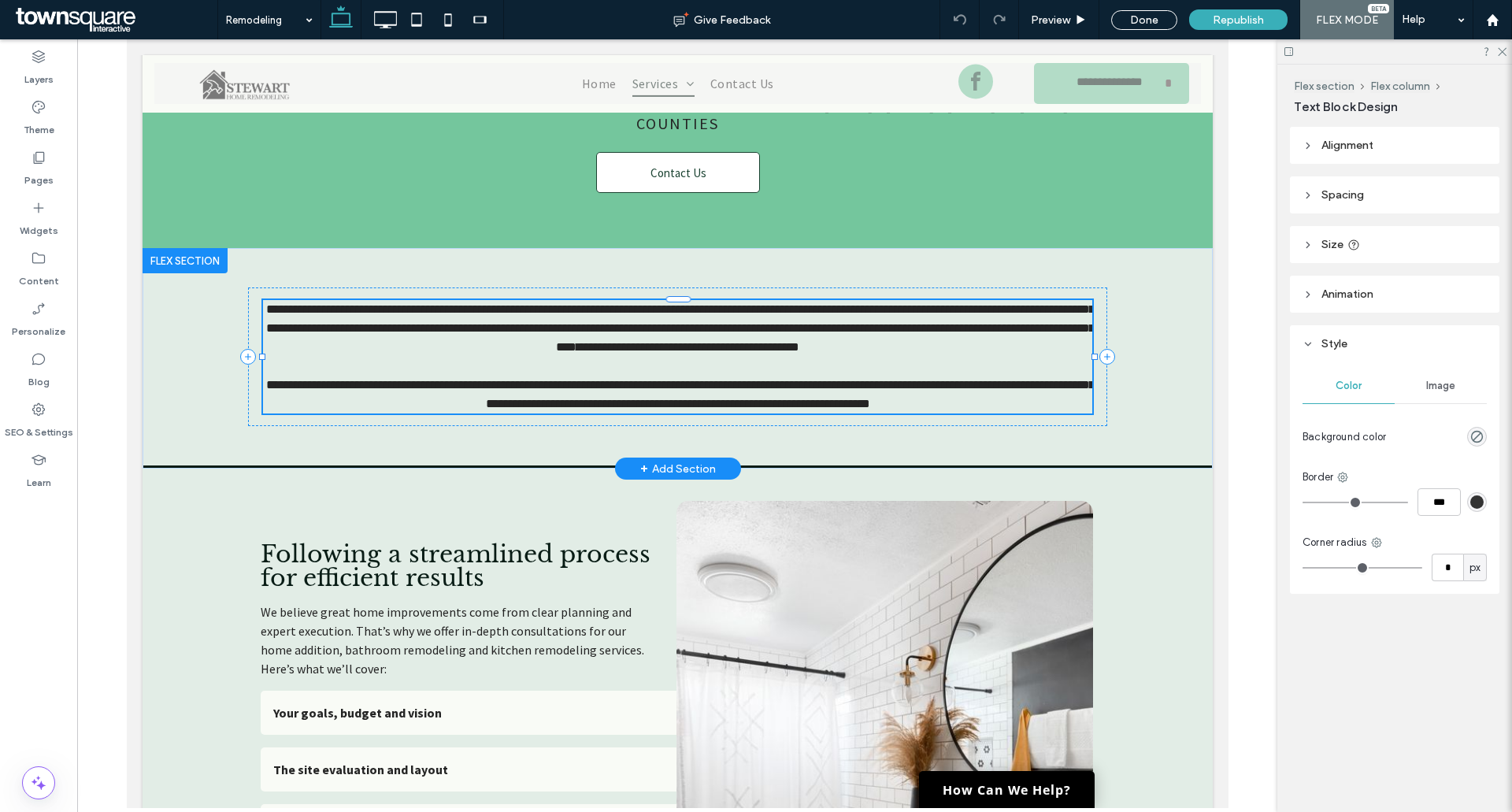 type on "**********" 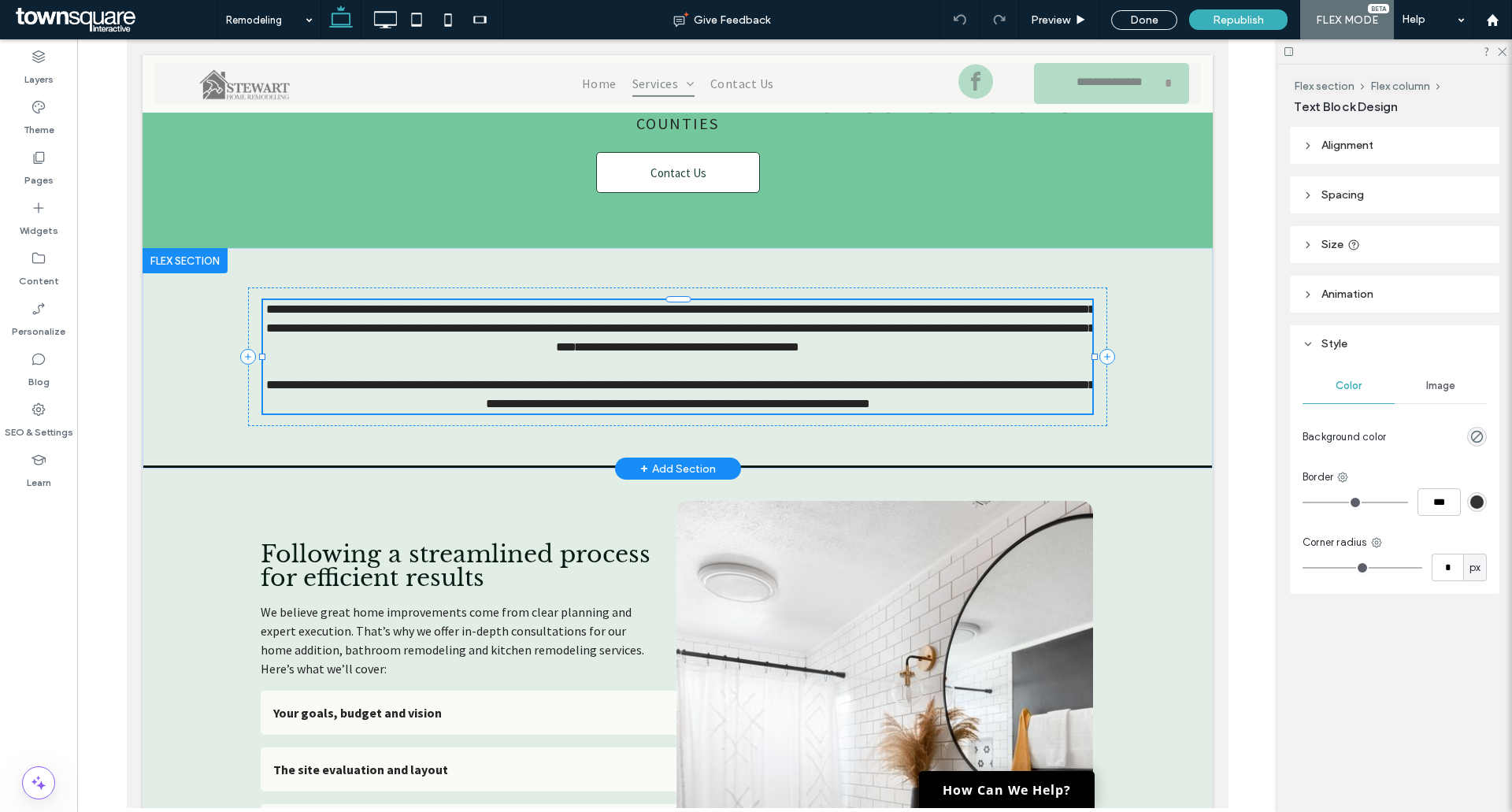 type on "**" 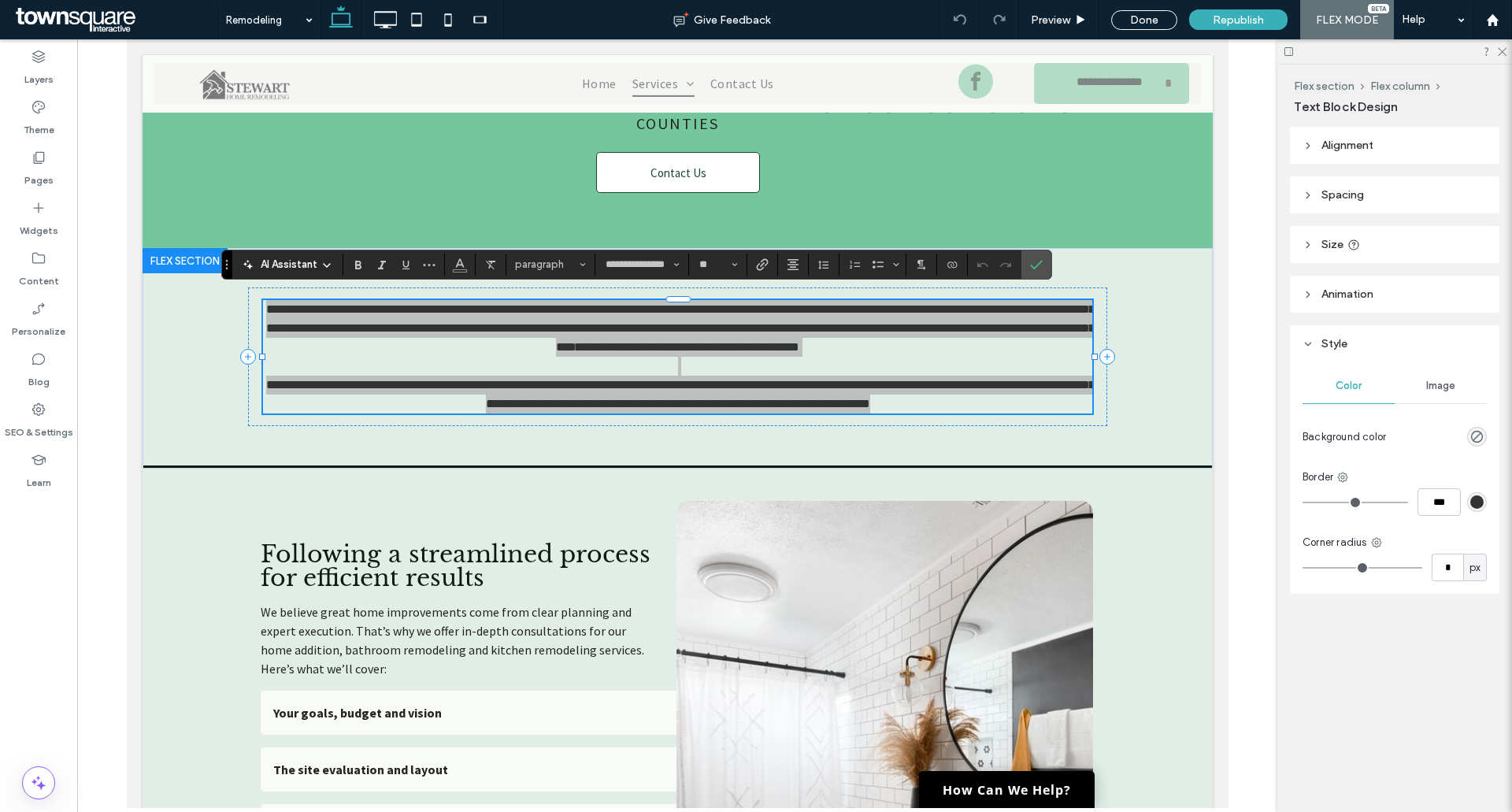 click on "AI Assistant" at bounding box center [289, 265] 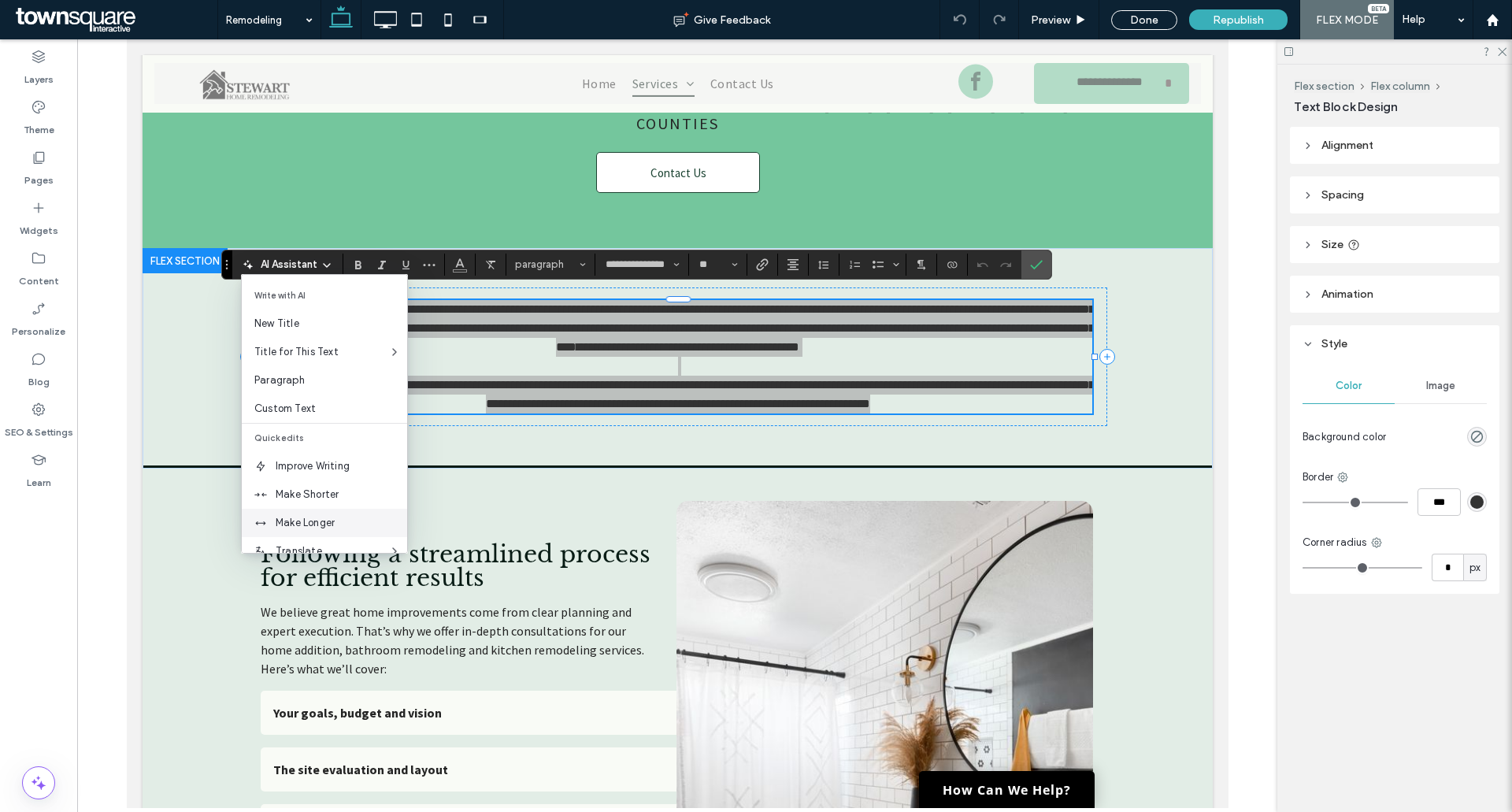 click on "Make Longer" at bounding box center (324, 523) 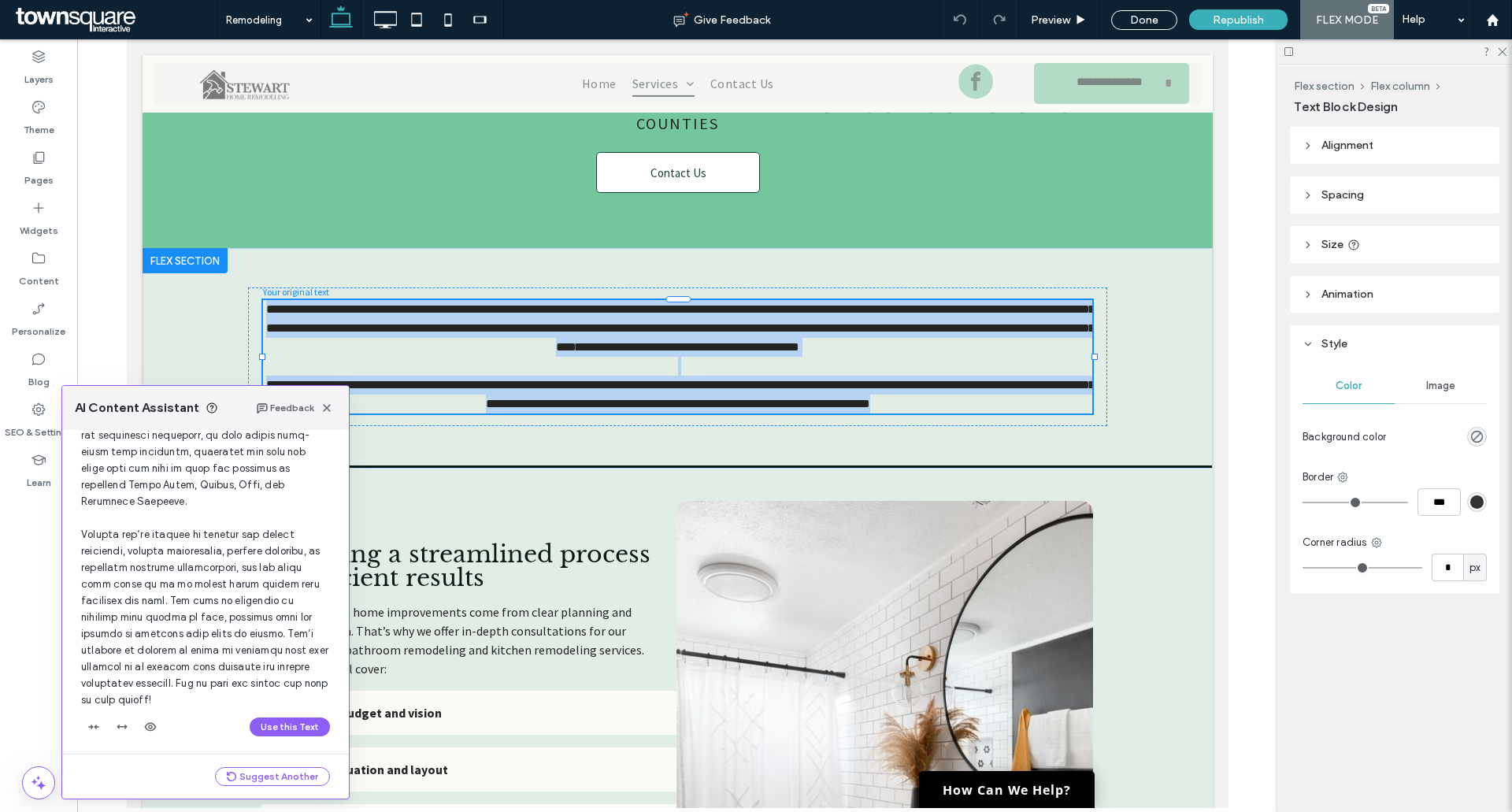 scroll, scrollTop: 233, scrollLeft: 0, axis: vertical 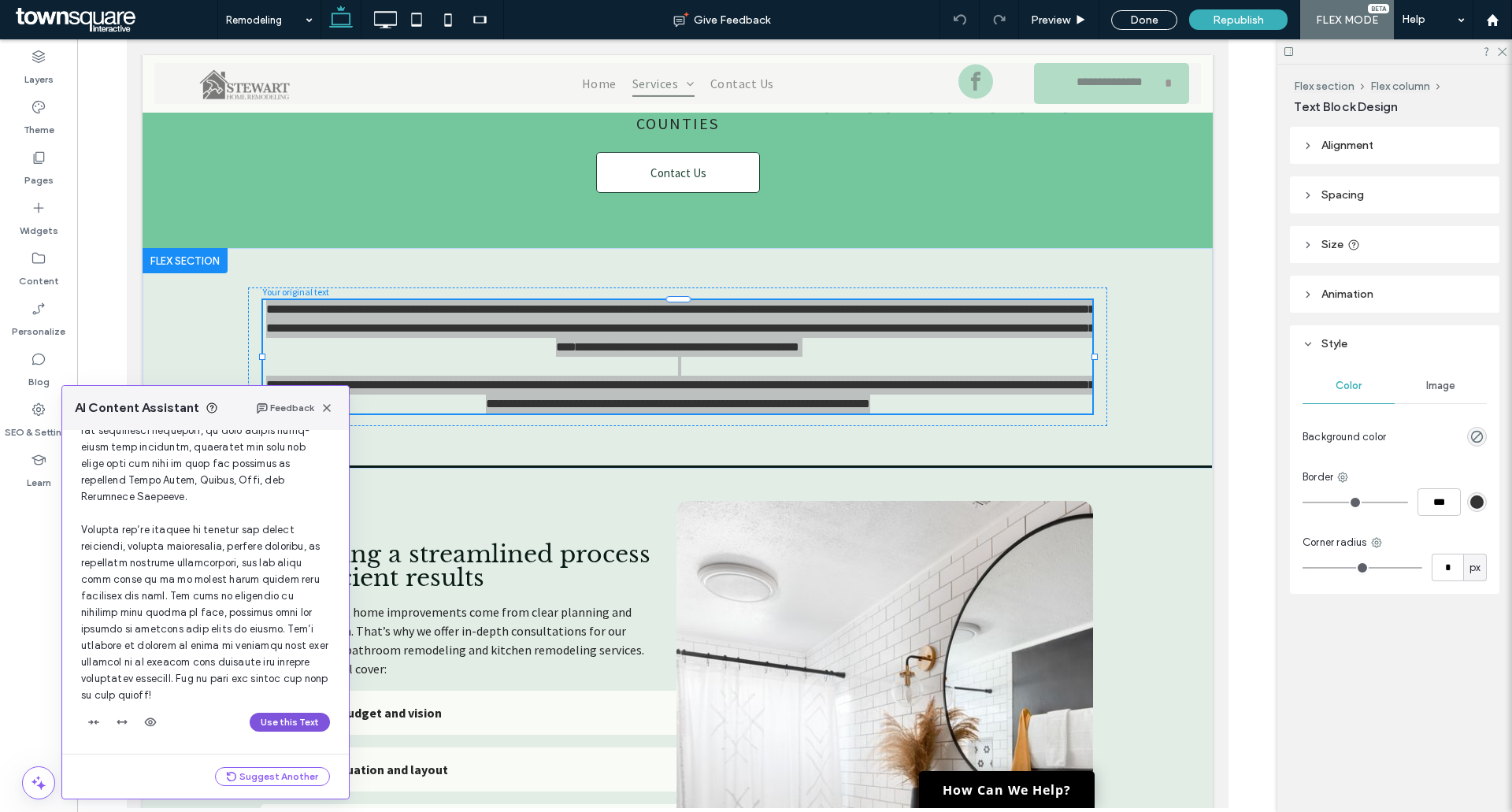 click on "Use this Text" at bounding box center [290, 722] 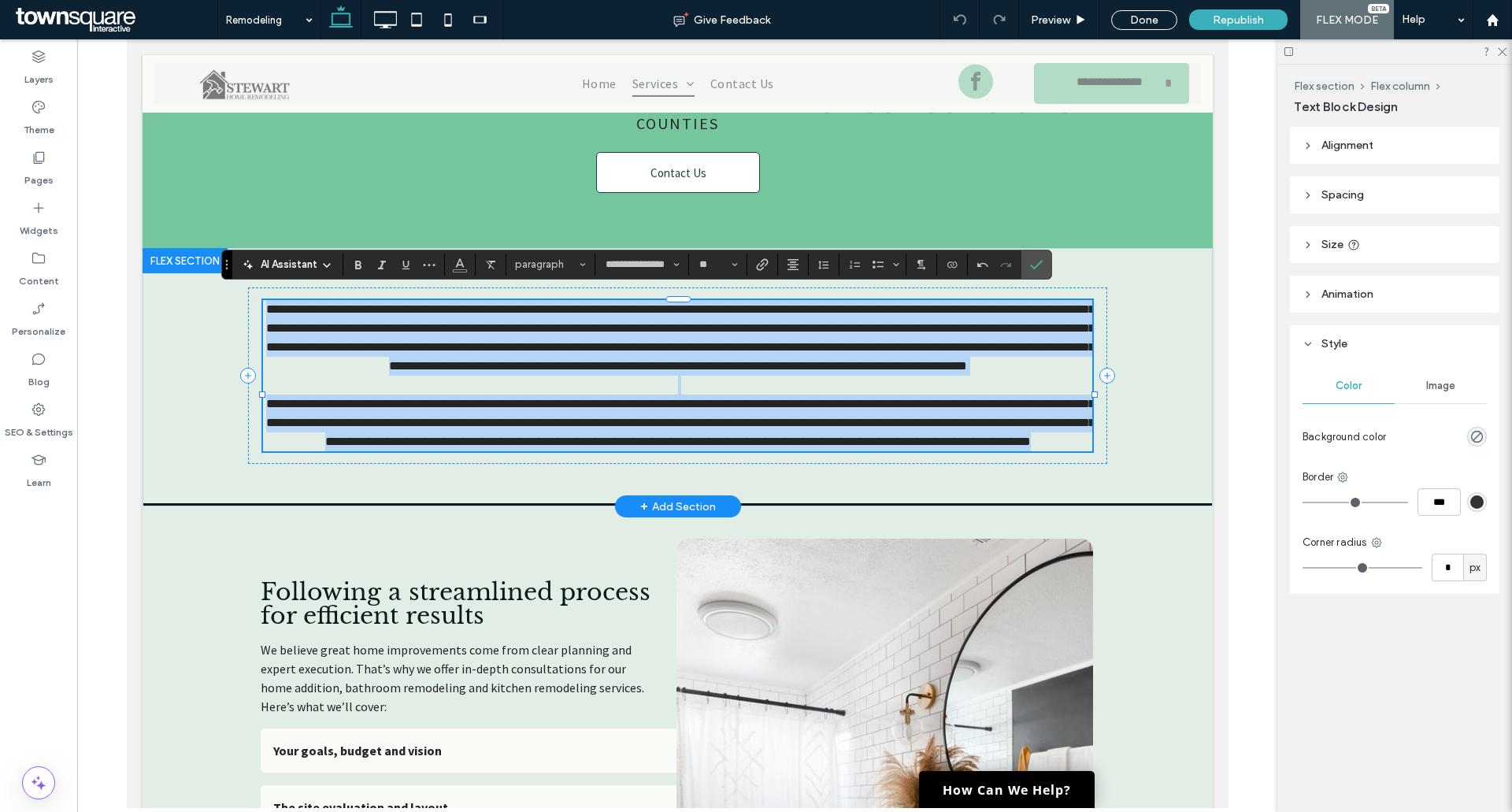 click on "**********" at bounding box center (680, 337) 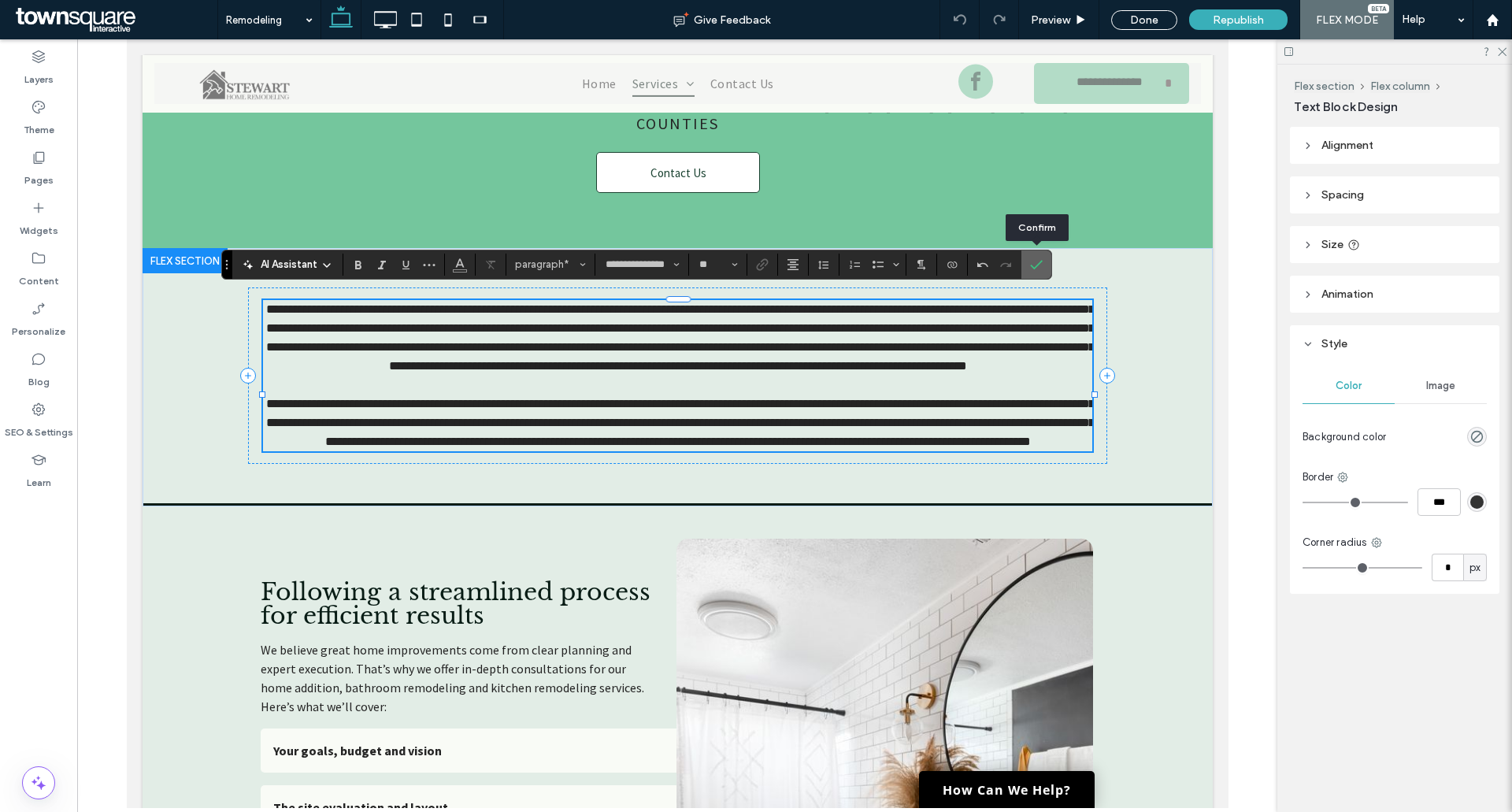 click at bounding box center (1033, 265) 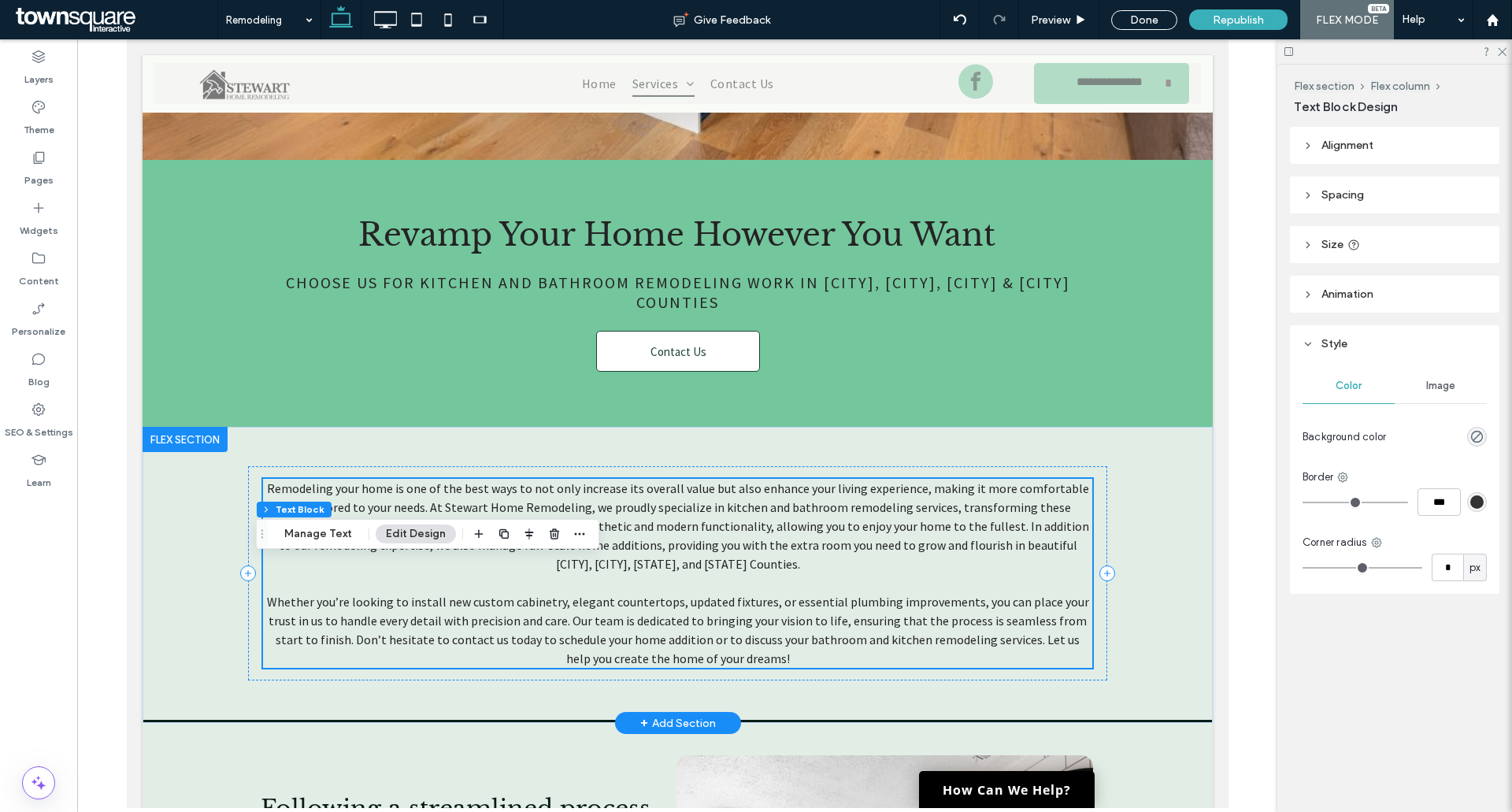 scroll, scrollTop: 394, scrollLeft: 0, axis: vertical 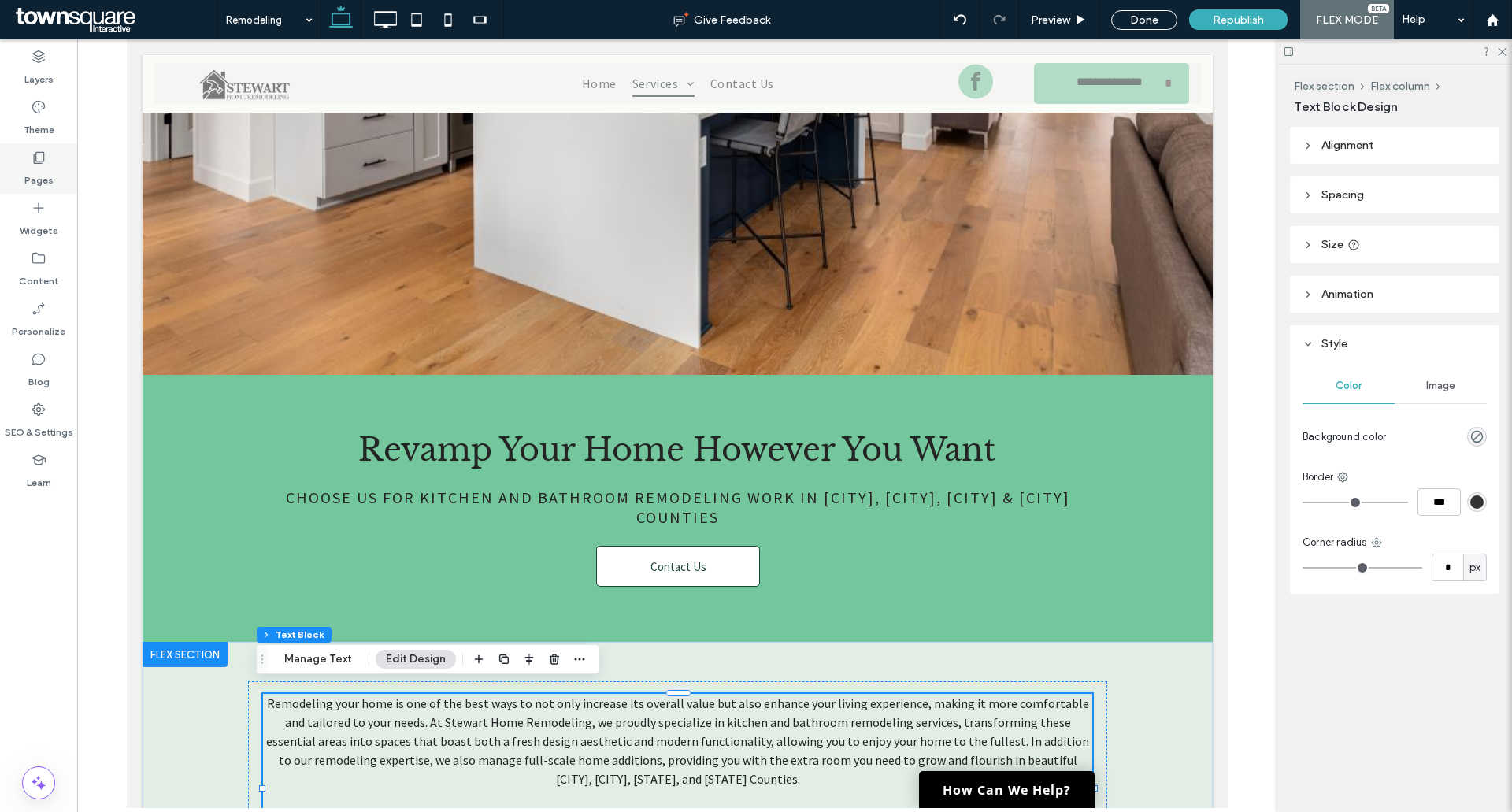 click on "Pages" at bounding box center (39, 169) 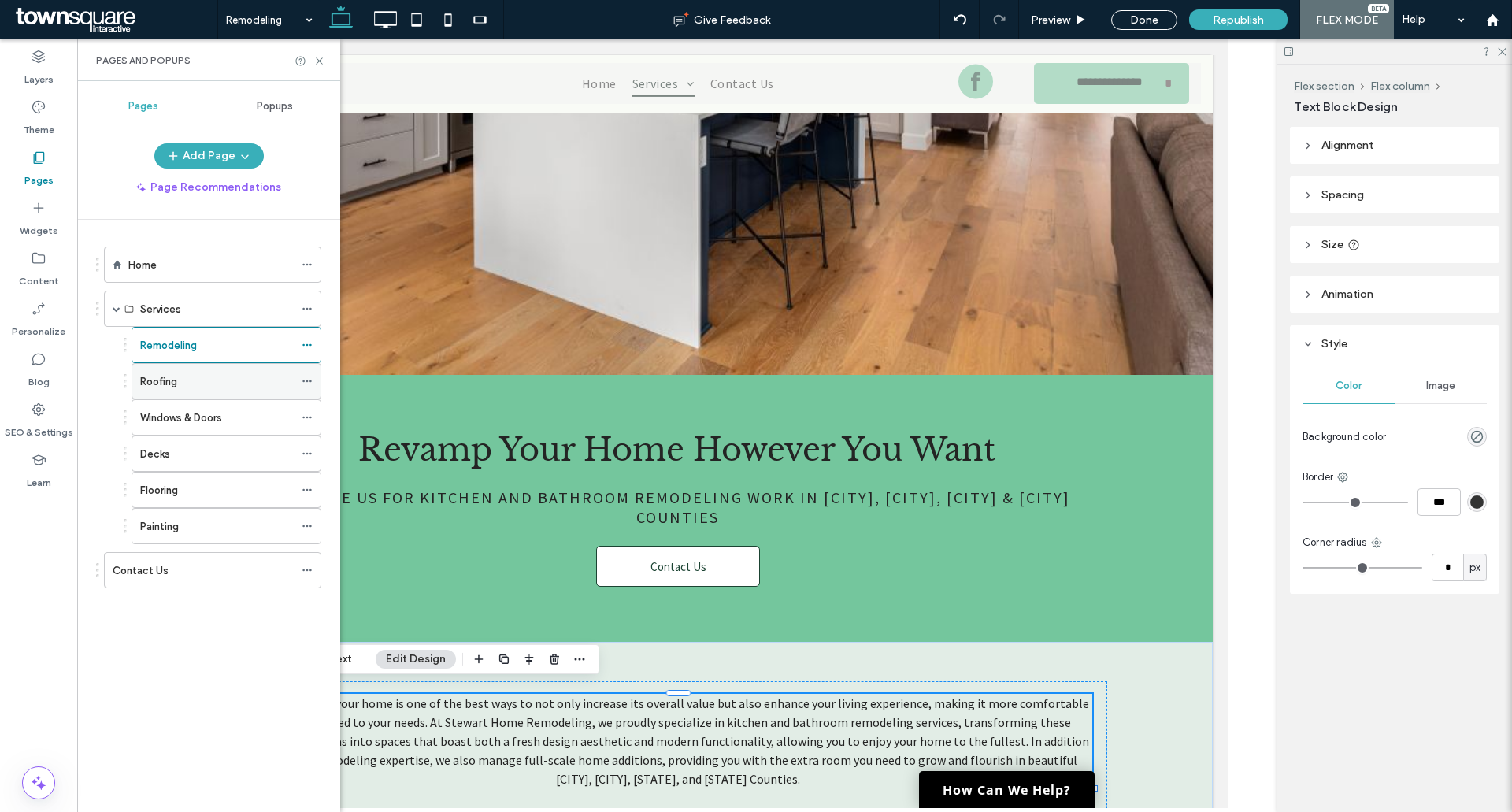 click on "Roofing" at bounding box center [217, 381] 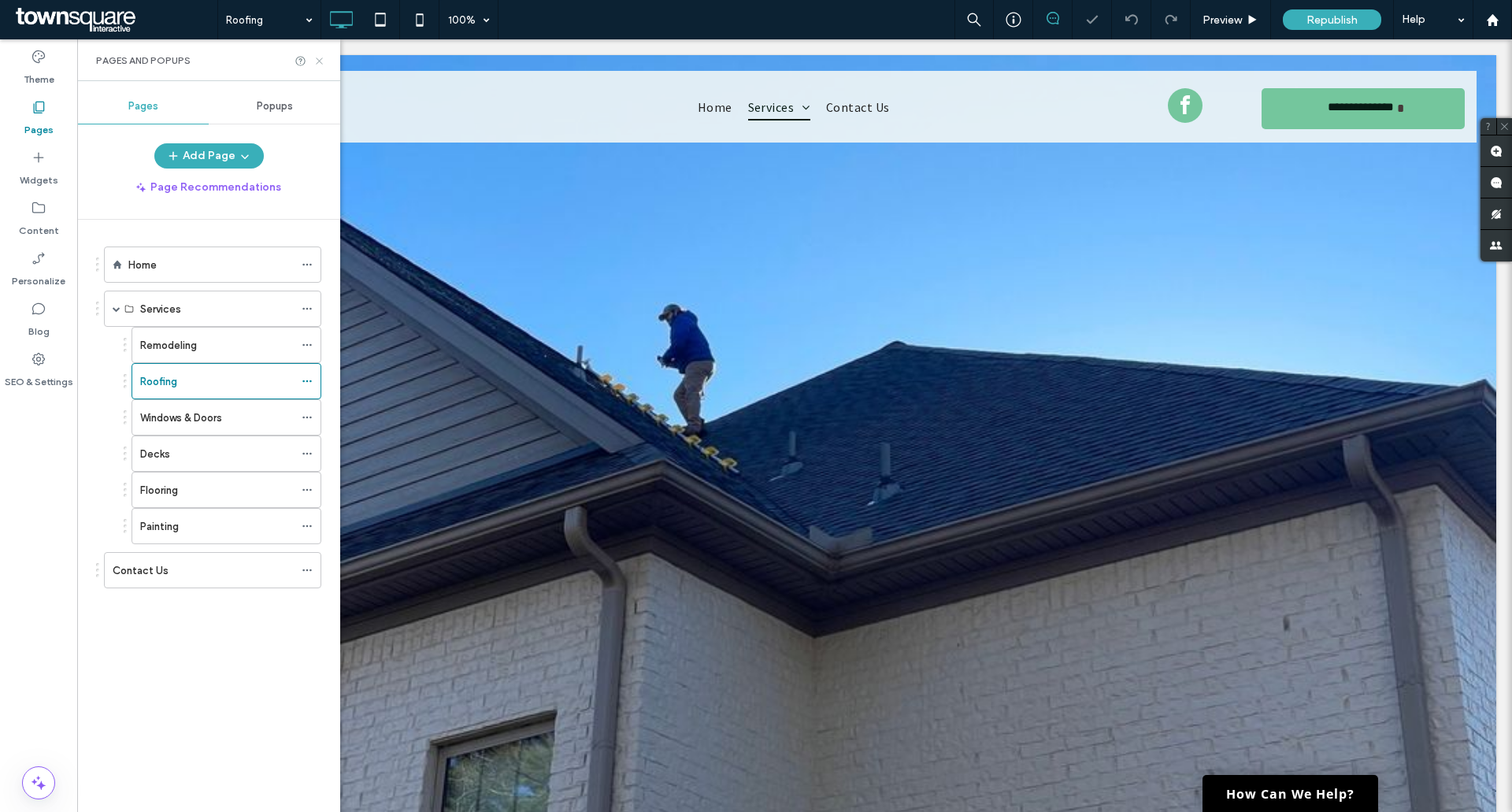 scroll, scrollTop: 0, scrollLeft: 0, axis: both 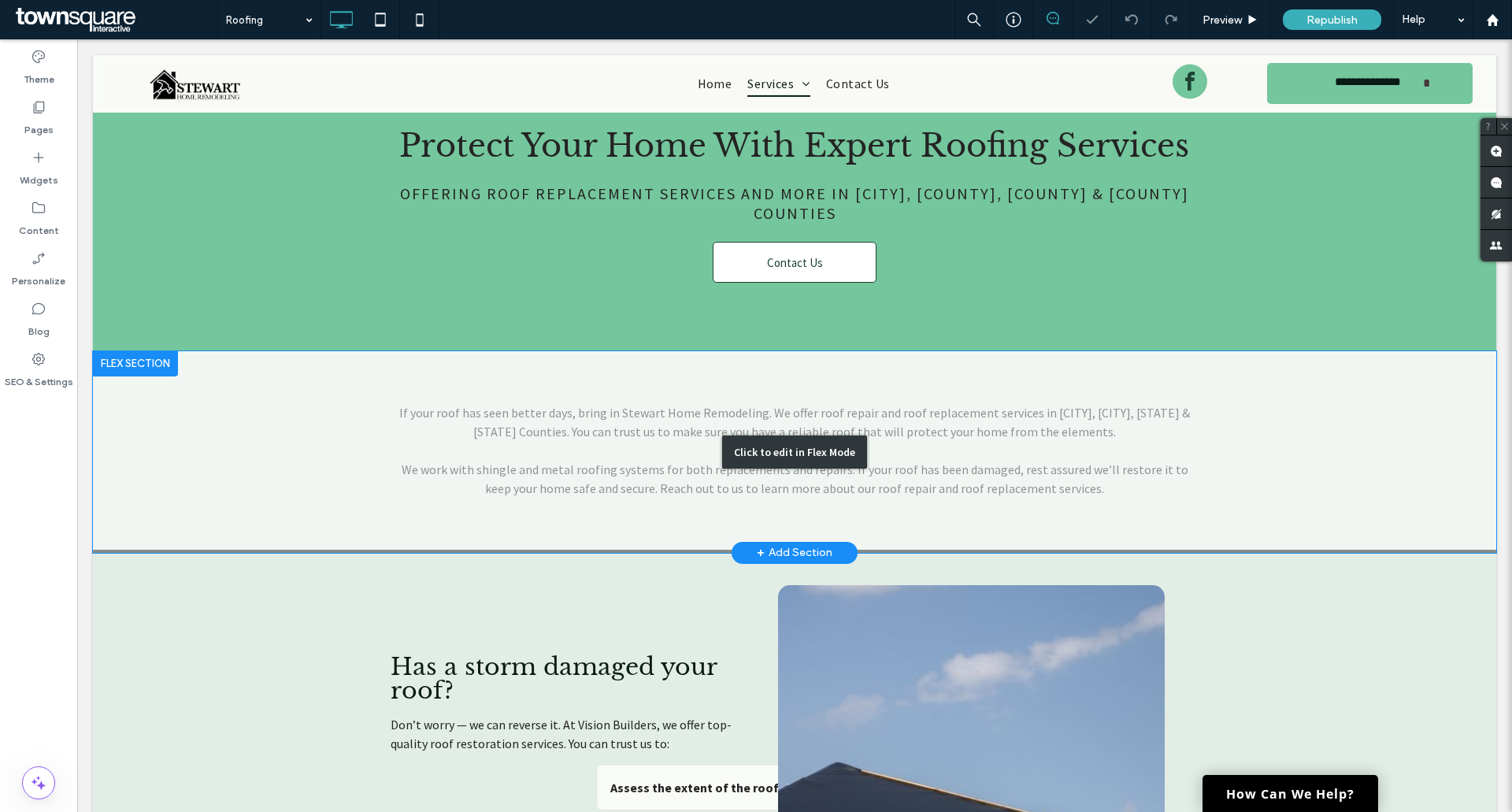 click on "Click to edit in Flex Mode" at bounding box center [795, 452] 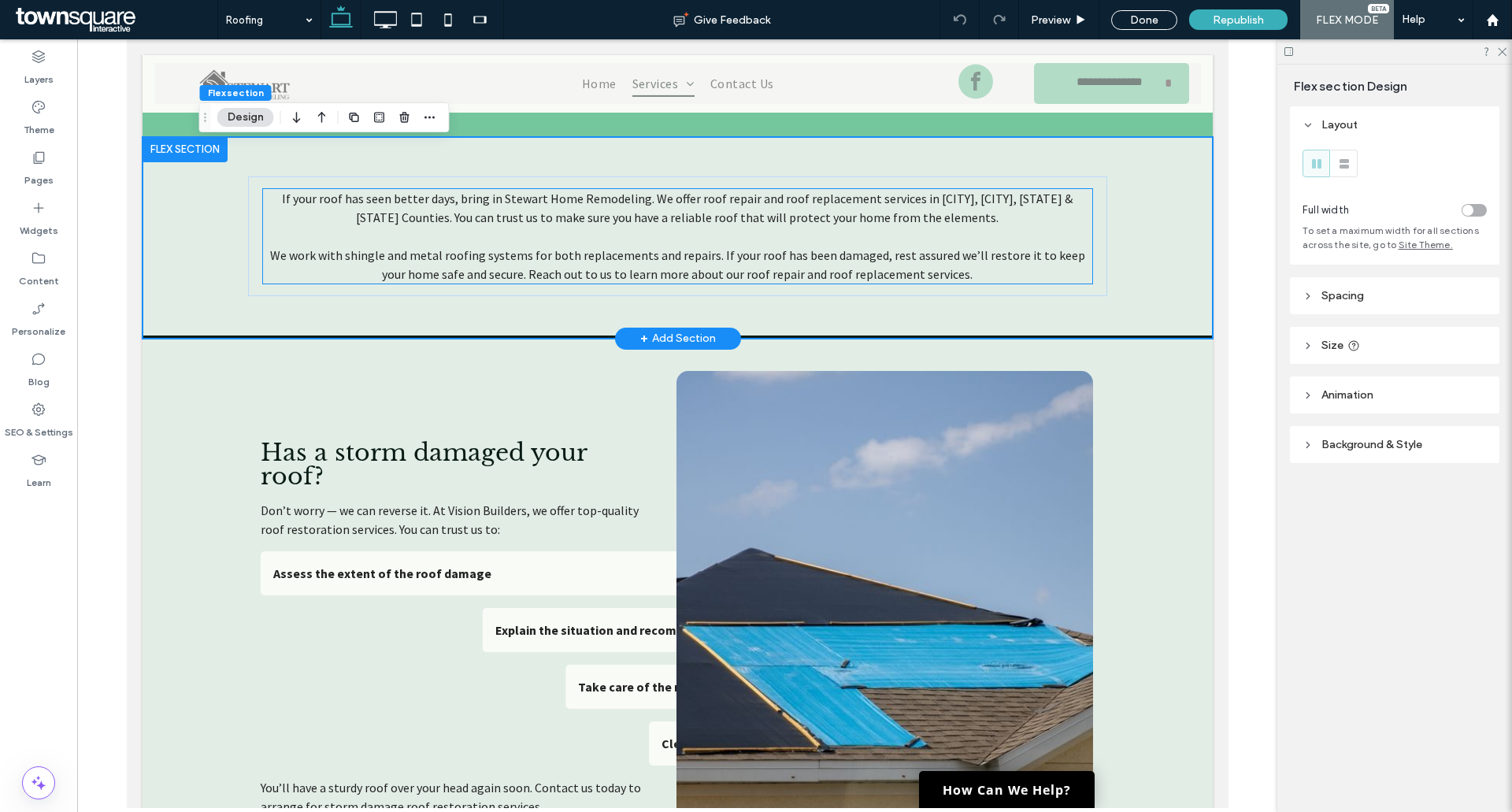 click at bounding box center (677, 236) 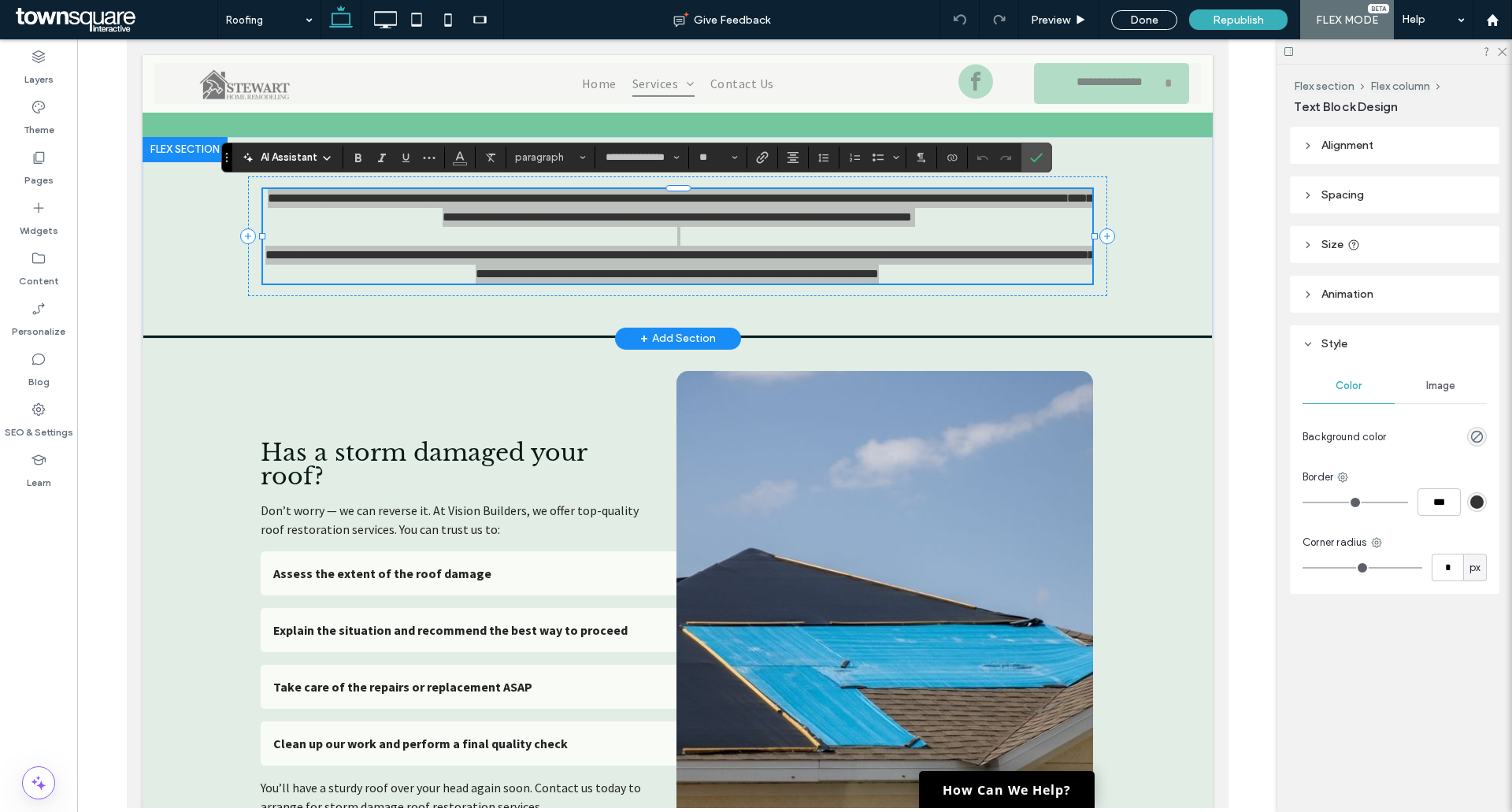 click on "AI Assistant" at bounding box center (287, 158) 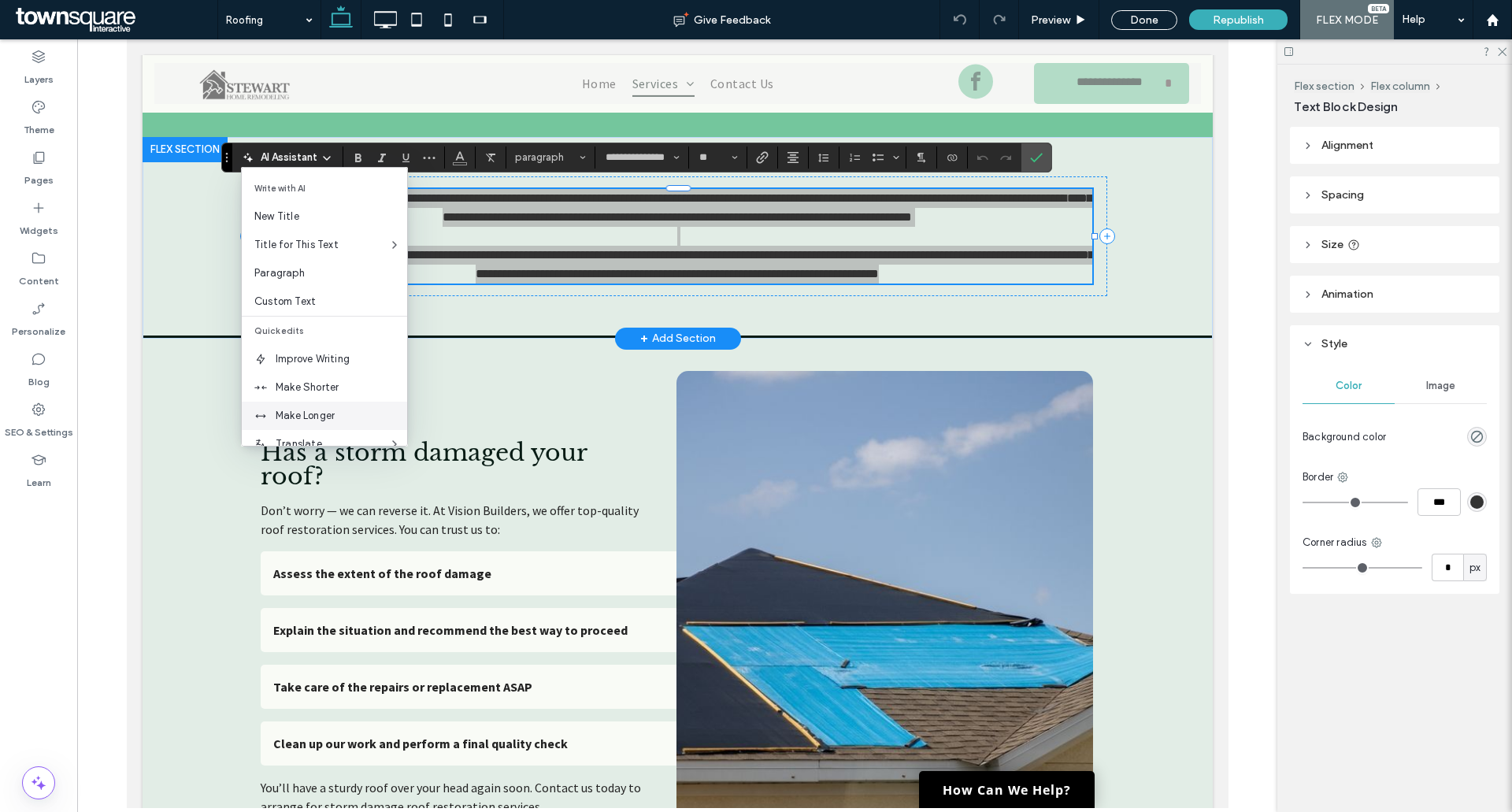 click on "Make Longer" at bounding box center (324, 416) 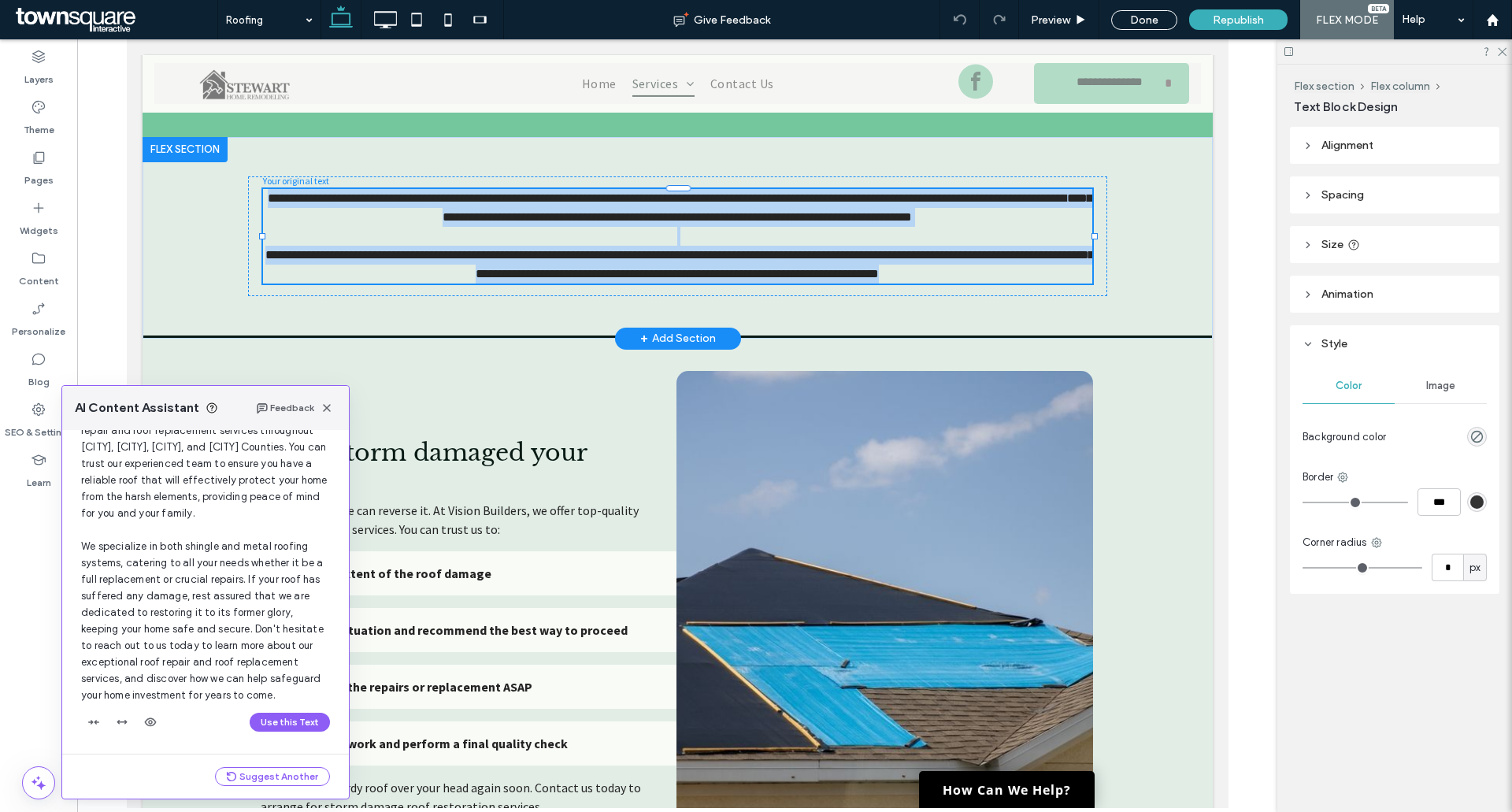 scroll, scrollTop: 150, scrollLeft: 0, axis: vertical 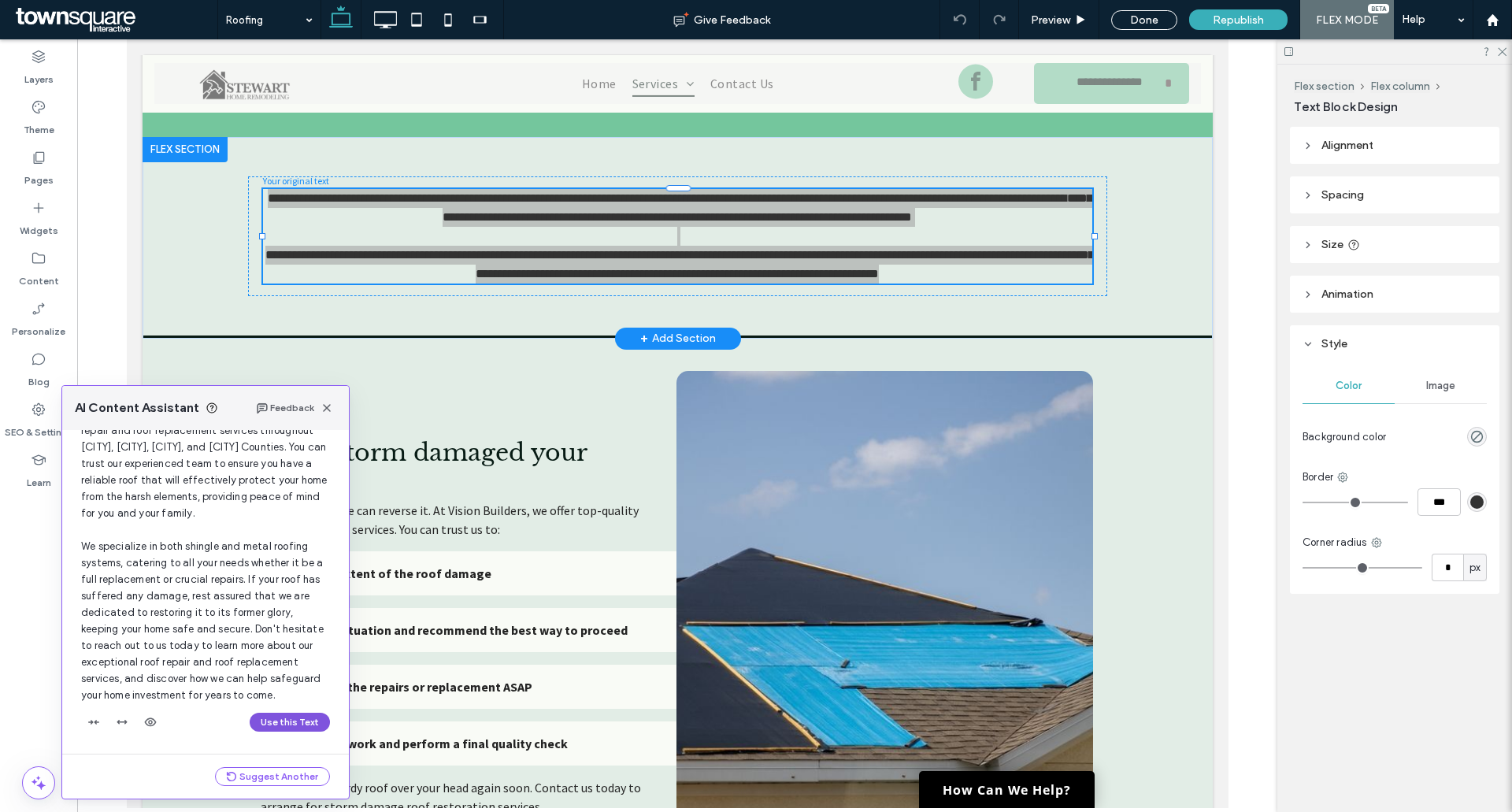 click on "Use this Text" at bounding box center [290, 722] 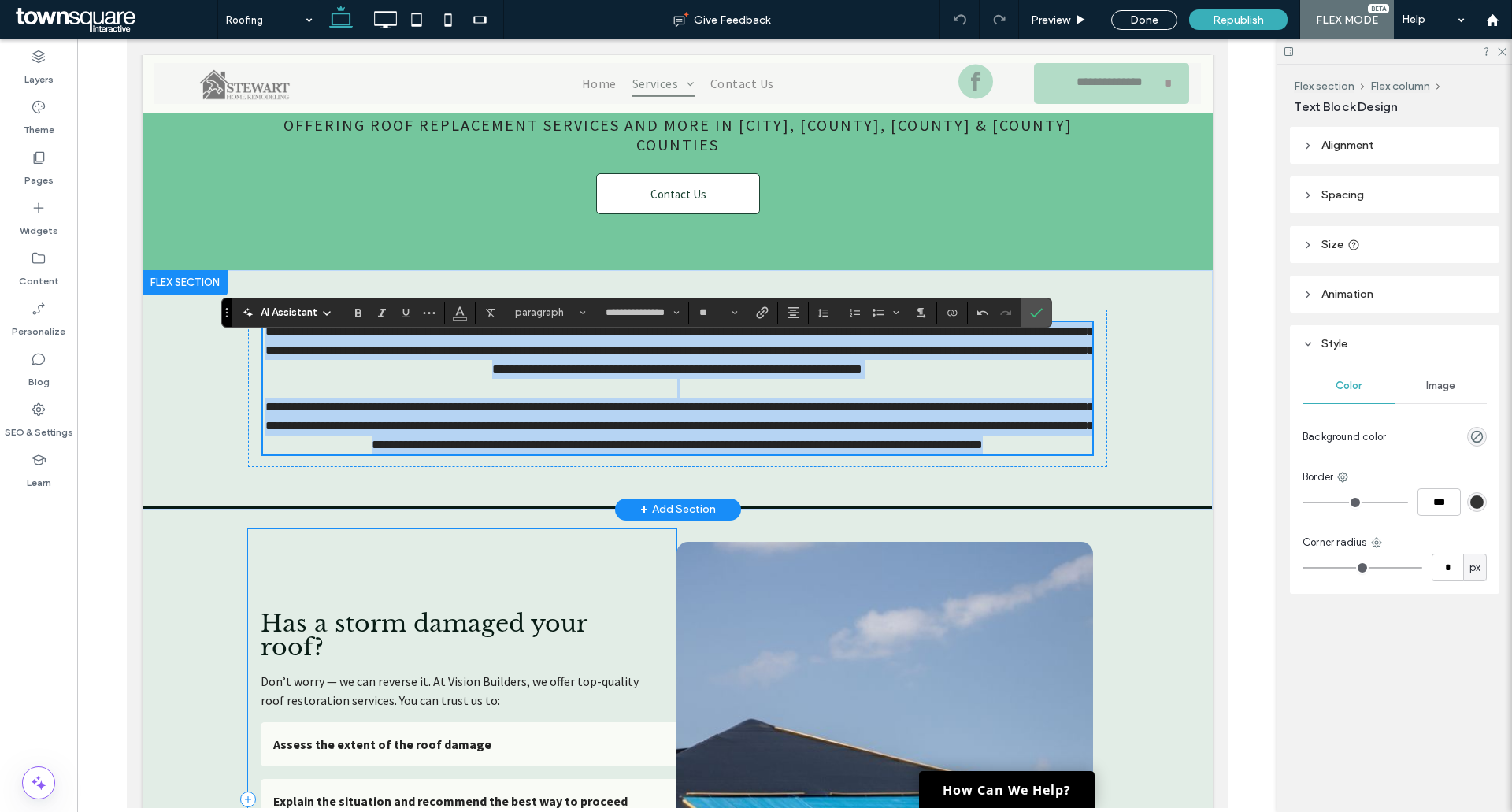 scroll, scrollTop: 630, scrollLeft: 0, axis: vertical 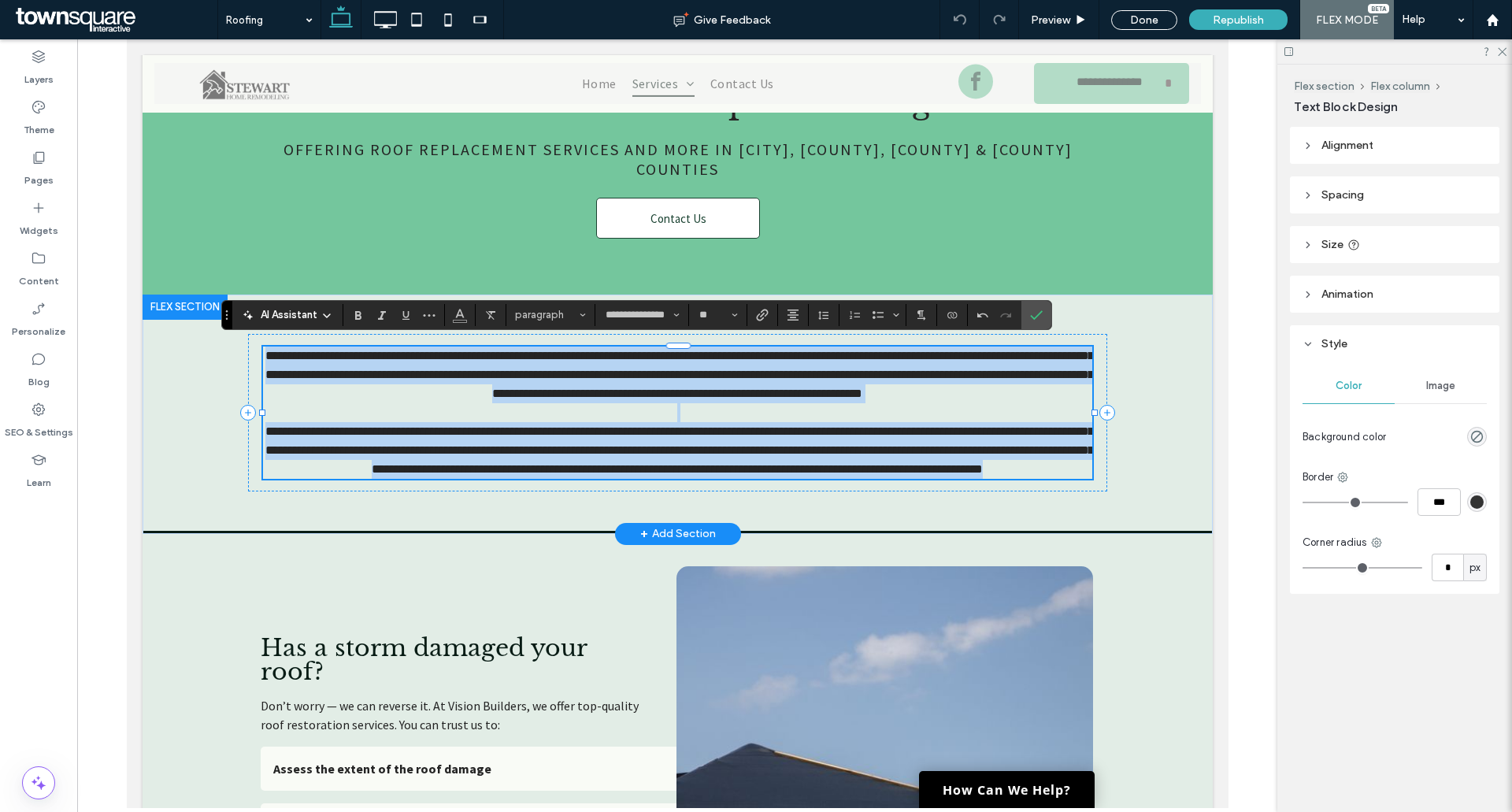 click on "**********" at bounding box center (679, 374) 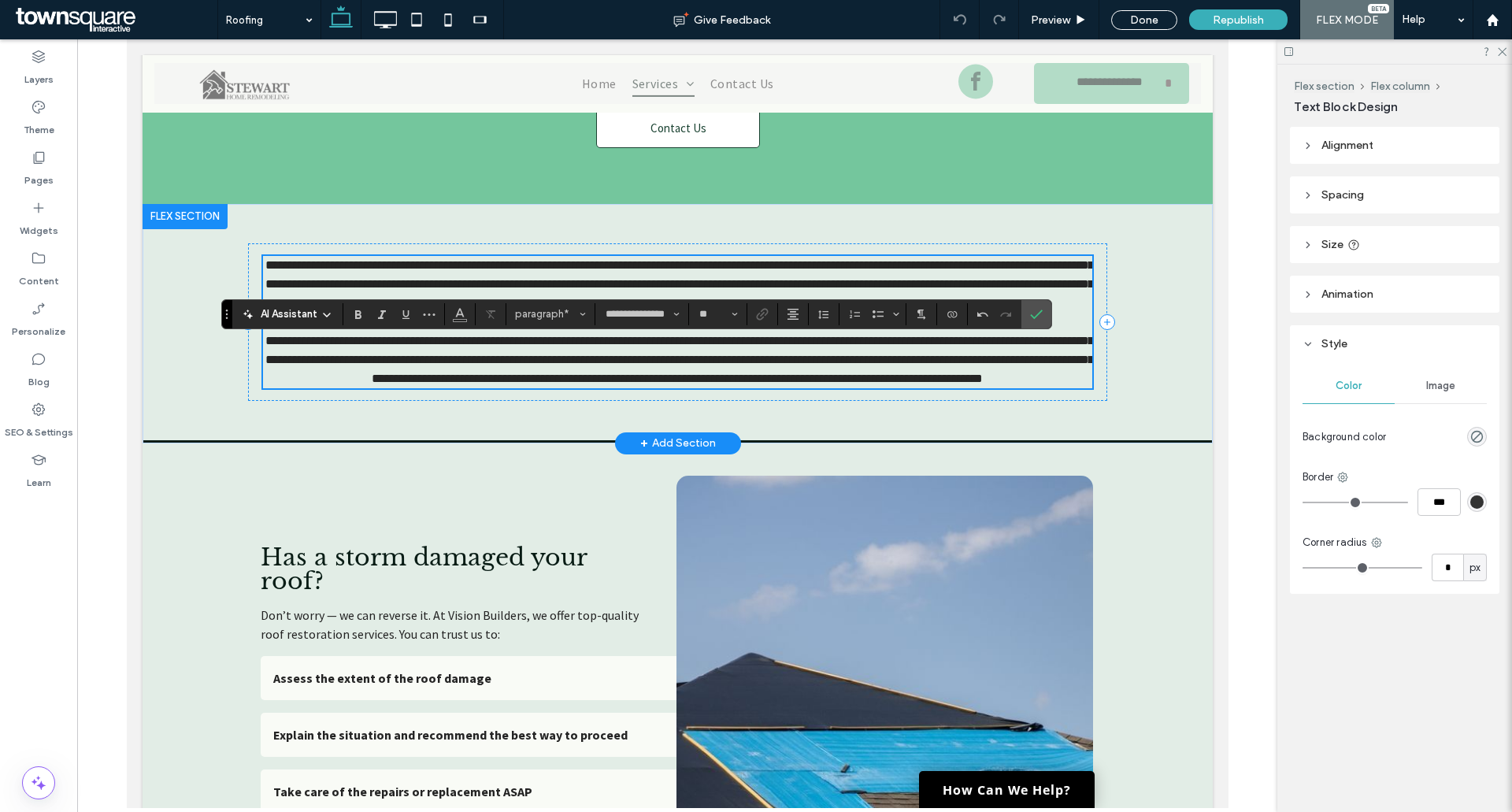 scroll, scrollTop: 788, scrollLeft: 0, axis: vertical 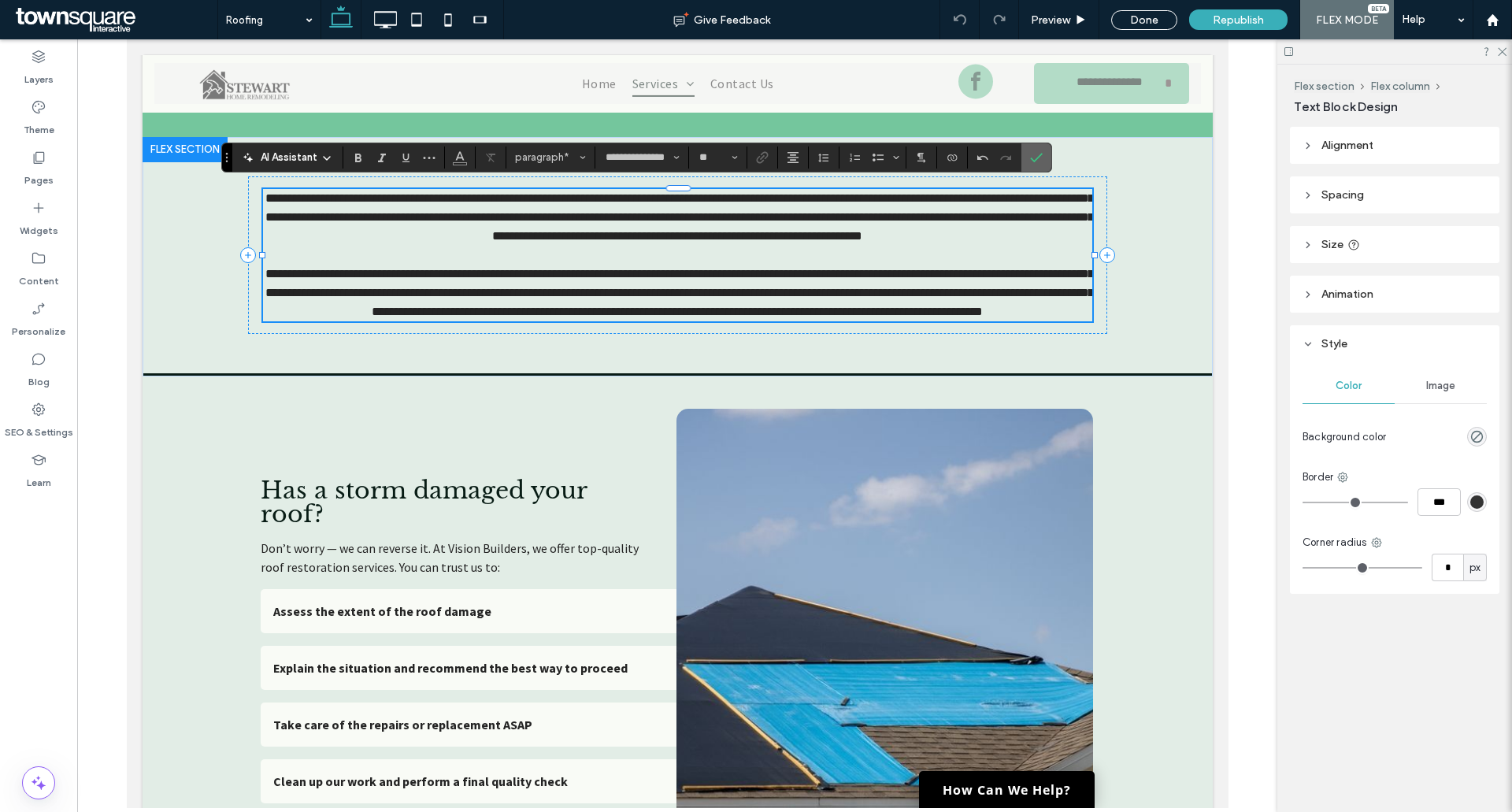 drag, startPoint x: 1033, startPoint y: 154, endPoint x: 902, endPoint y: 124, distance: 134.39122 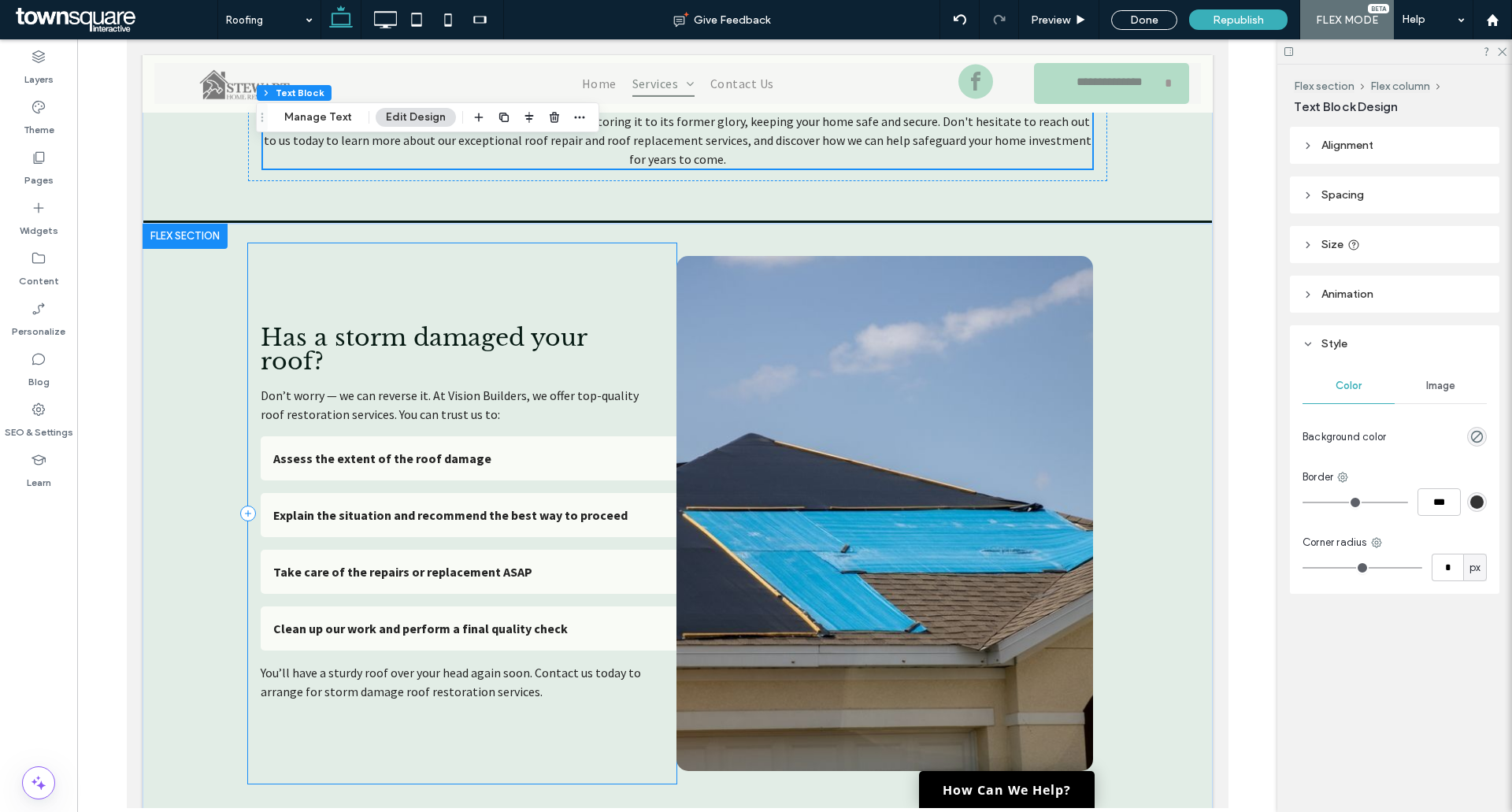scroll, scrollTop: 1140, scrollLeft: 0, axis: vertical 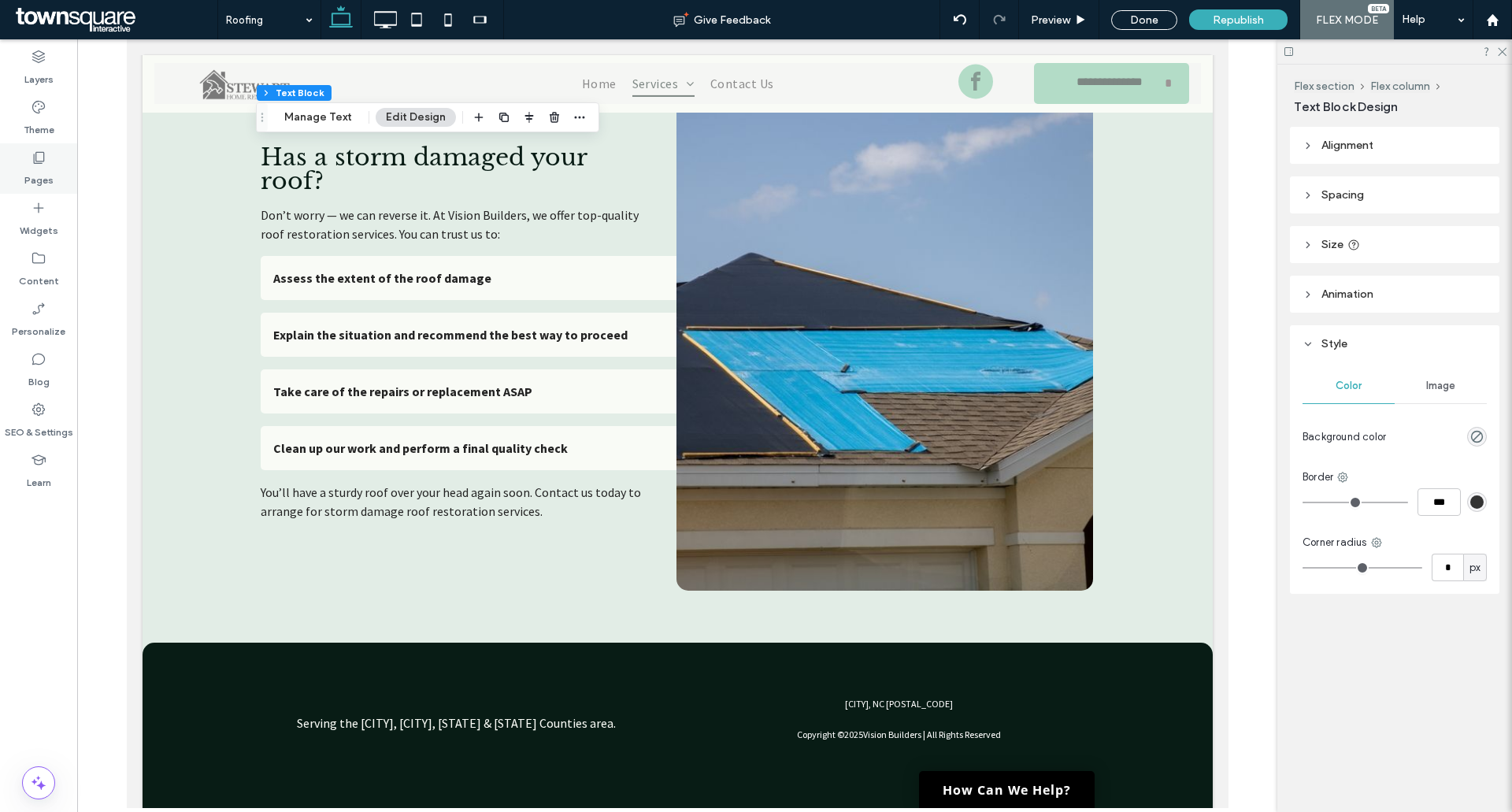 click on "Pages" at bounding box center (39, 176) 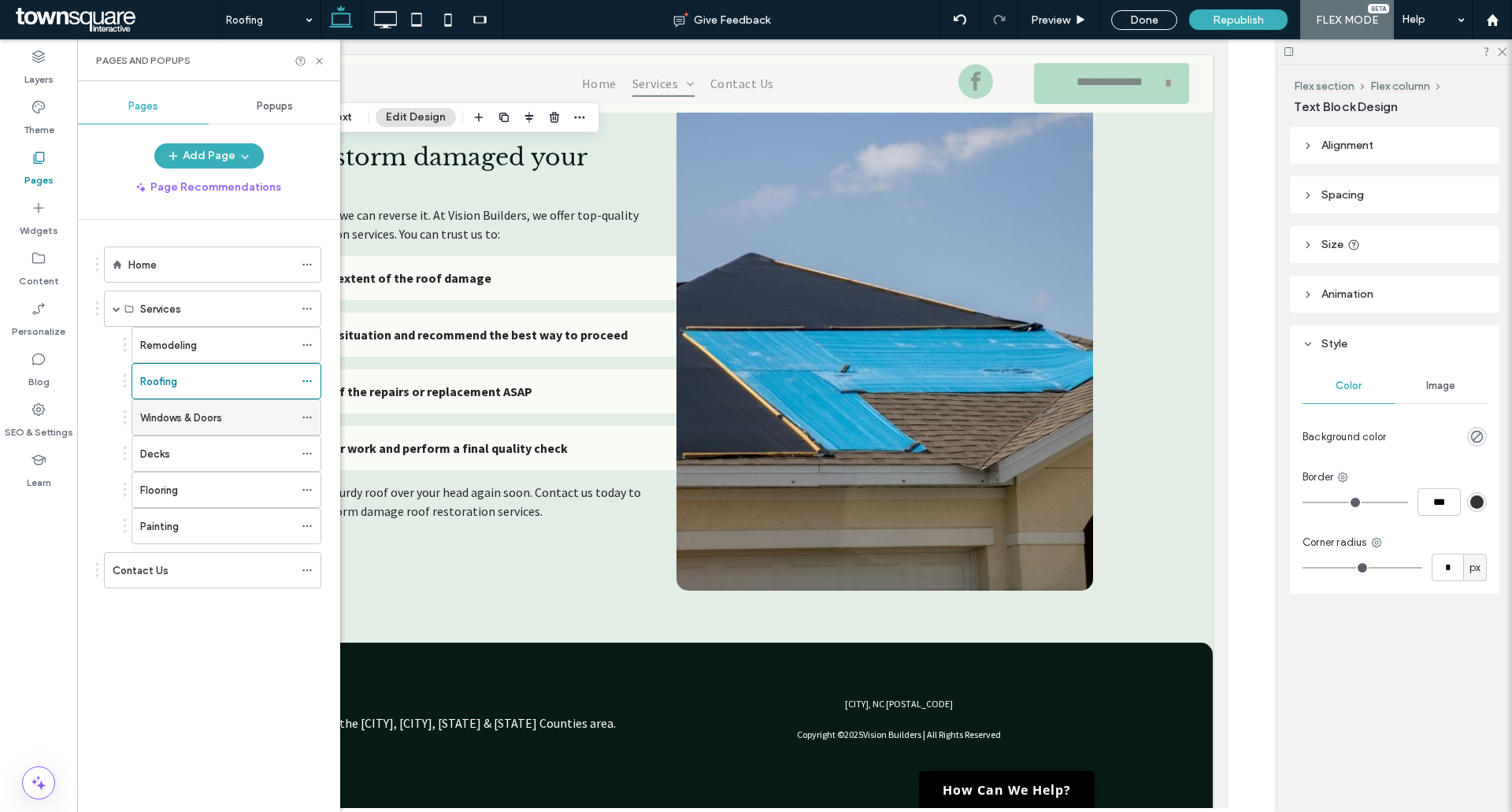click on "Windows & Doors" at bounding box center (181, 417) 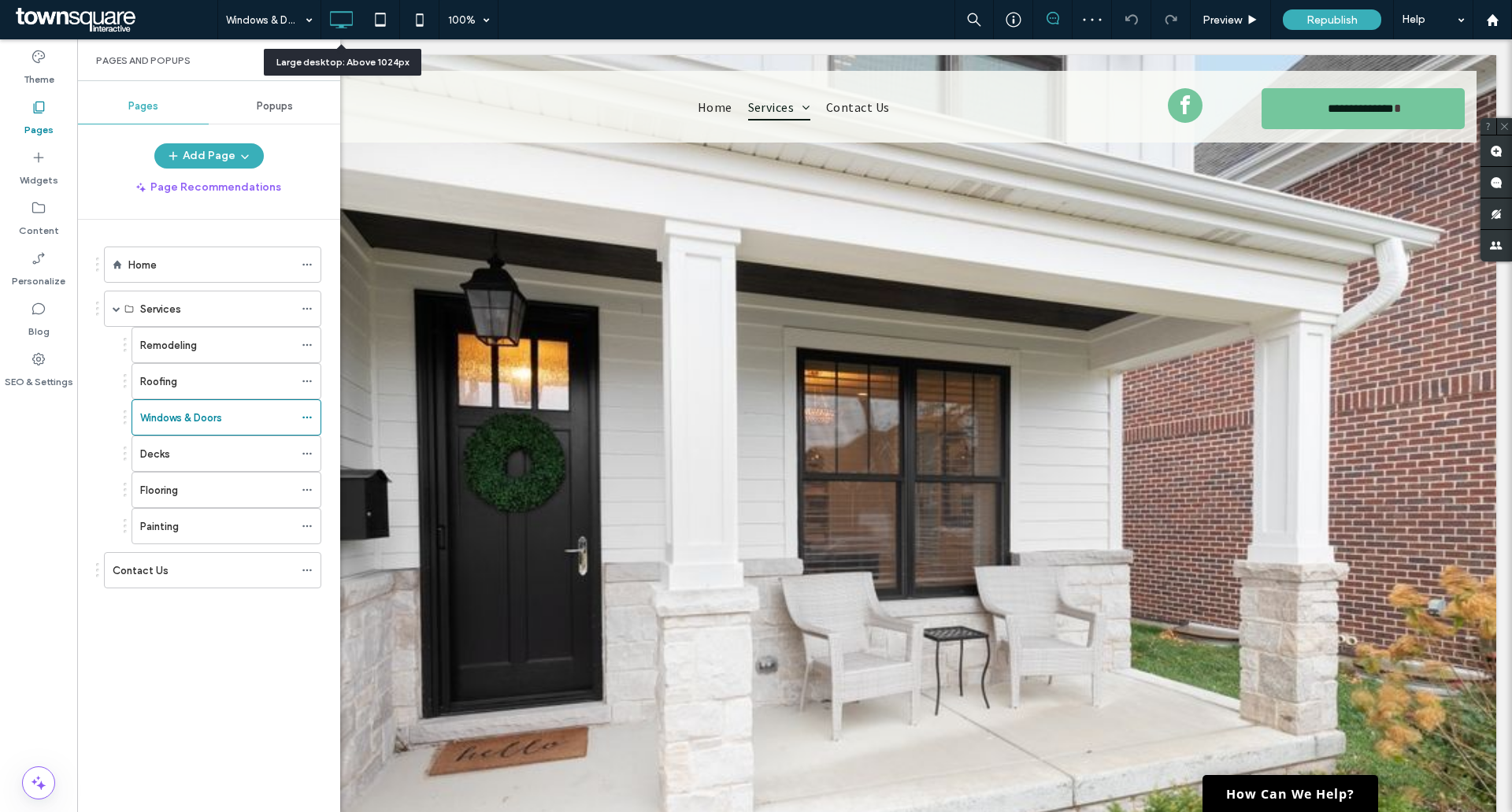 scroll, scrollTop: 0, scrollLeft: 0, axis: both 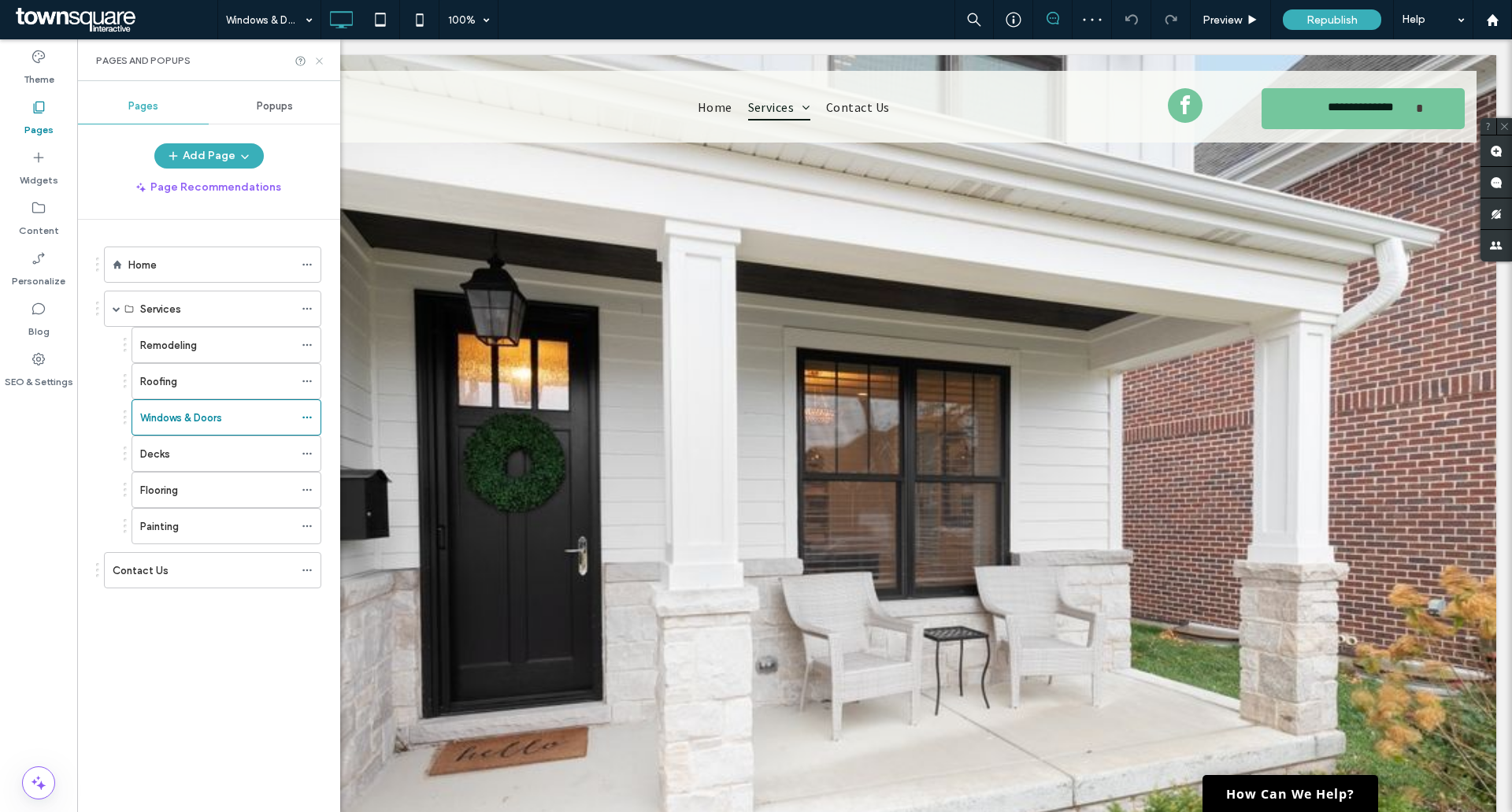 click 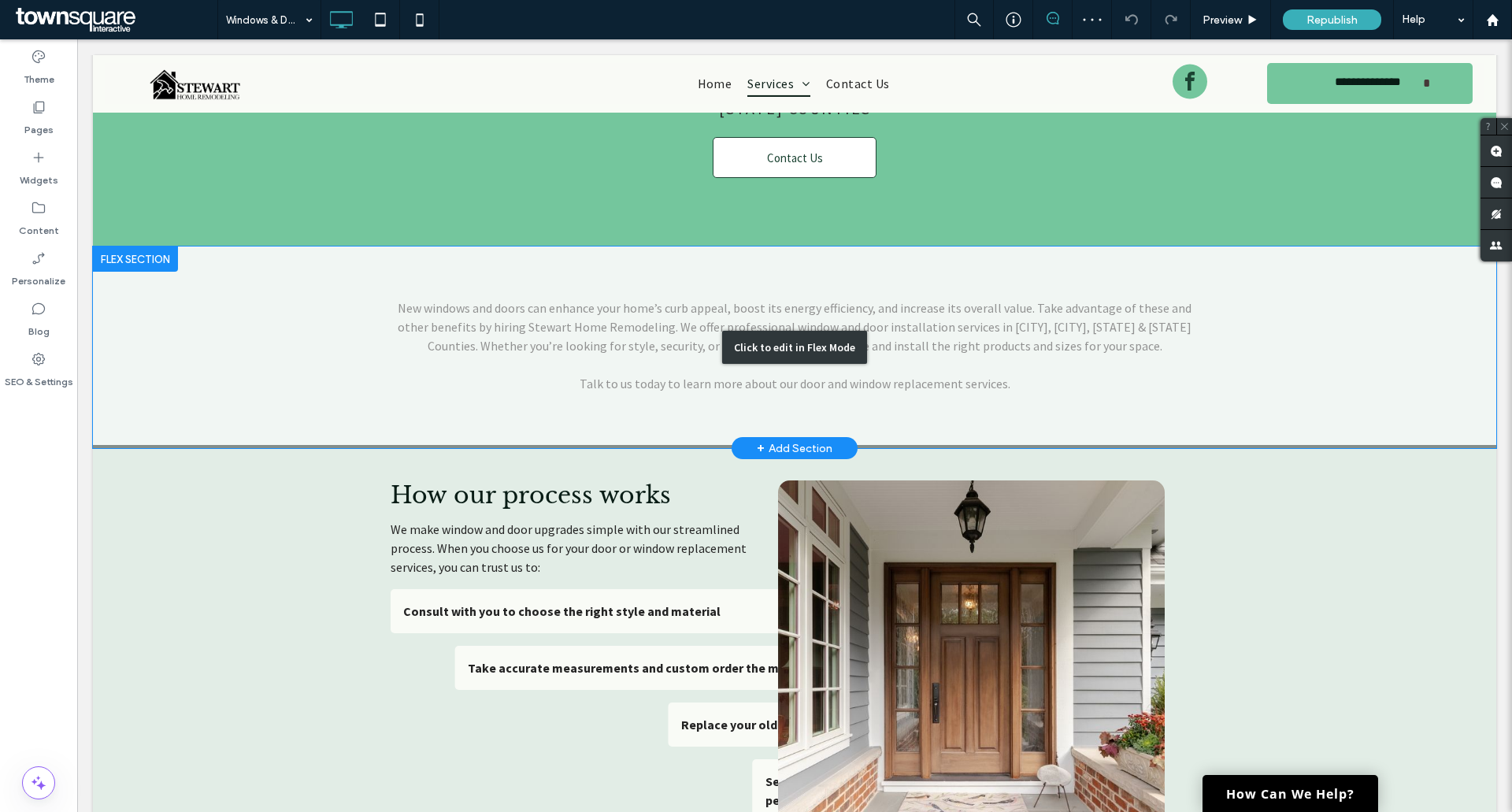 scroll, scrollTop: 1024, scrollLeft: 0, axis: vertical 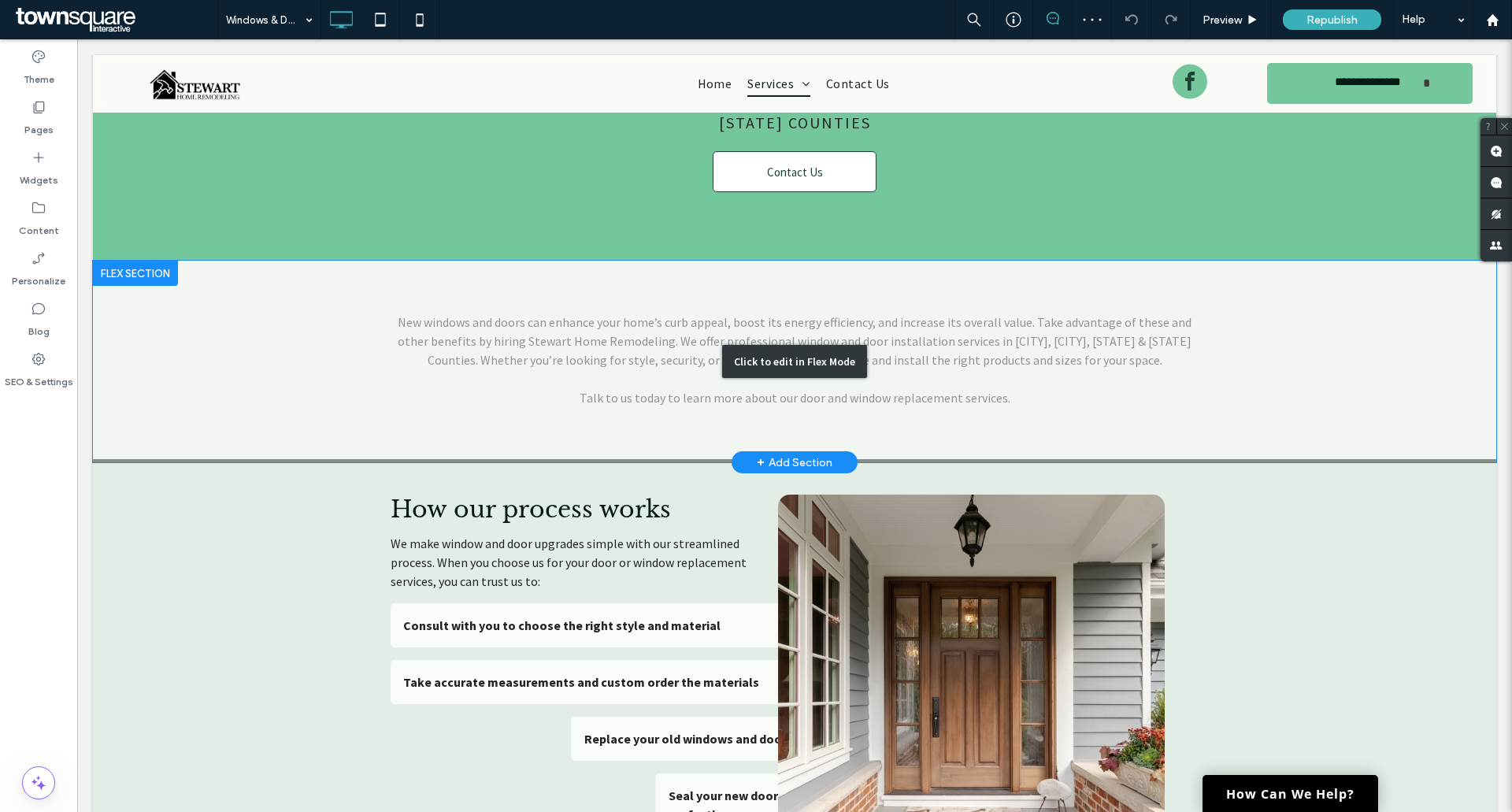 click on "Click to edit in Flex Mode" at bounding box center (795, 362) 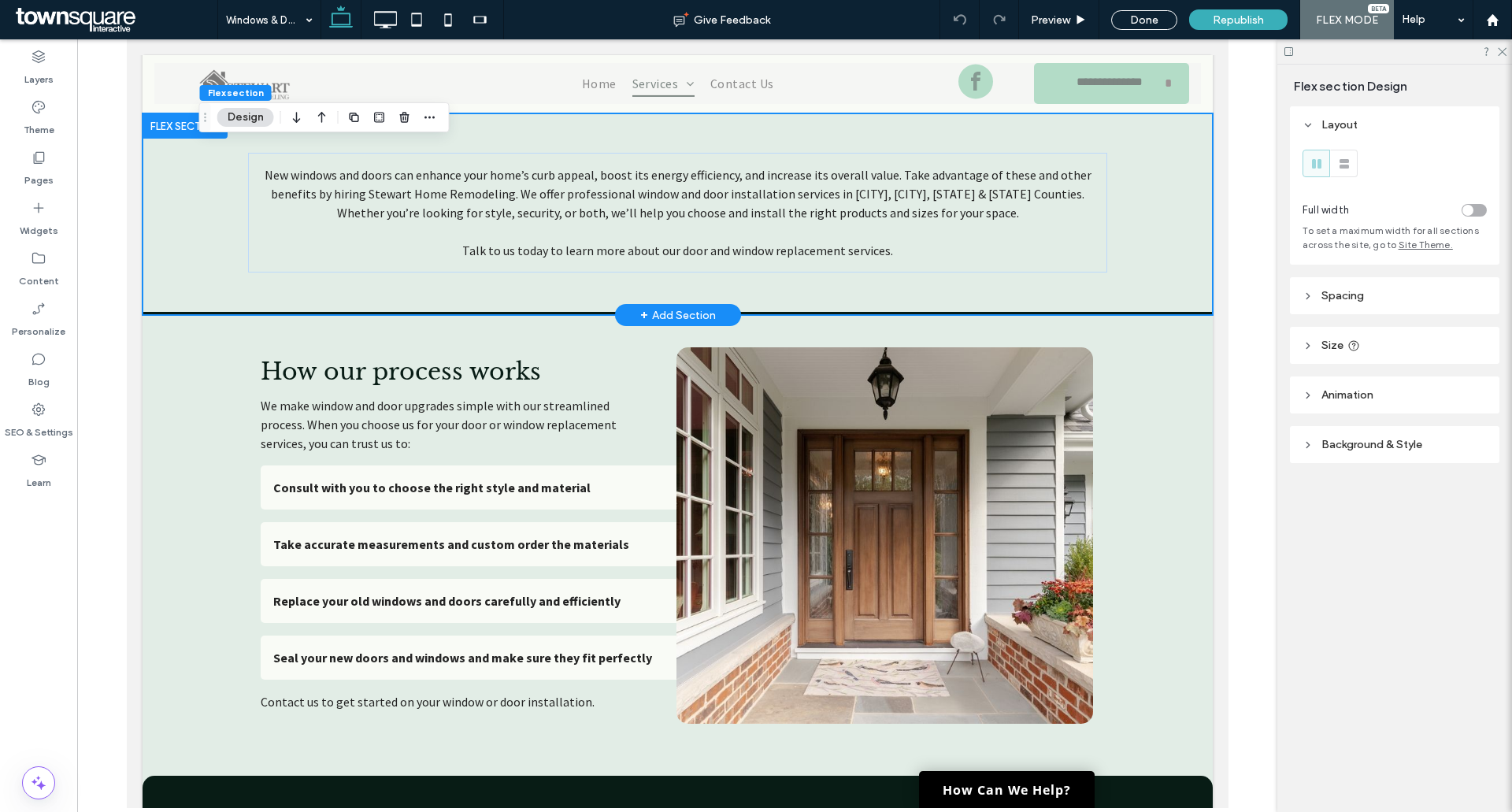 scroll, scrollTop: 788, scrollLeft: 0, axis: vertical 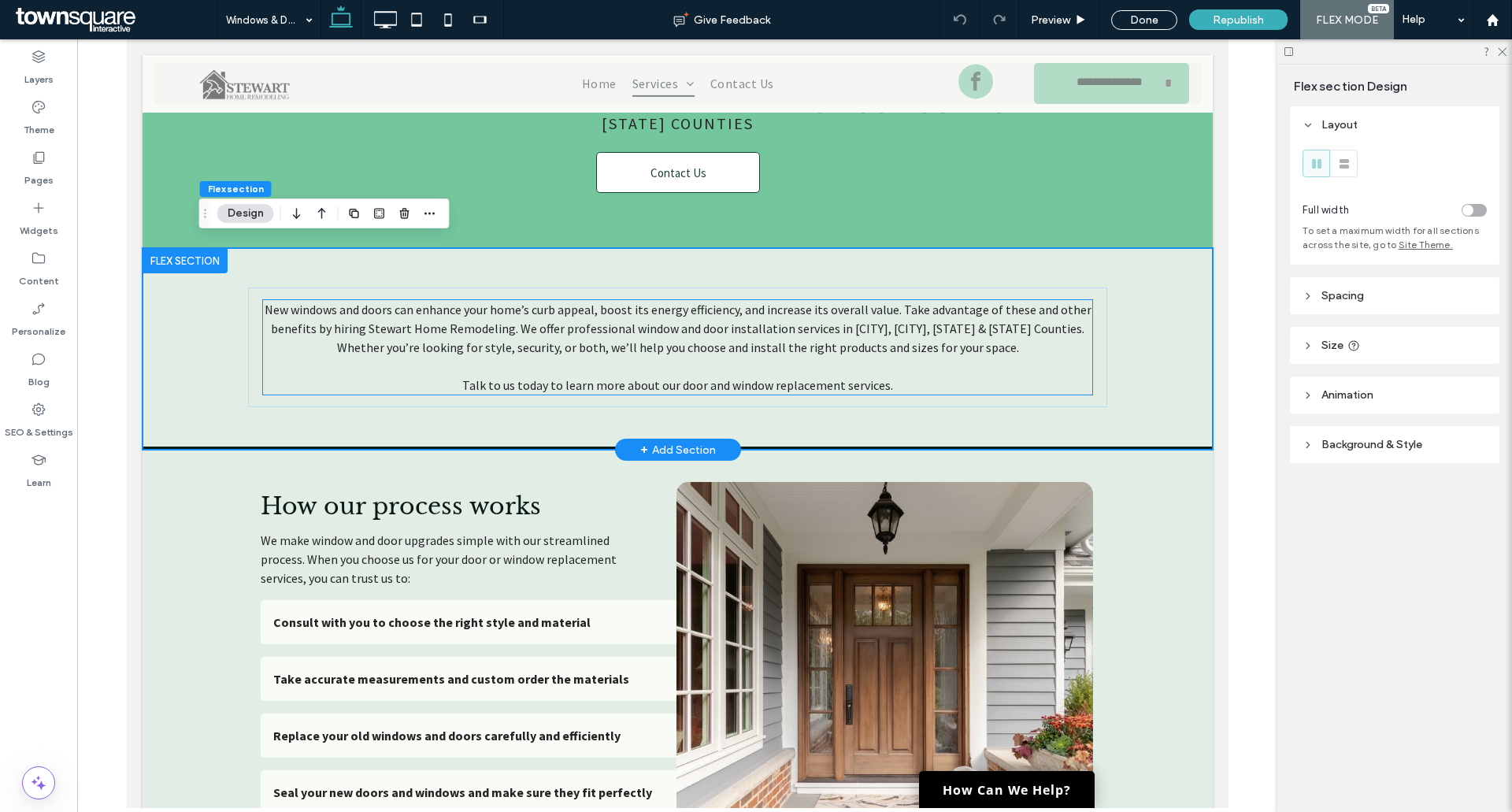 click at bounding box center (677, 366) 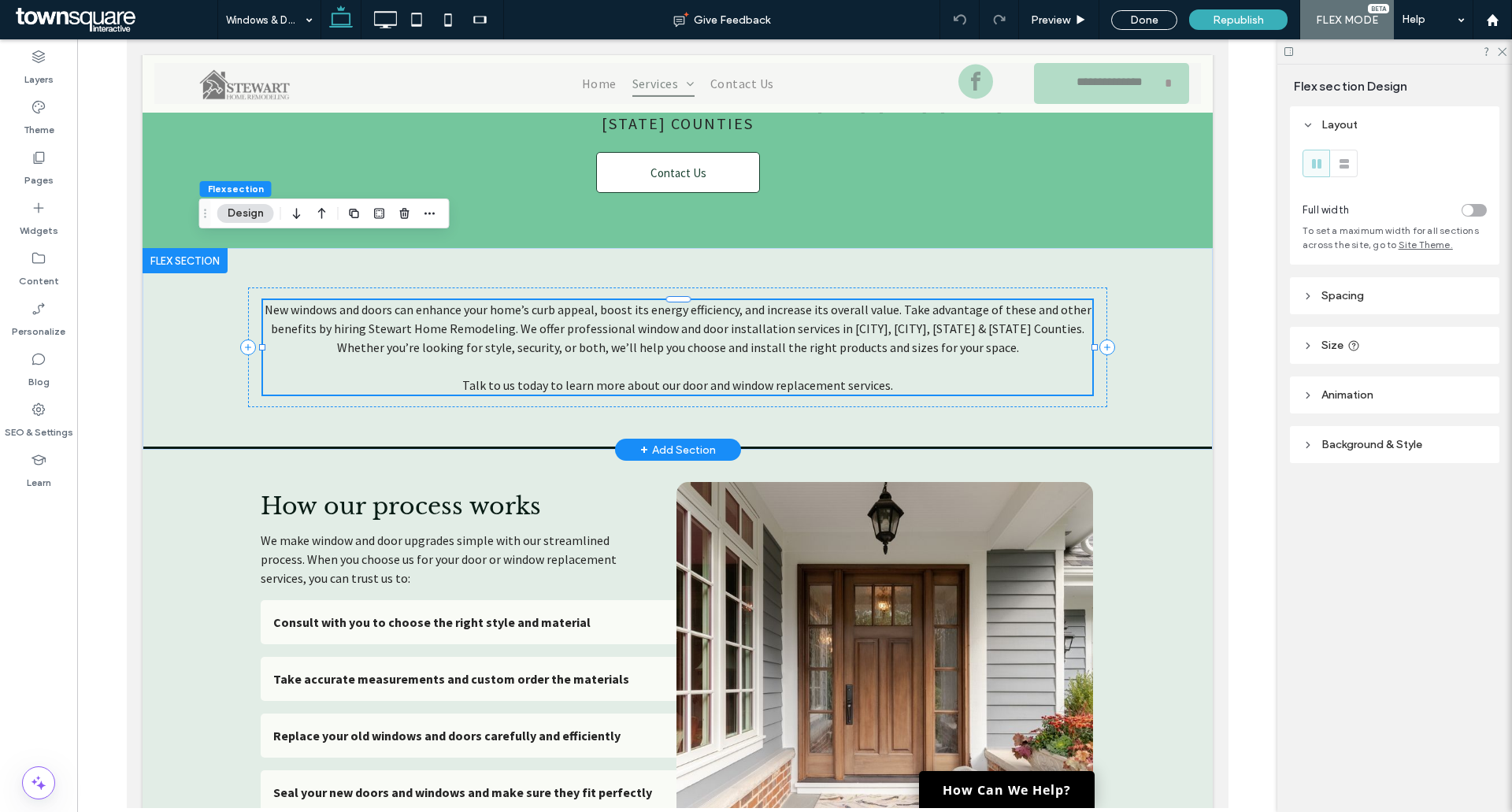 click on "New windows and doors can enhance your home’s curb appeal, boost its energy efficiency, and increase its overall value. Take advantage of these and other benefits by hiring Stewart Home Remodeling. We offer professional window and door installation services in
Rocky Mount, Wilson, Nash & Edgecombe Counties . Whether you’re looking for style, security, or both, we’ll help you choose and install the right products and sizes for your space. Talk to us today to learn more about our door and window replacement services." at bounding box center [677, 347] 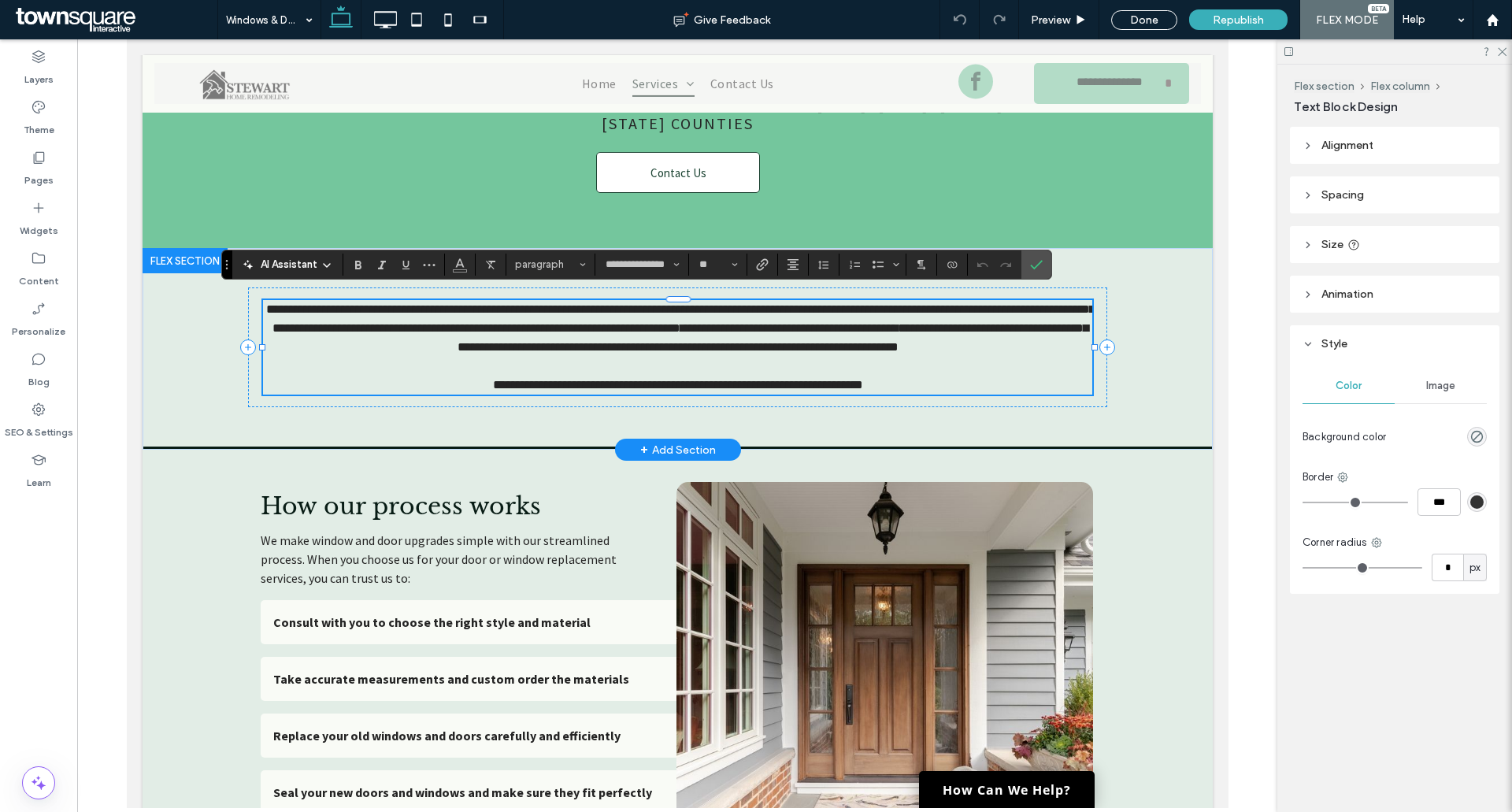 click 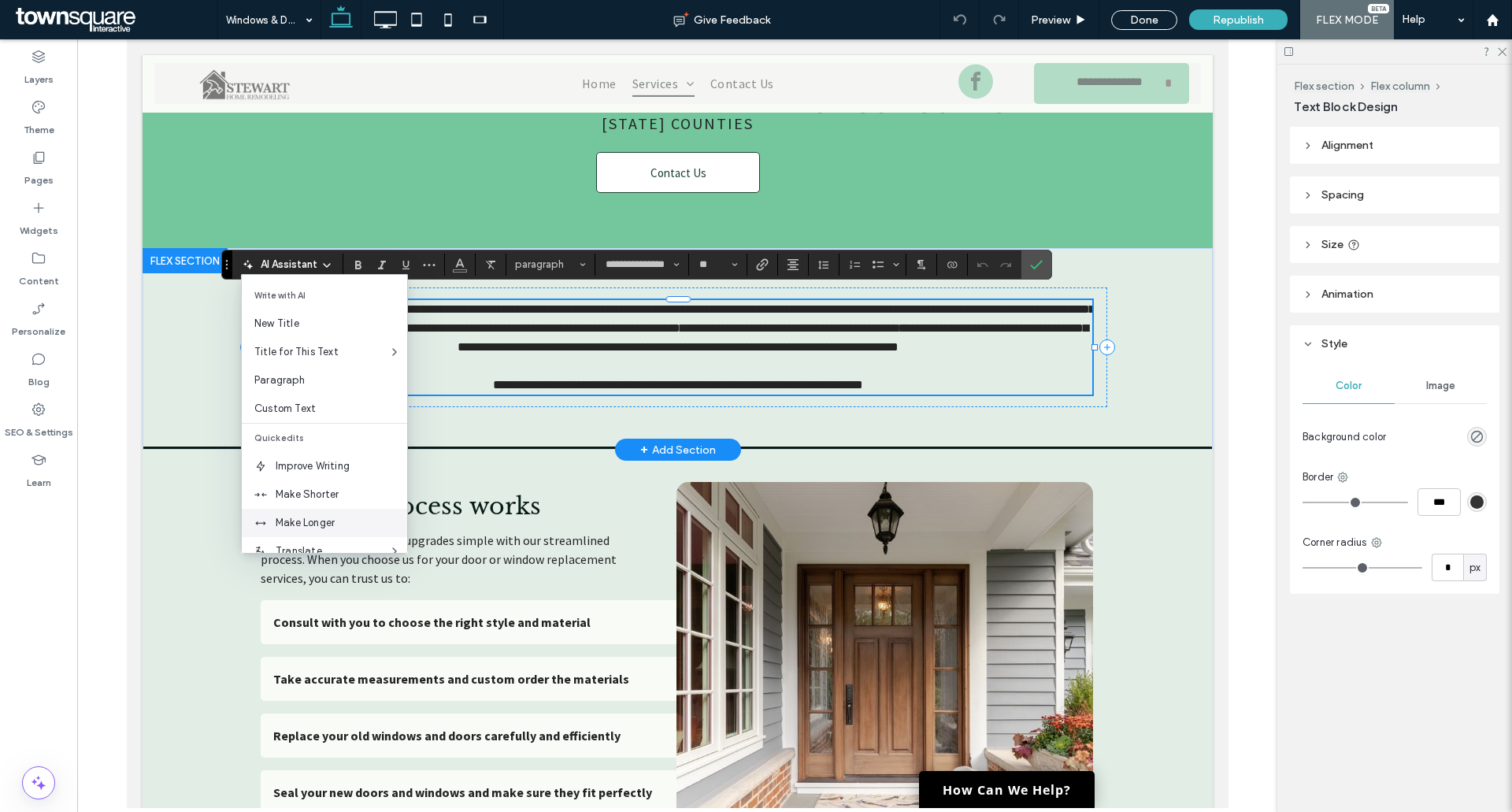 click on "Make Longer" at bounding box center [341, 523] 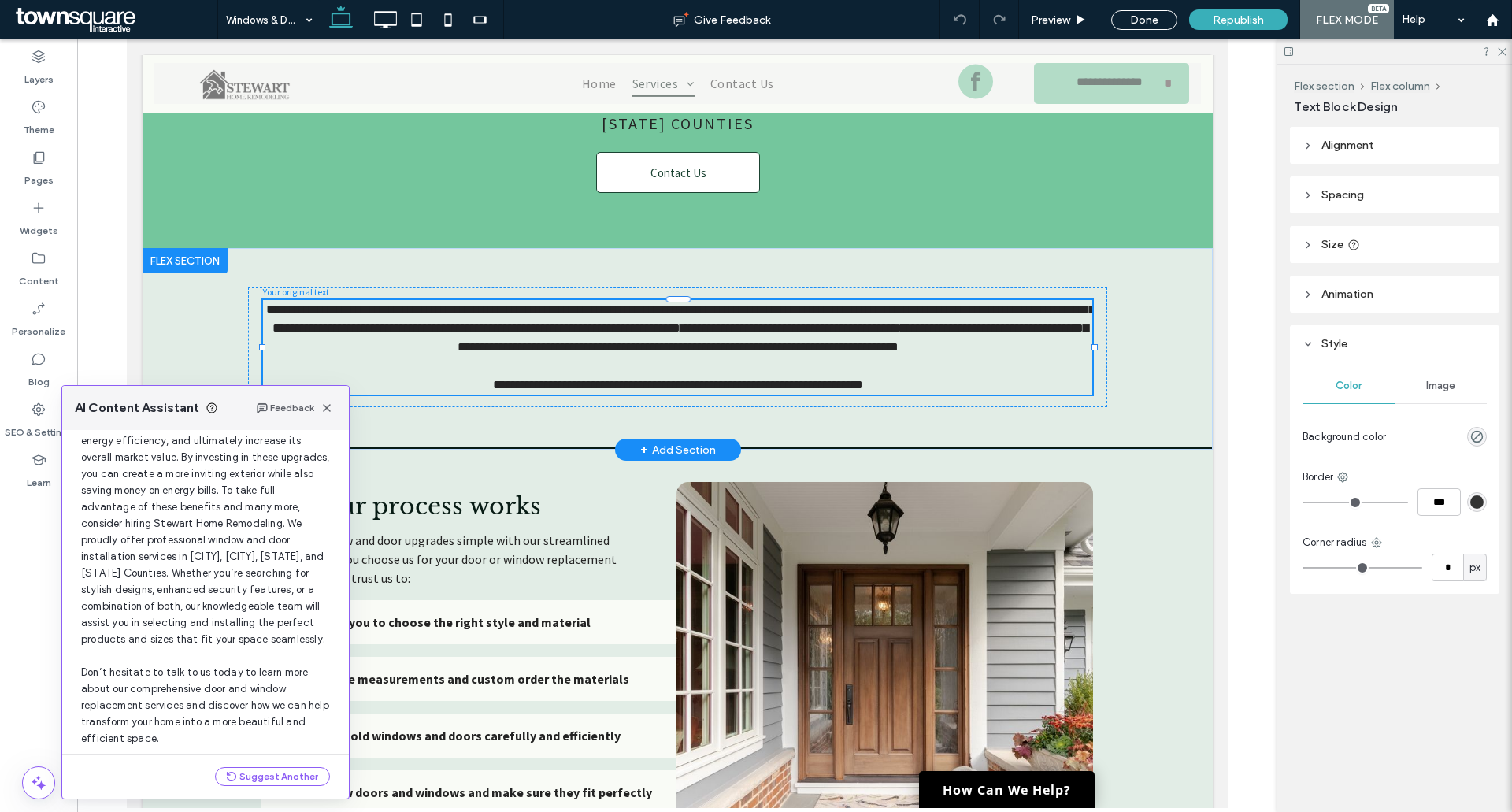 scroll, scrollTop: 167, scrollLeft: 0, axis: vertical 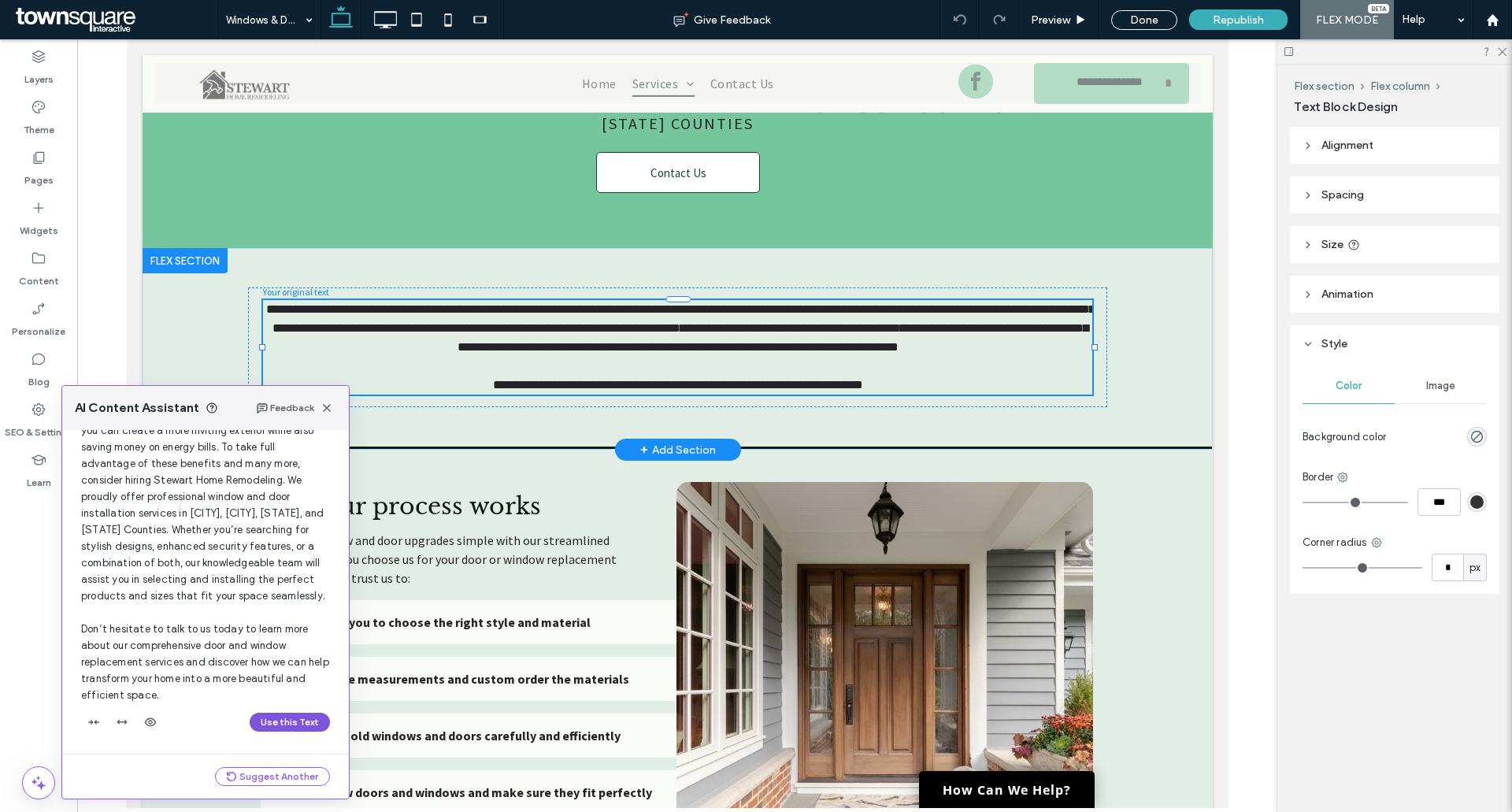 click on "Use this Text" at bounding box center (290, 722) 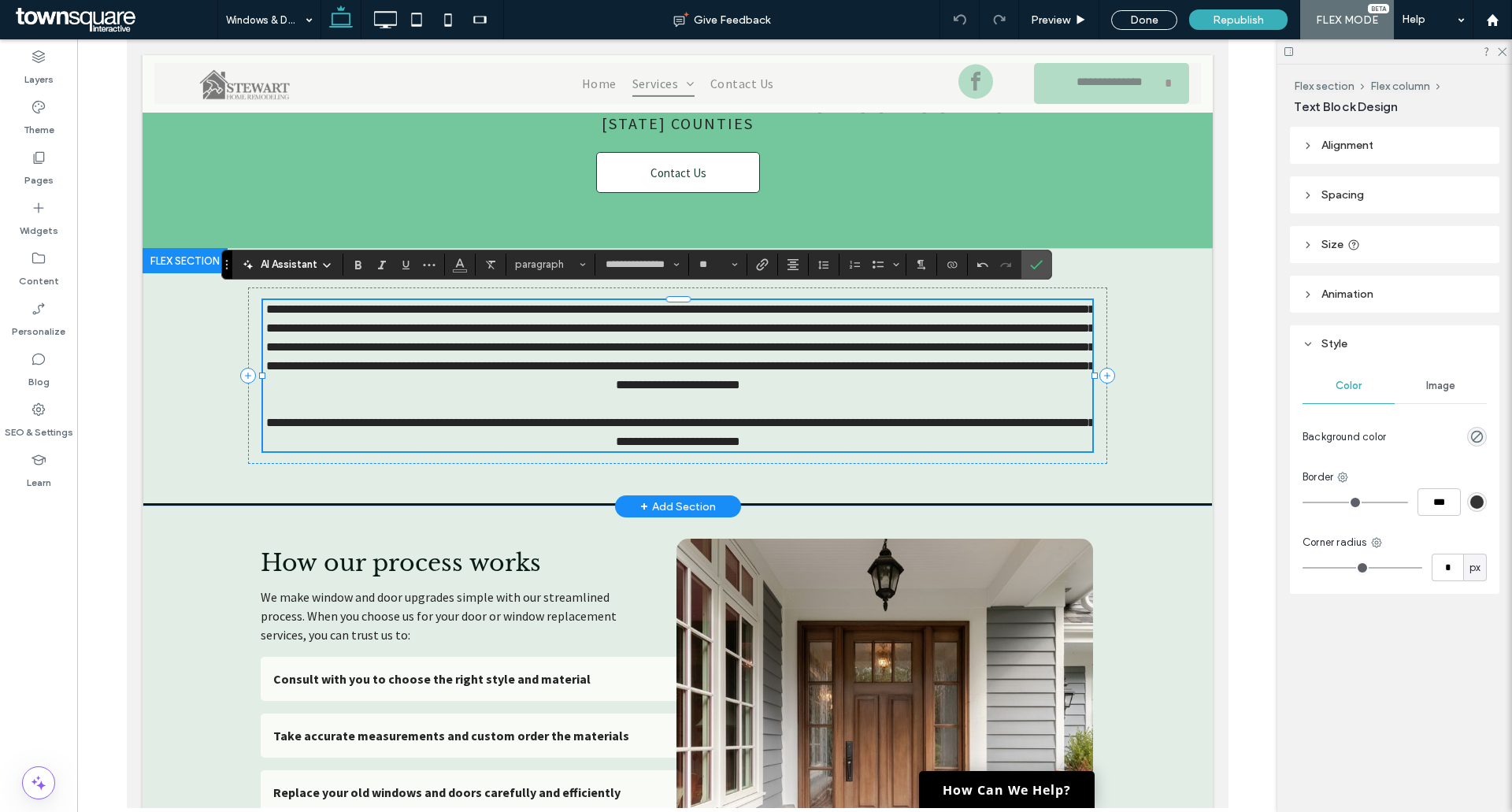 click at bounding box center (677, 404) 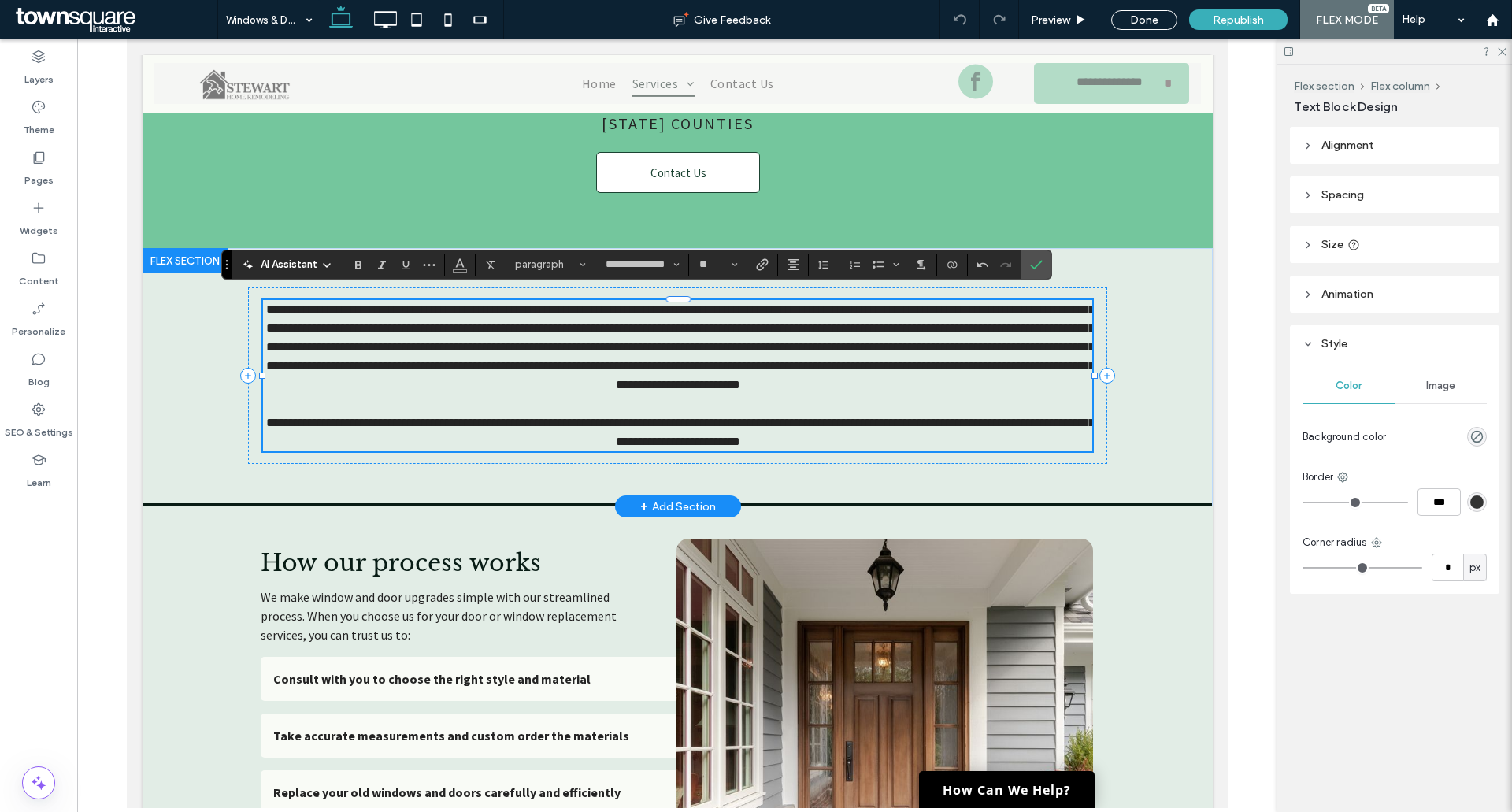 click on "**********" at bounding box center (677, 347) 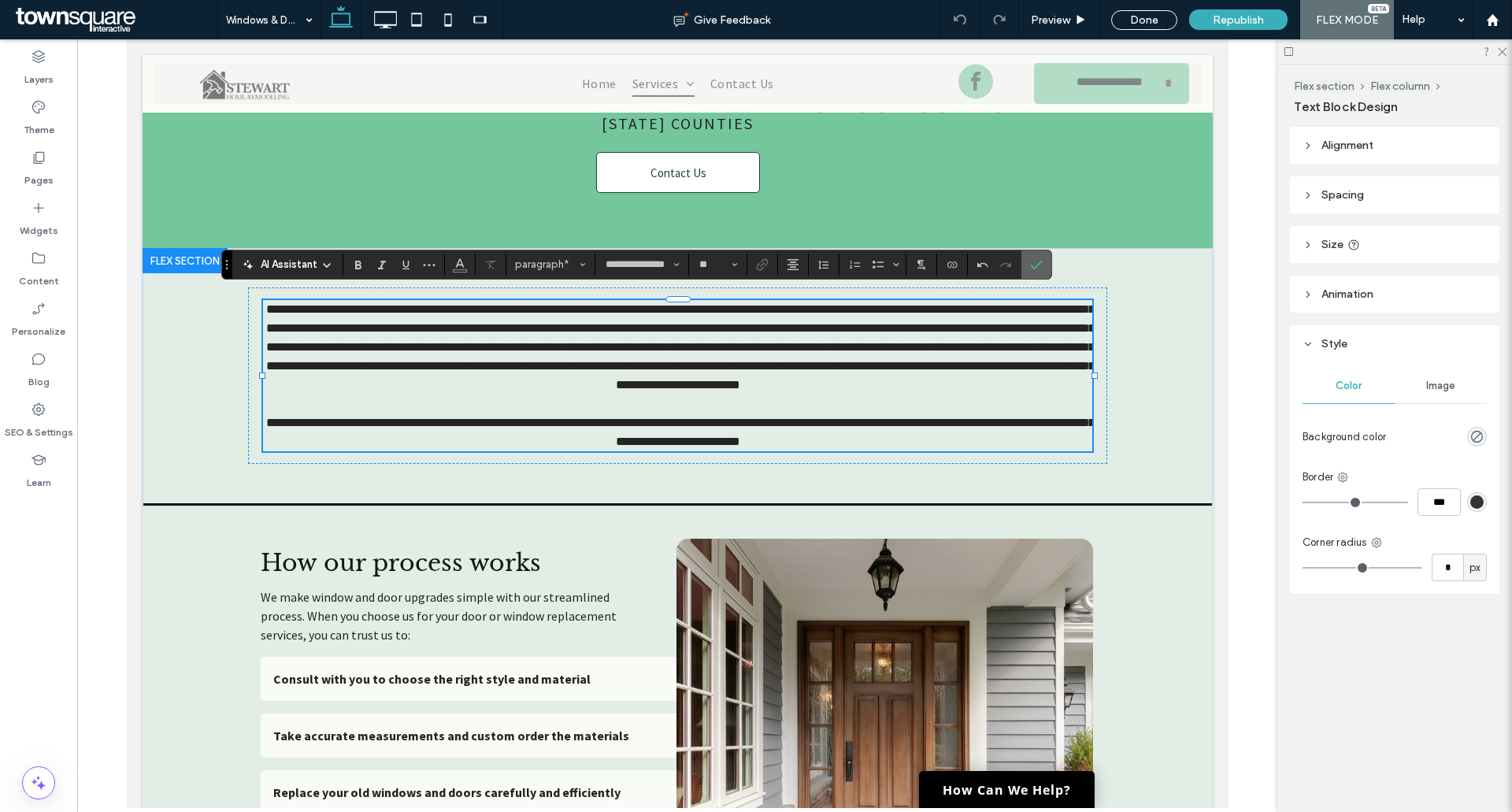 click 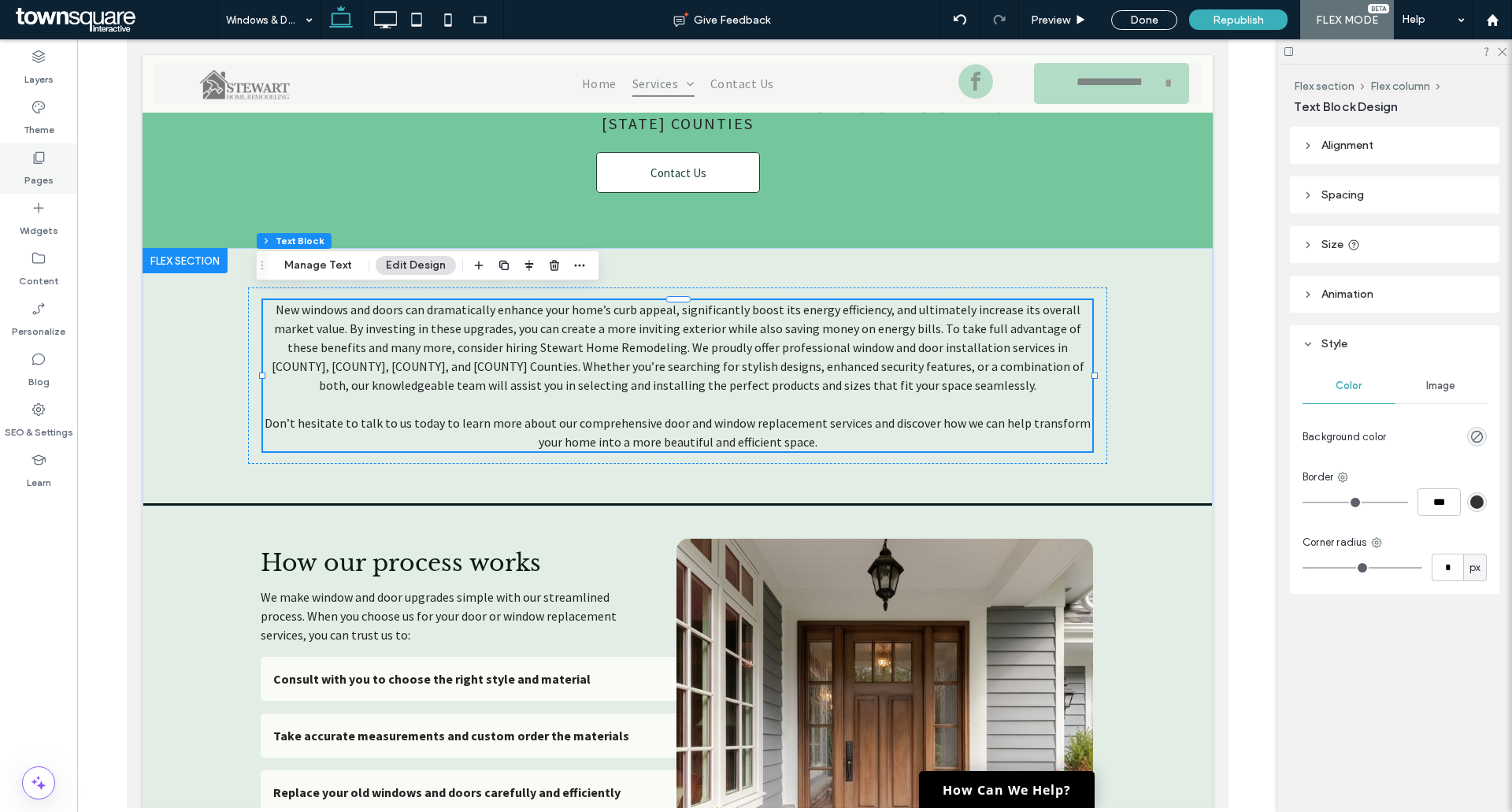 click on "Pages" at bounding box center [39, 169] 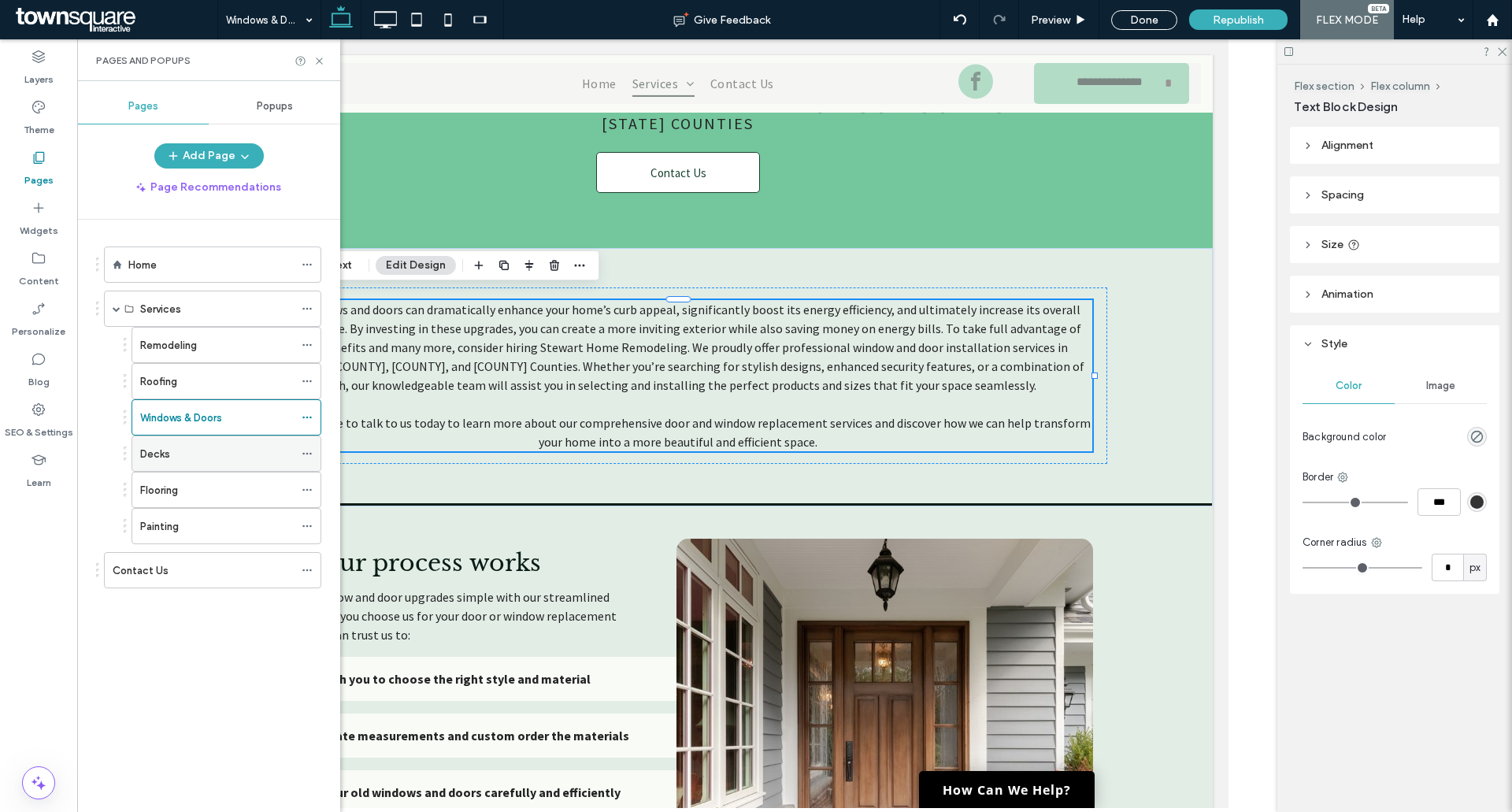 click on "Decks" at bounding box center (217, 454) 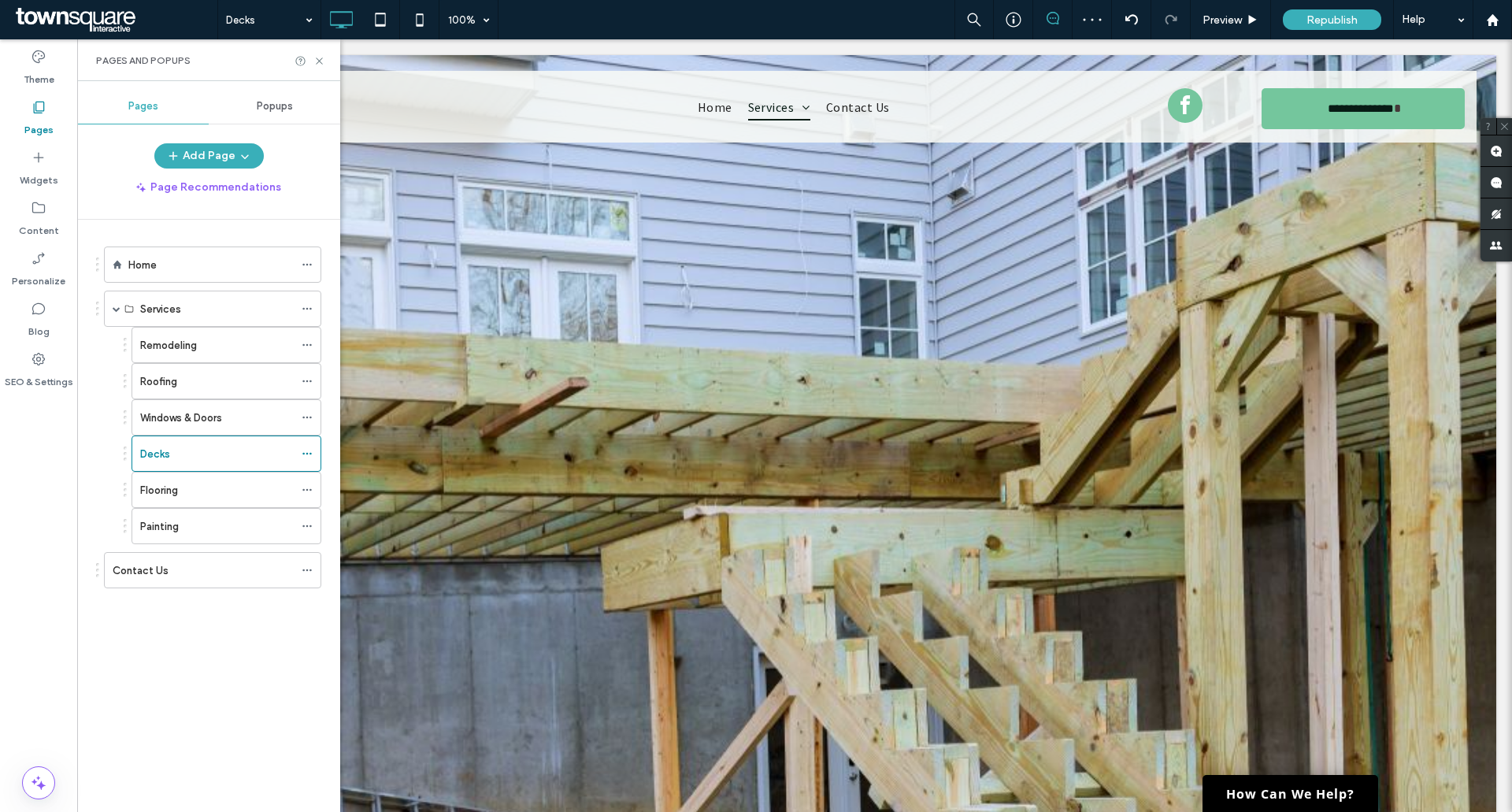 scroll, scrollTop: 0, scrollLeft: 0, axis: both 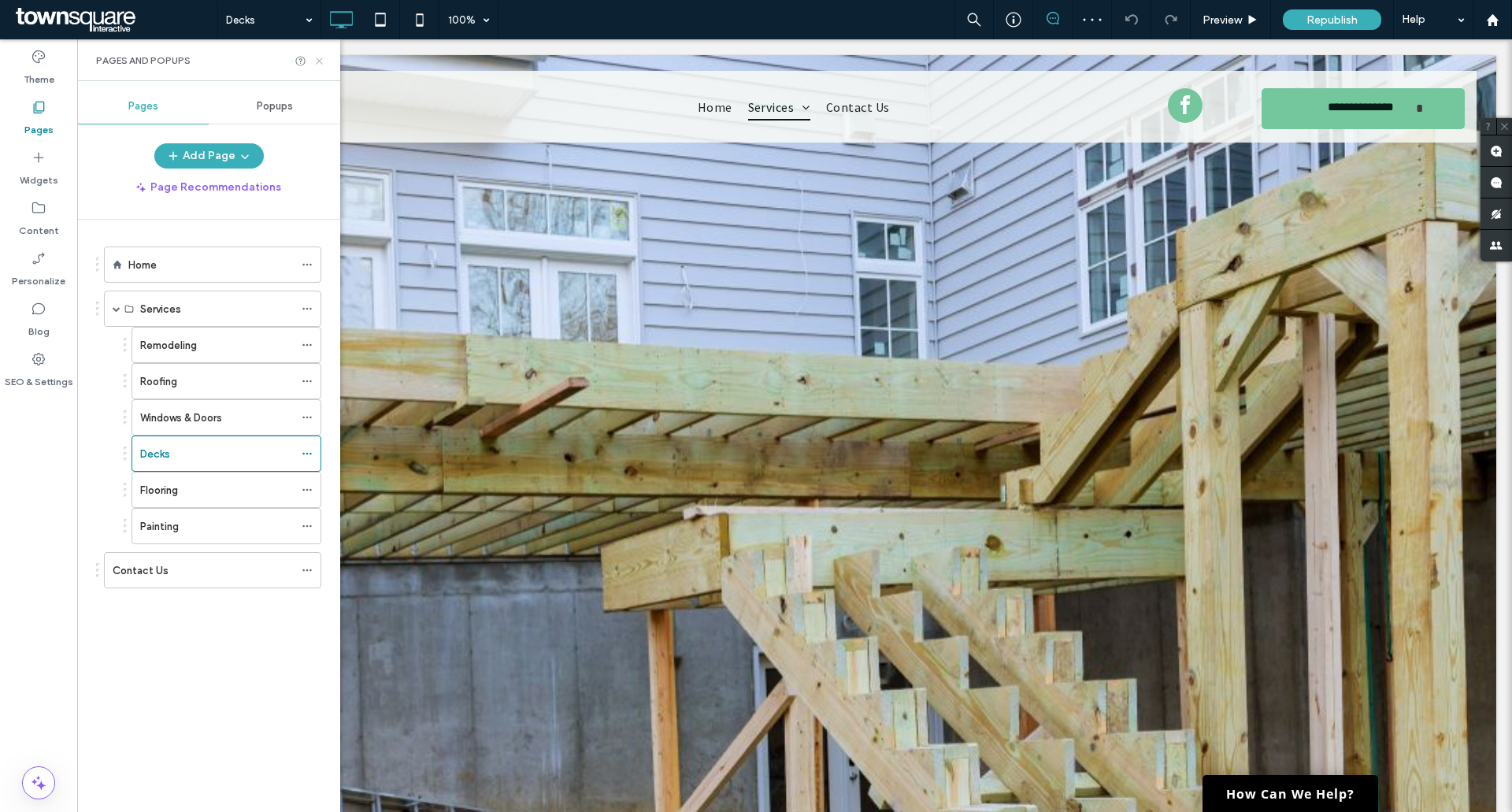 click 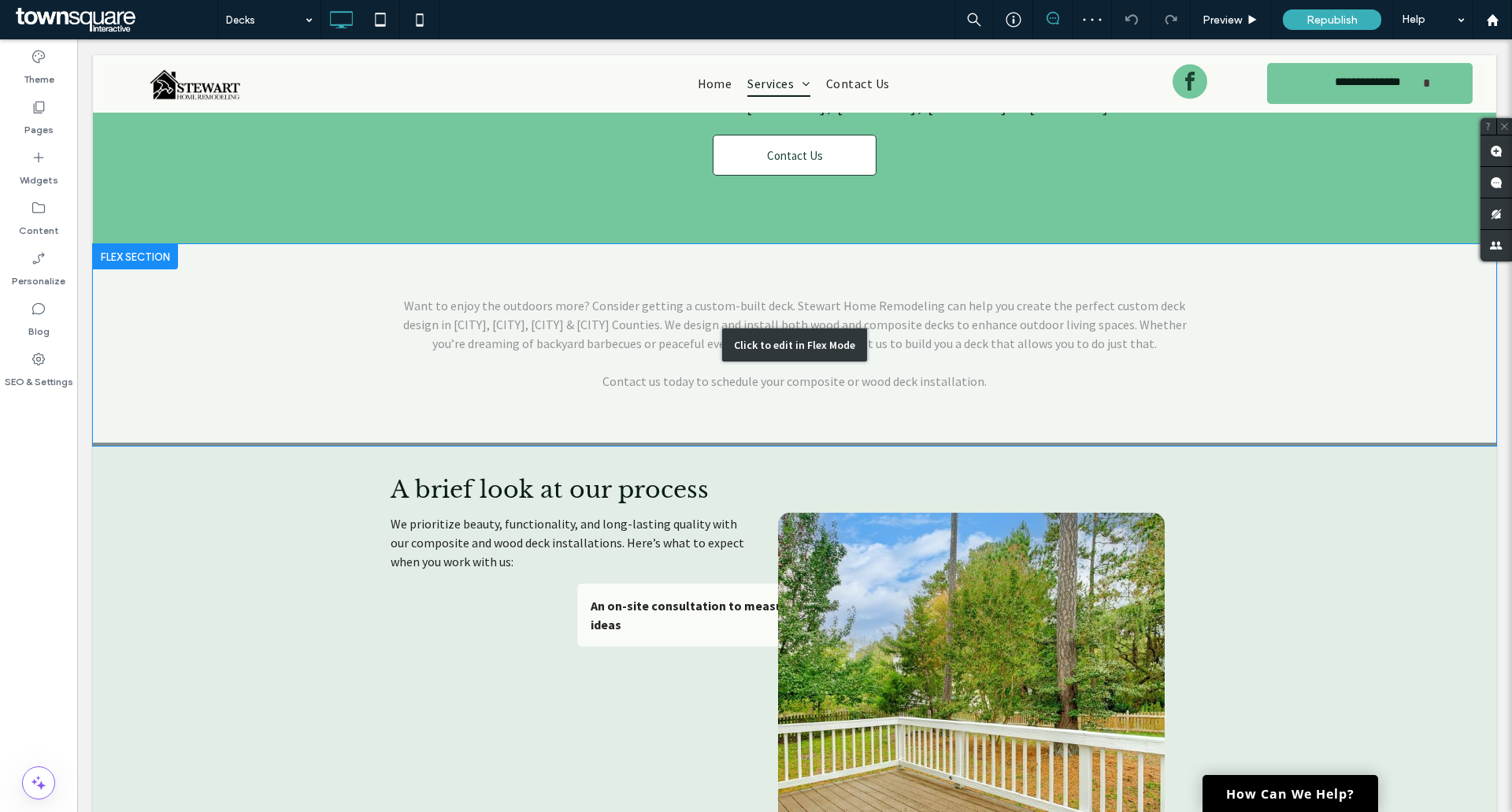 scroll, scrollTop: 1024, scrollLeft: 0, axis: vertical 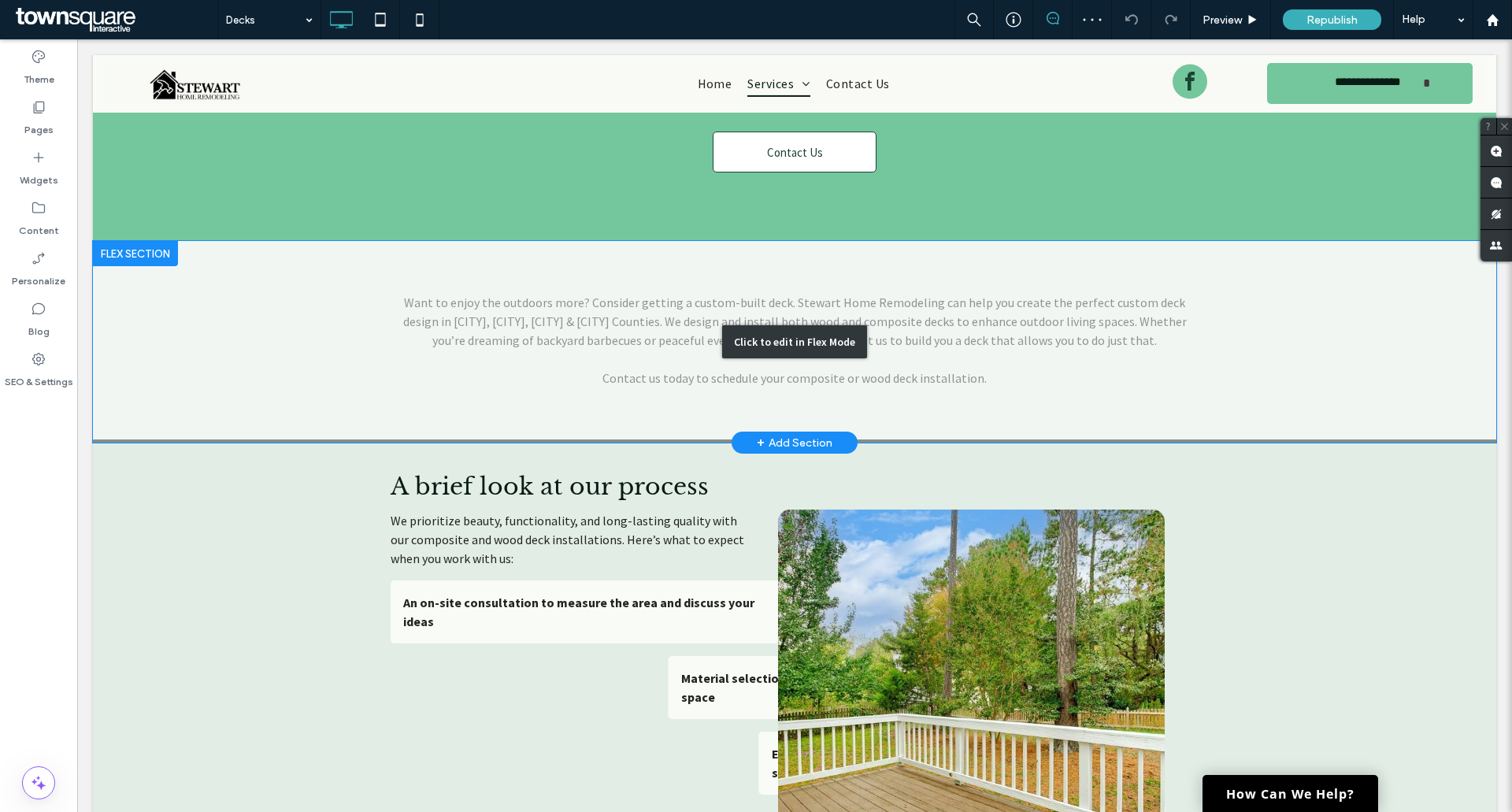 click on "Click to edit in Flex Mode" at bounding box center (795, 342) 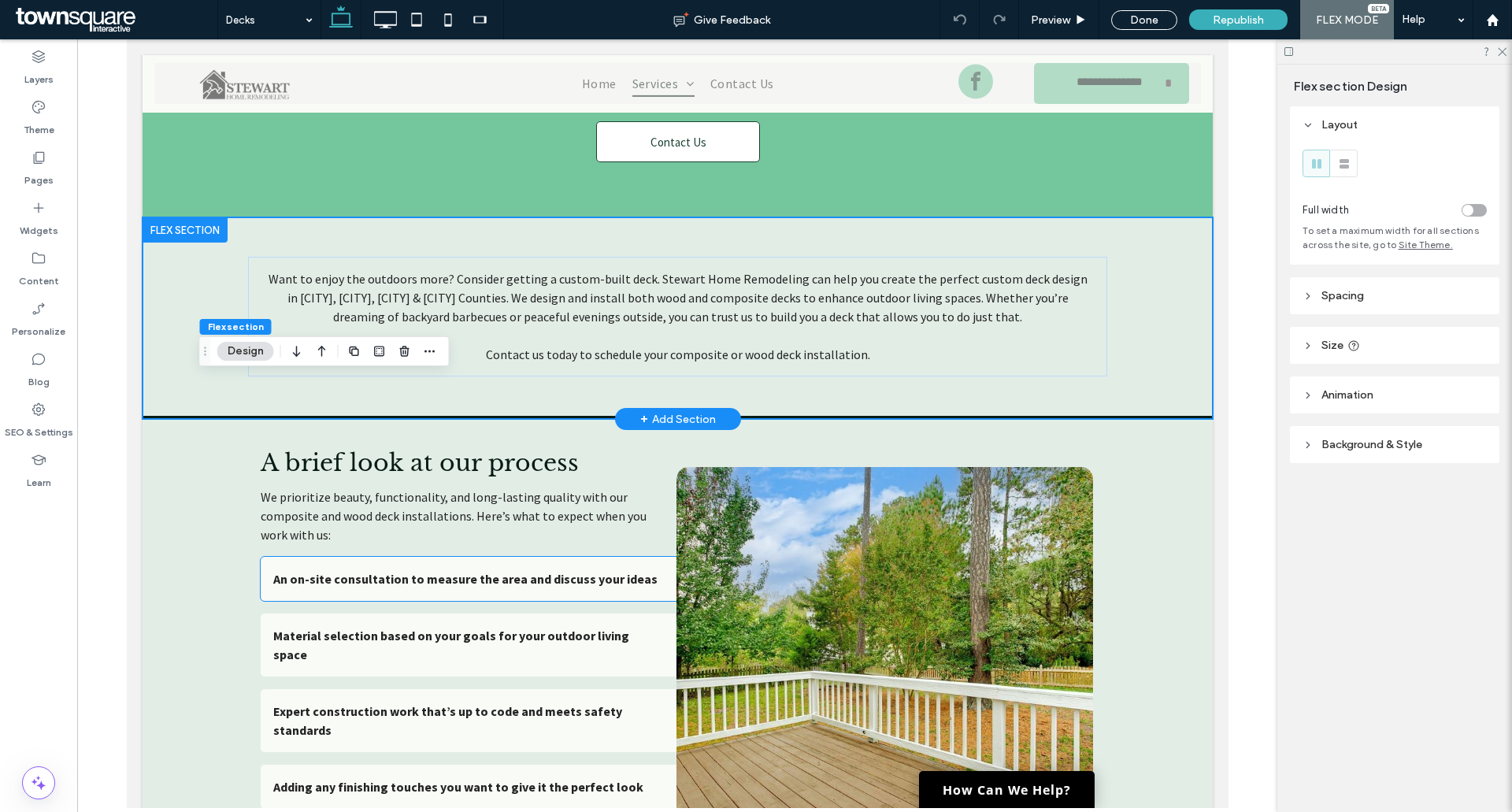 scroll, scrollTop: 630, scrollLeft: 0, axis: vertical 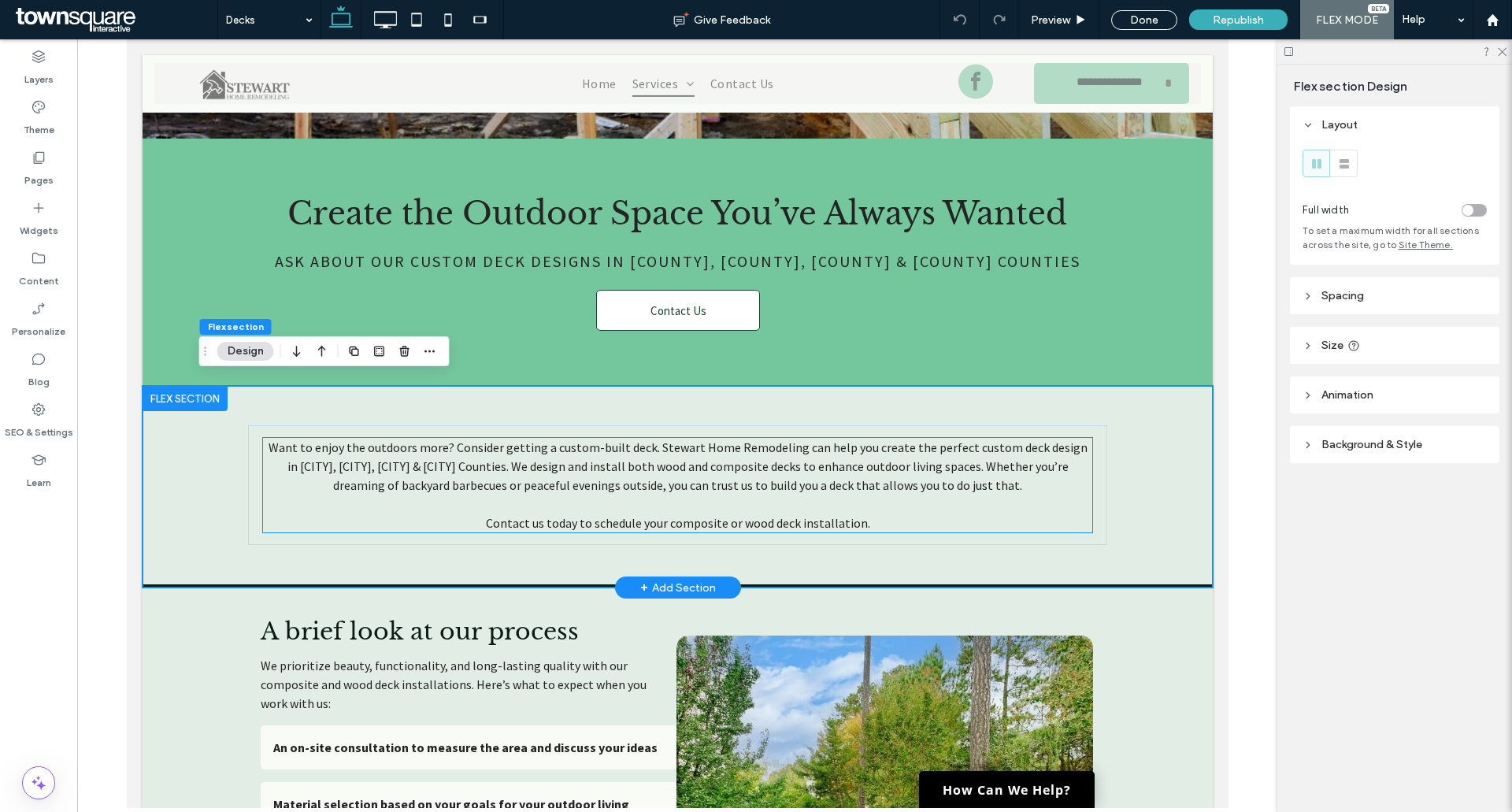 click on "Want to enjoy the outdoors more? Consider getting a custom-built deck. Stewart Home Remodeling can help you create the perfect custom deck design in Rocky Mount, Wilson, Nash & Edgecombe Counties. We design and install both wood and composite decks to enhance outdoor living spaces. Whether you’re dreaming of backyard barbecues or peaceful evenings outside, you can trust us to build you a deck that allows you to do just that." at bounding box center (677, 466) 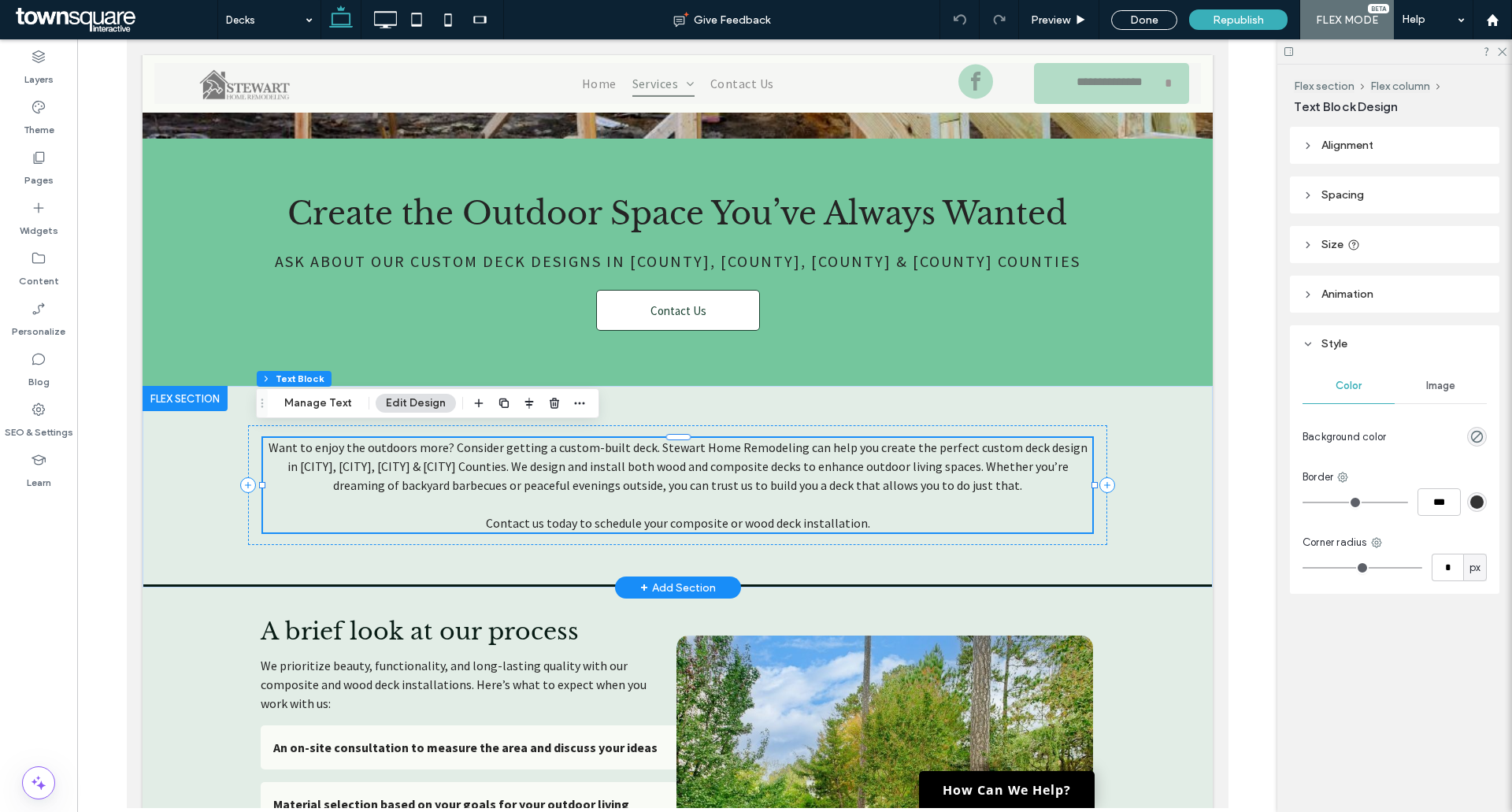 click on "Want to enjoy the outdoors more? Consider getting a custom-built deck. Stewart Home Remodeling can help you create the perfect custom deck design in Rocky Mount, Wilson, Nash & Edgecombe Counties. We design and install both wood and composite decks to enhance outdoor living spaces. Whether you’re dreaming of backyard barbecues or peaceful evenings outside, you can trust us to build you a deck that allows you to do just that.
Contact us today to schedule your composite or wood deck installation." at bounding box center (677, 485) 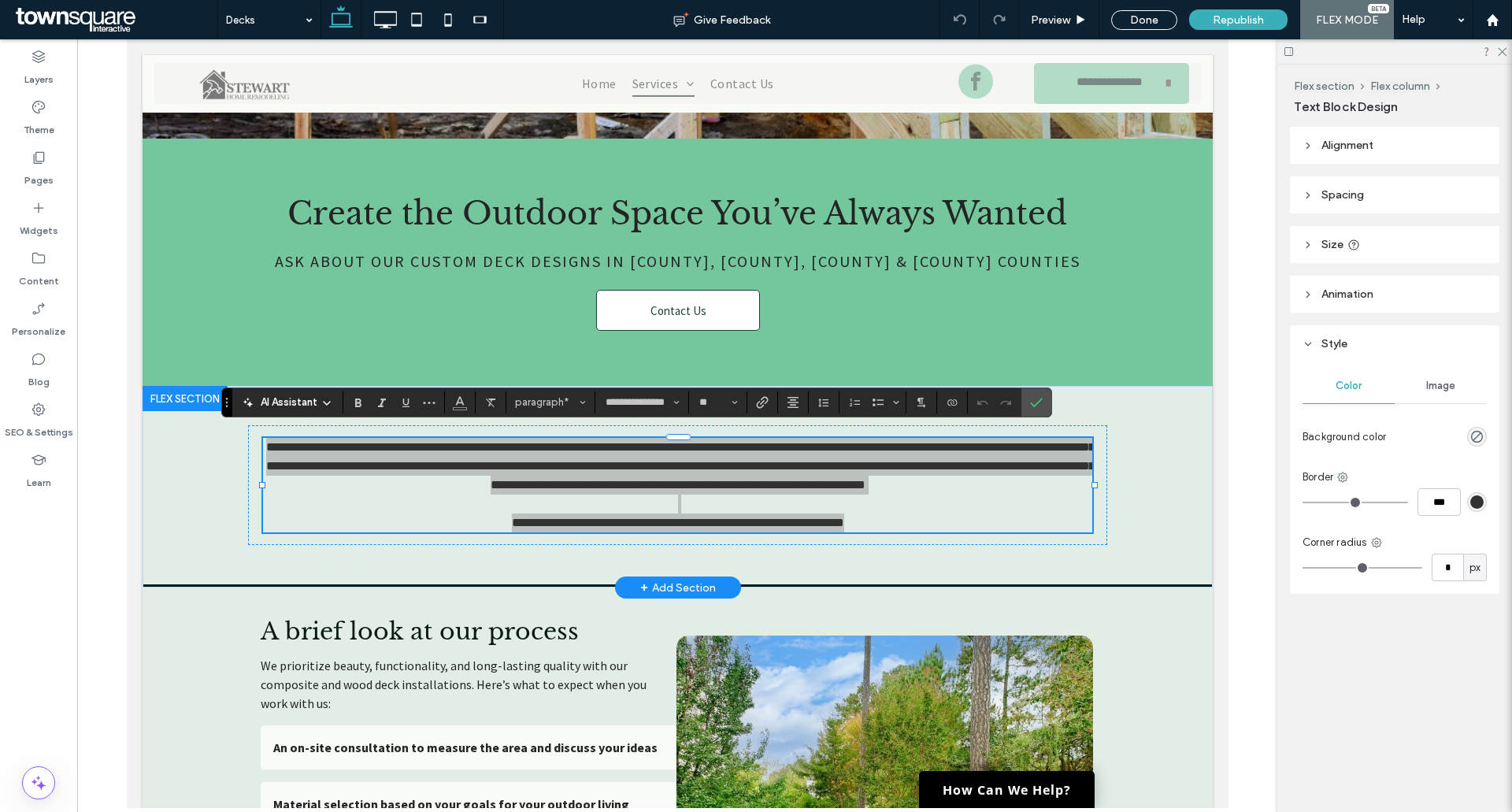 click on "AI Assistant" at bounding box center (289, 402) 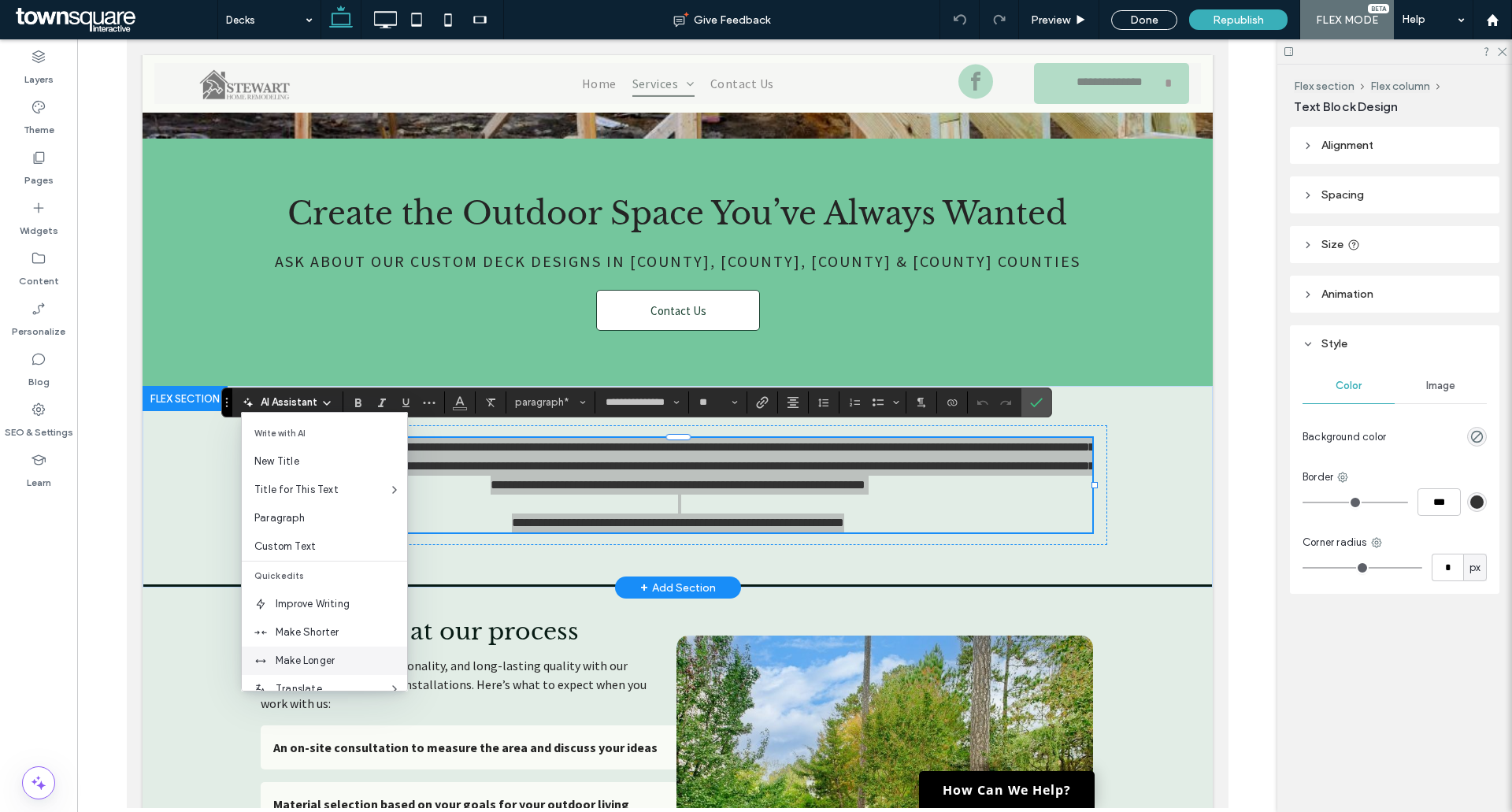 click on "Make Longer" at bounding box center (341, 661) 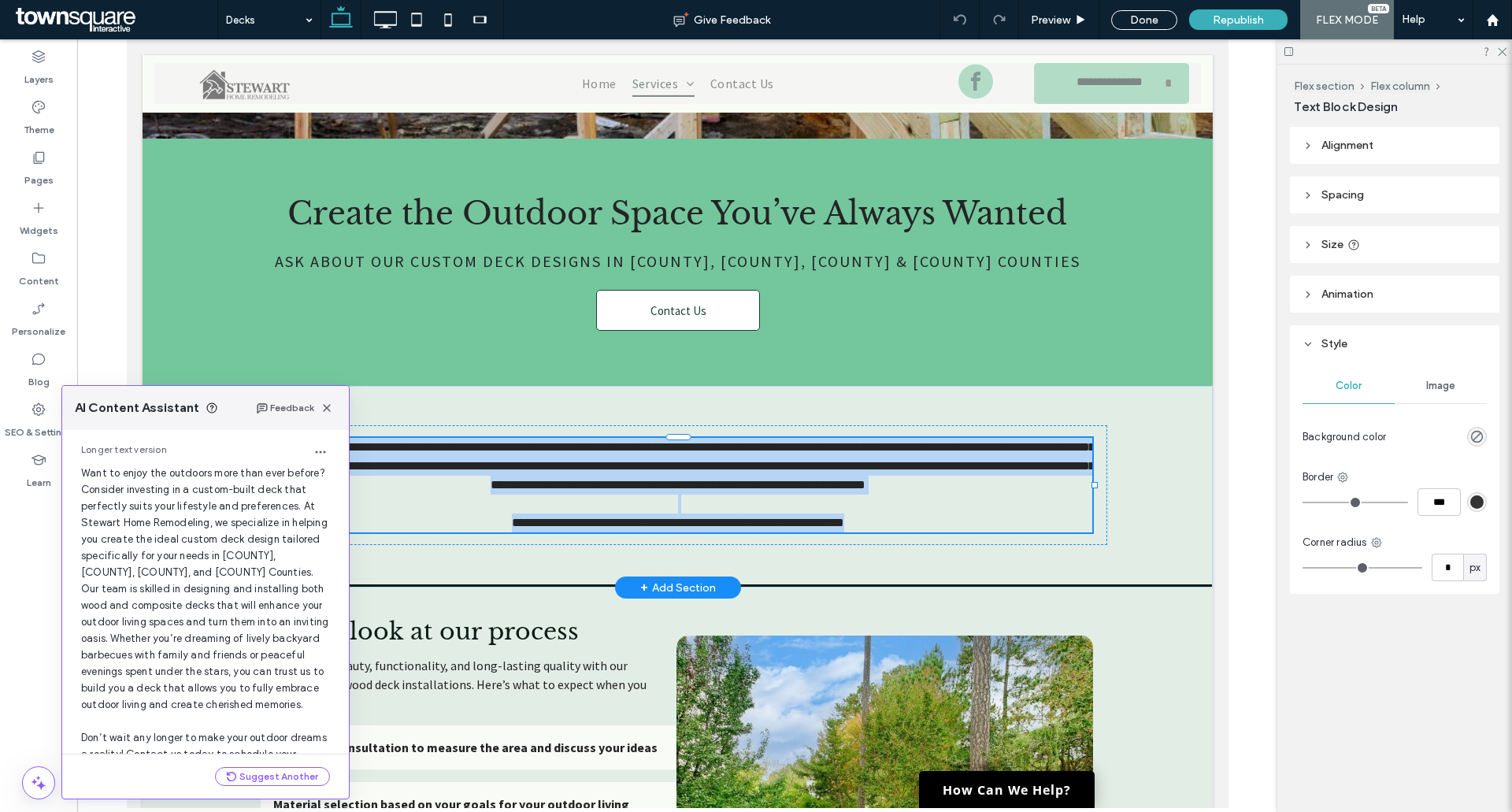 scroll, scrollTop: 150, scrollLeft: 0, axis: vertical 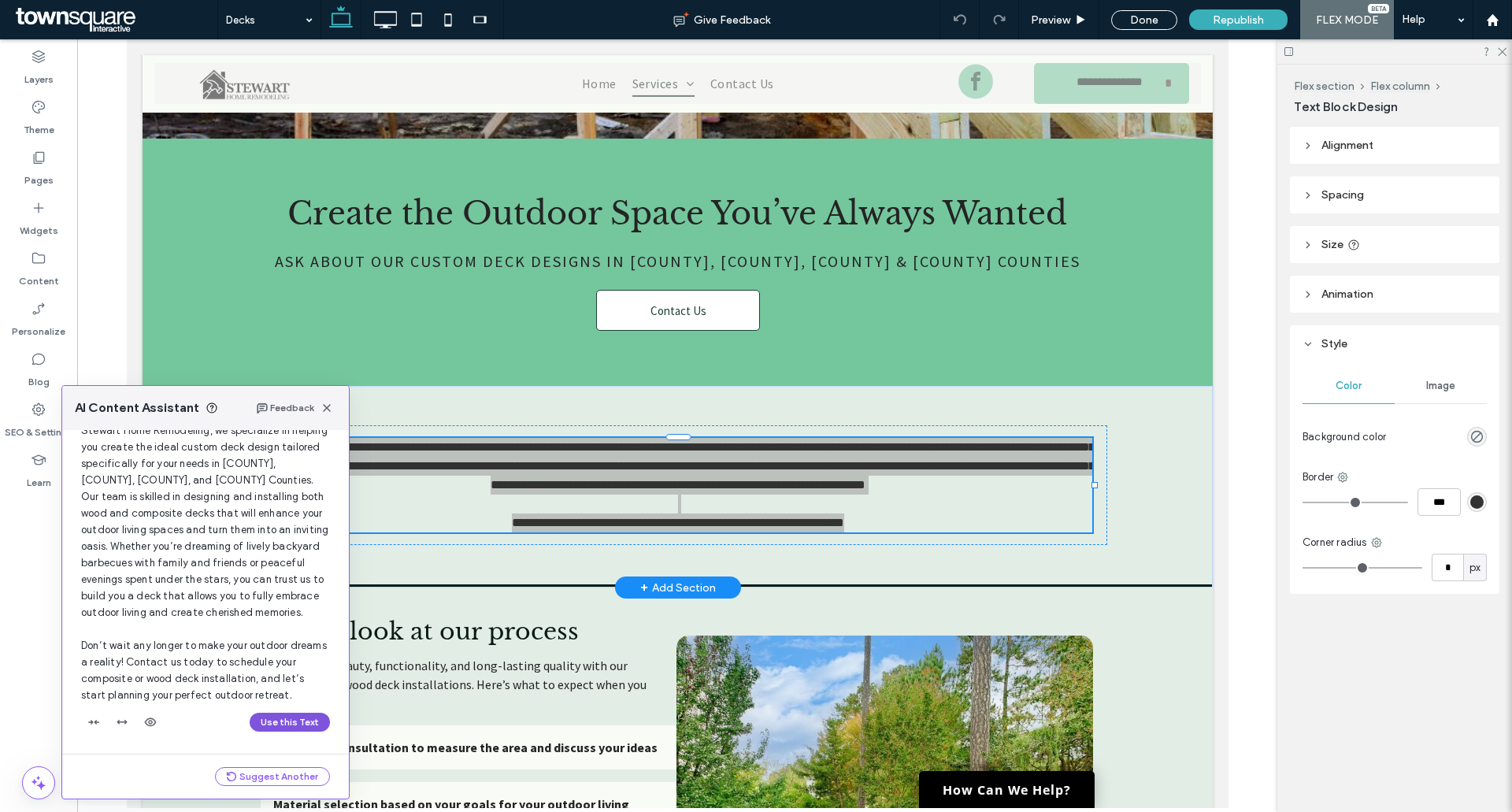 click on "Use this Text" at bounding box center [290, 722] 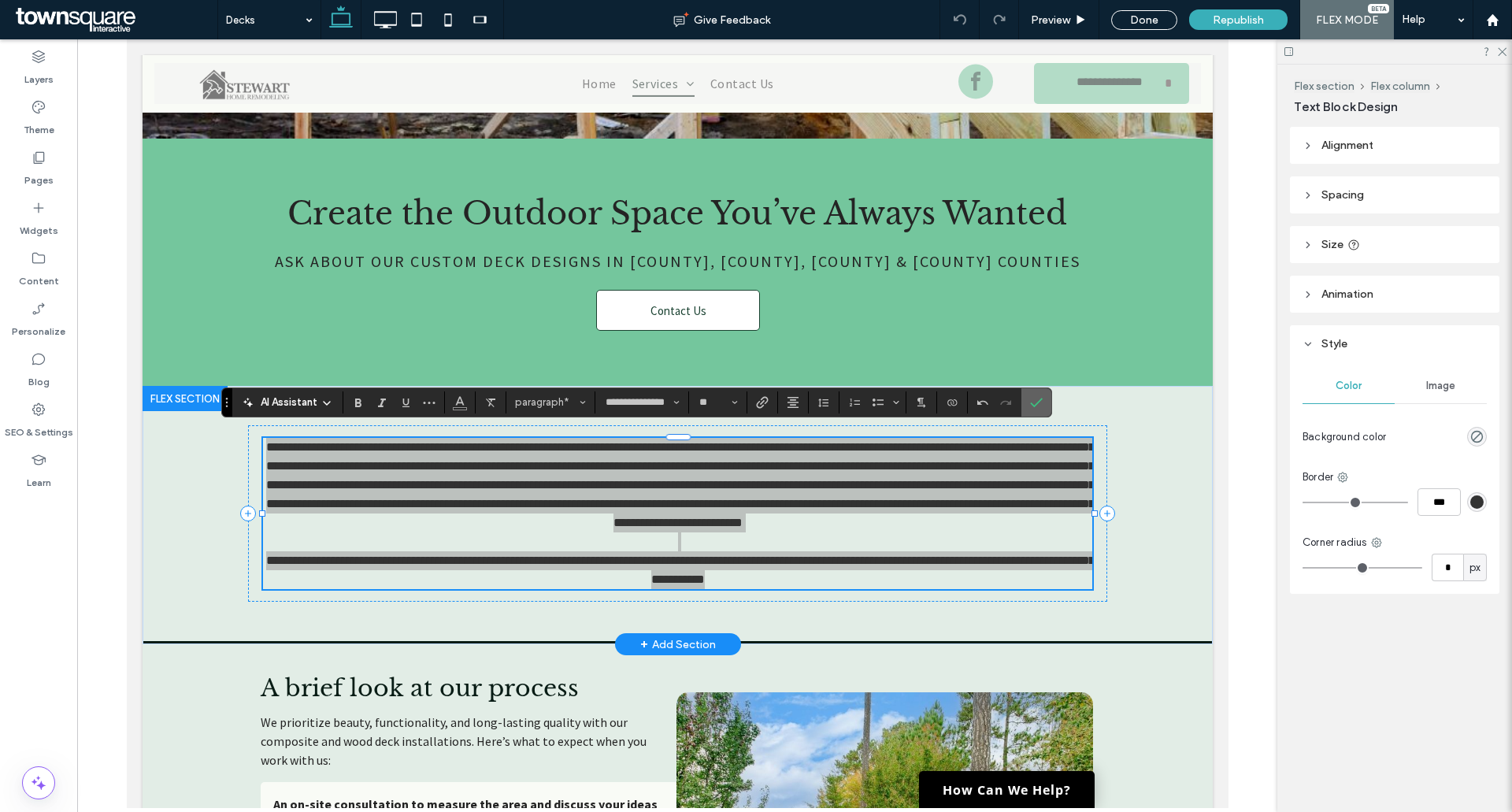 drag, startPoint x: 1041, startPoint y: 413, endPoint x: 914, endPoint y: 373, distance: 133.15029 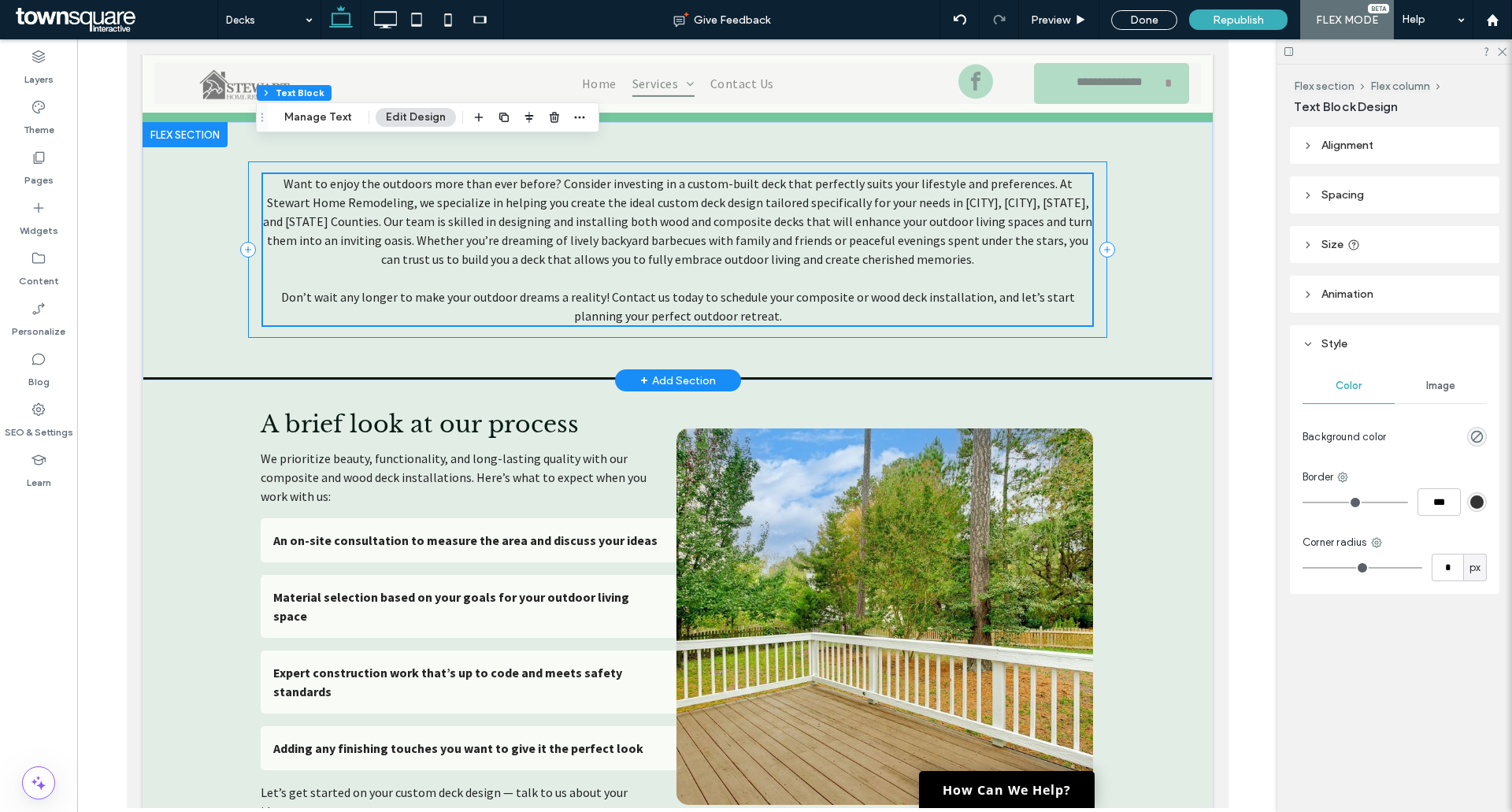 scroll, scrollTop: 709, scrollLeft: 0, axis: vertical 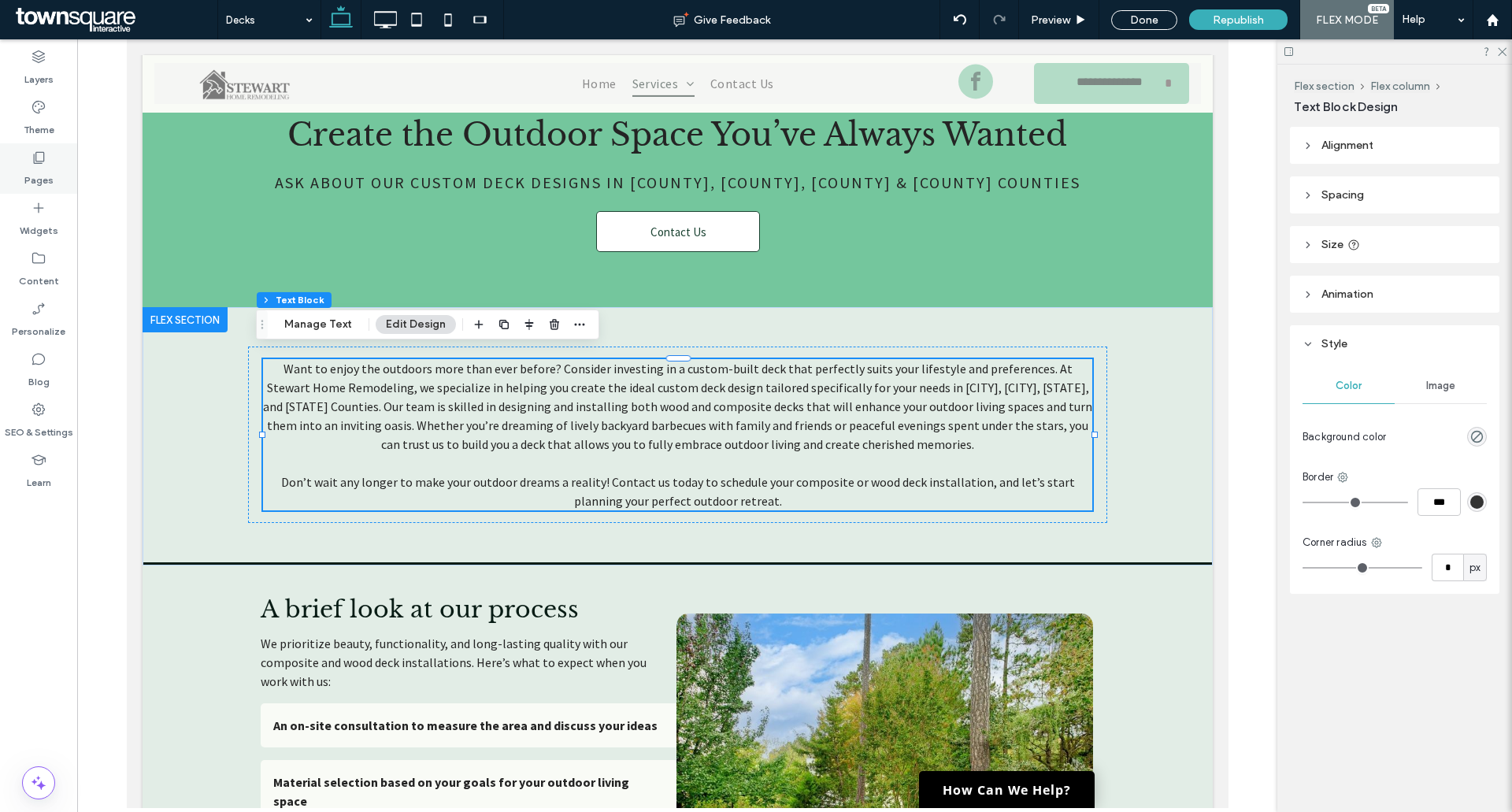 click on "Pages" at bounding box center (39, 169) 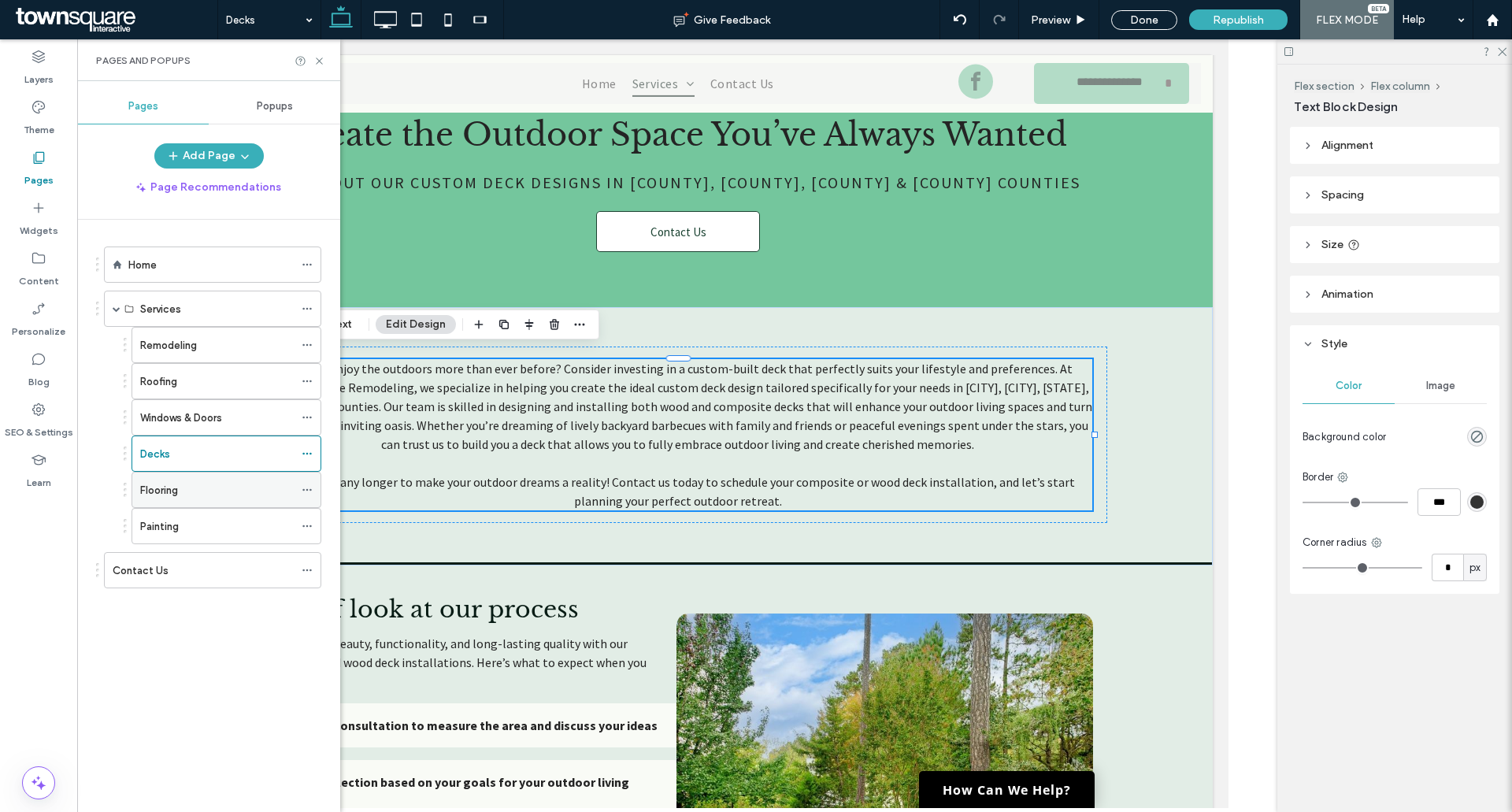 click on "Flooring" at bounding box center (217, 490) 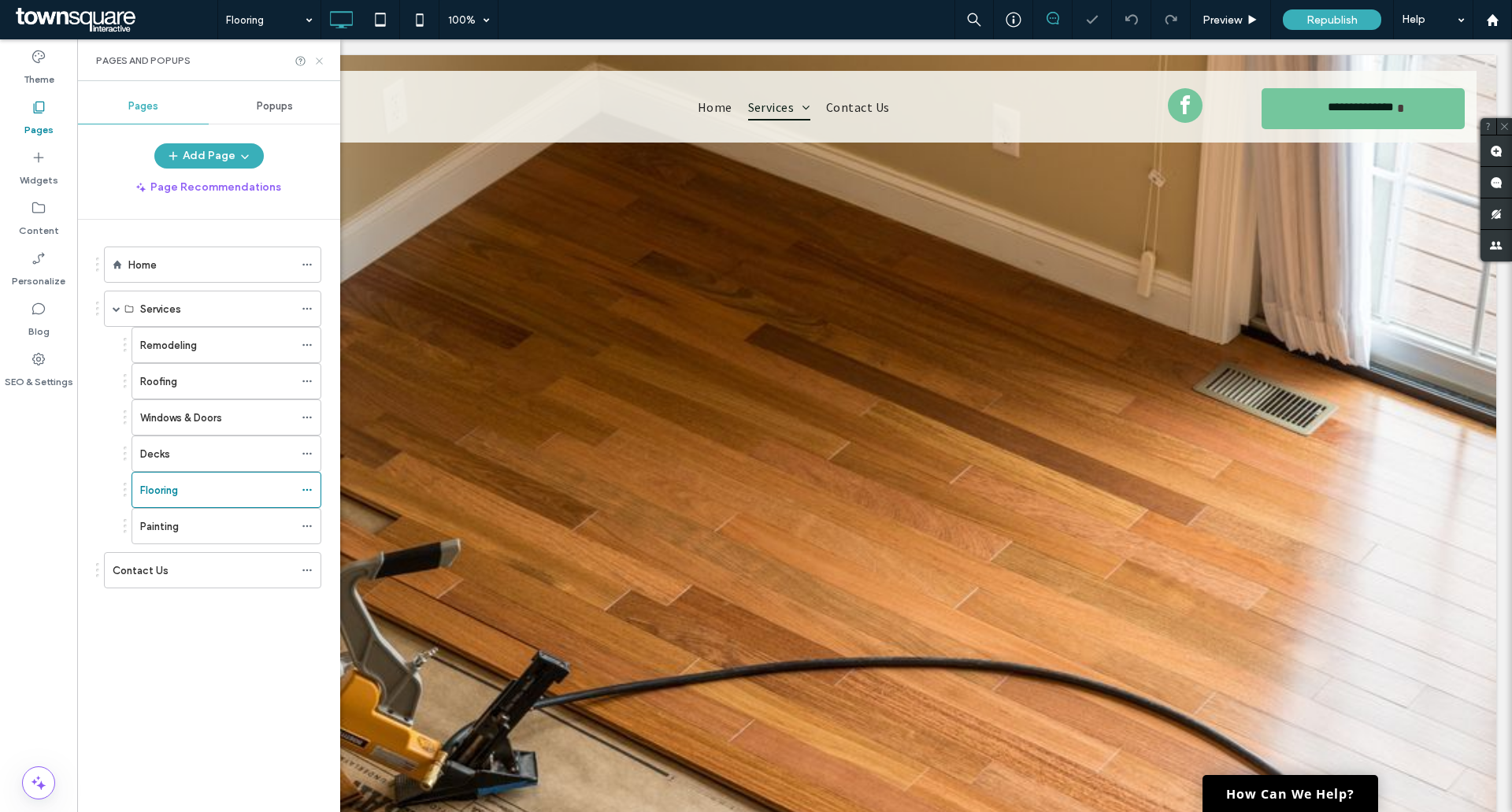 scroll, scrollTop: 0, scrollLeft: 0, axis: both 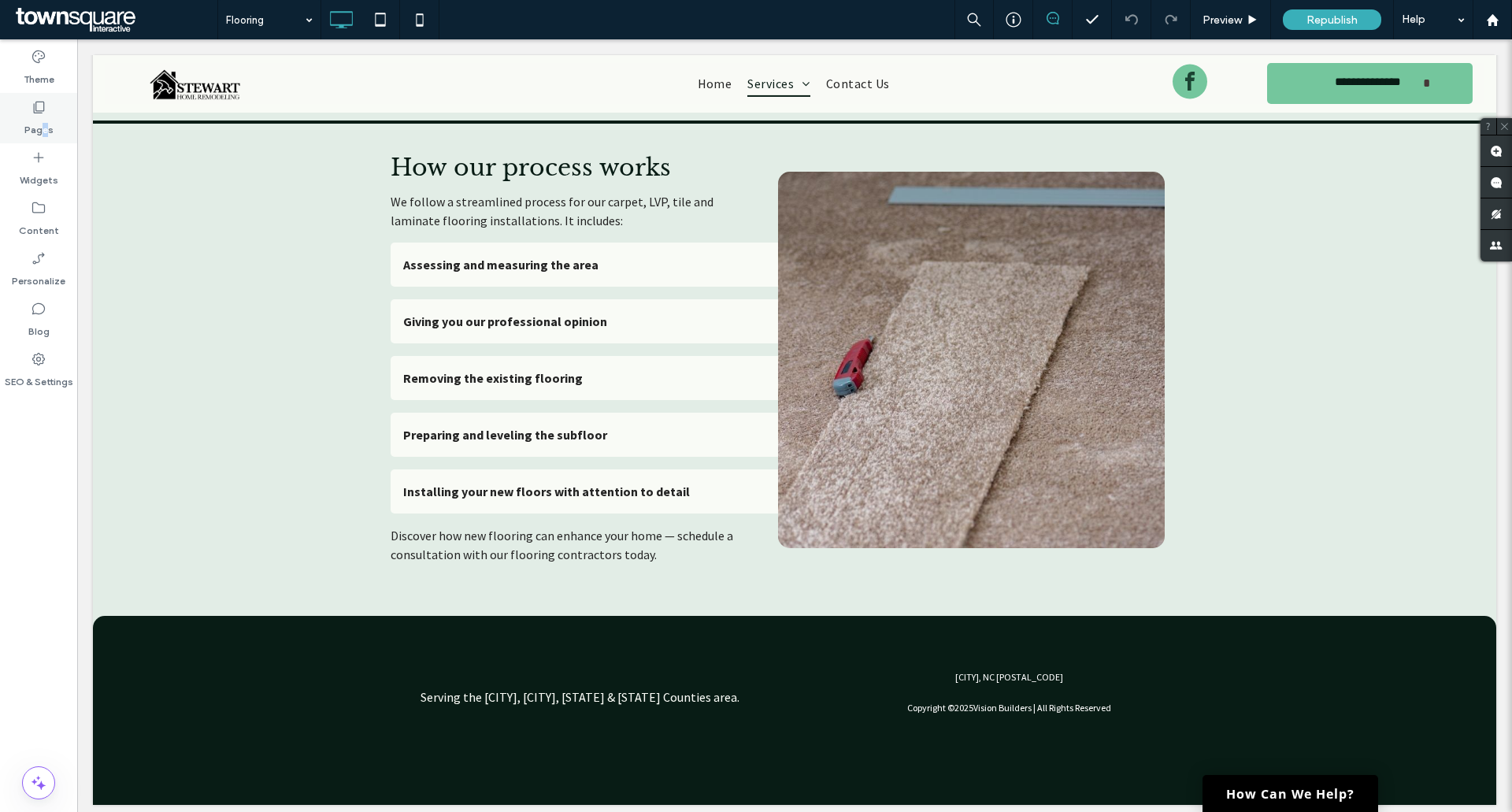 click on "Pages" at bounding box center (39, 126) 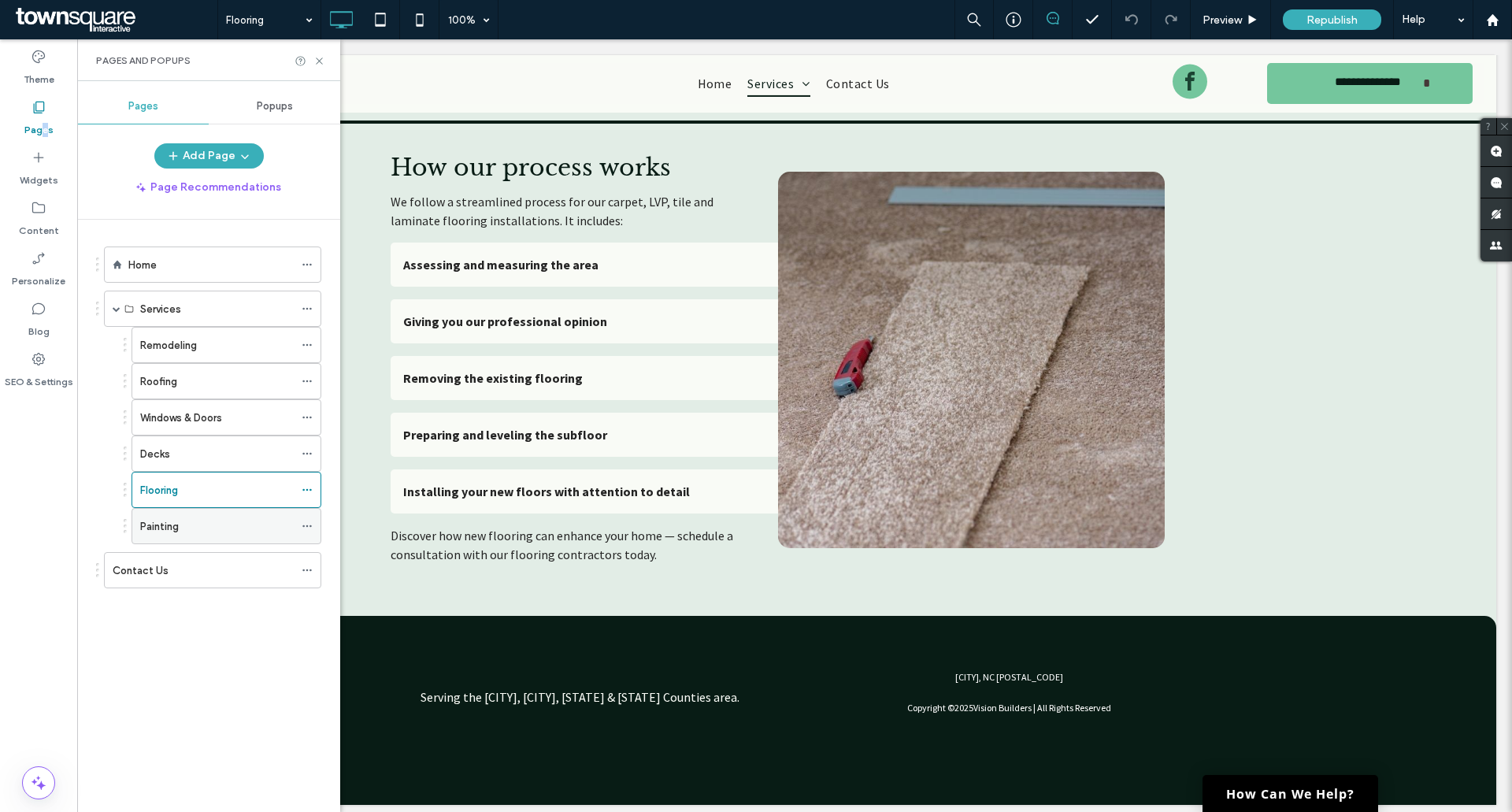 click on "Painting" at bounding box center [217, 526] 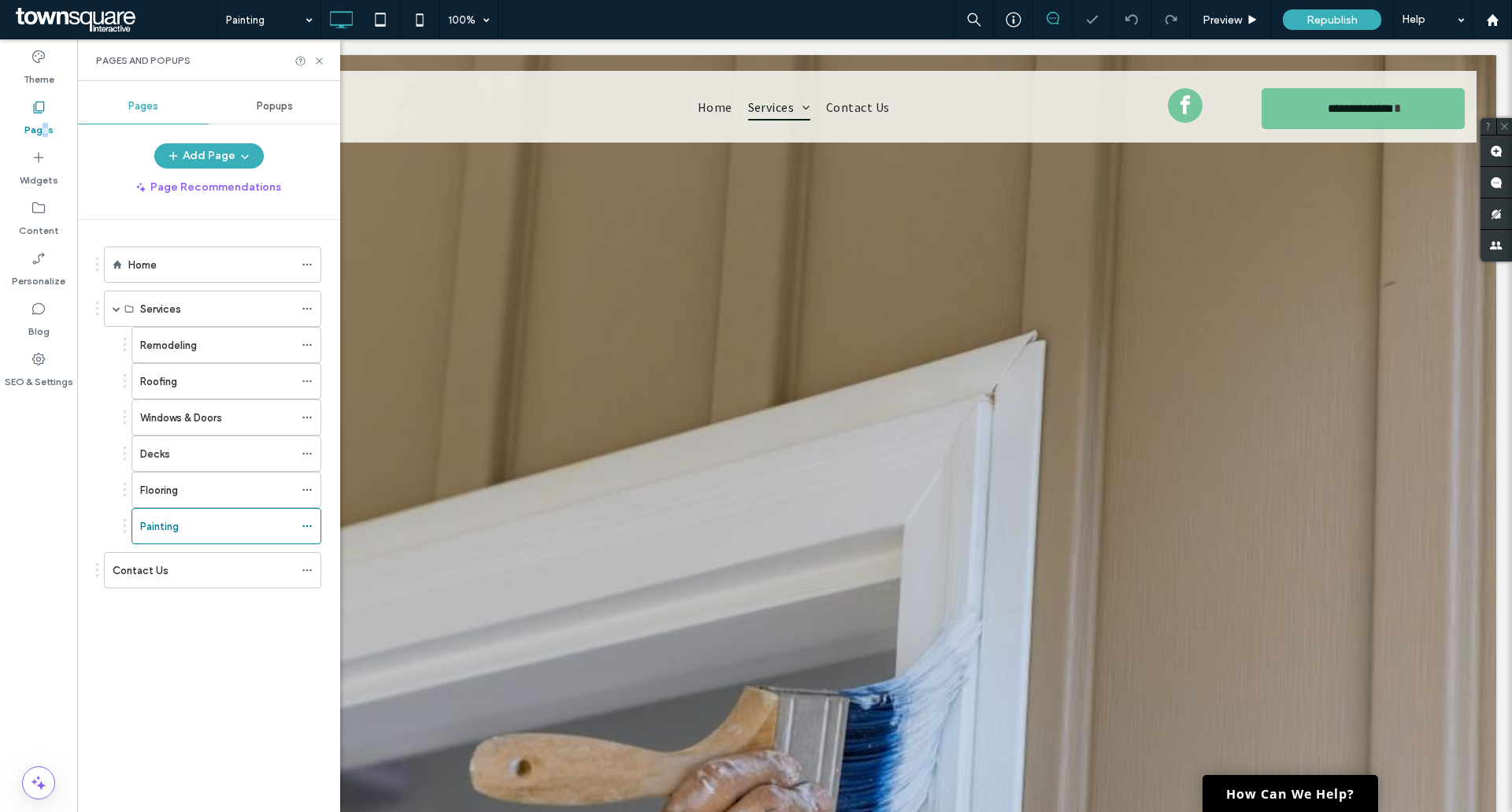 scroll, scrollTop: 0, scrollLeft: 0, axis: both 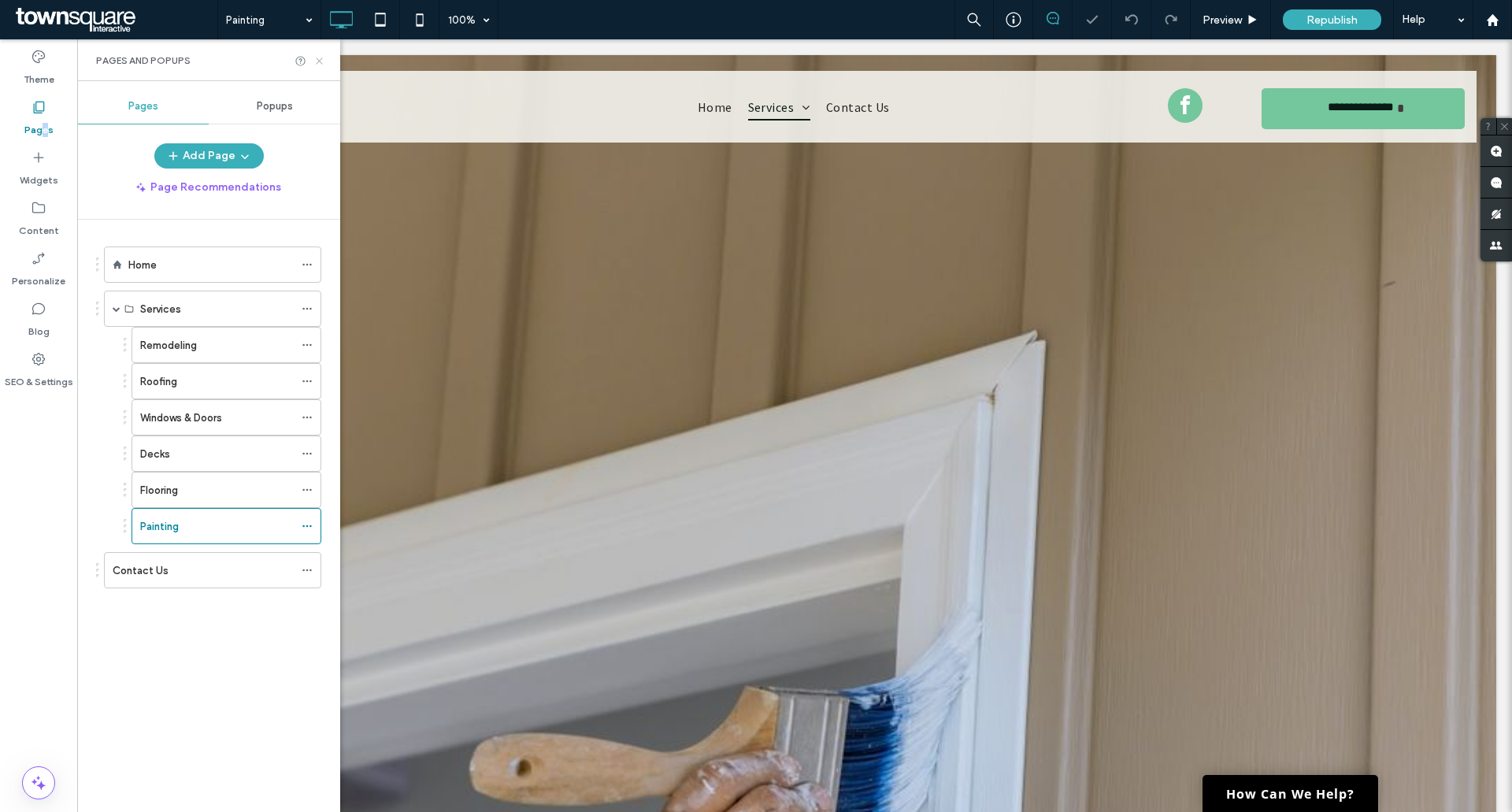 click 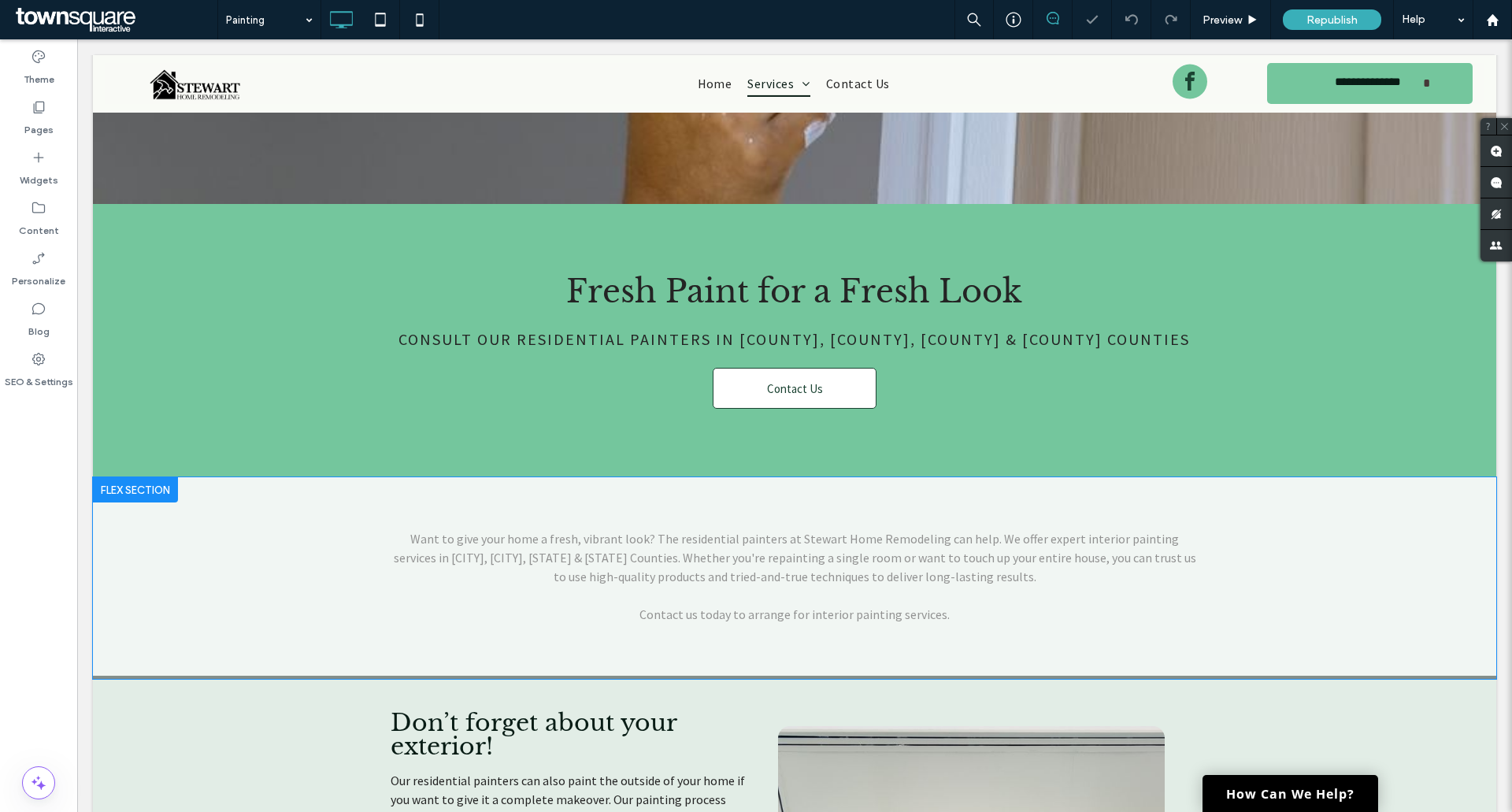 scroll, scrollTop: 945, scrollLeft: 0, axis: vertical 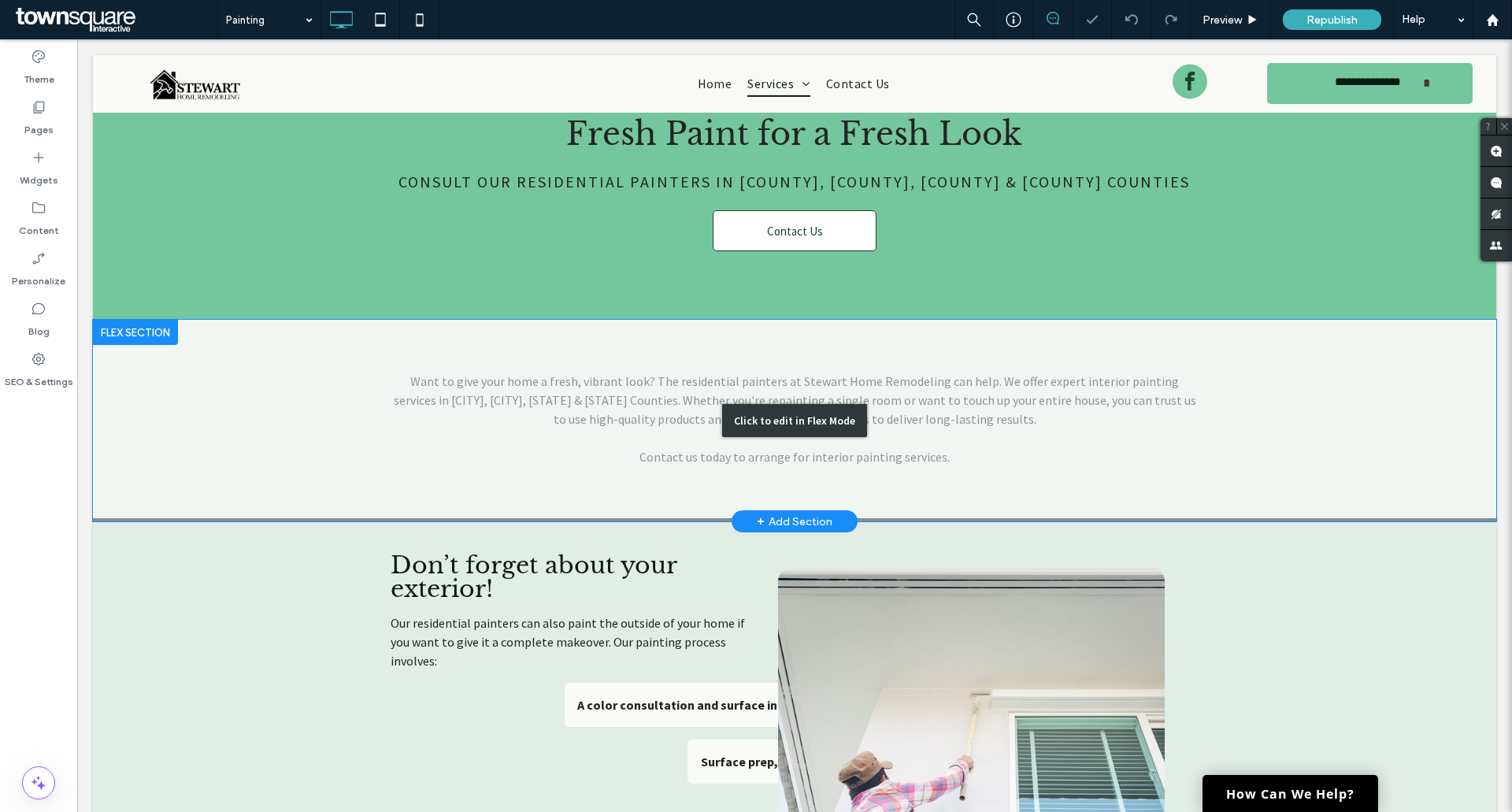 click on "Click to edit in Flex Mode" at bounding box center (795, 421) 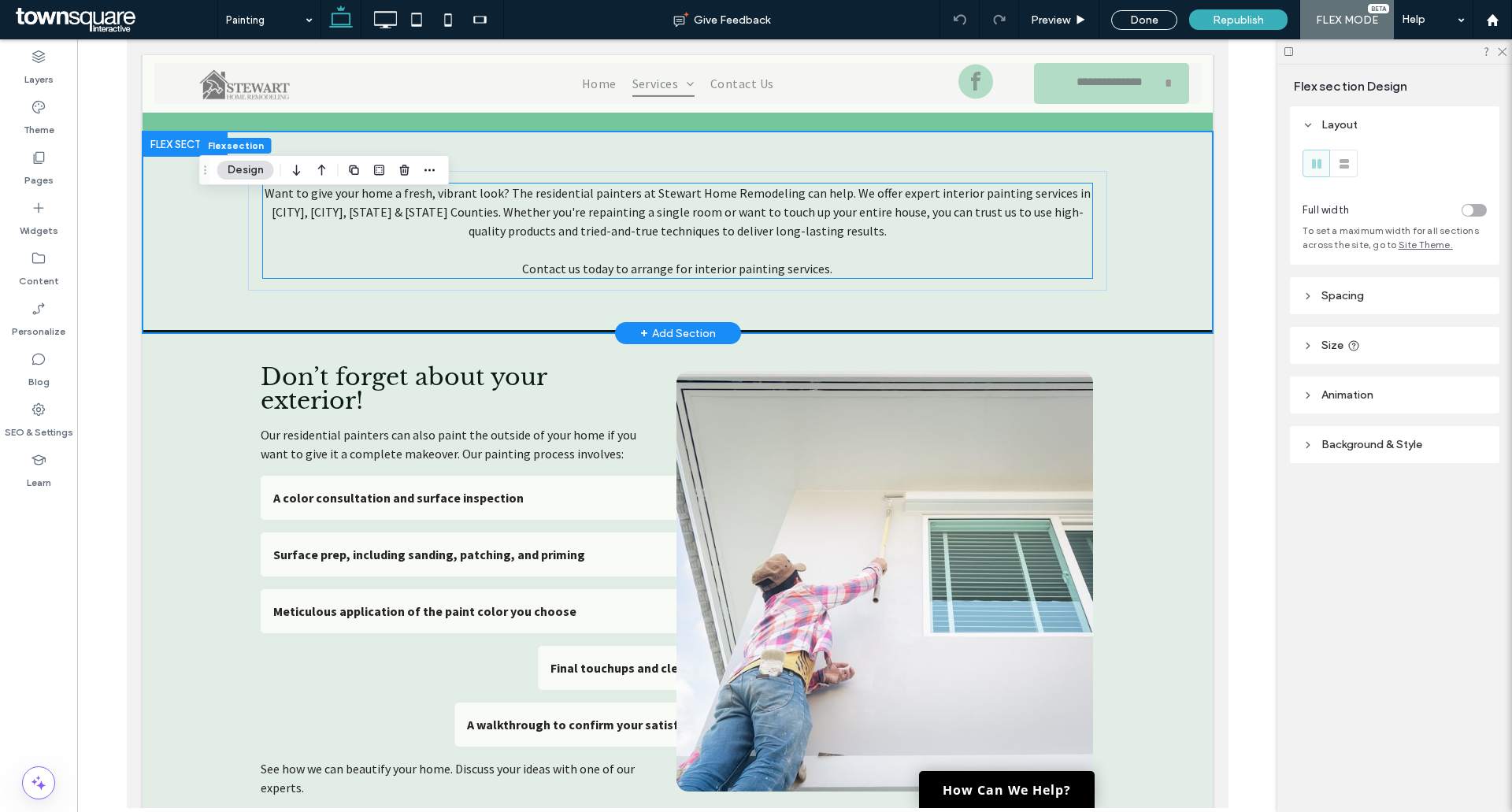 scroll, scrollTop: 788, scrollLeft: 0, axis: vertical 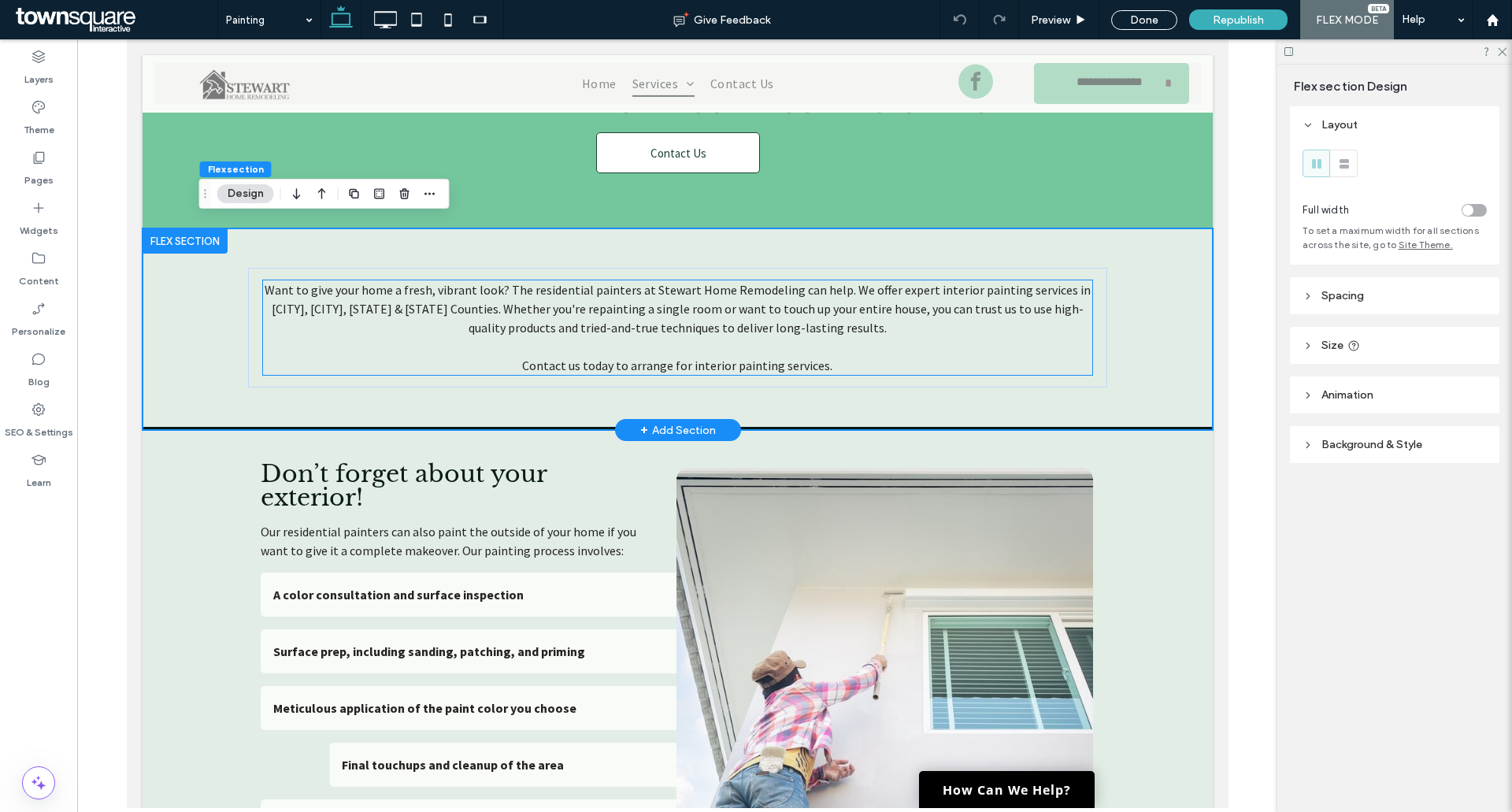 click at bounding box center [677, 347] 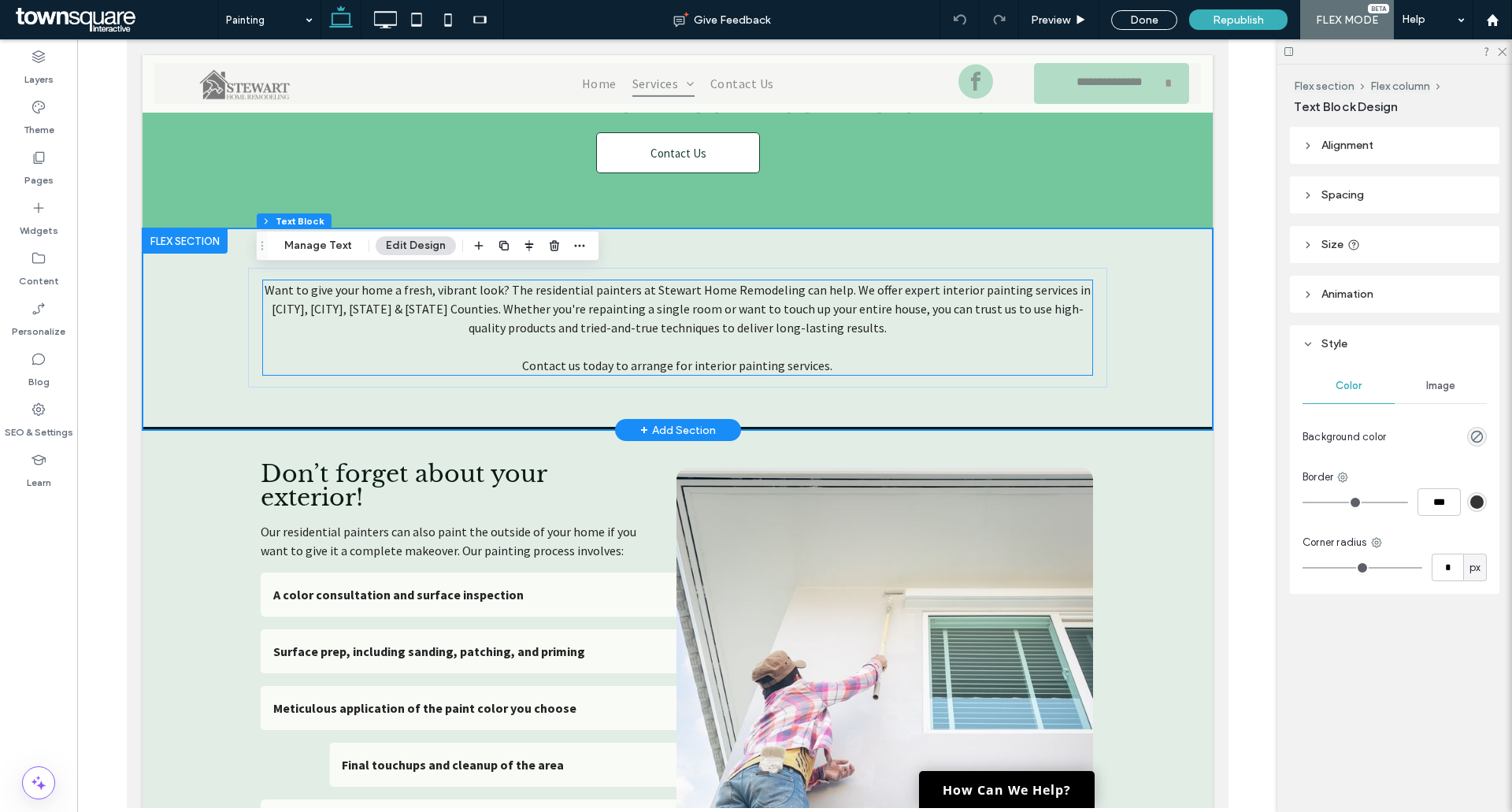click on "Want to give your home a fresh, vibrant look? The residential painters at Stewart Home Remodeling can help. We offer expert interior painting services in Rocky Mount, Wilson, Nash & Edgecombe Counties. Whether you're repainting a single room or want to touch up your entire house, you can trust us to use high-quality products and tried-and-true techniques to deliver long-lasting results. Contact us today to arrange for interior painting services." at bounding box center [677, 328] 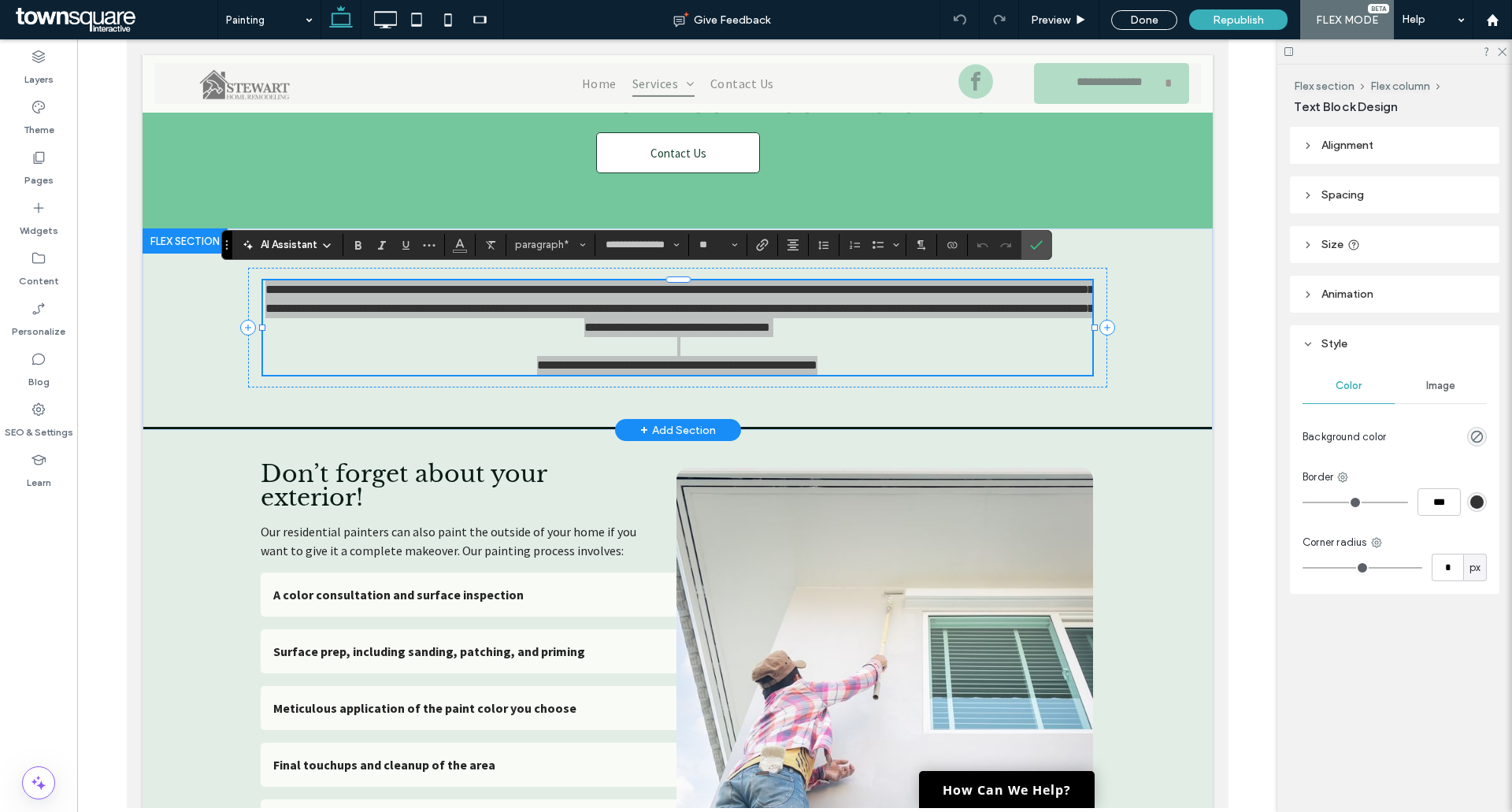 click 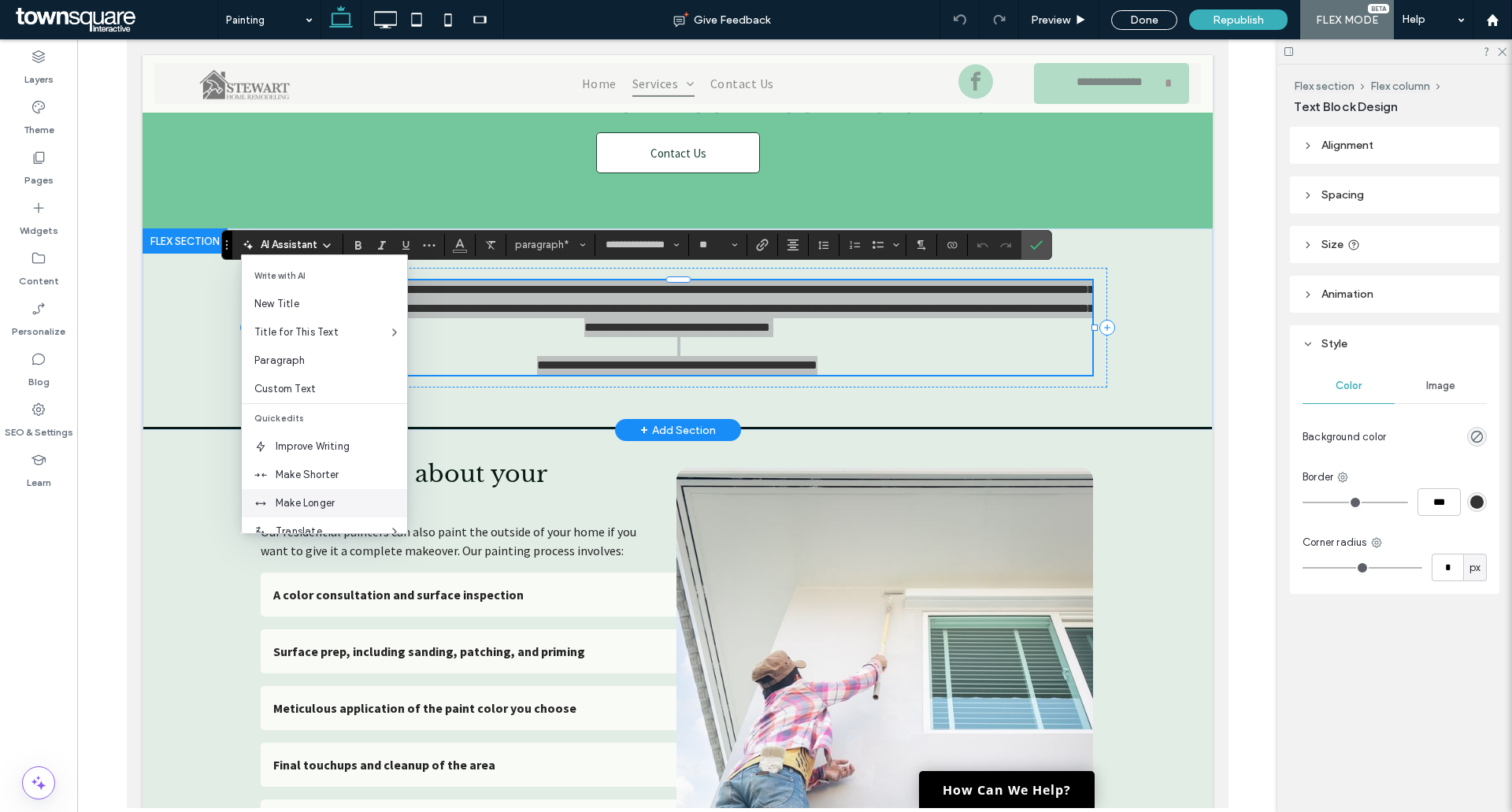 click on "Make Longer" at bounding box center [324, 503] 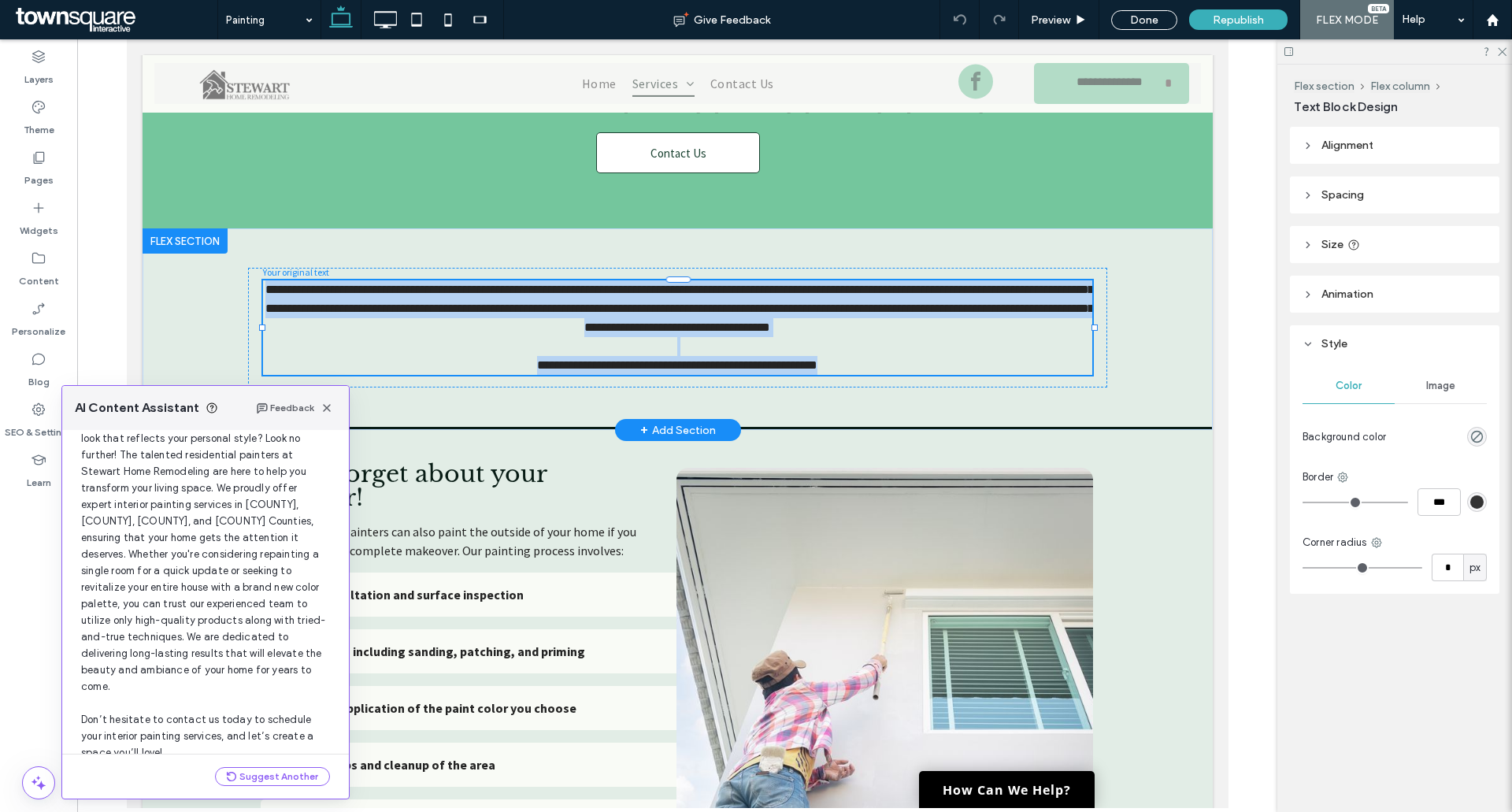 scroll, scrollTop: 134, scrollLeft: 0, axis: vertical 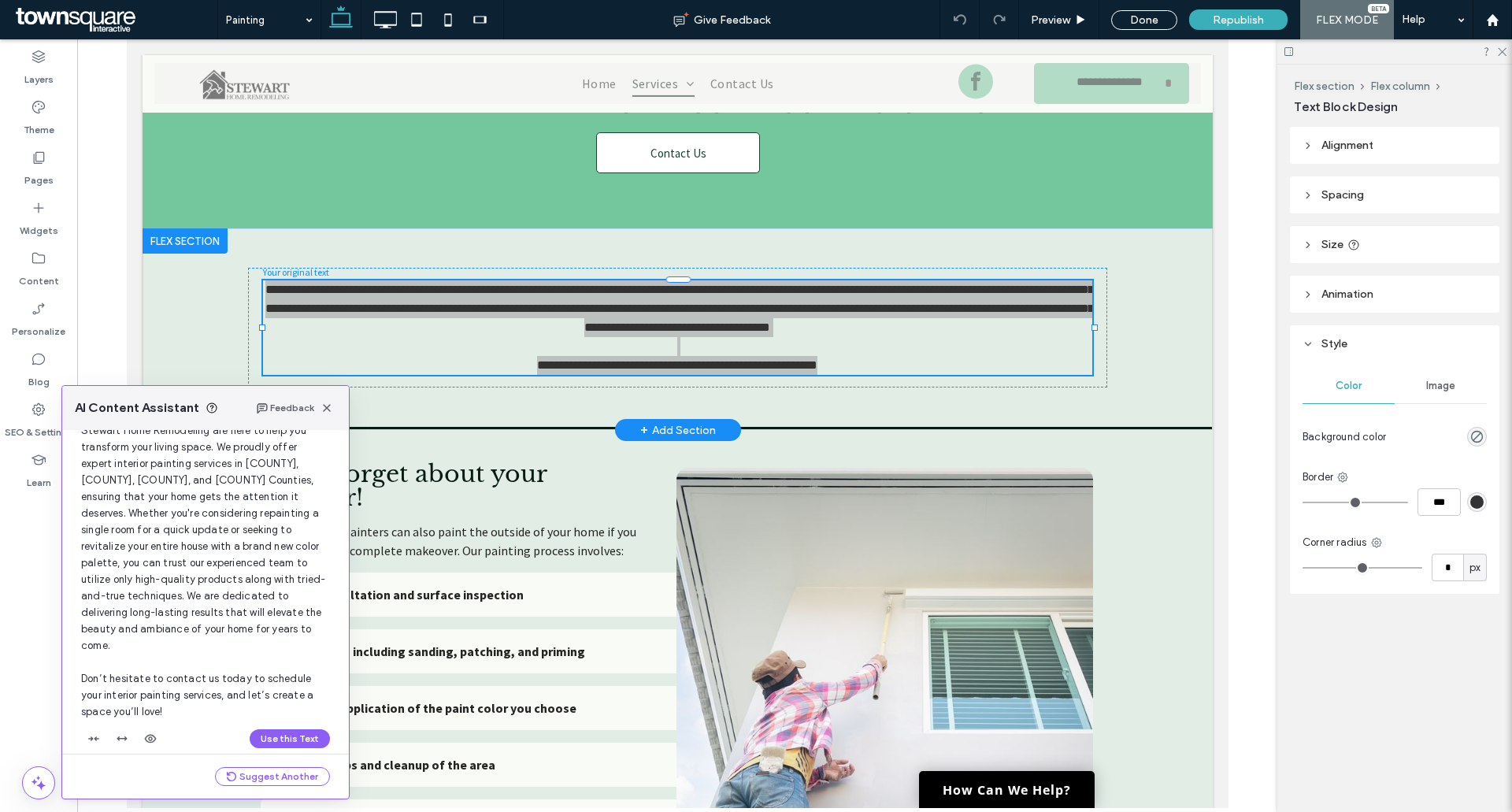 click on "Use this Text" at bounding box center (206, 739) 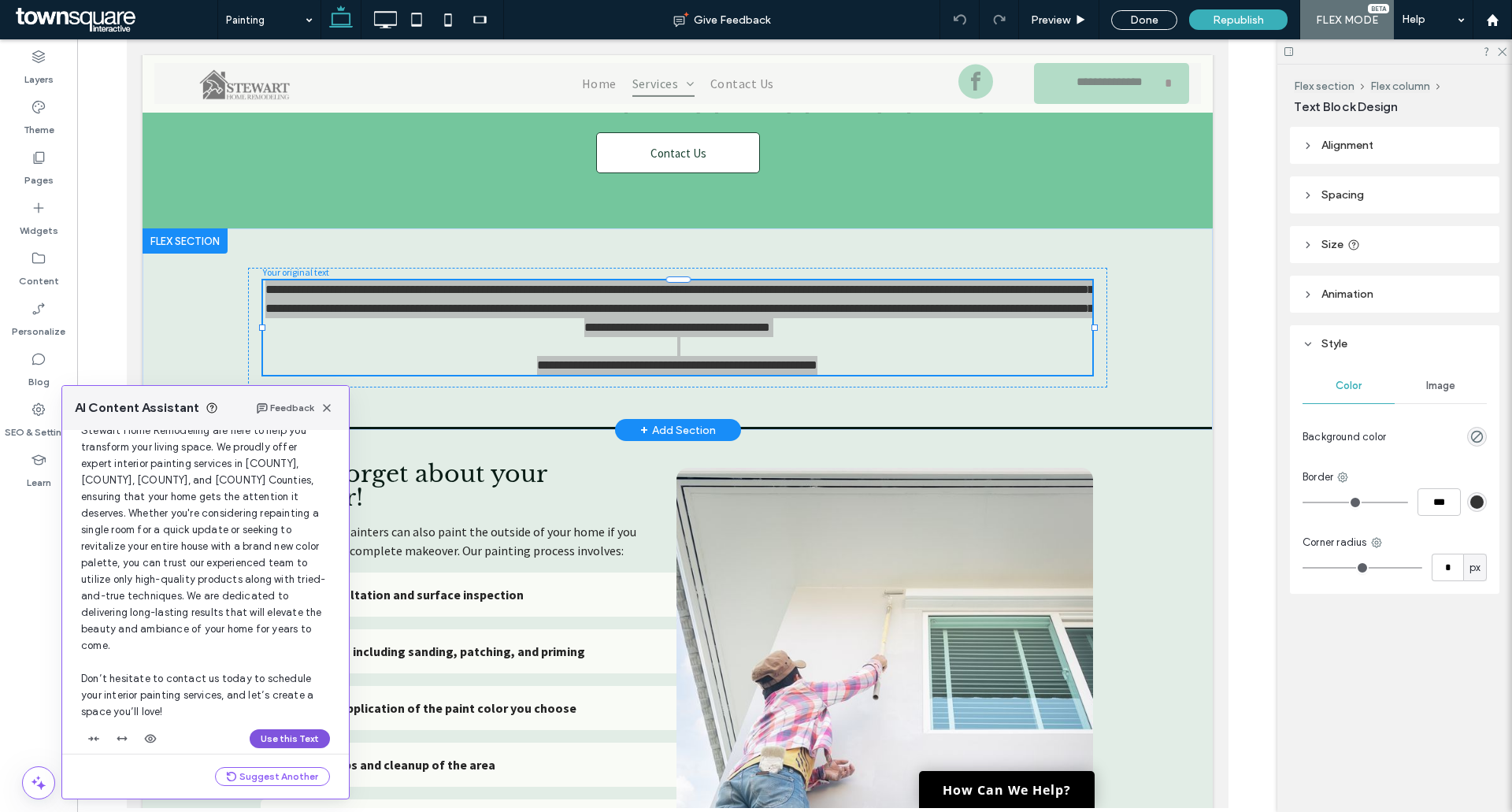click on "Use this Text" at bounding box center [290, 739] 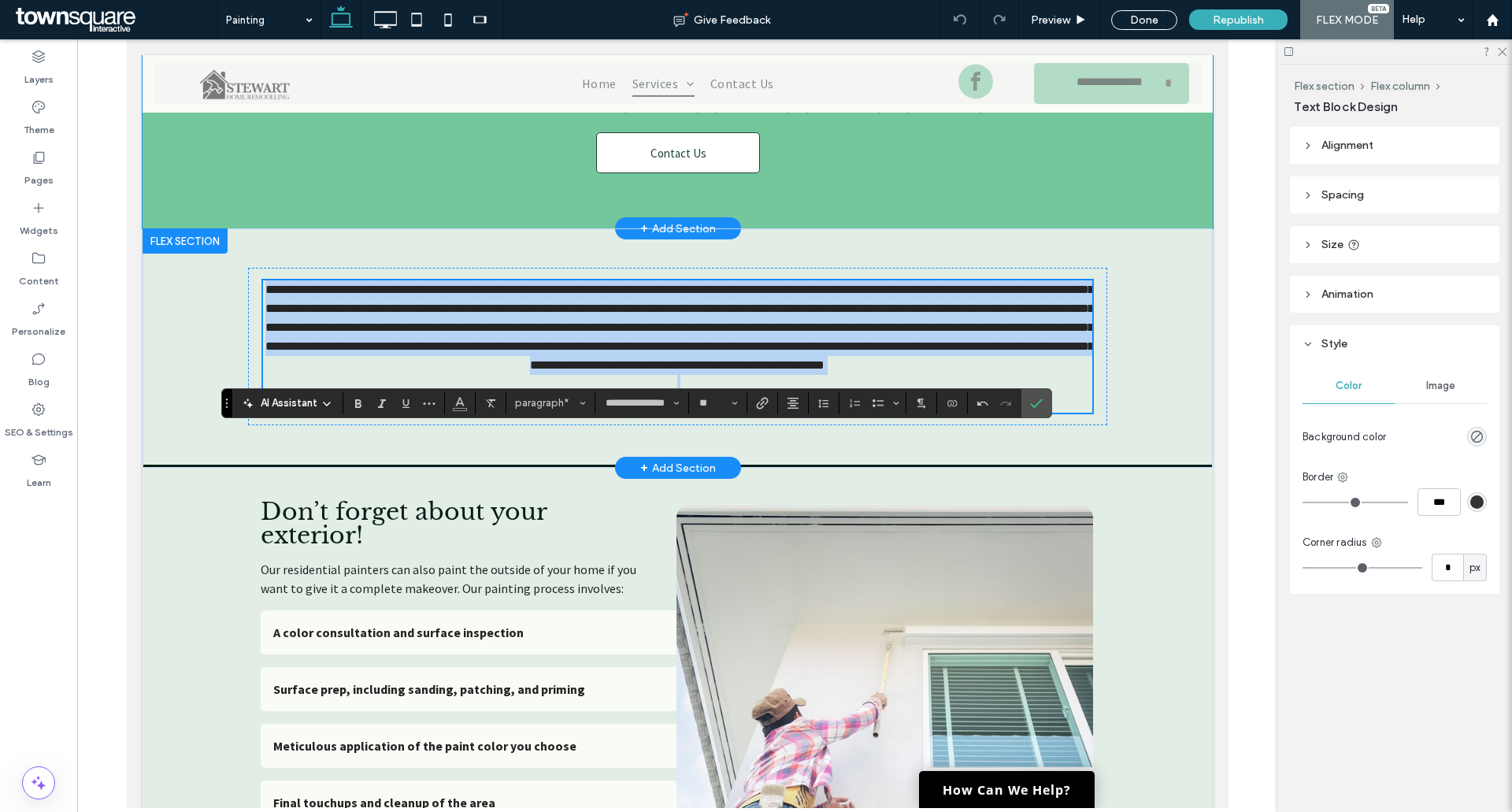 scroll, scrollTop: 473, scrollLeft: 0, axis: vertical 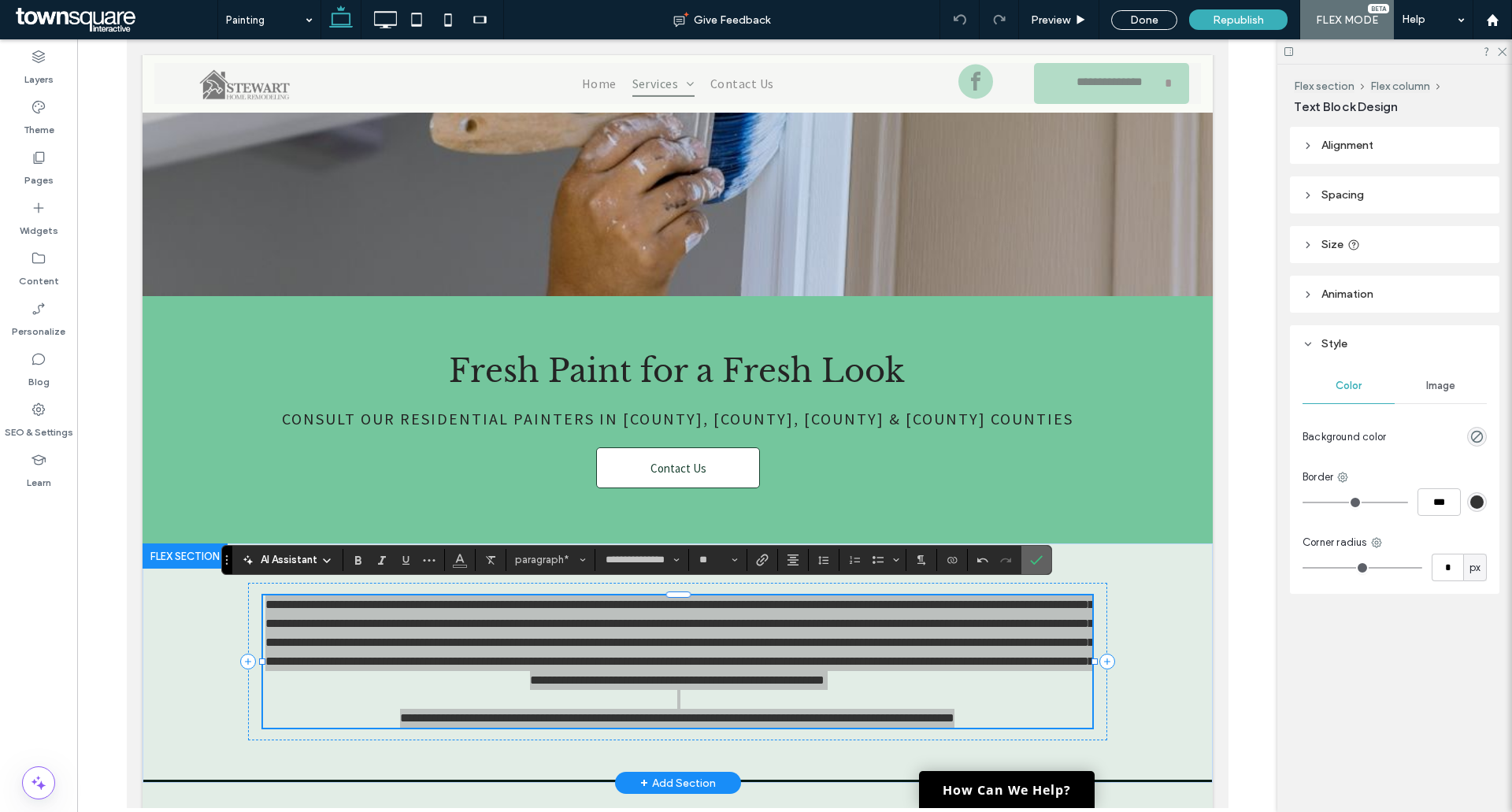 click 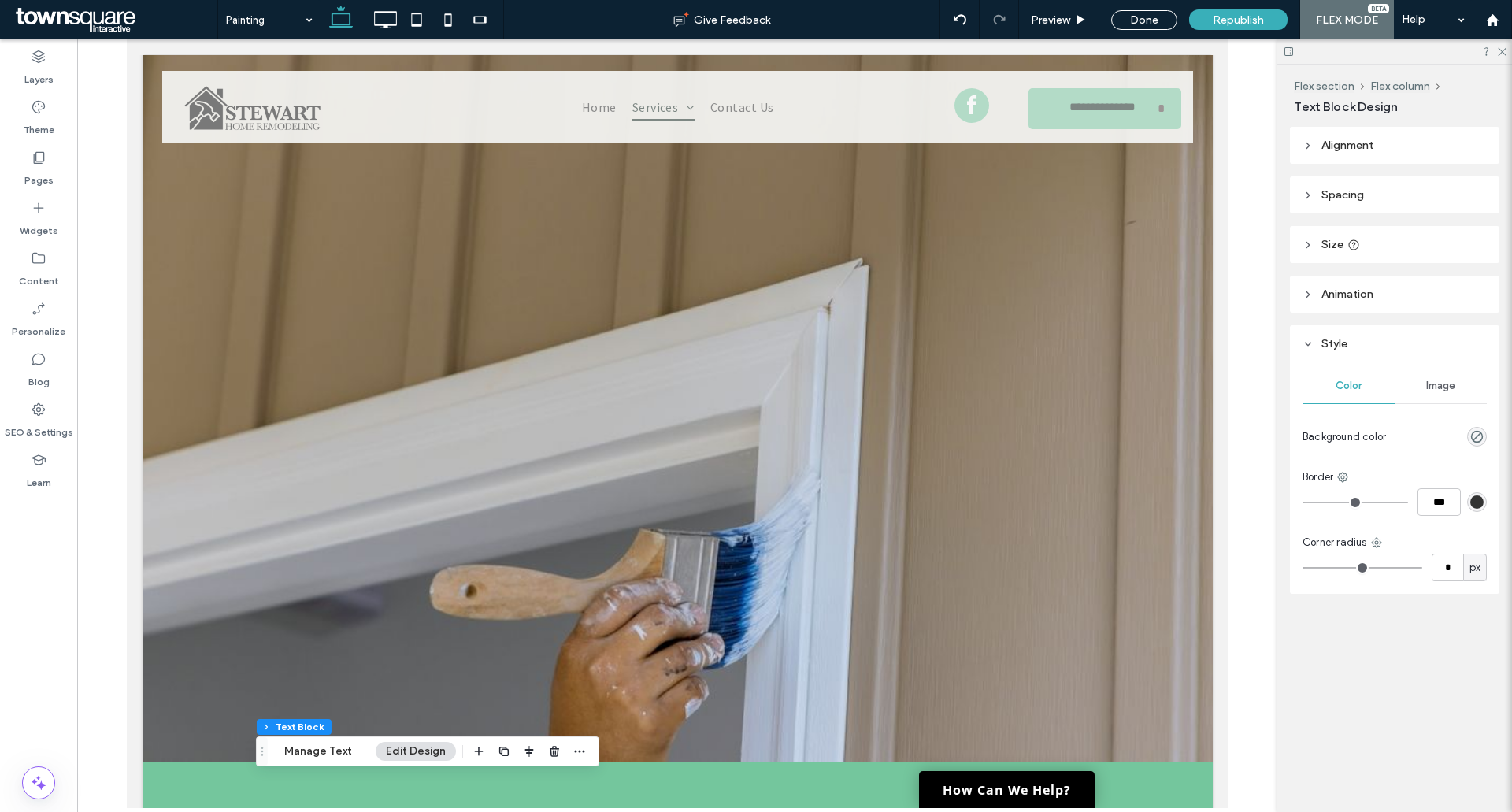 scroll, scrollTop: 0, scrollLeft: 0, axis: both 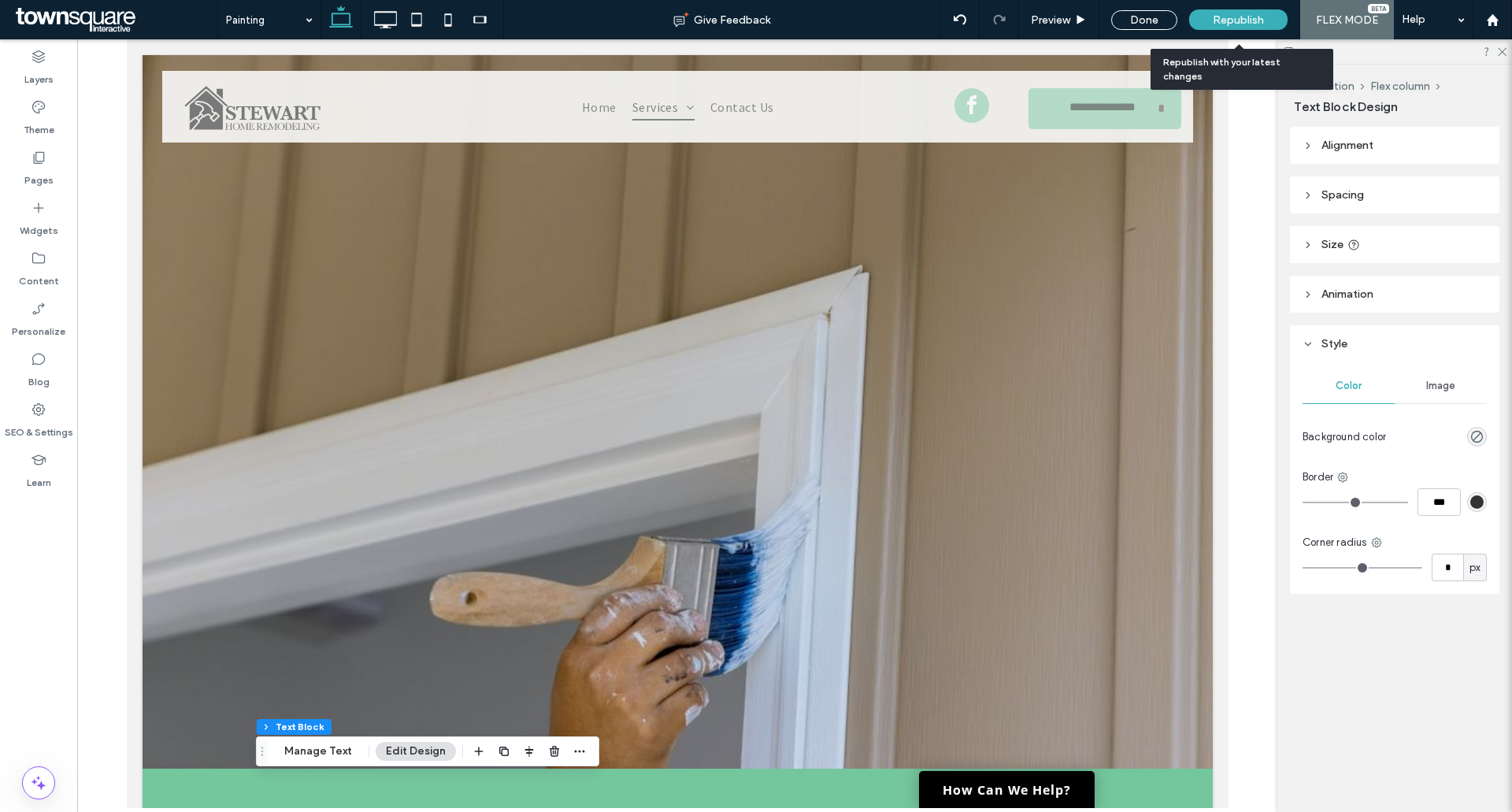 click on "Republish" at bounding box center (1238, 20) 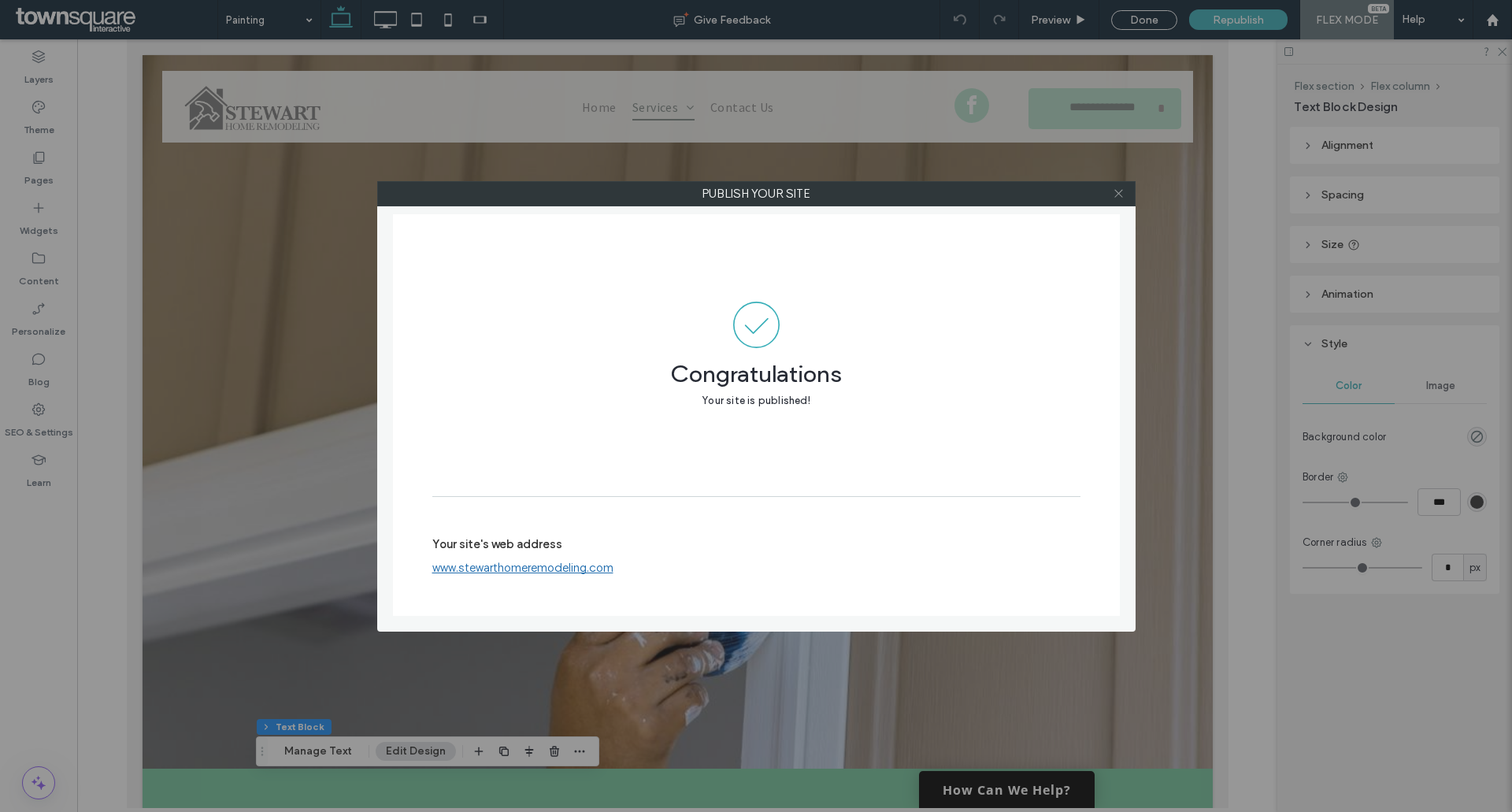 click at bounding box center (1118, 194) 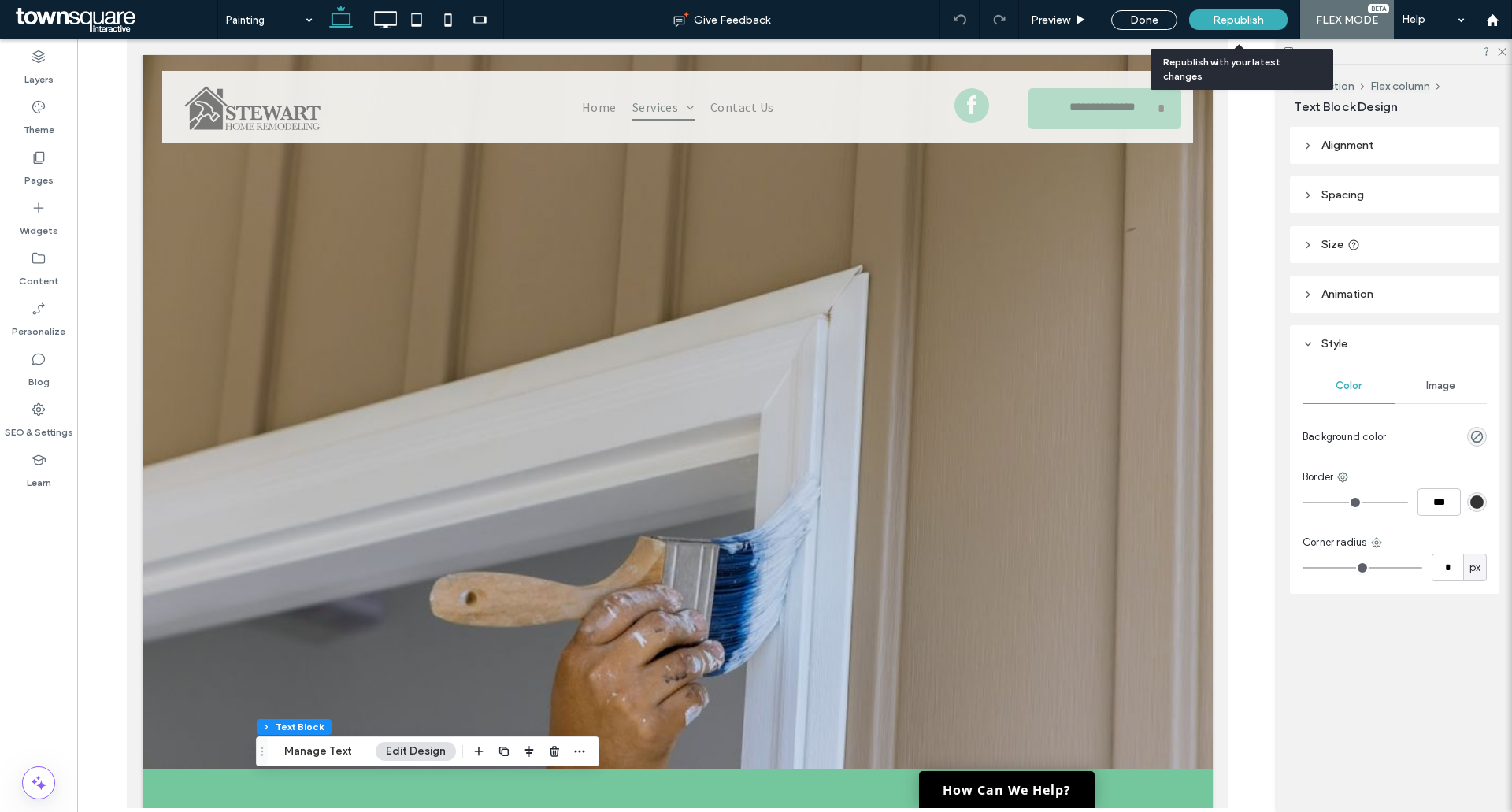 click on "Republish" at bounding box center (1238, 20) 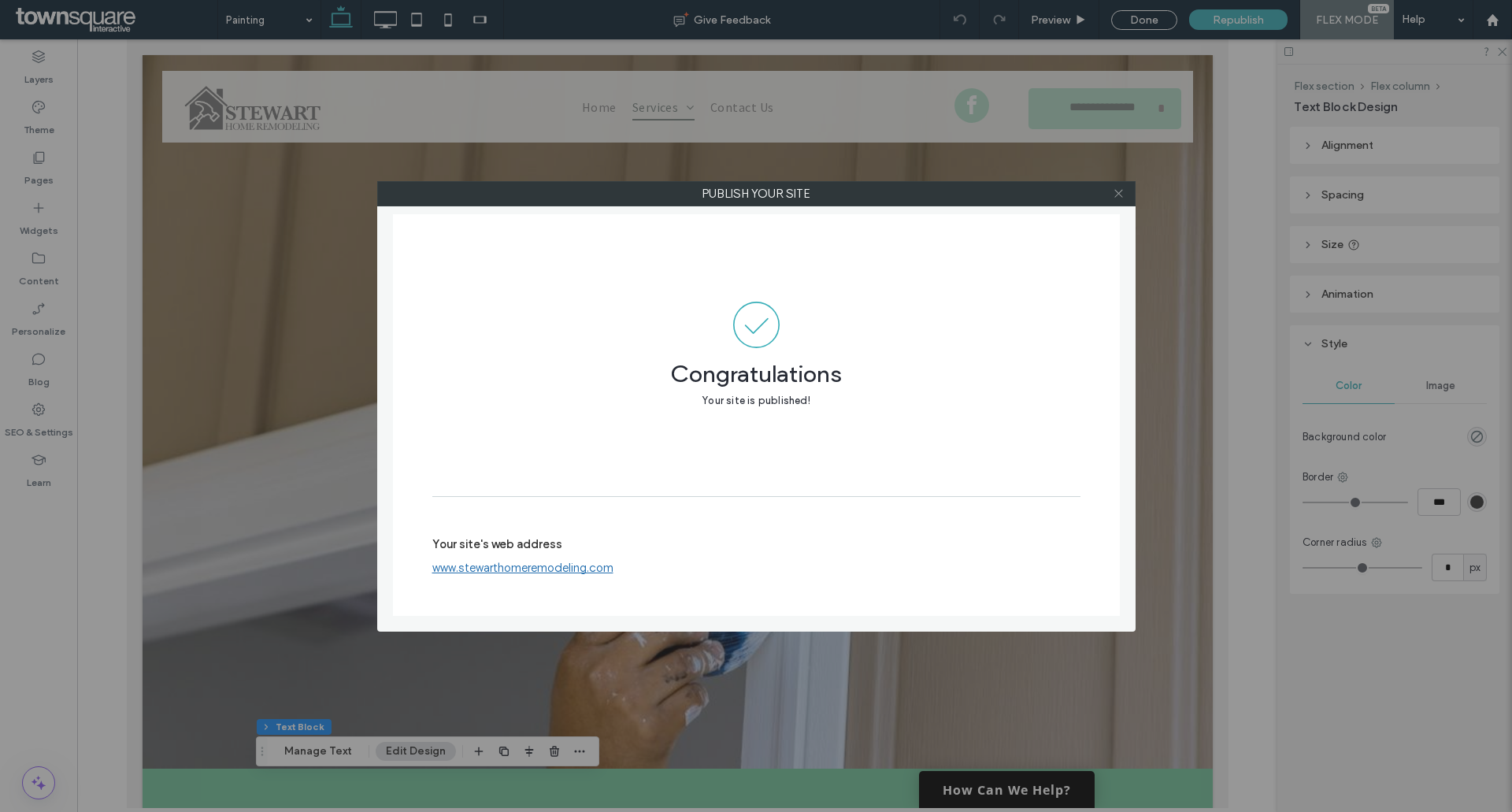 click 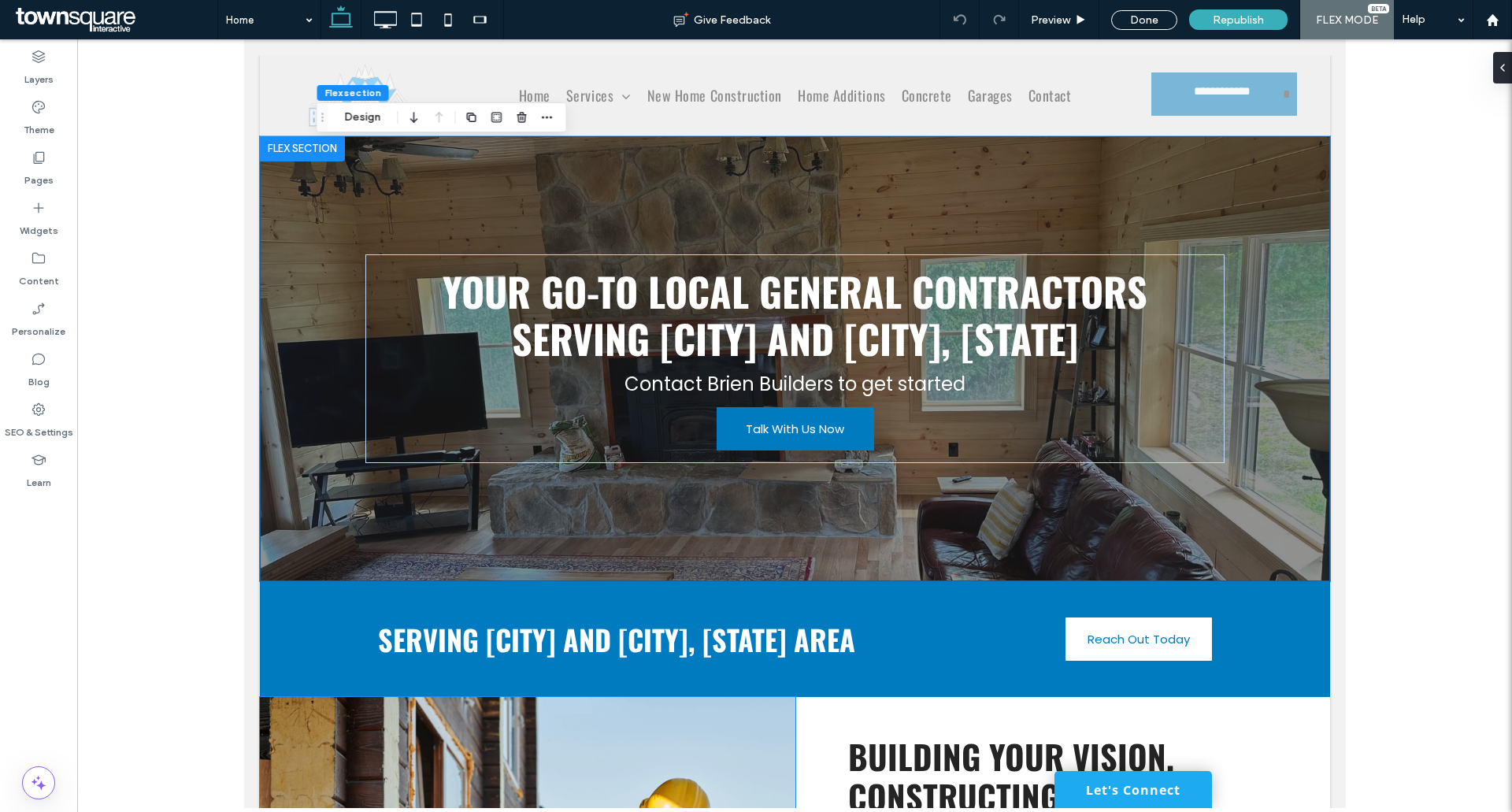 scroll, scrollTop: 709, scrollLeft: 0, axis: vertical 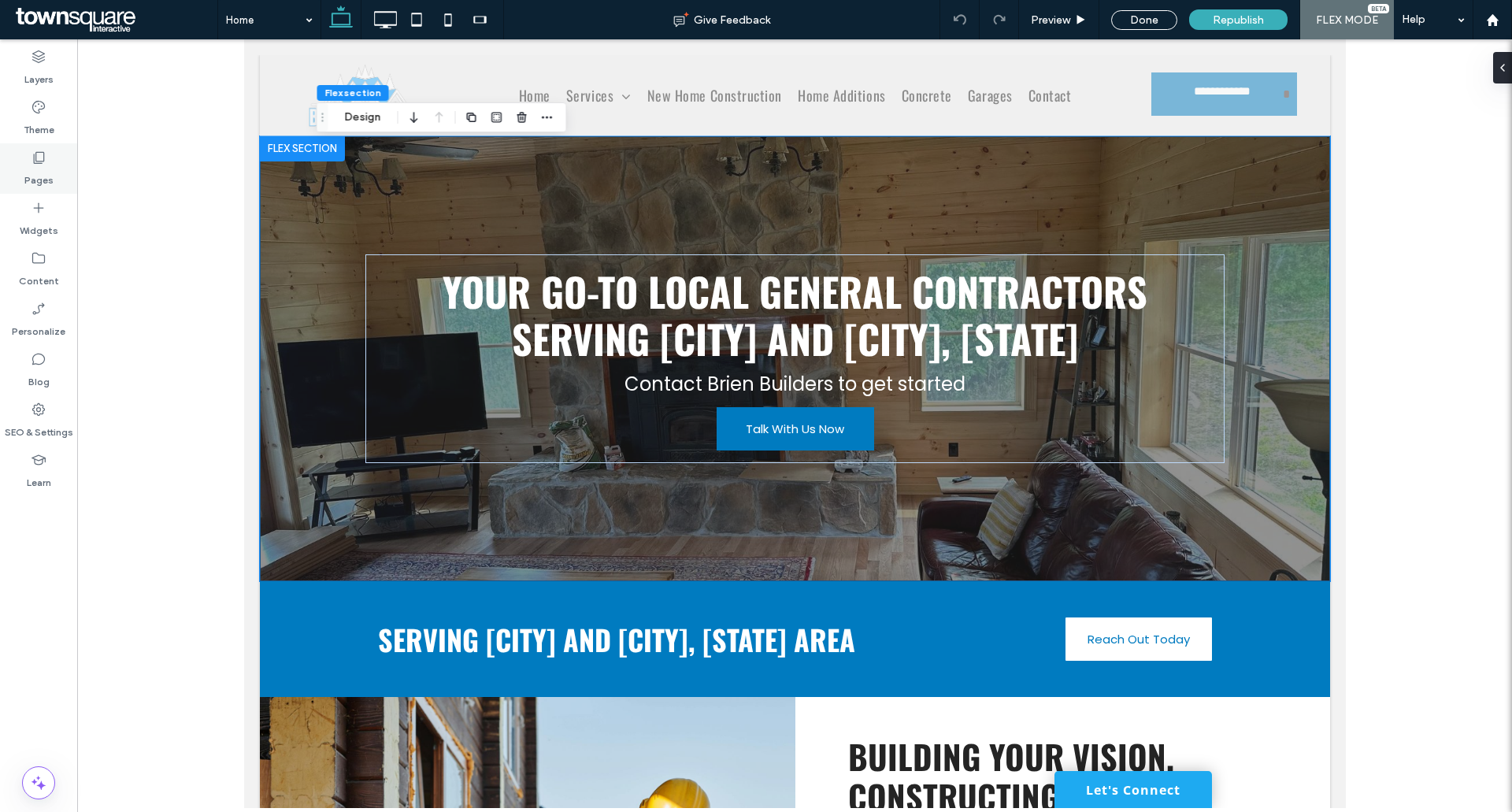 click on "Pages" at bounding box center [39, 176] 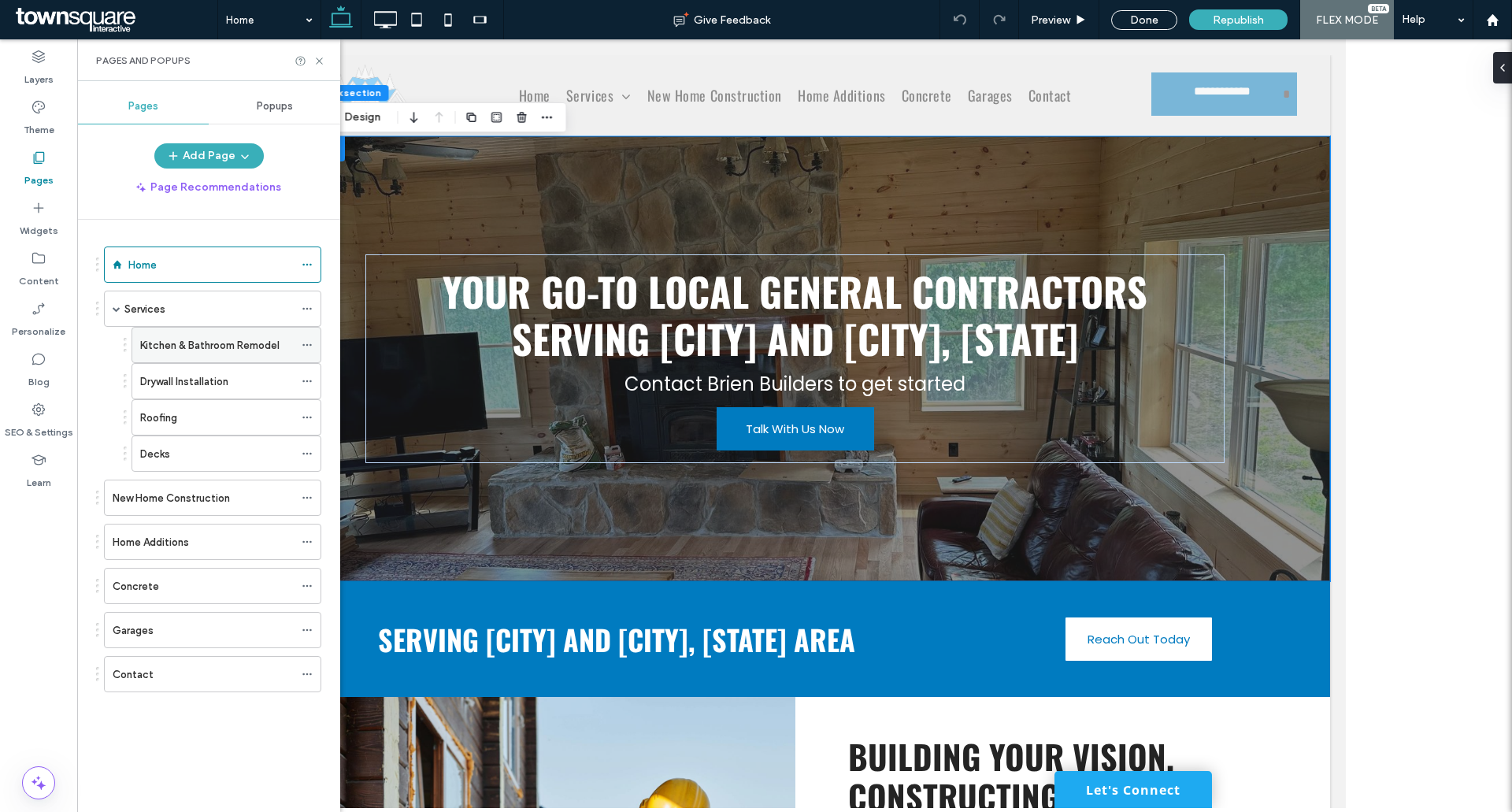 click 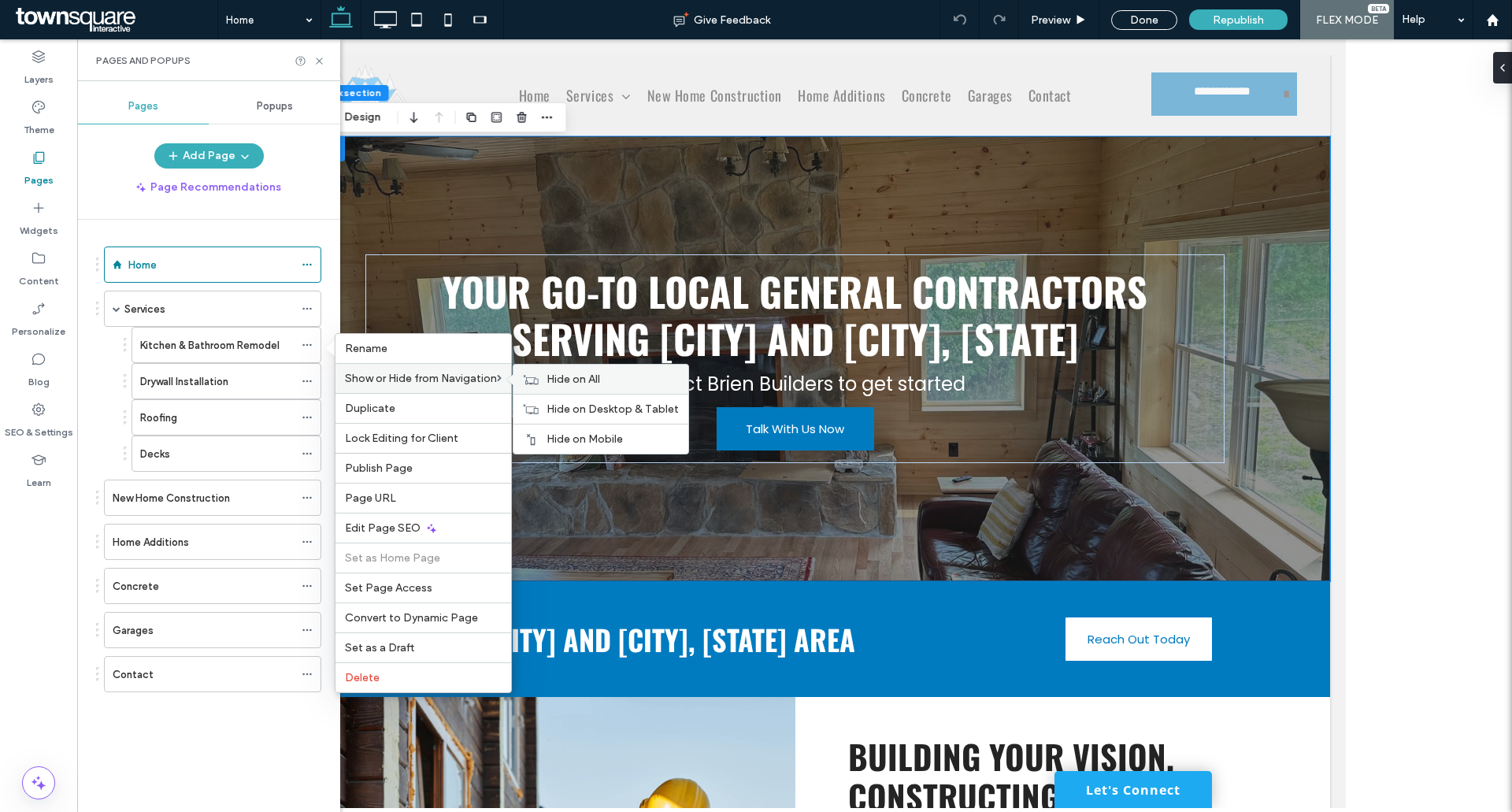 click on "Hide on All" at bounding box center [573, 379] 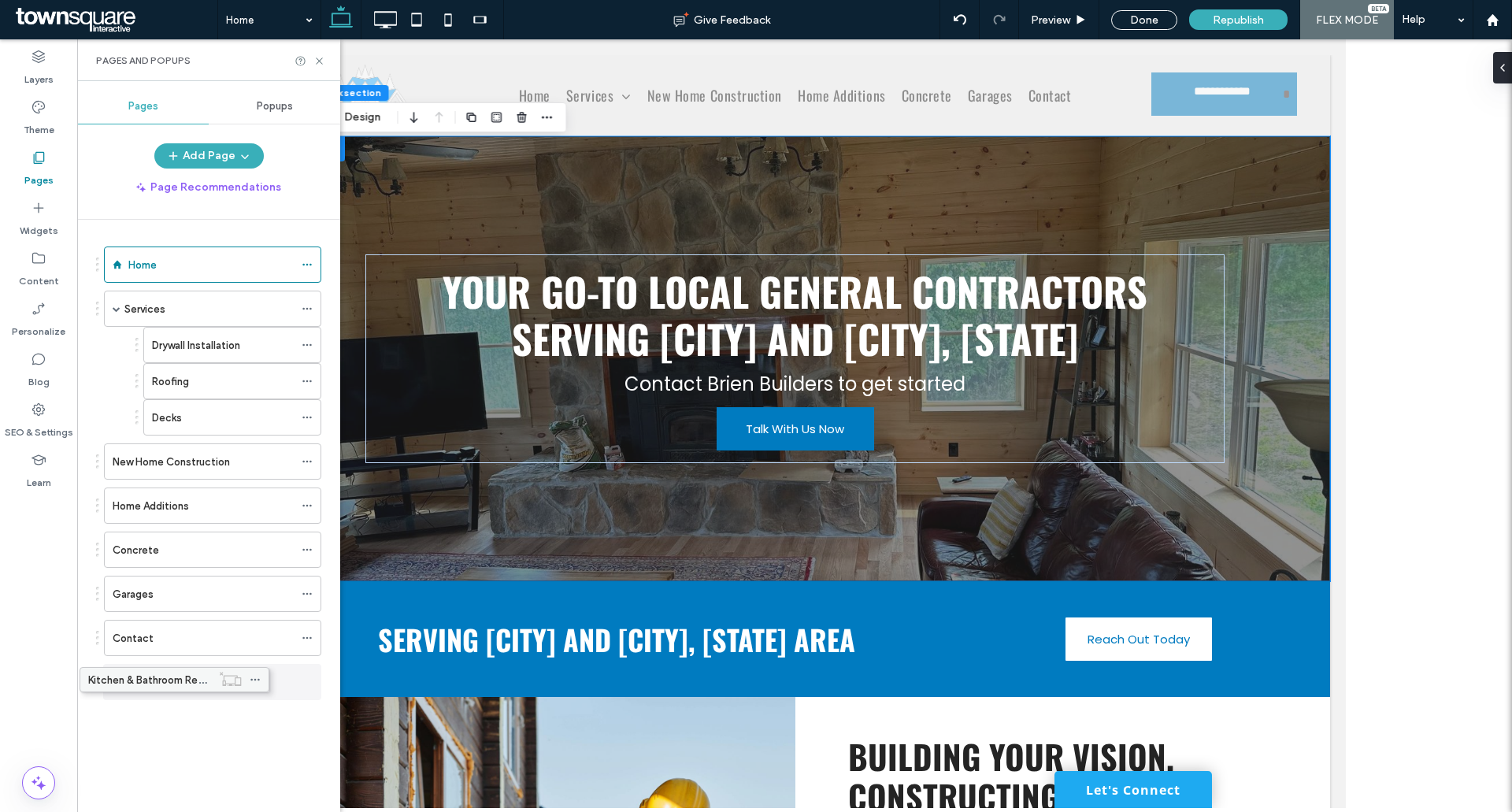 drag, startPoint x: 243, startPoint y: 480, endPoint x: 181, endPoint y: 676, distance: 205.5724 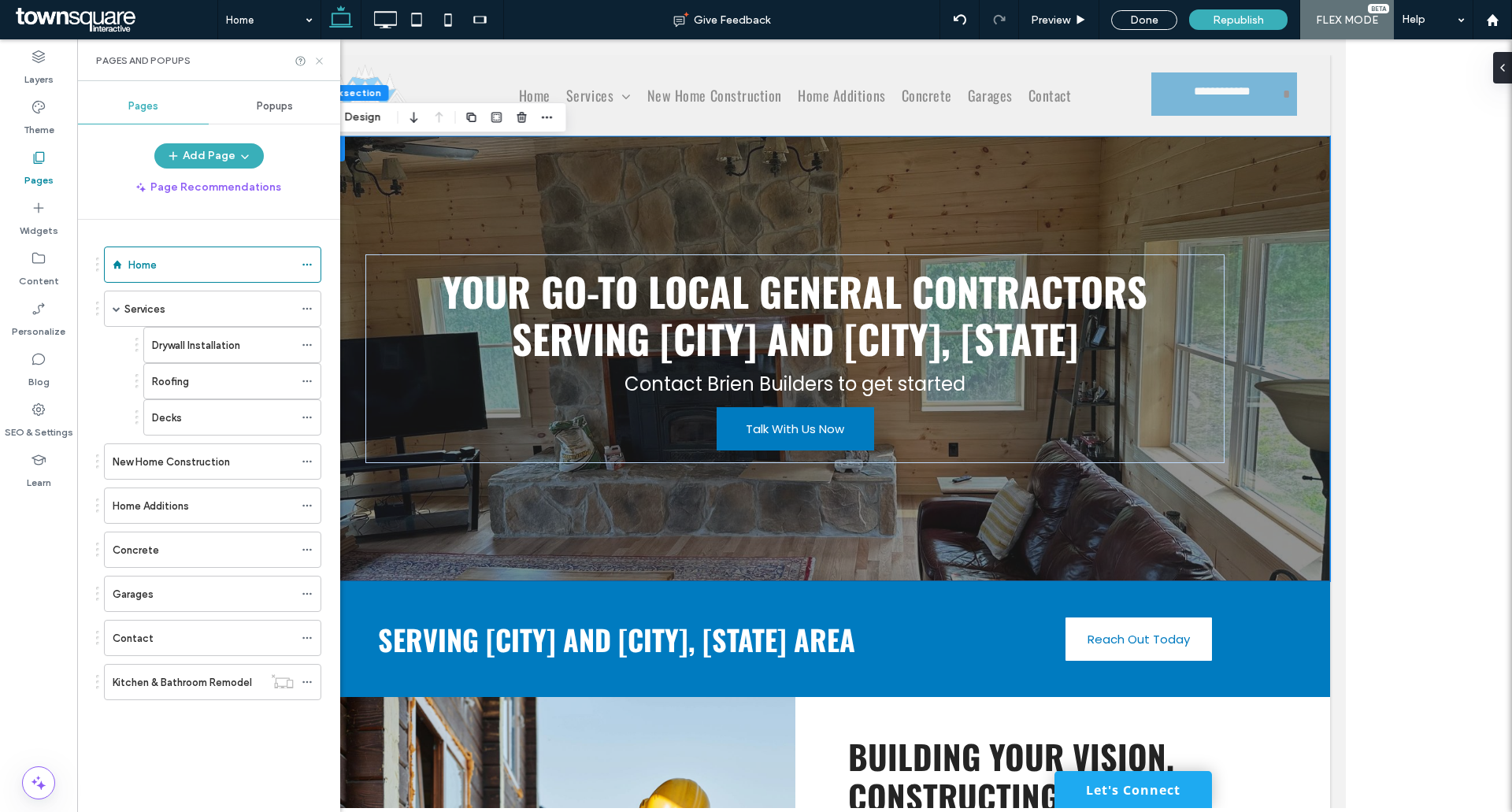 click 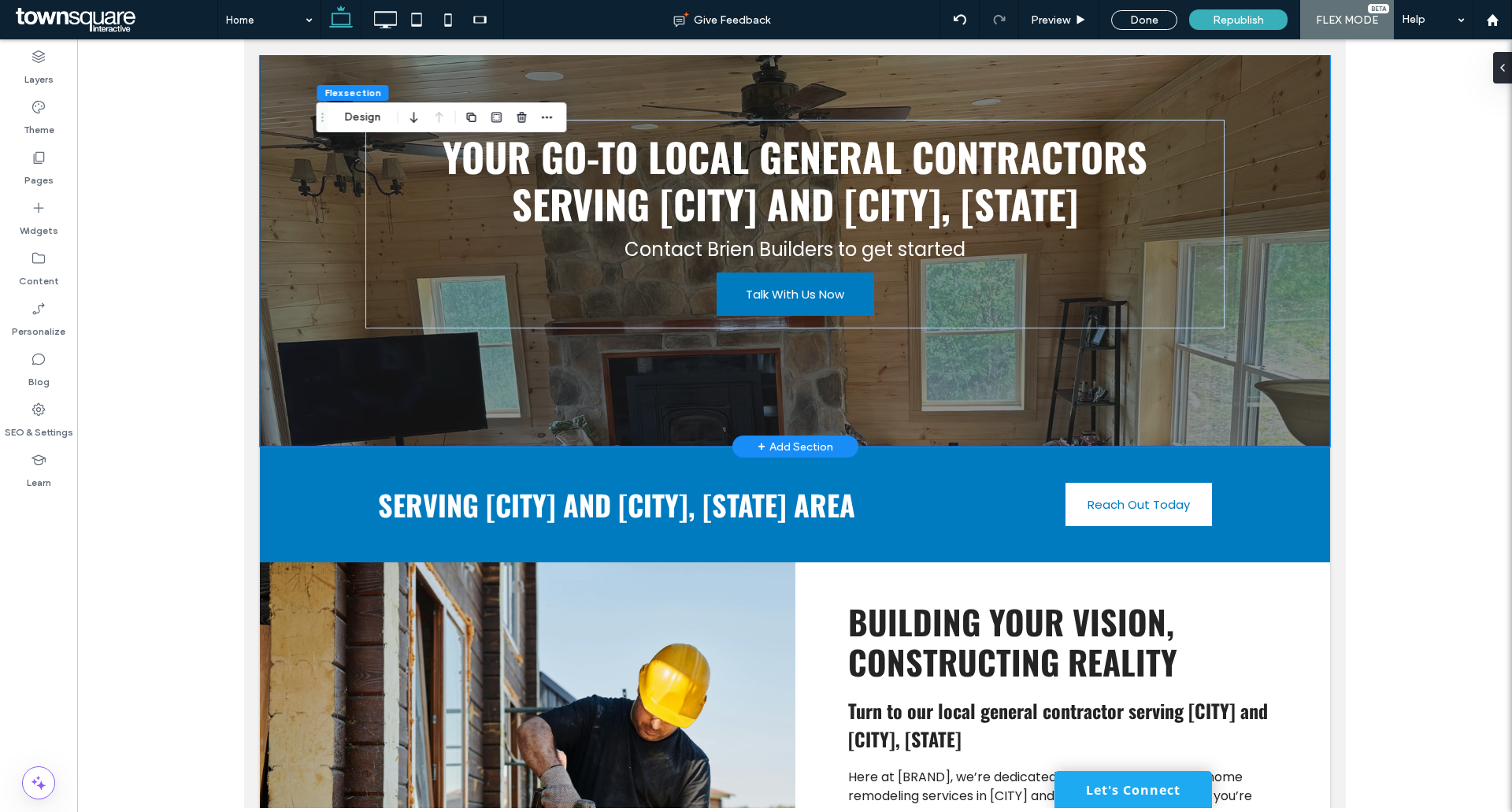 scroll, scrollTop: 0, scrollLeft: 0, axis: both 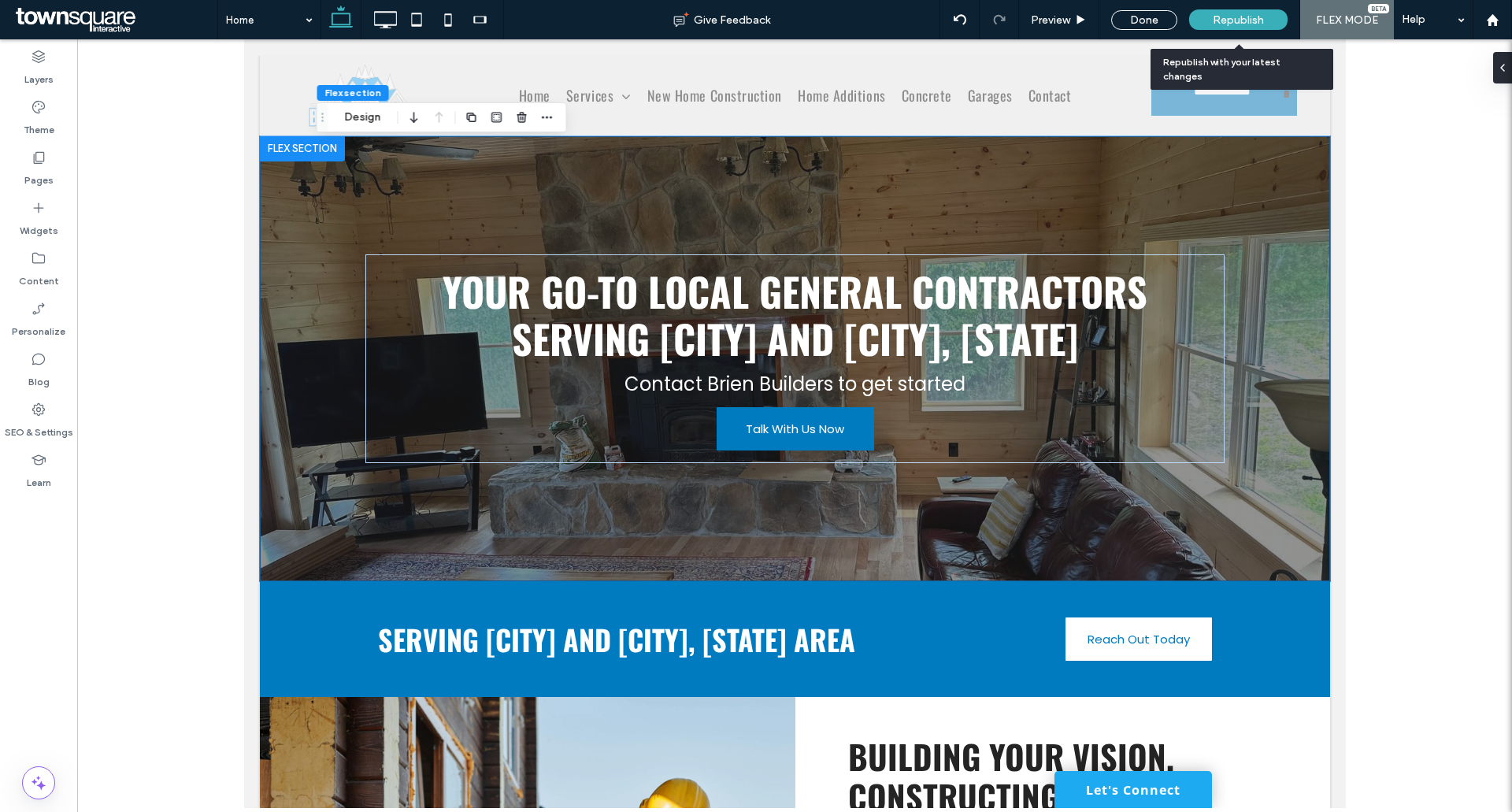 click on "Republish" at bounding box center (1238, 20) 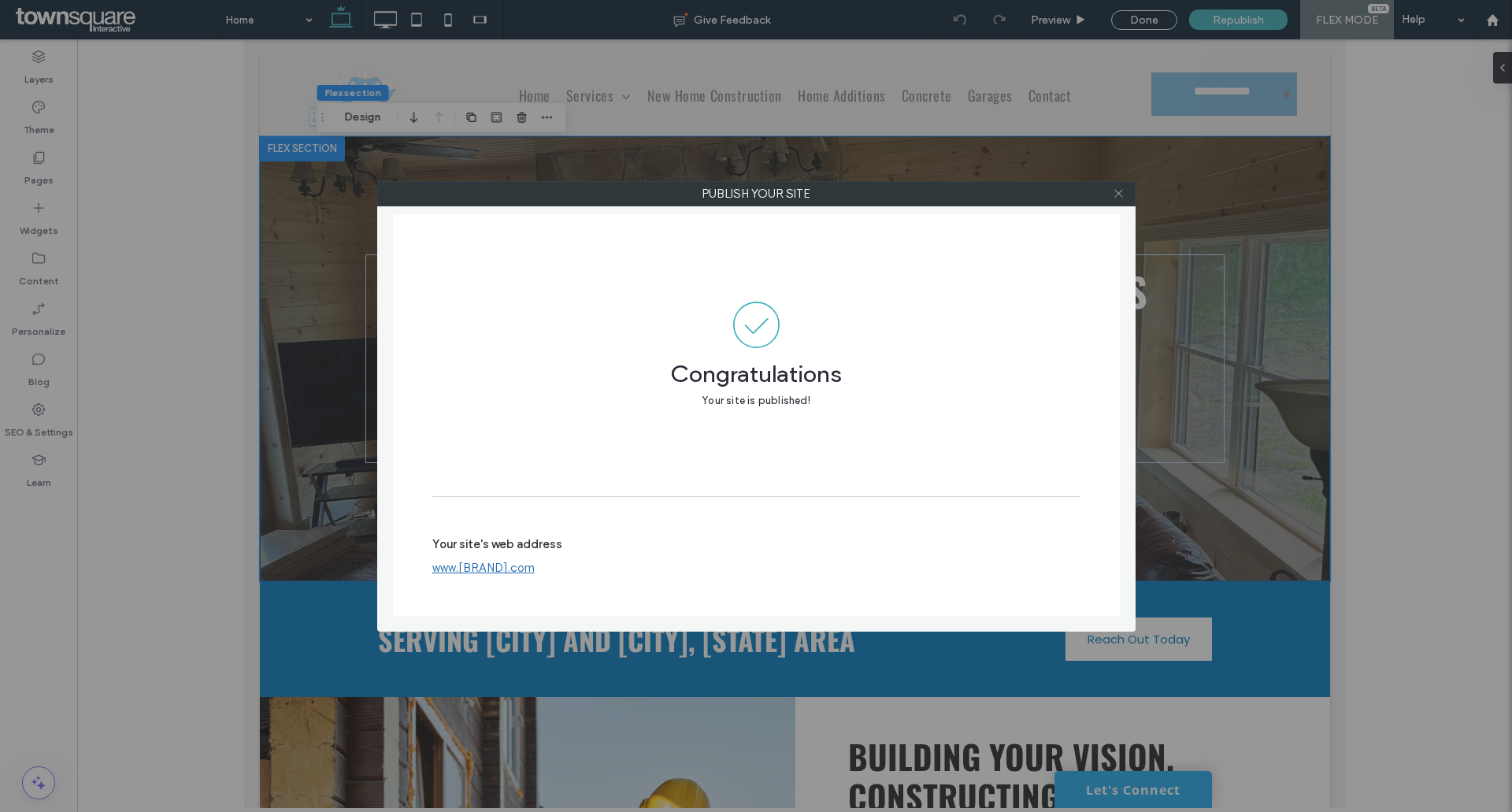 click 